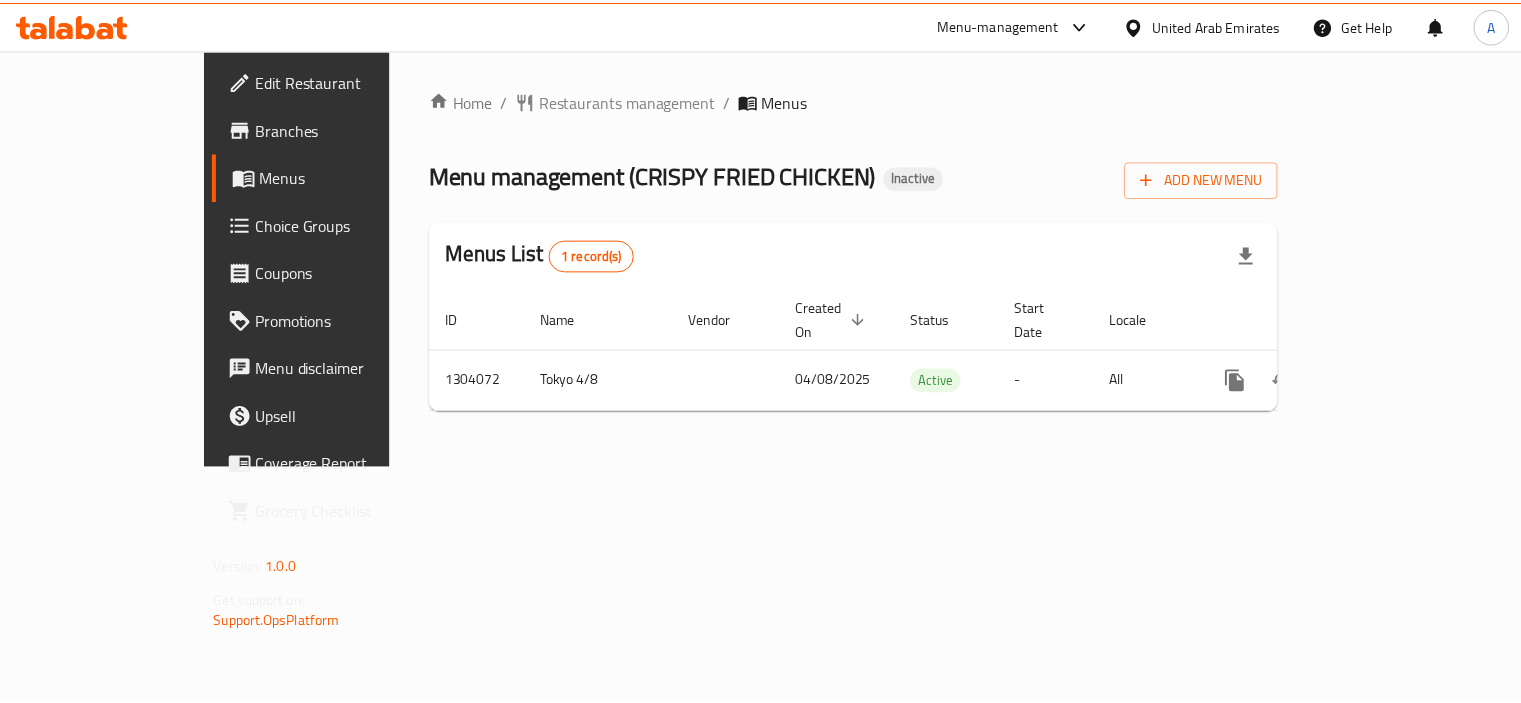scroll, scrollTop: 0, scrollLeft: 0, axis: both 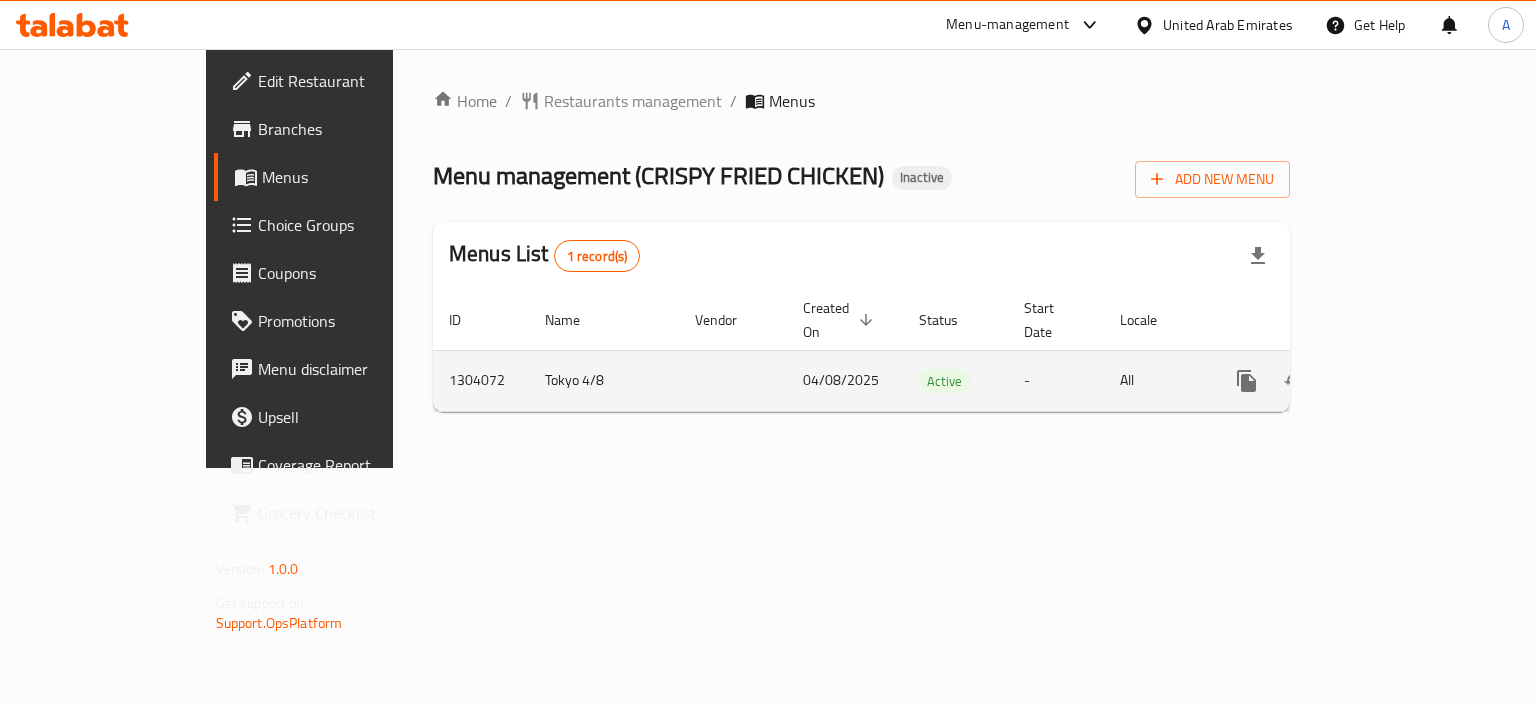 click 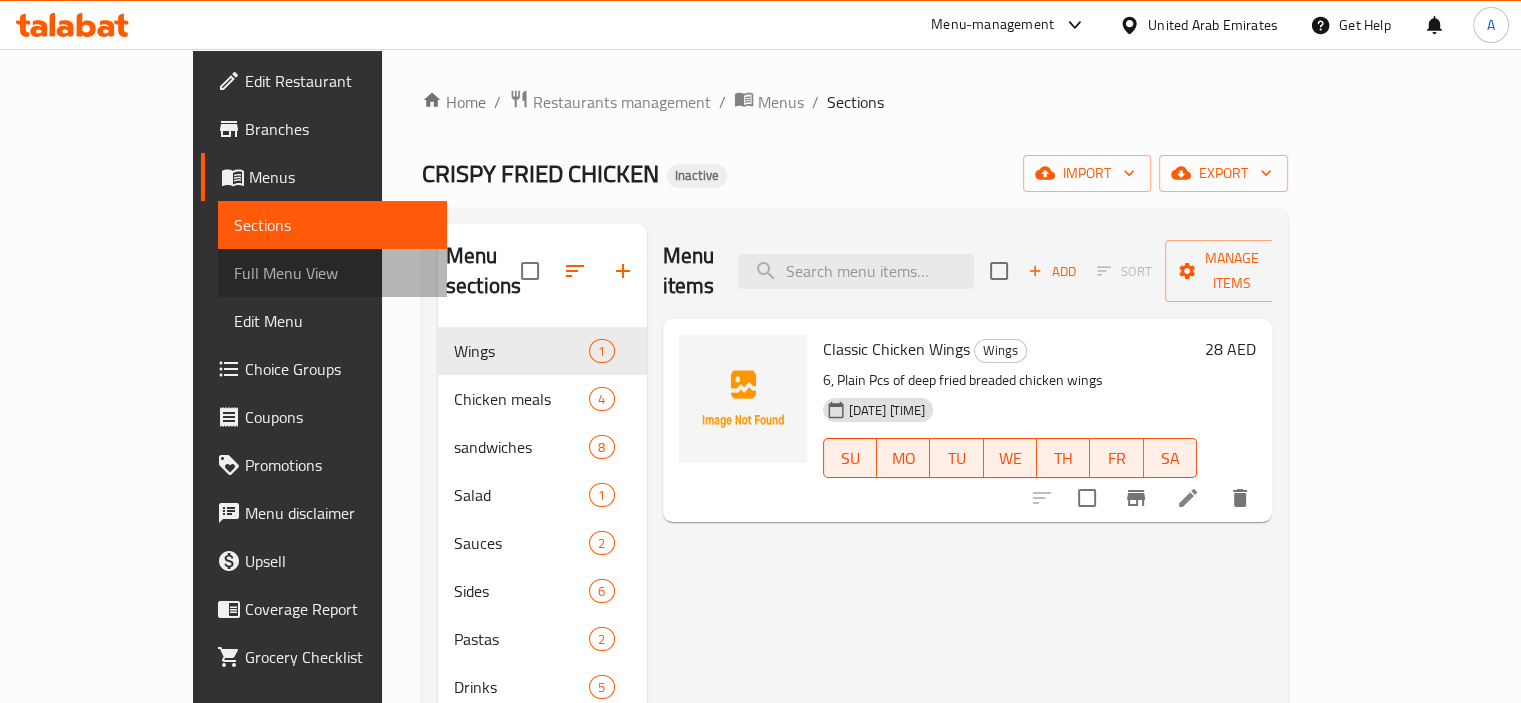 click on "Full Menu View" at bounding box center [332, 273] 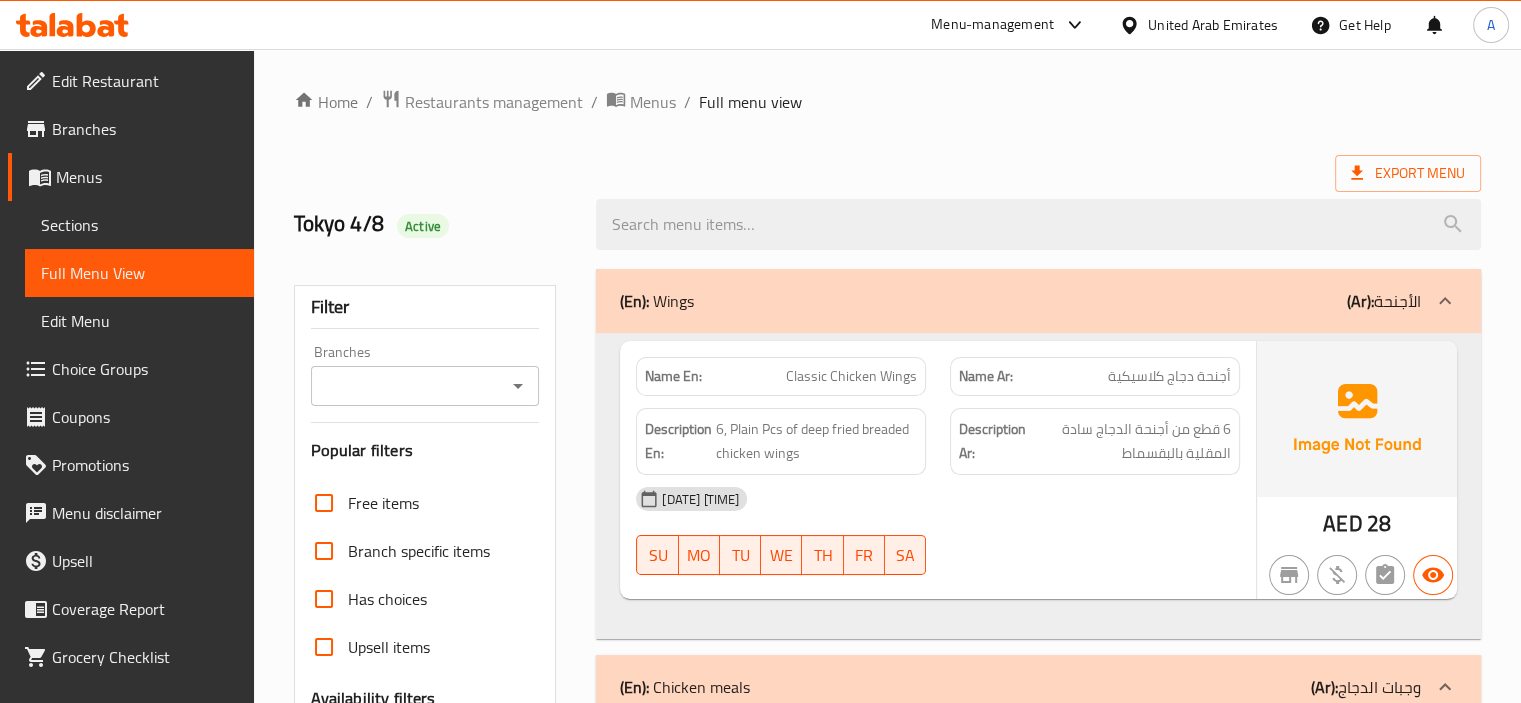 scroll, scrollTop: 300, scrollLeft: 0, axis: vertical 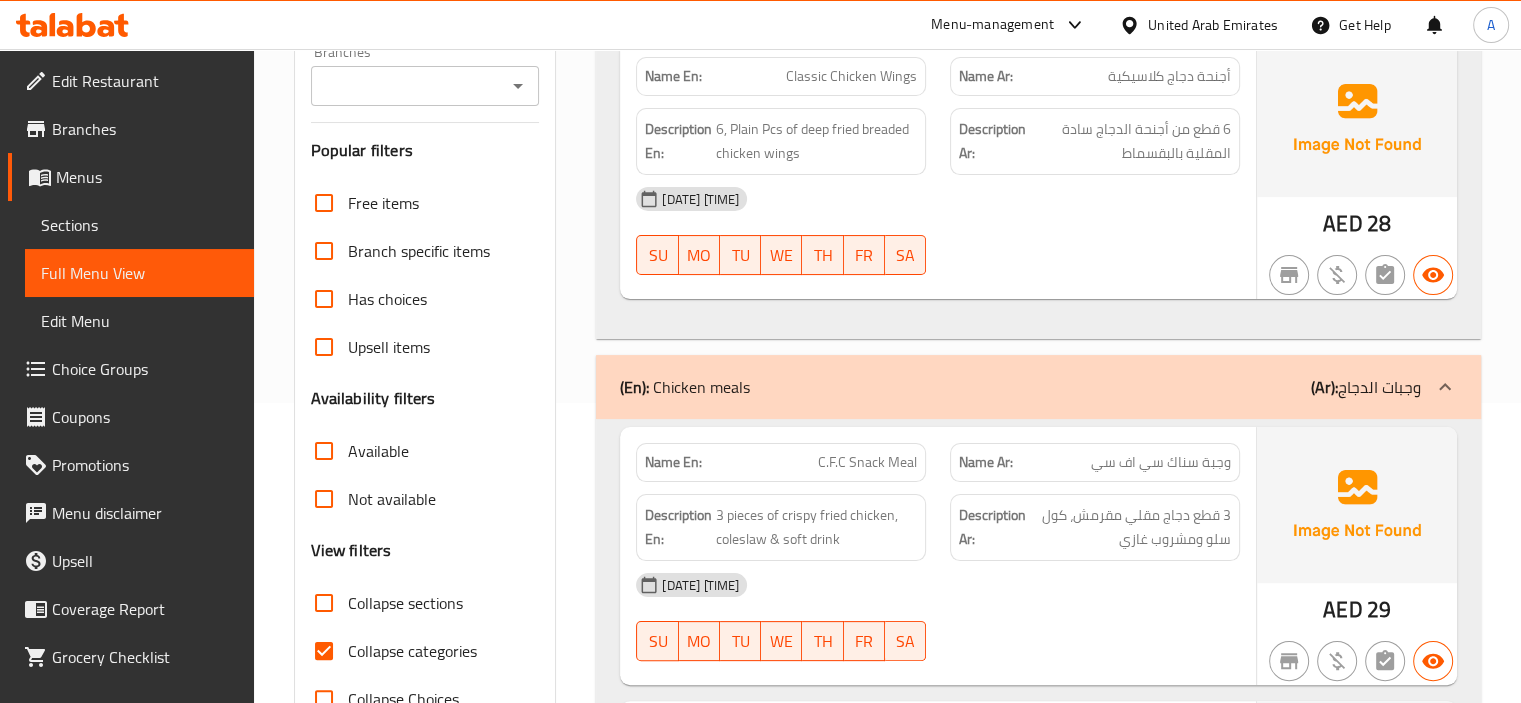 click on "Collapse categories" at bounding box center [412, 651] 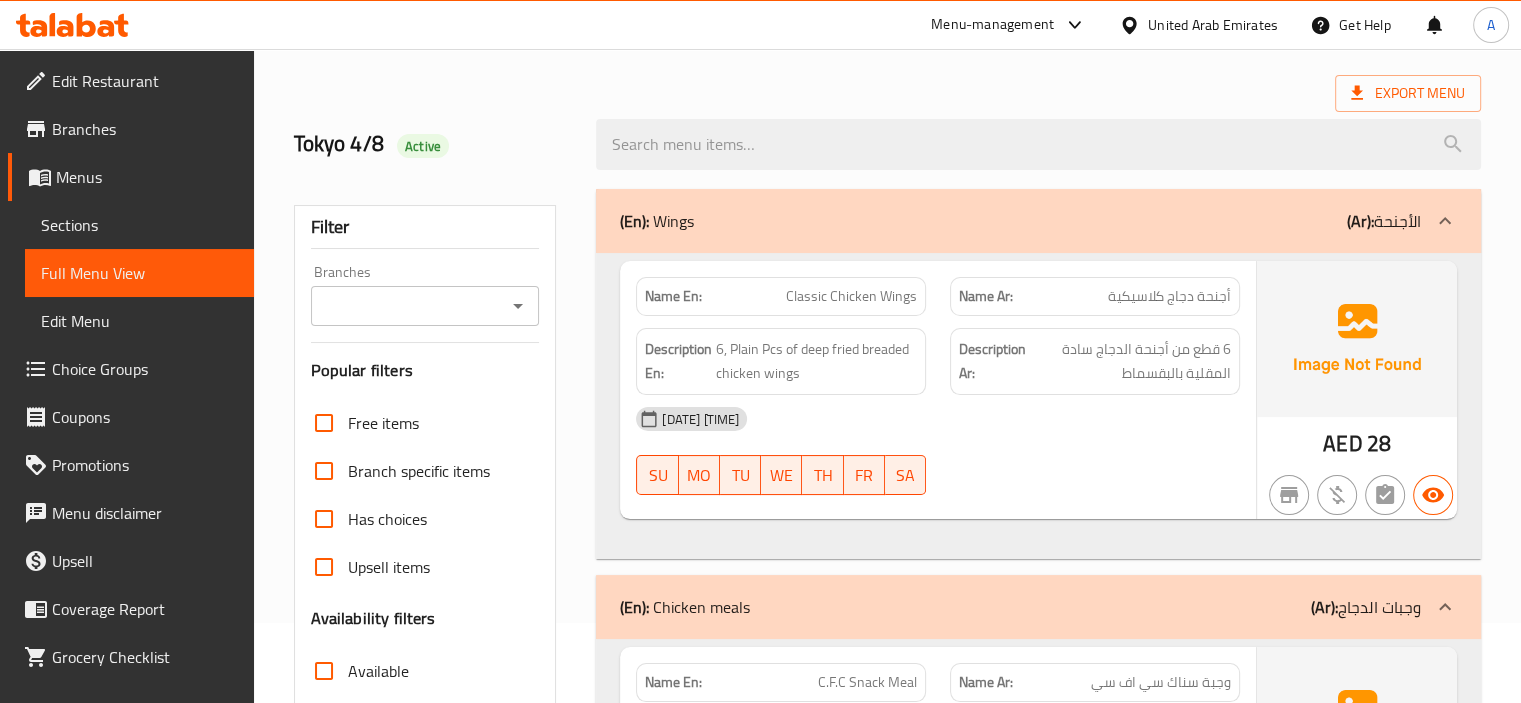 scroll, scrollTop: 0, scrollLeft: 0, axis: both 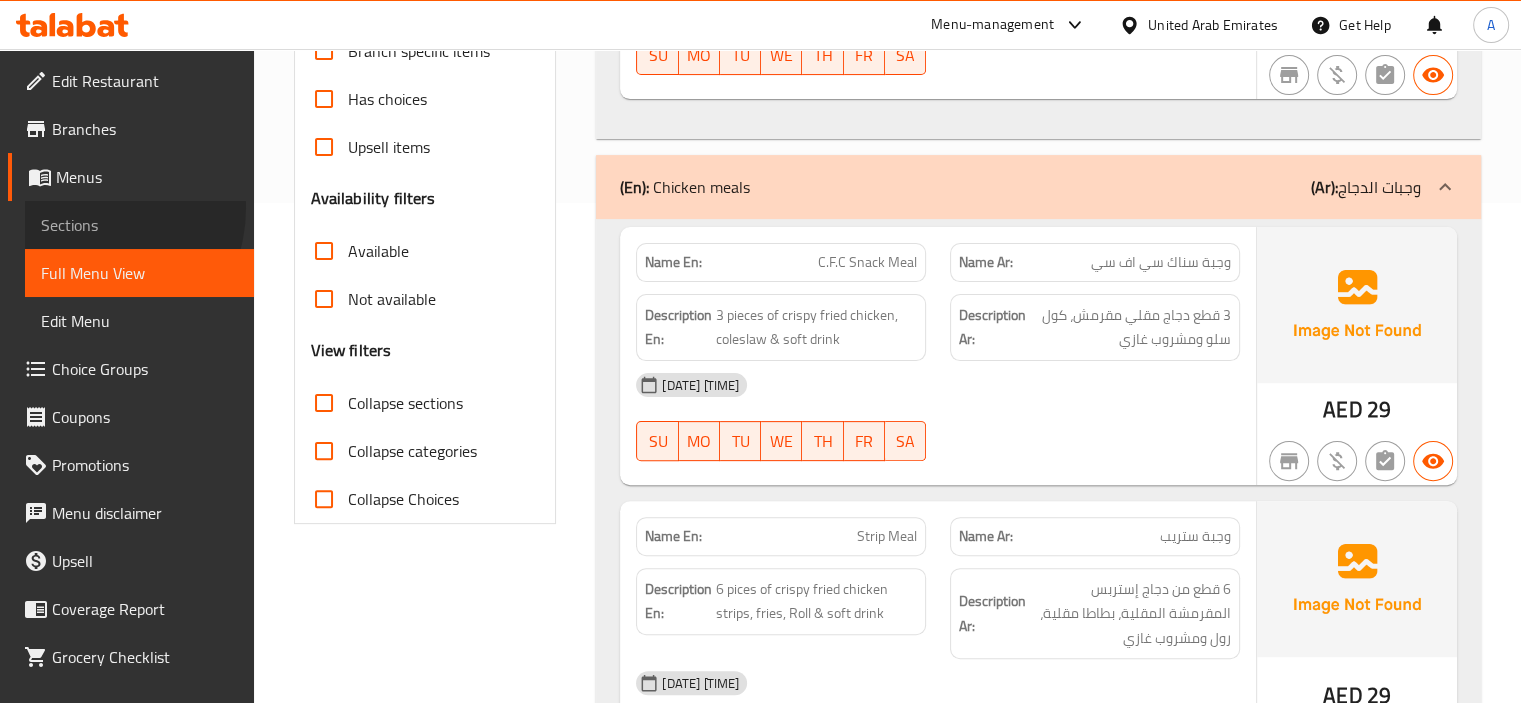 click on "Sections" at bounding box center (139, 225) 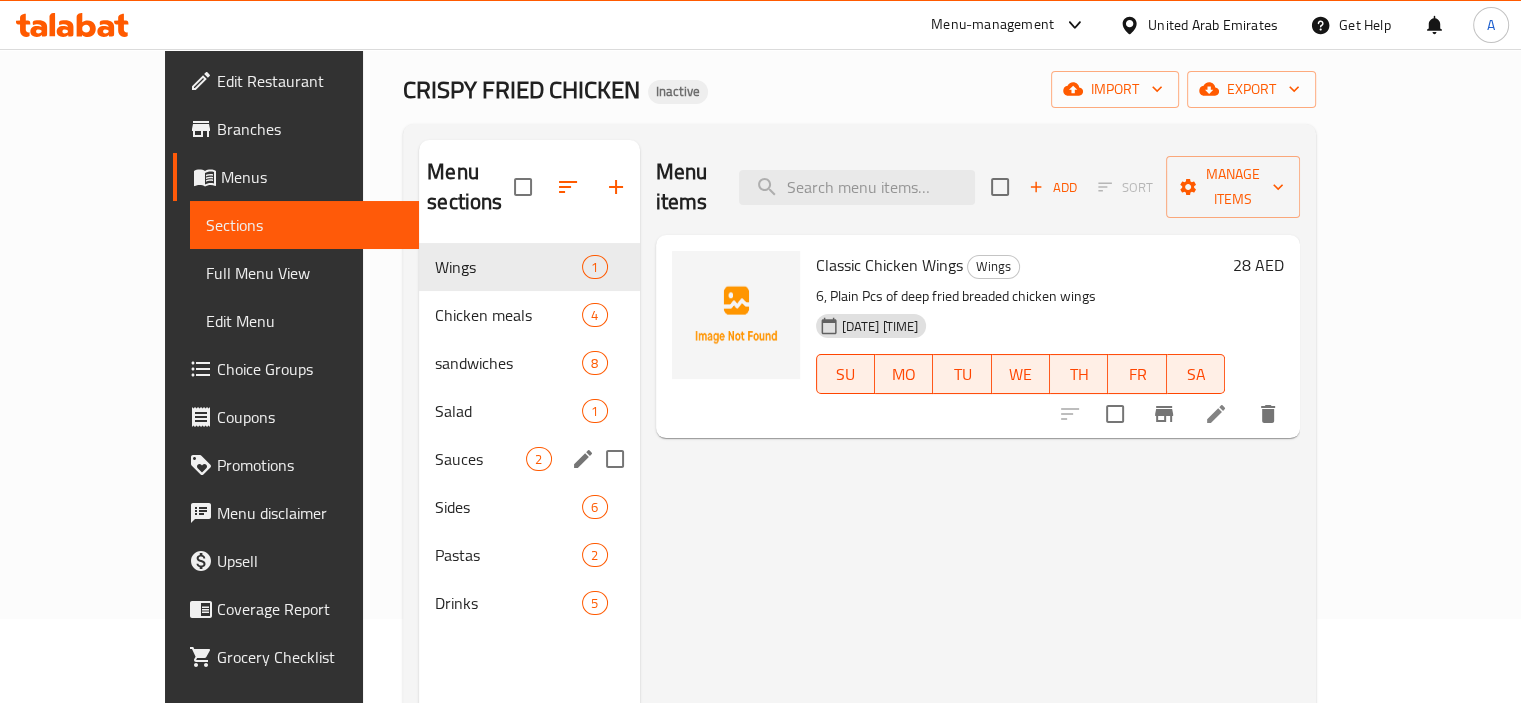 scroll, scrollTop: 80, scrollLeft: 0, axis: vertical 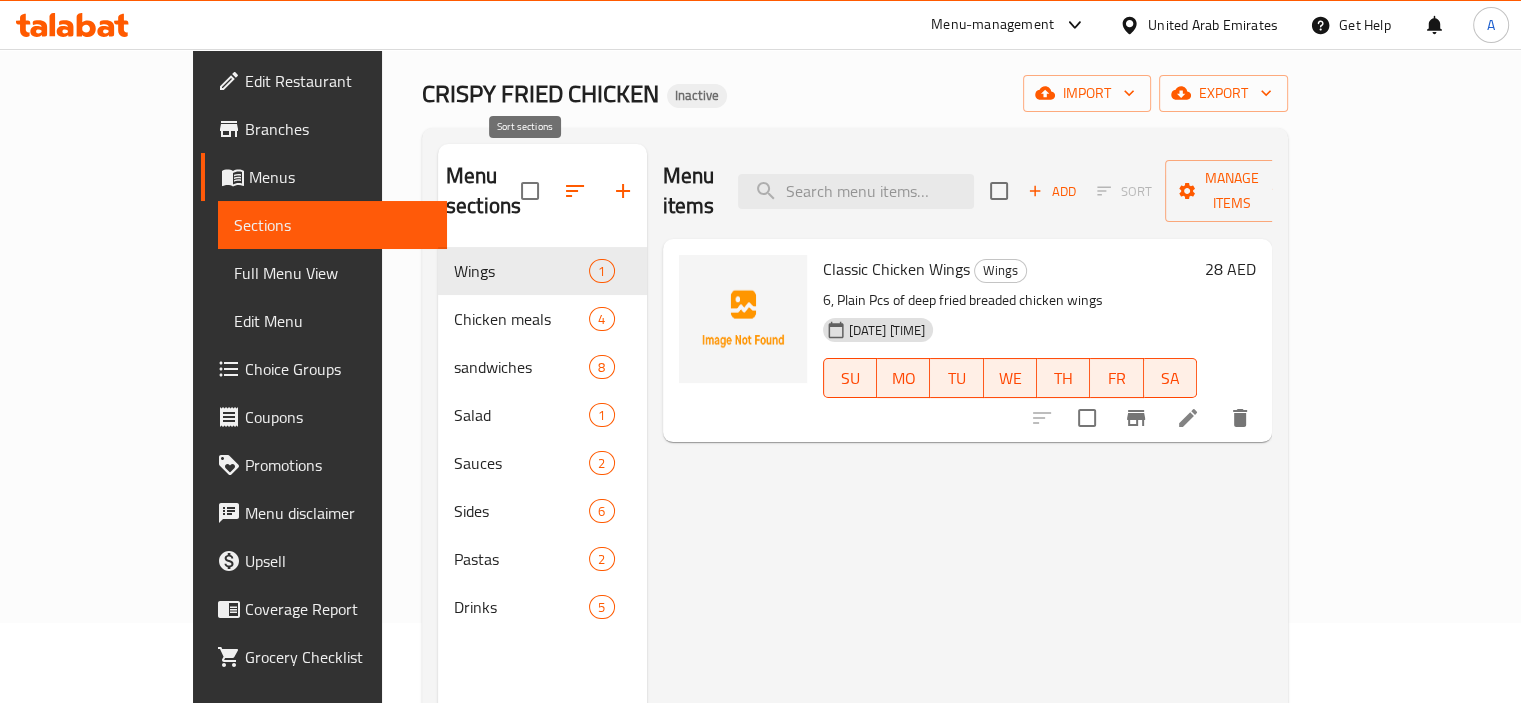 click 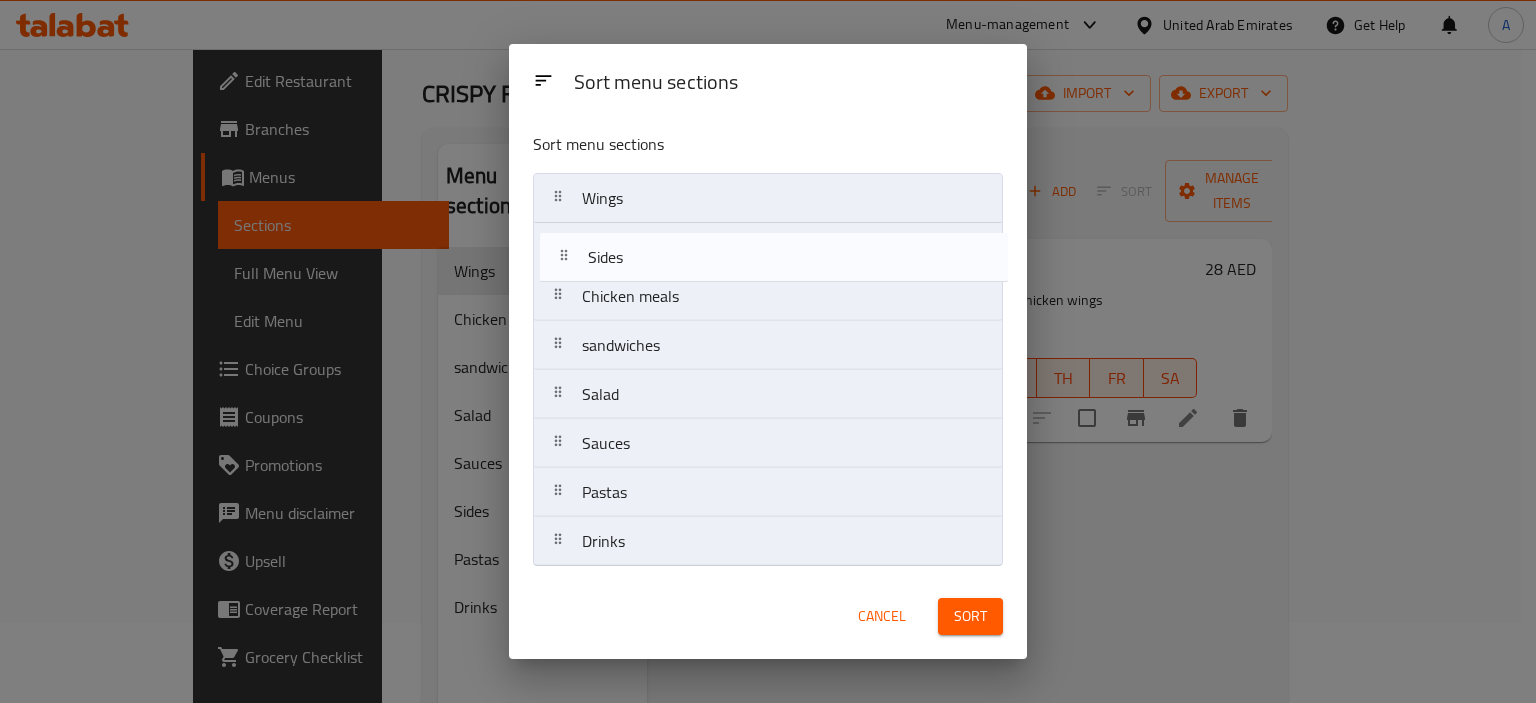 drag, startPoint x: 556, startPoint y: 434, endPoint x: 563, endPoint y: 242, distance: 192.12756 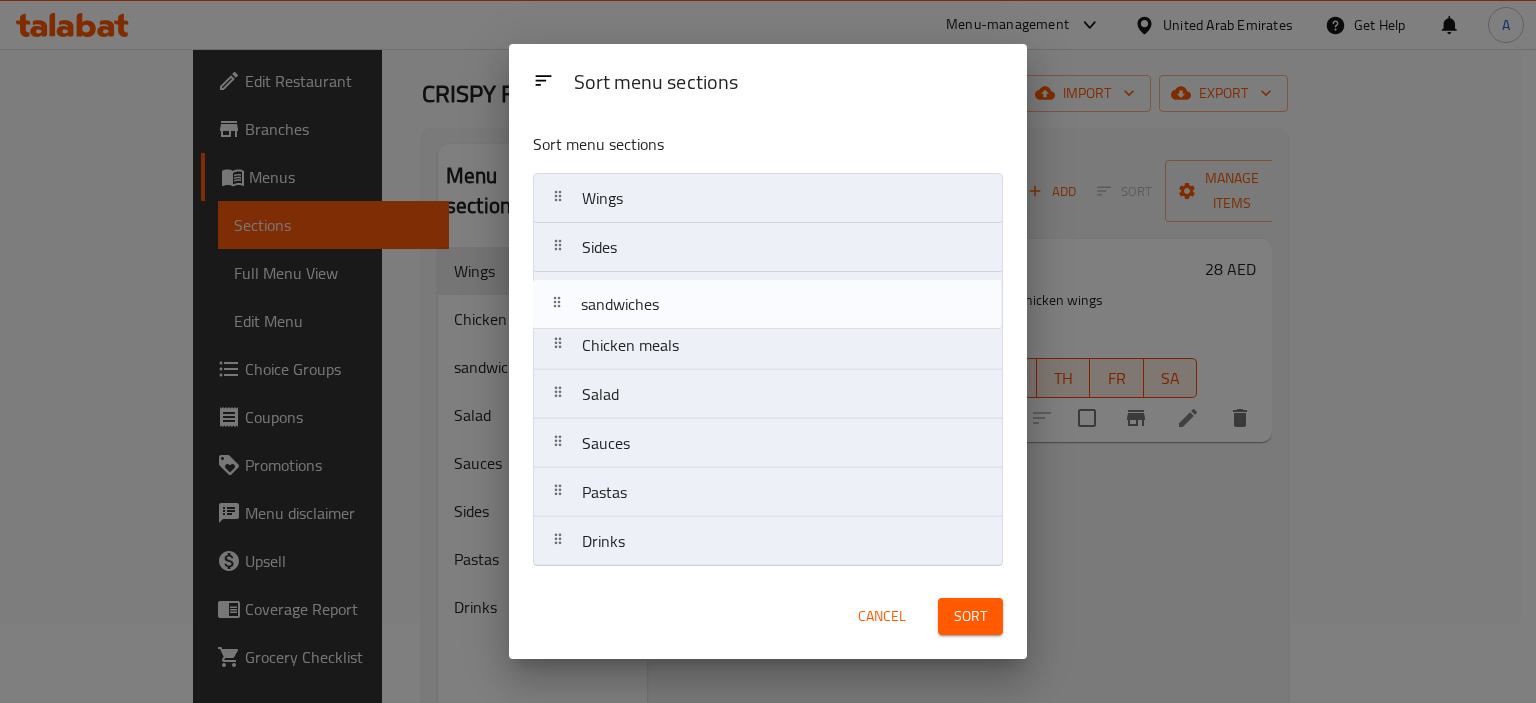 drag, startPoint x: 549, startPoint y: 353, endPoint x: 548, endPoint y: 307, distance: 46.010868 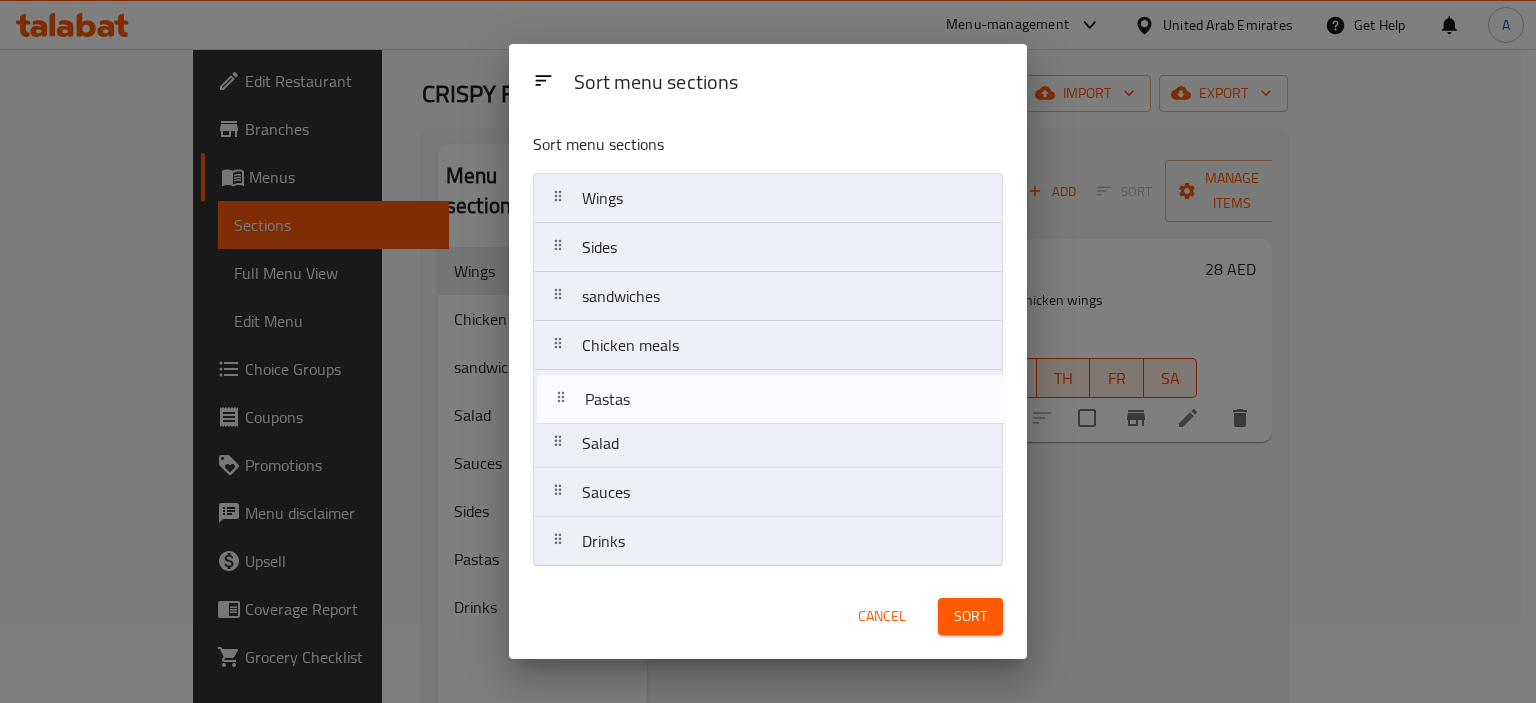 drag, startPoint x: 552, startPoint y: 491, endPoint x: 555, endPoint y: 388, distance: 103.04368 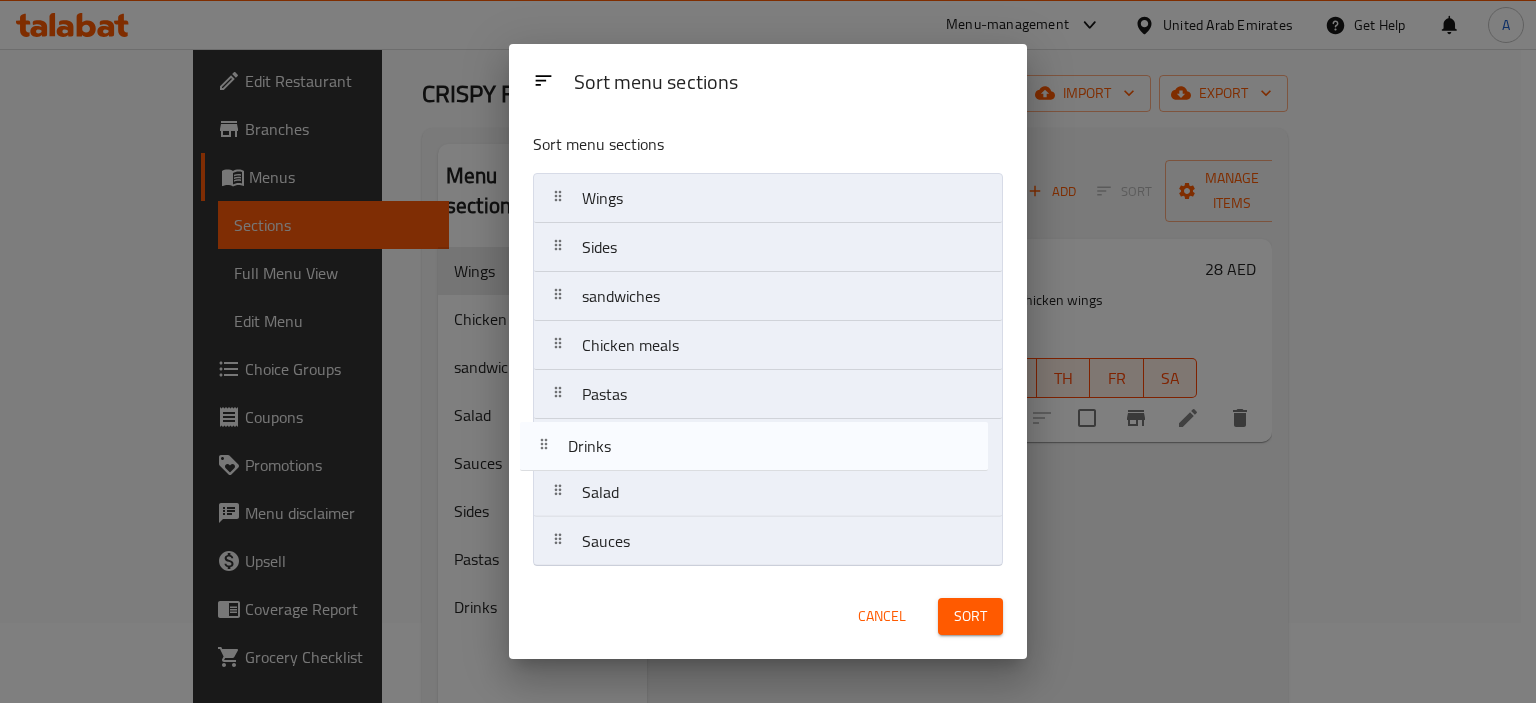 drag, startPoint x: 558, startPoint y: 537, endPoint x: 544, endPoint y: 437, distance: 100.97524 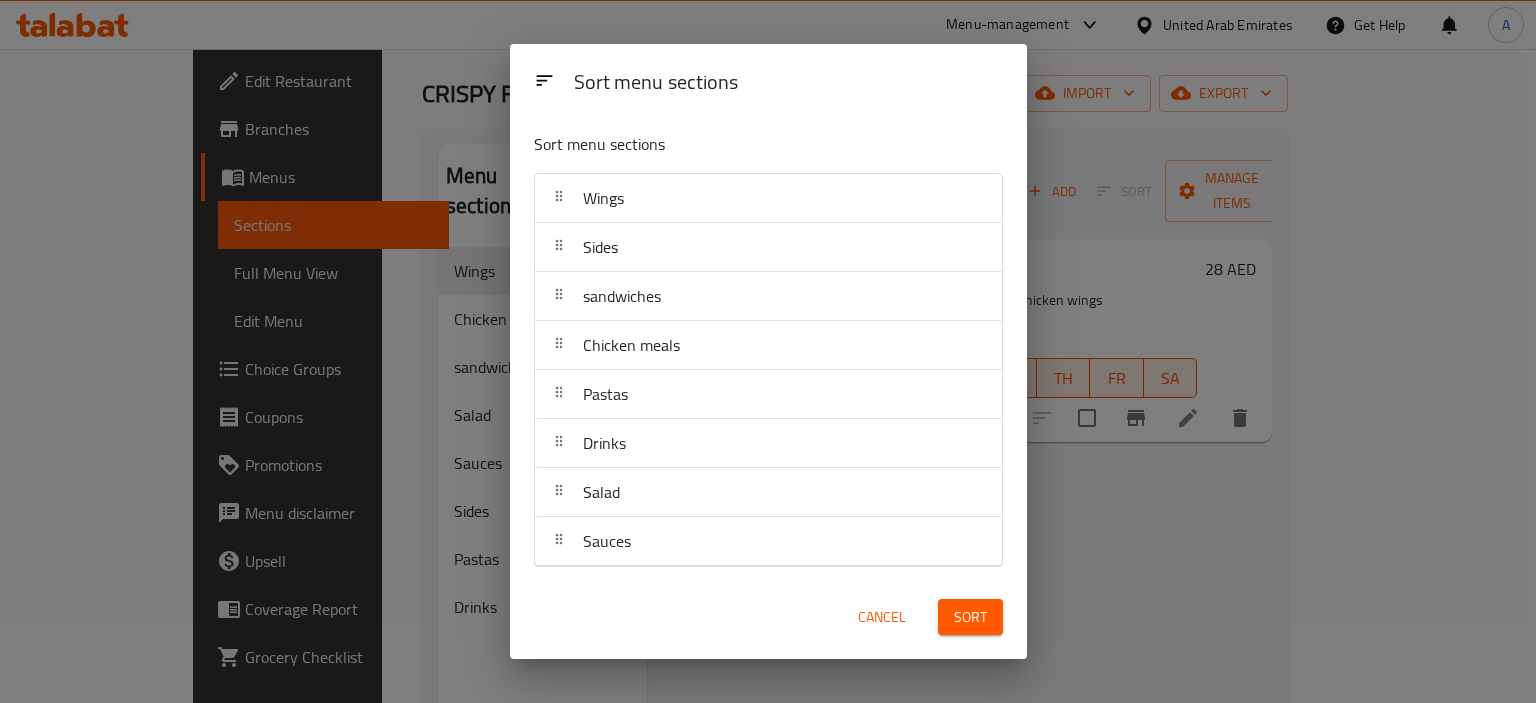 click on "Sort" at bounding box center (970, 617) 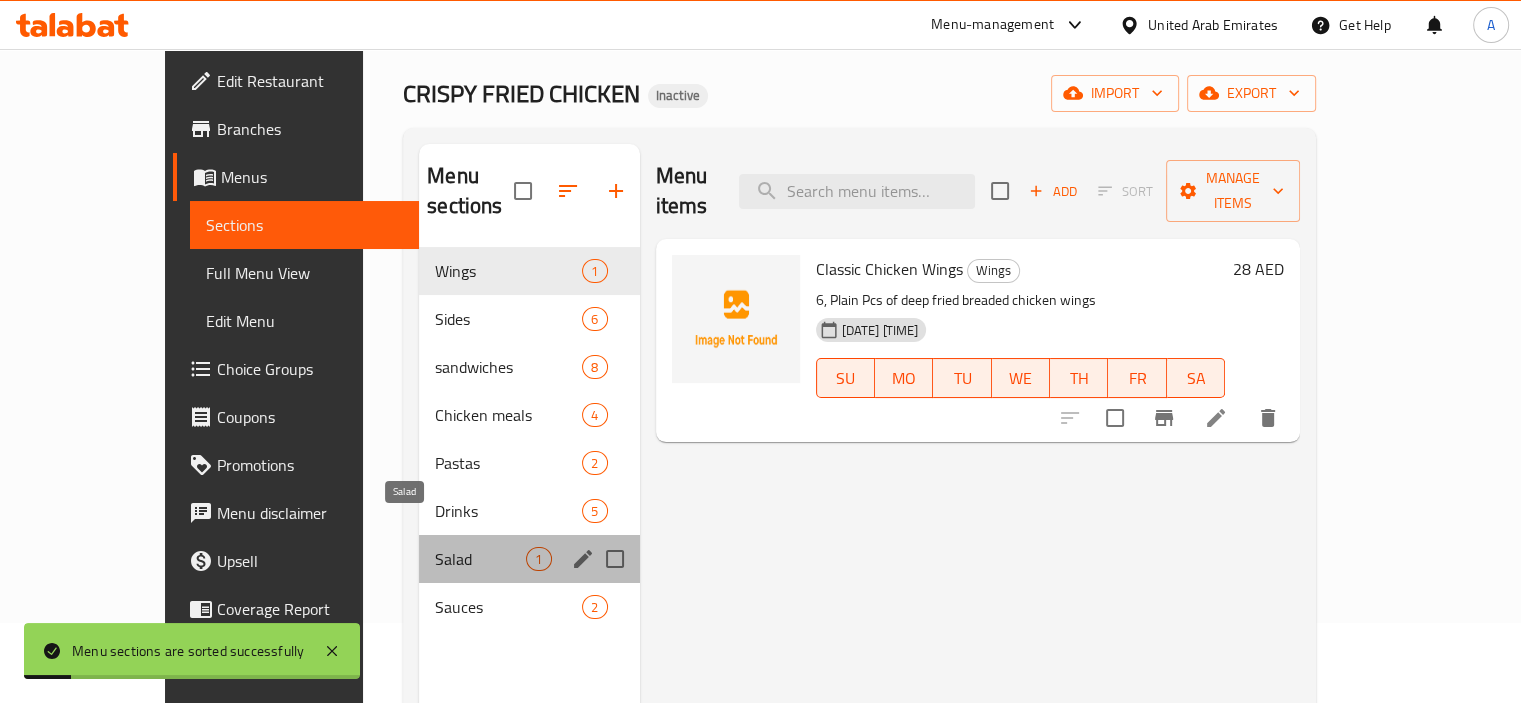 click on "Salad" at bounding box center [480, 559] 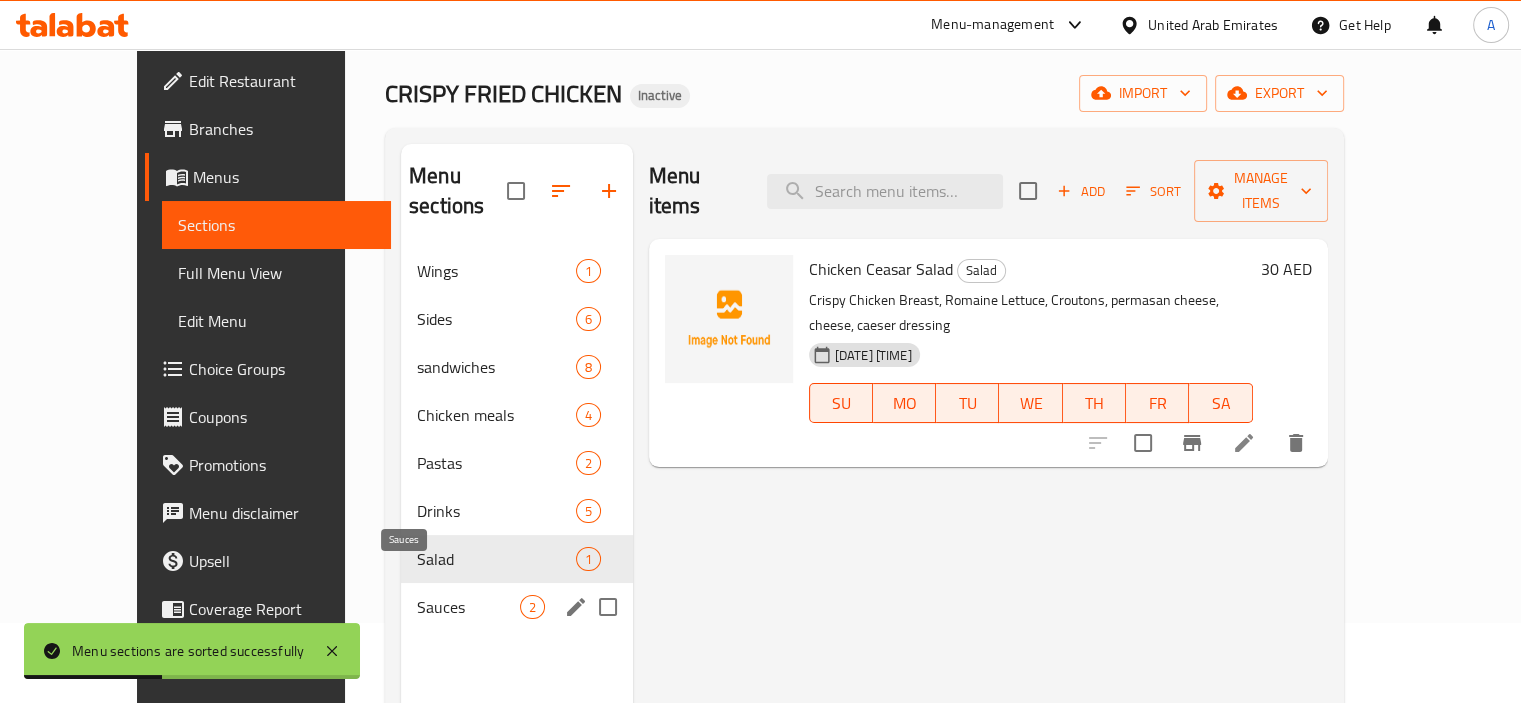 click on "Sauces" at bounding box center (468, 607) 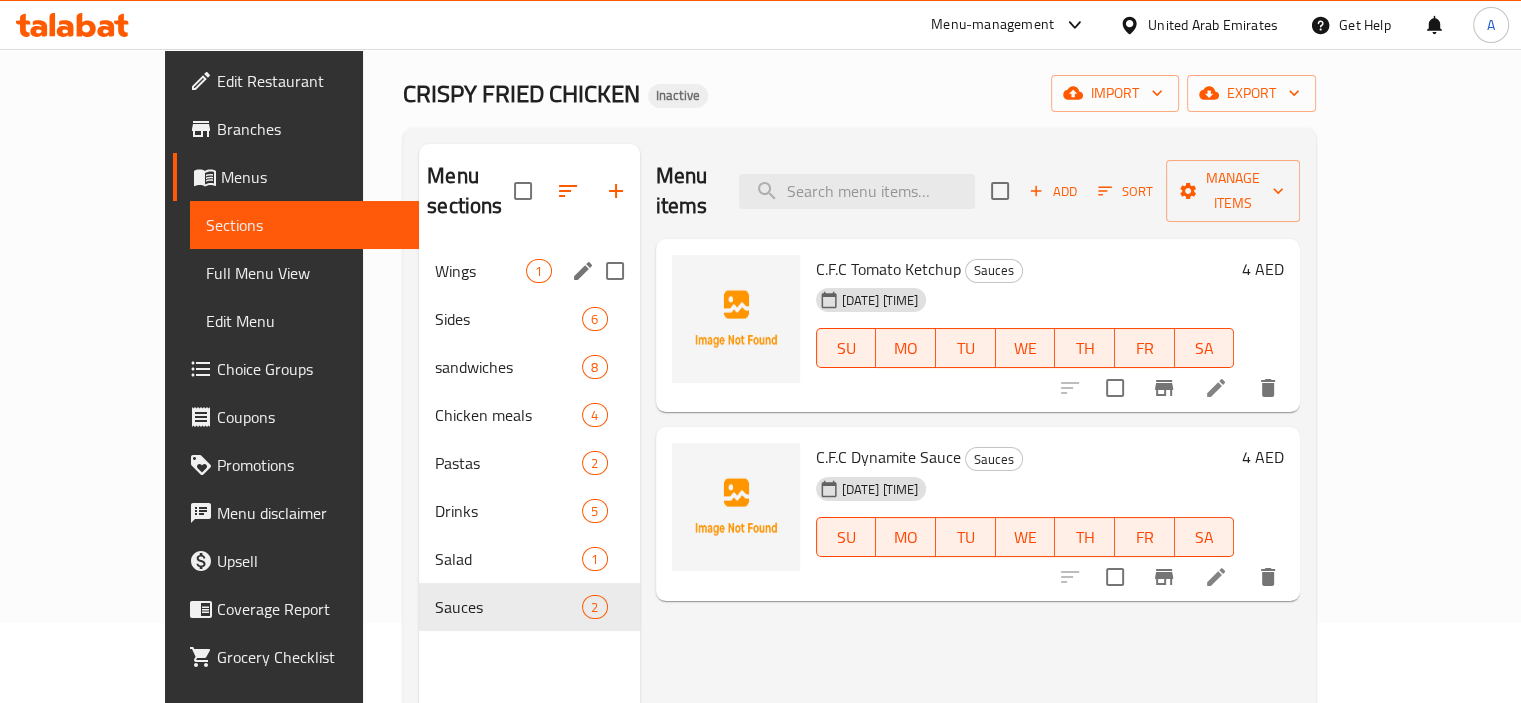 click on "Wings 1" at bounding box center [529, 271] 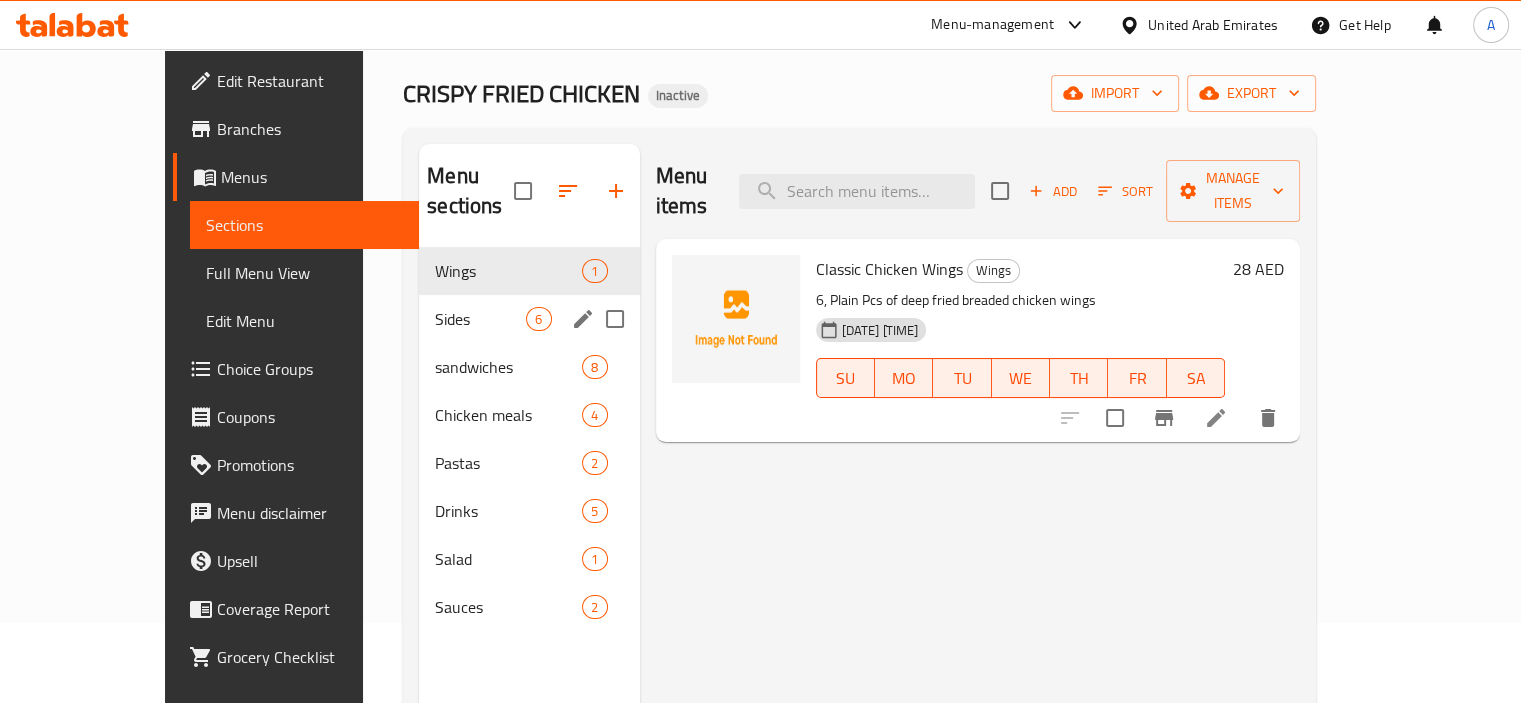 click on "Sides 6" at bounding box center (529, 319) 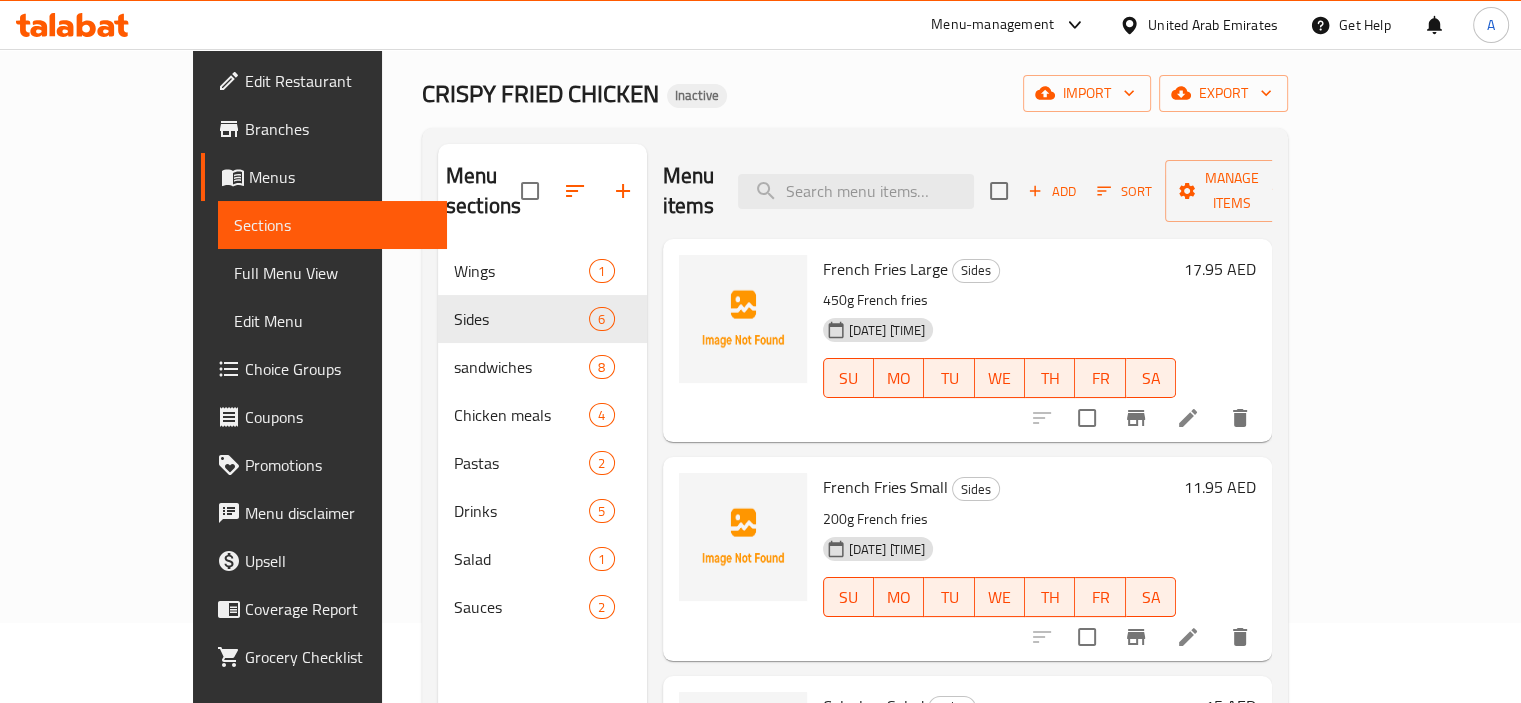 click on "Full Menu View" at bounding box center [332, 273] 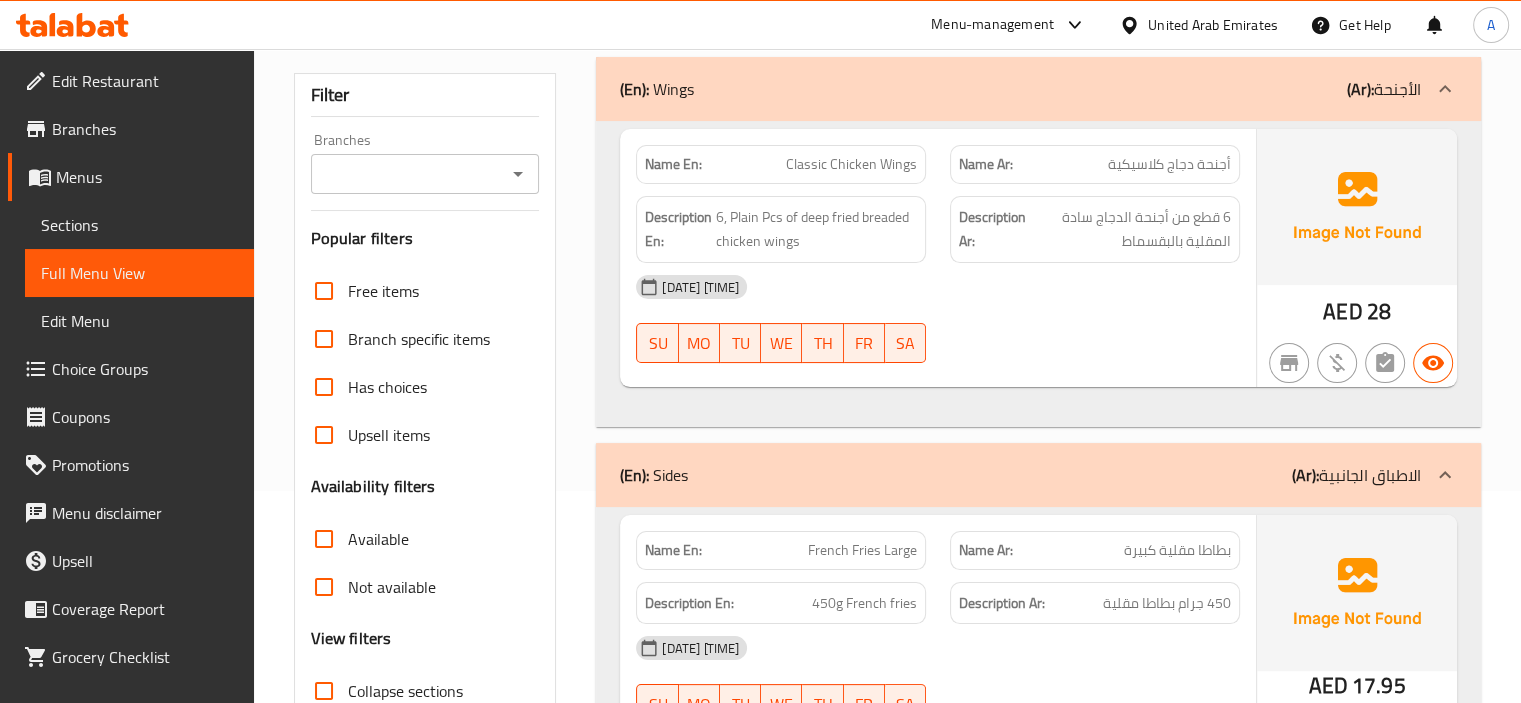 scroll, scrollTop: 380, scrollLeft: 0, axis: vertical 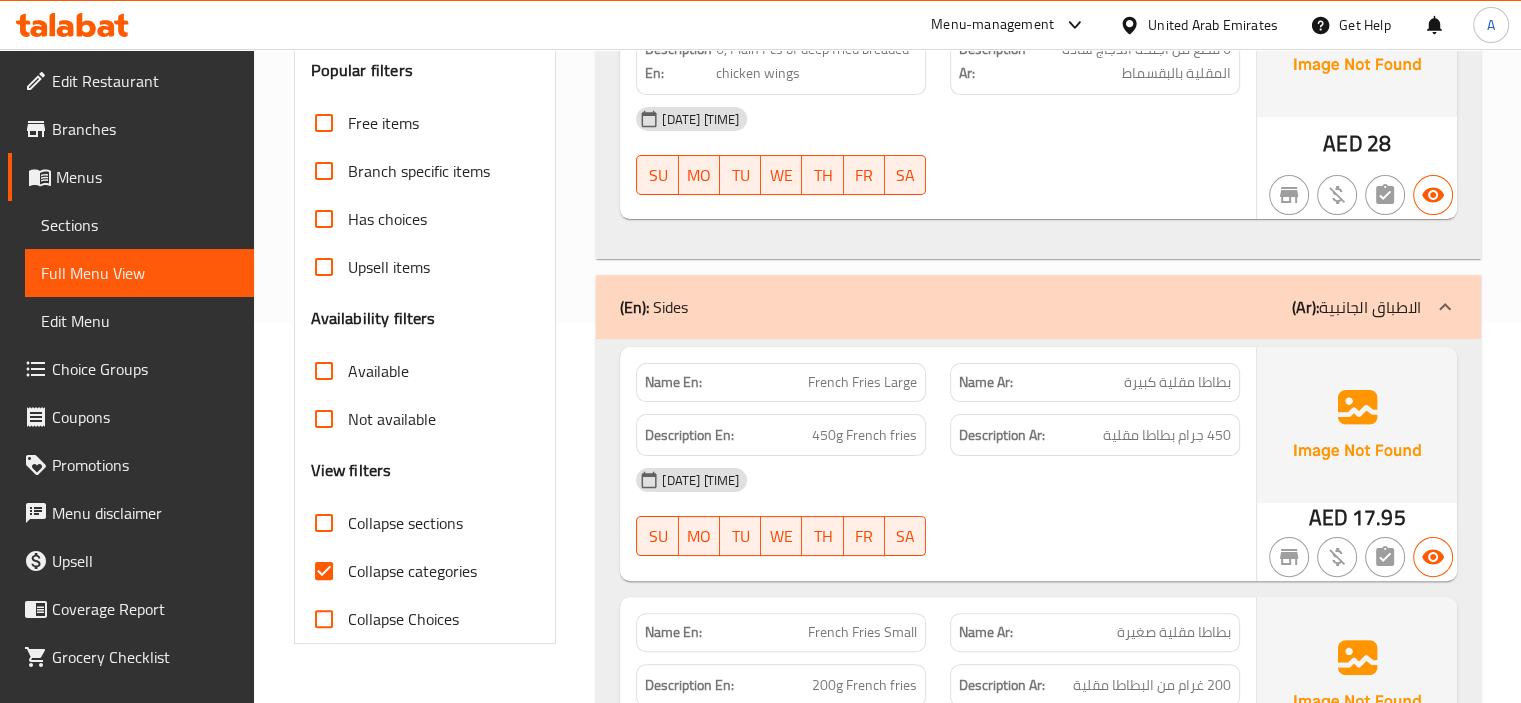 click on "Collapse categories" at bounding box center (412, 571) 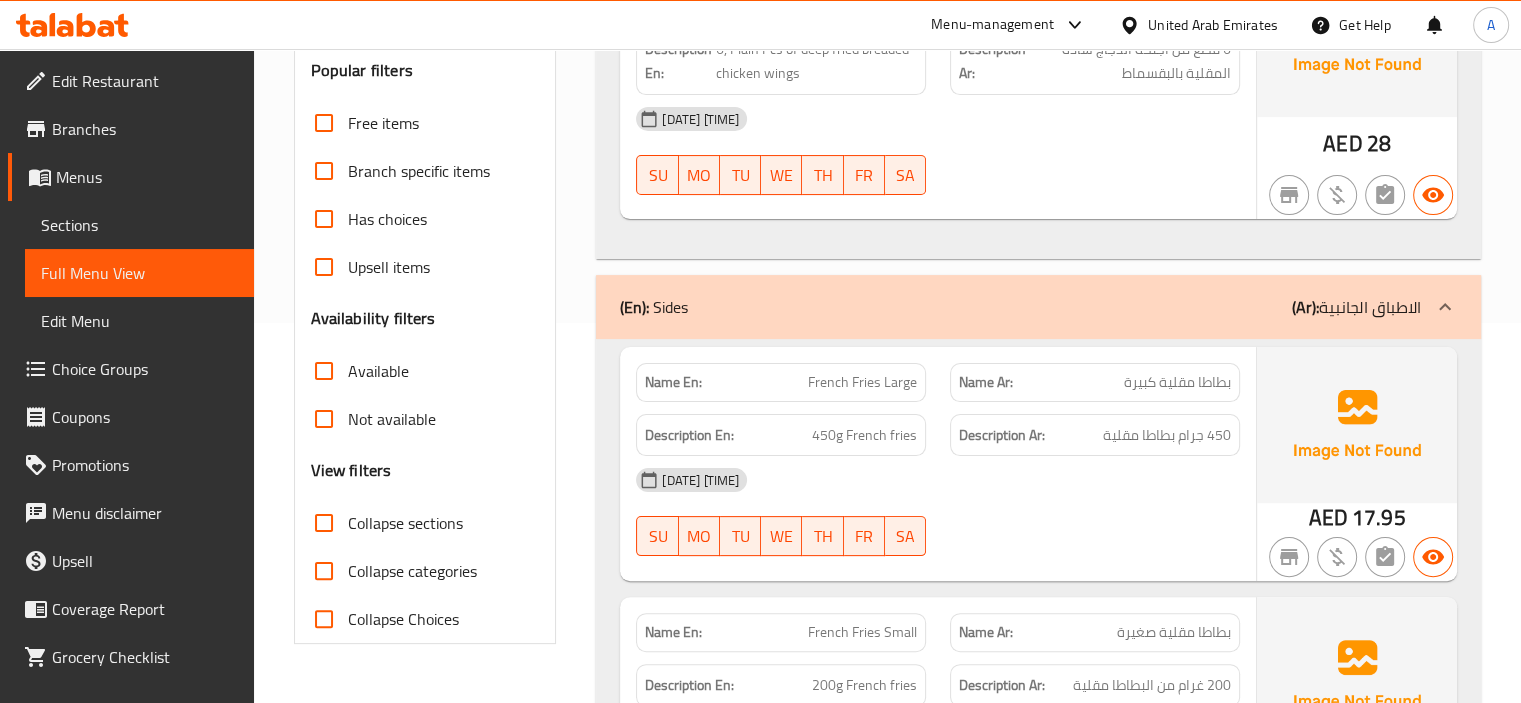 click on "[DATE] [TIME] SU MO TU WE TH FR SA" at bounding box center [938, 151] 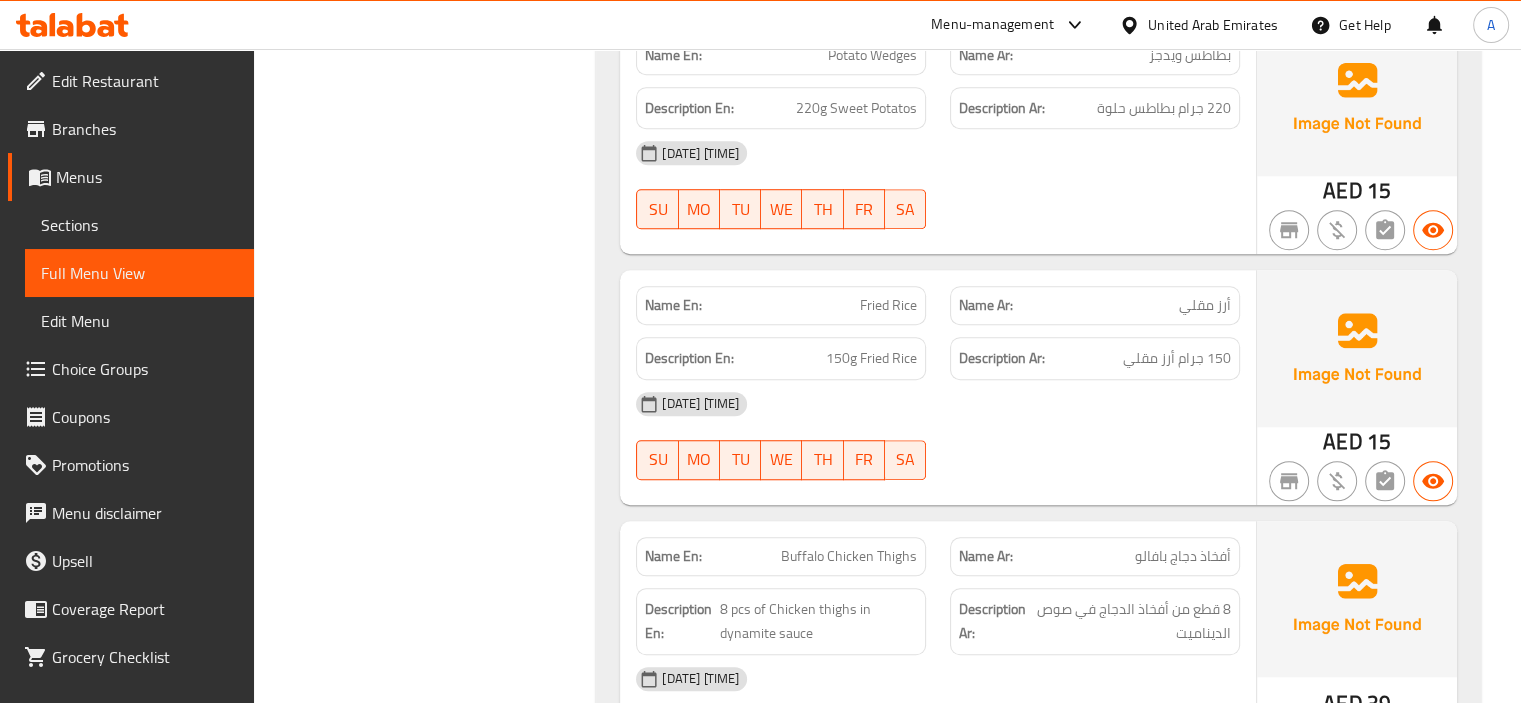 scroll, scrollTop: 1580, scrollLeft: 0, axis: vertical 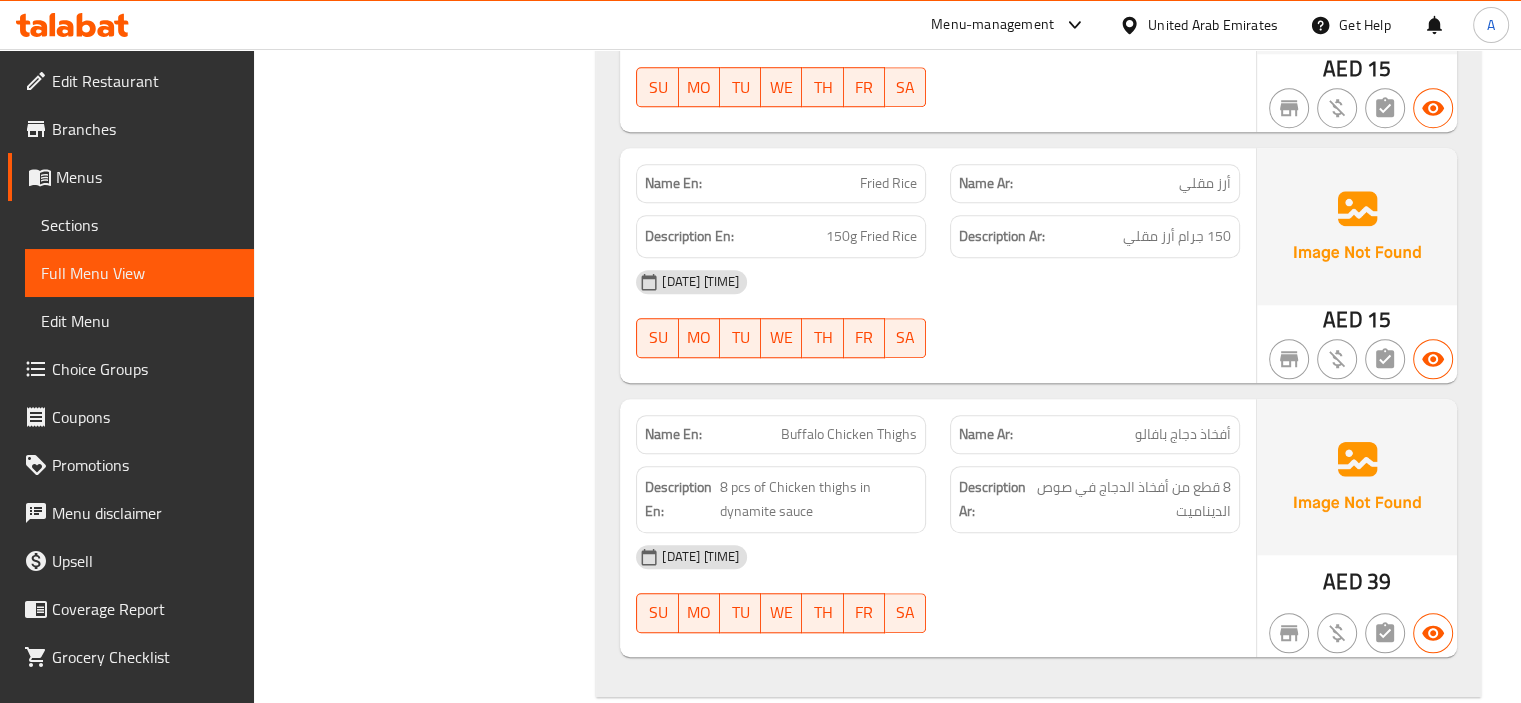 click on "Buffalo Chicken Thighs" at bounding box center (849, 434) 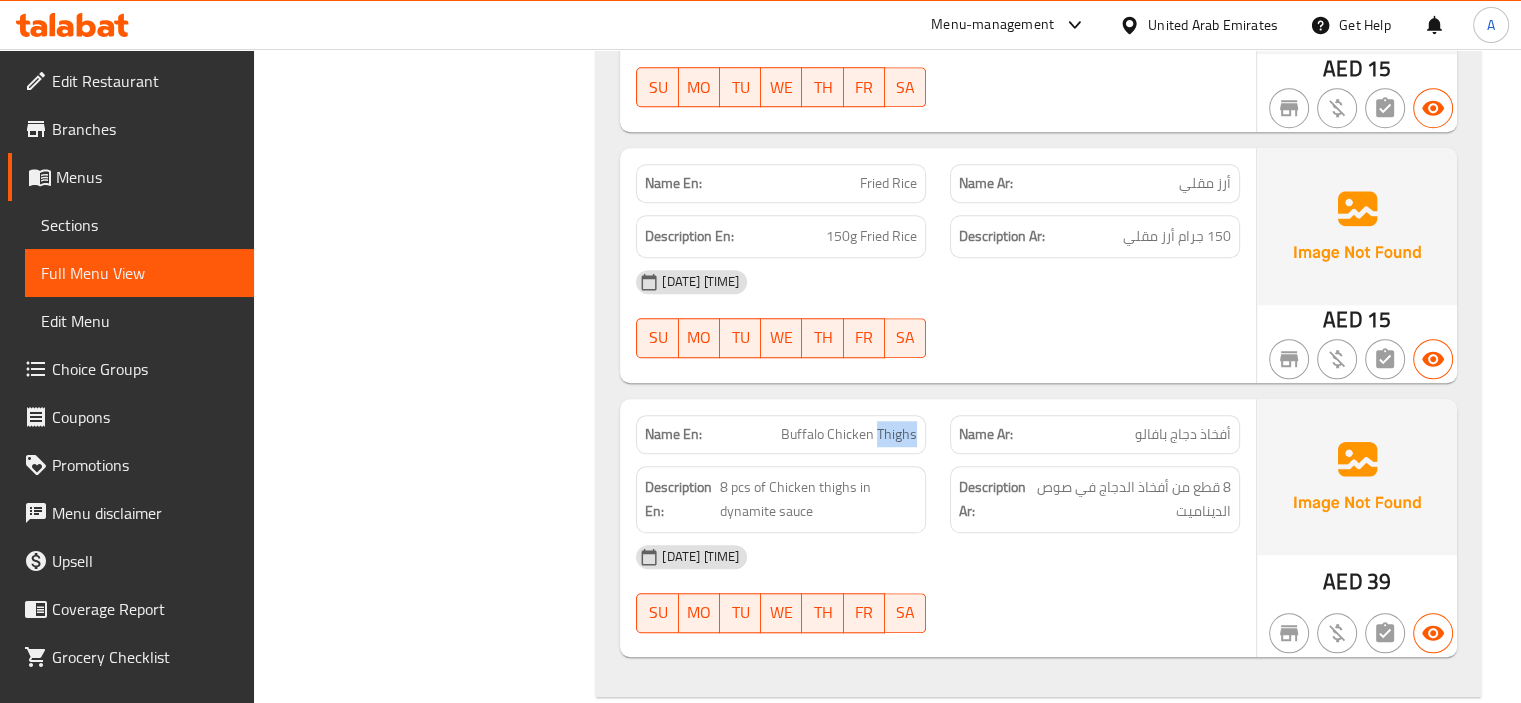 click on "Buffalo Chicken Thighs" at bounding box center (849, 434) 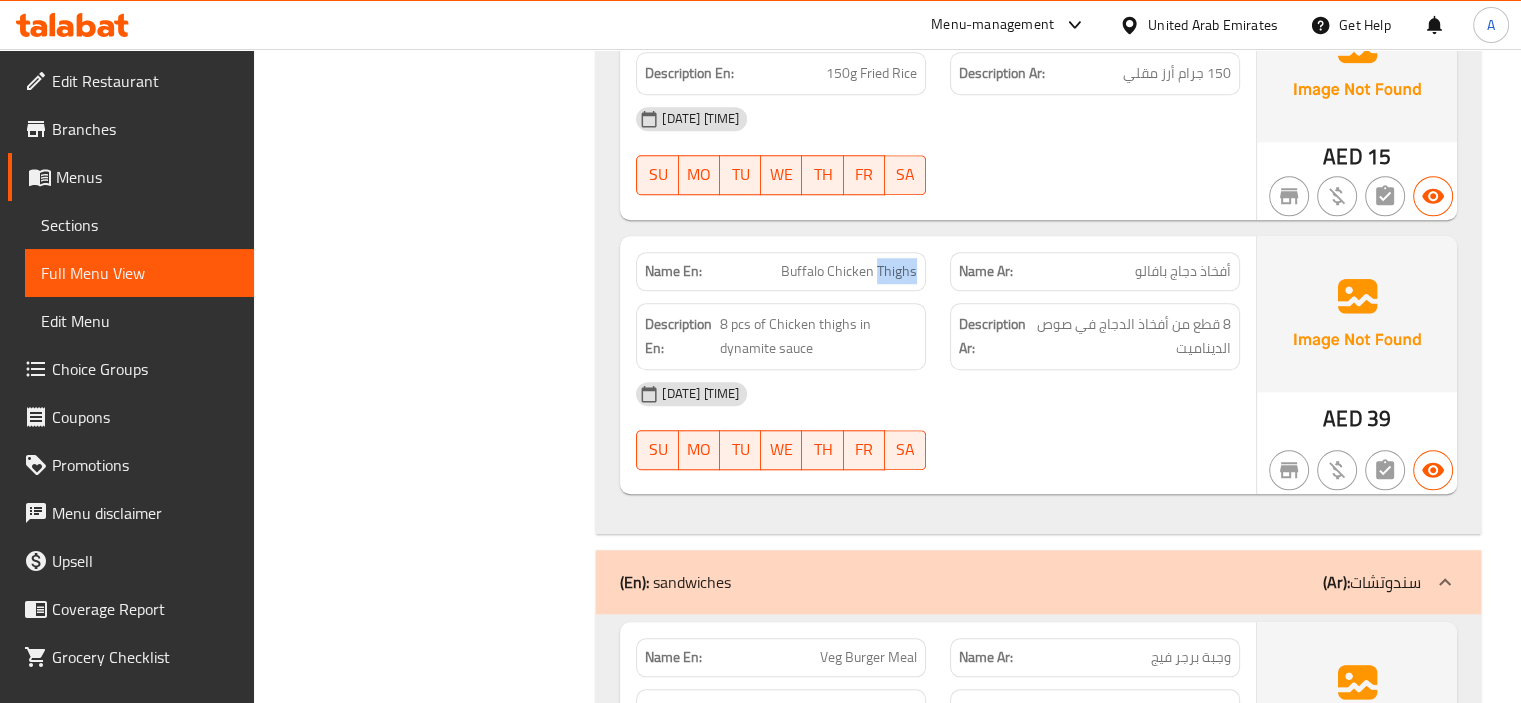 scroll, scrollTop: 1980, scrollLeft: 0, axis: vertical 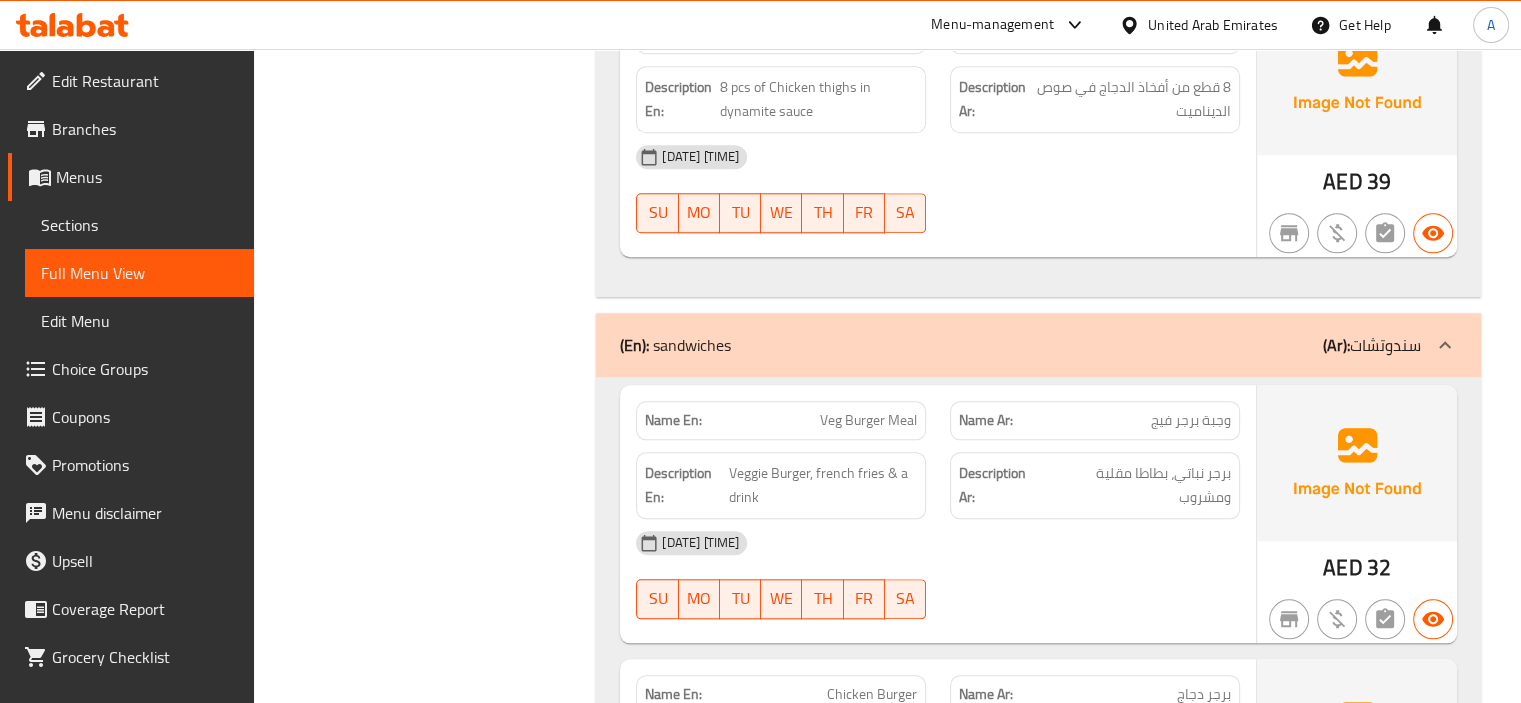 click on "Filter Branches Branches Popular filters Free items Branch specific items Has choices Upsell items Availability filters Available Not available View filters Collapse sections Collapse categories Collapse Choices" at bounding box center [433, 2753] 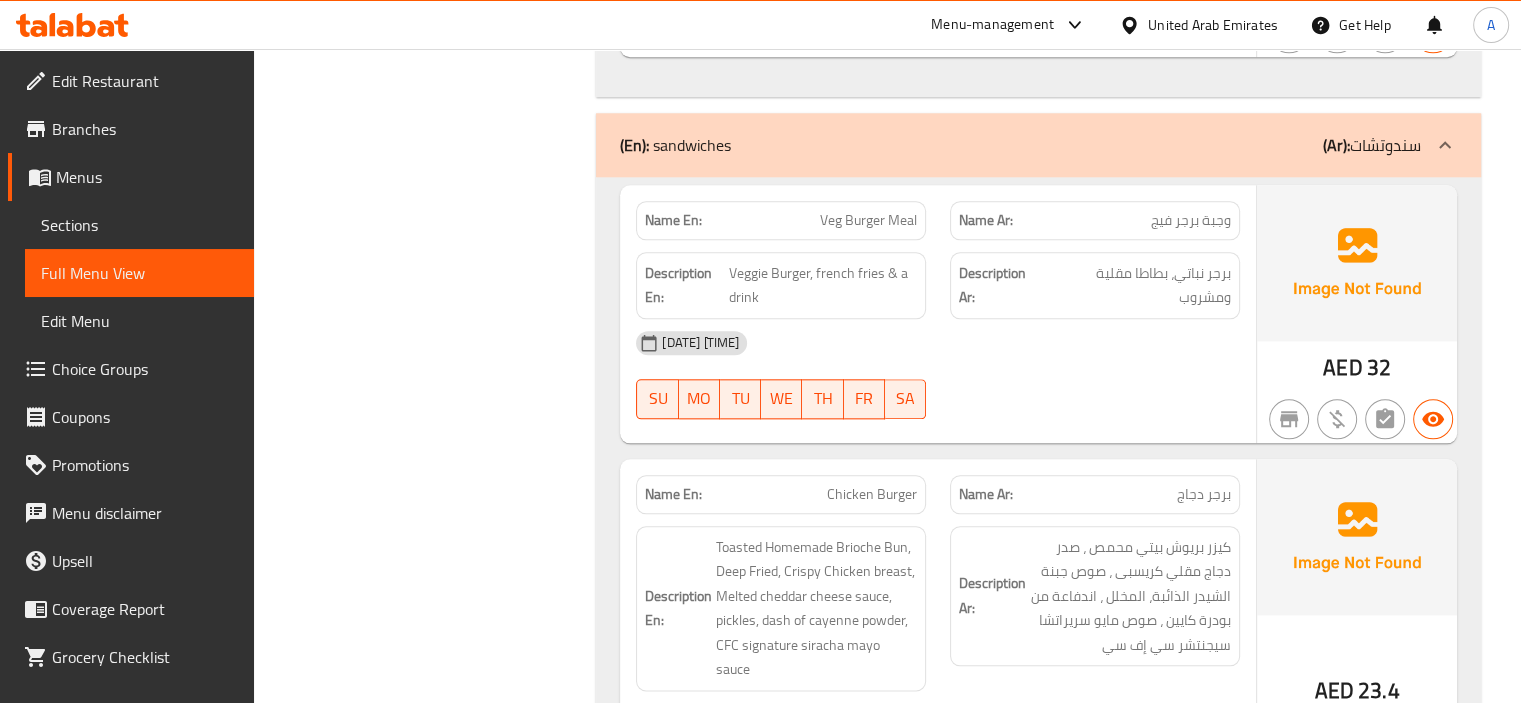 scroll, scrollTop: 2380, scrollLeft: 0, axis: vertical 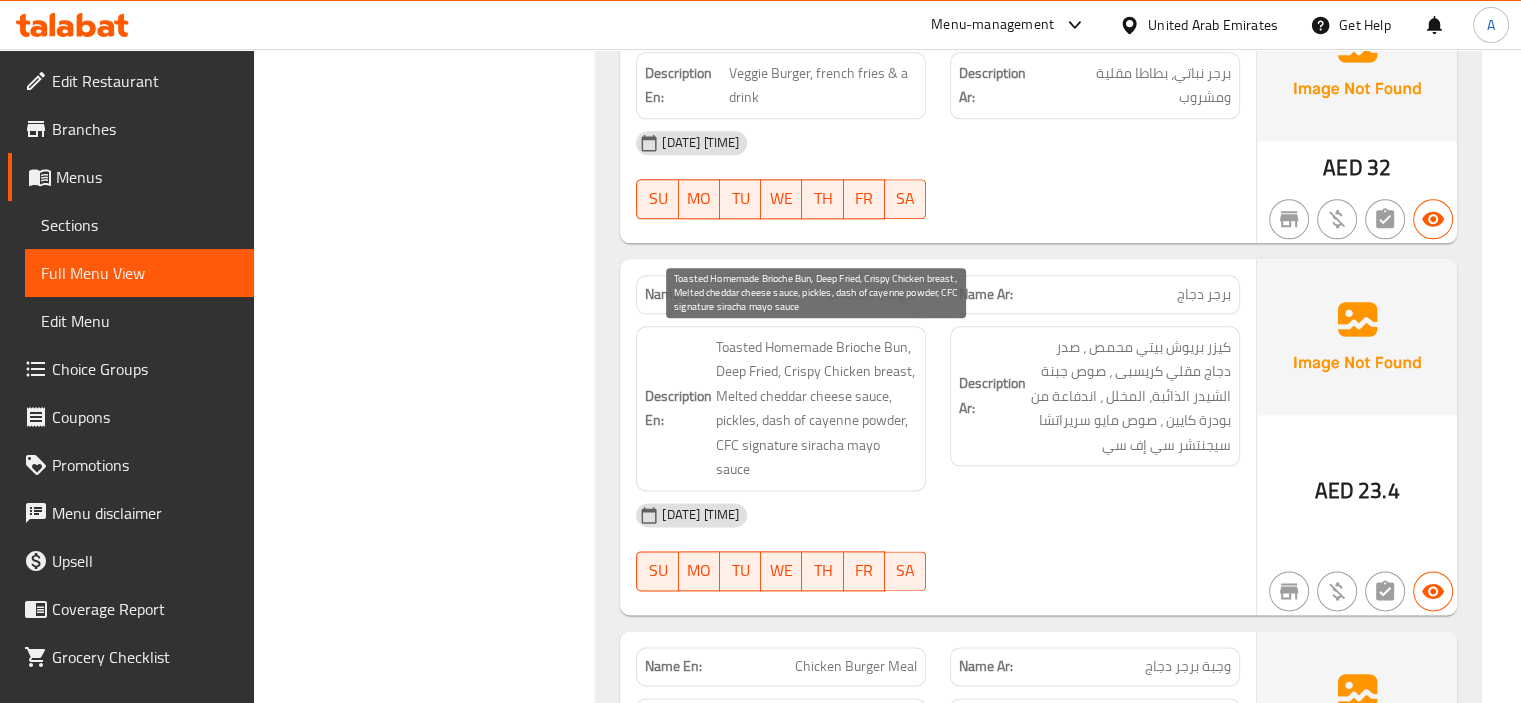 click on "Toasted Homemade Brioche Bun, Deep Fried, Crispy Chicken breast, Melted cheddar cheese sauce, pickles, dash of cayenne powder, CFC signature siracha mayo sauce" at bounding box center (816, 408) 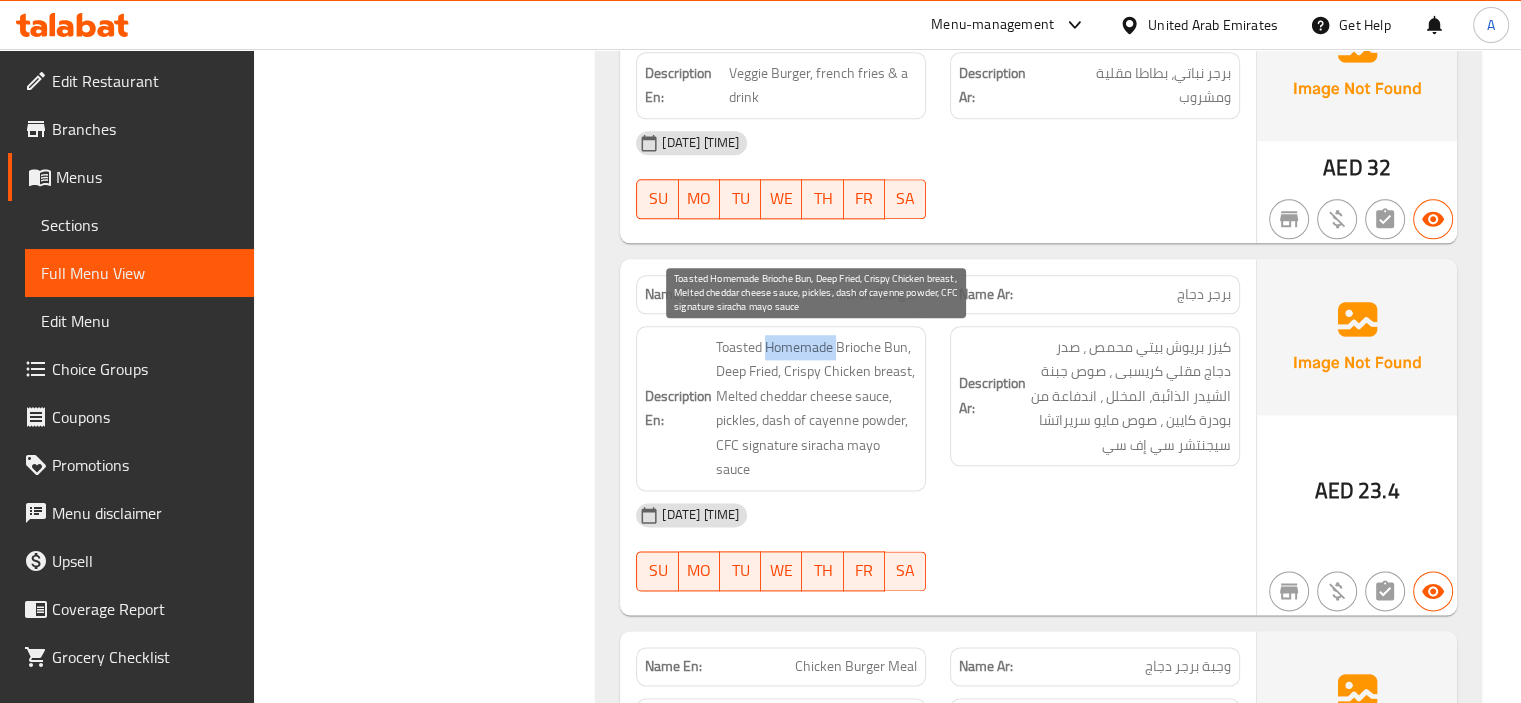 click on "Toasted Homemade Brioche Bun, Deep Fried, Crispy Chicken breast, Melted cheddar cheese sauce, pickles, dash of cayenne powder, CFC signature siracha mayo sauce" at bounding box center [816, 408] 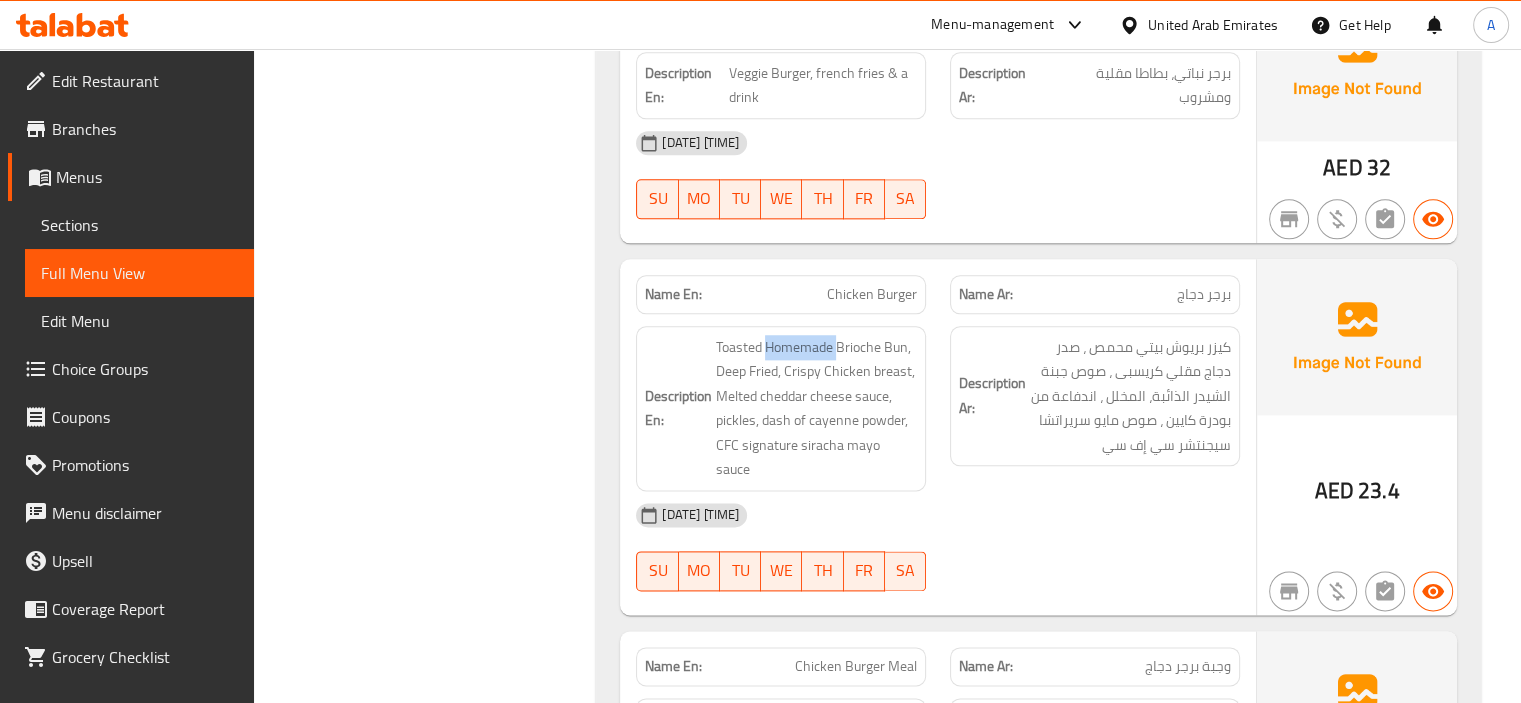 copy on "Homemade" 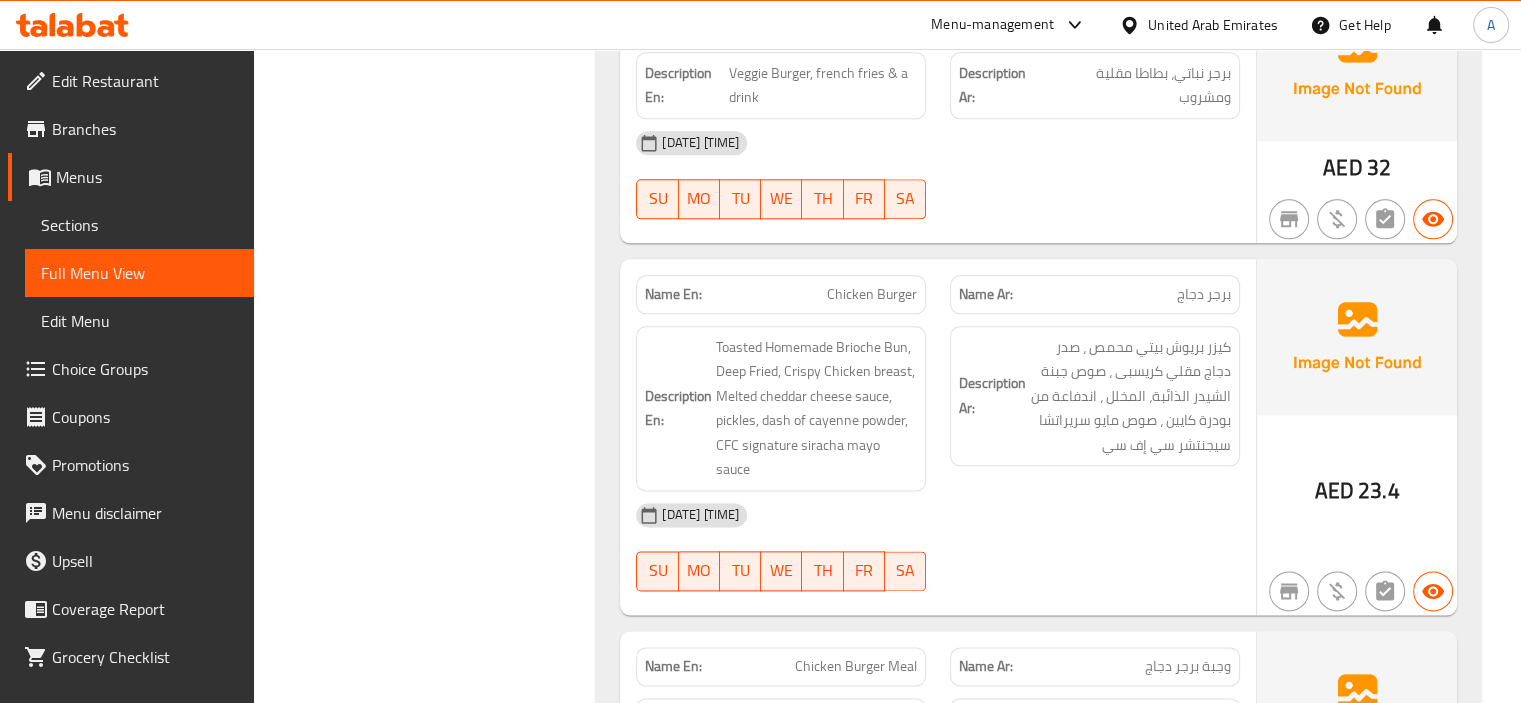 click on "[DATE] [TIME]" at bounding box center (938, -1269) 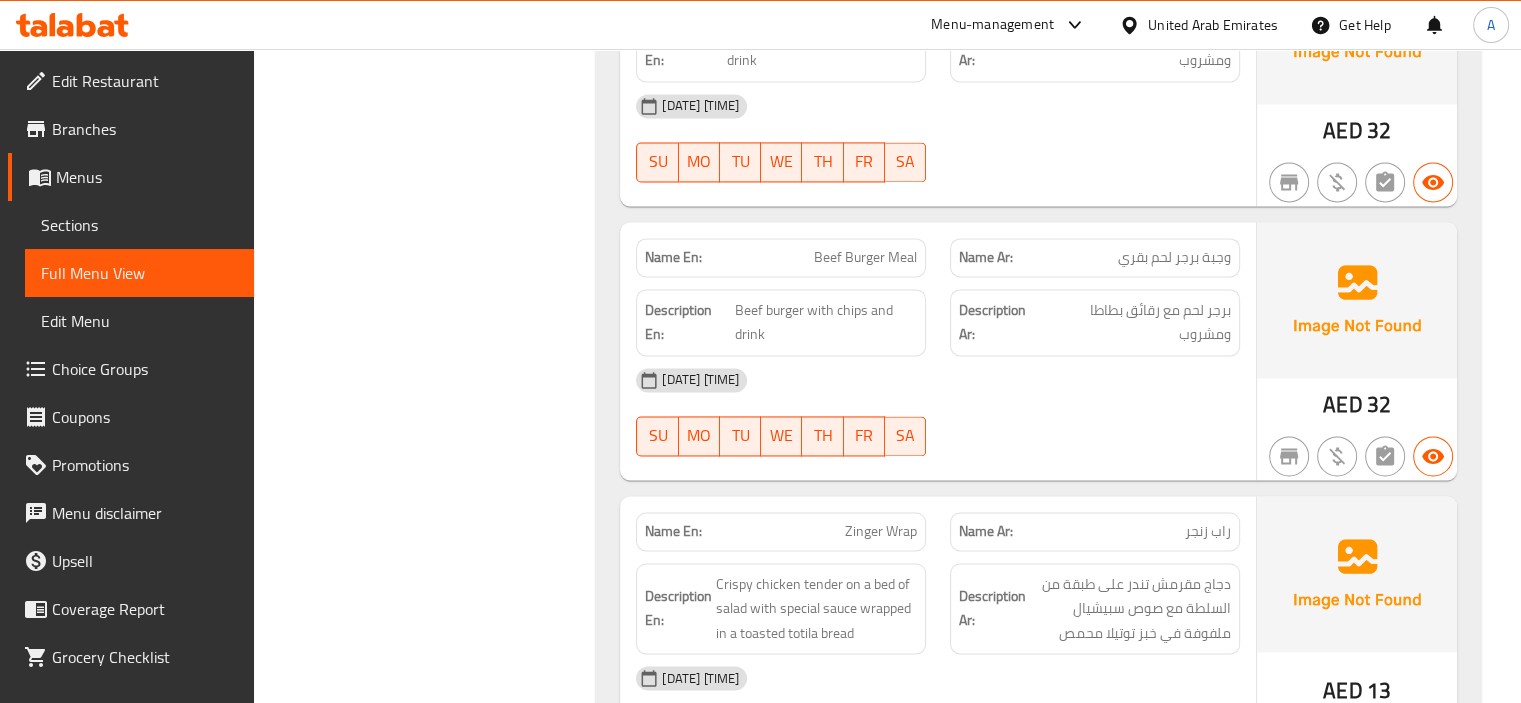 scroll, scrollTop: 3080, scrollLeft: 0, axis: vertical 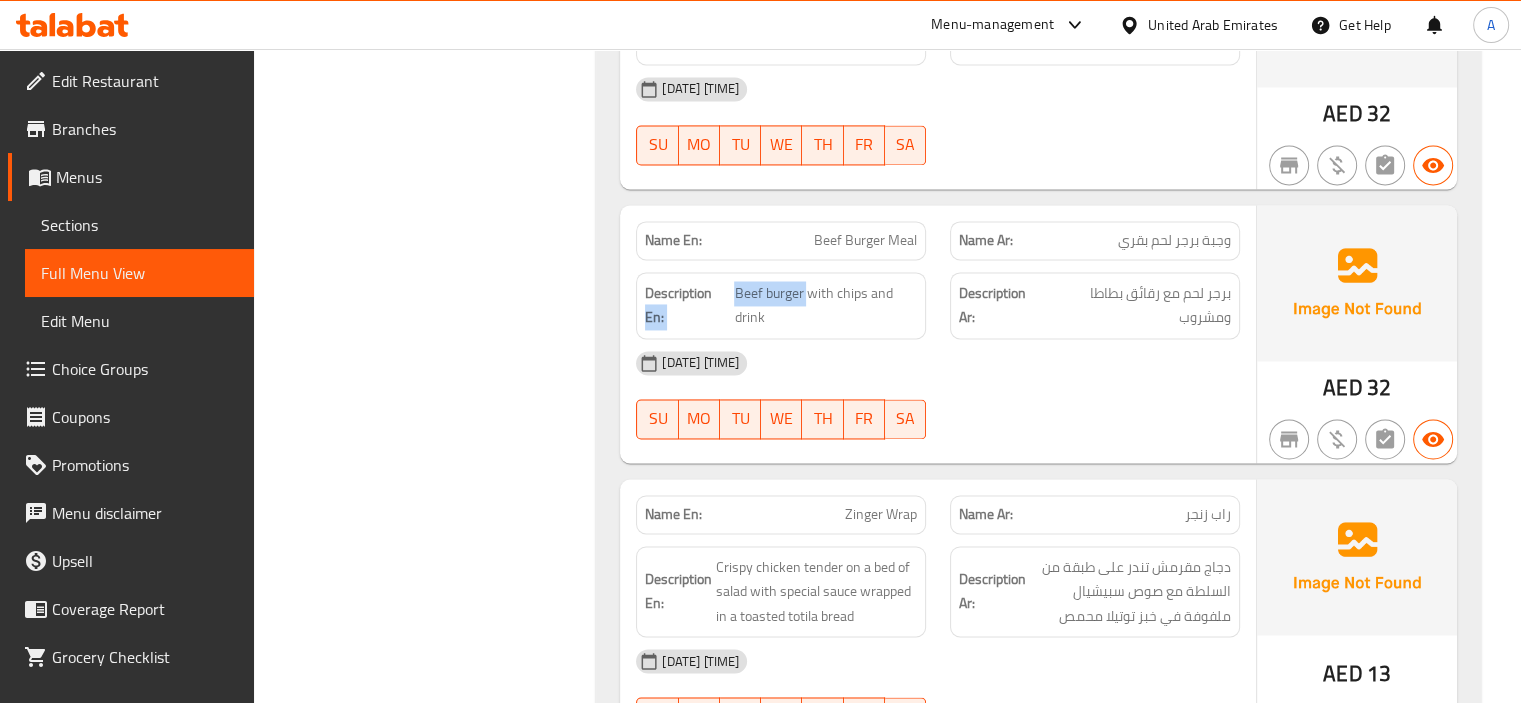 drag, startPoint x: 805, startPoint y: 259, endPoint x: 718, endPoint y: 255, distance: 87.0919 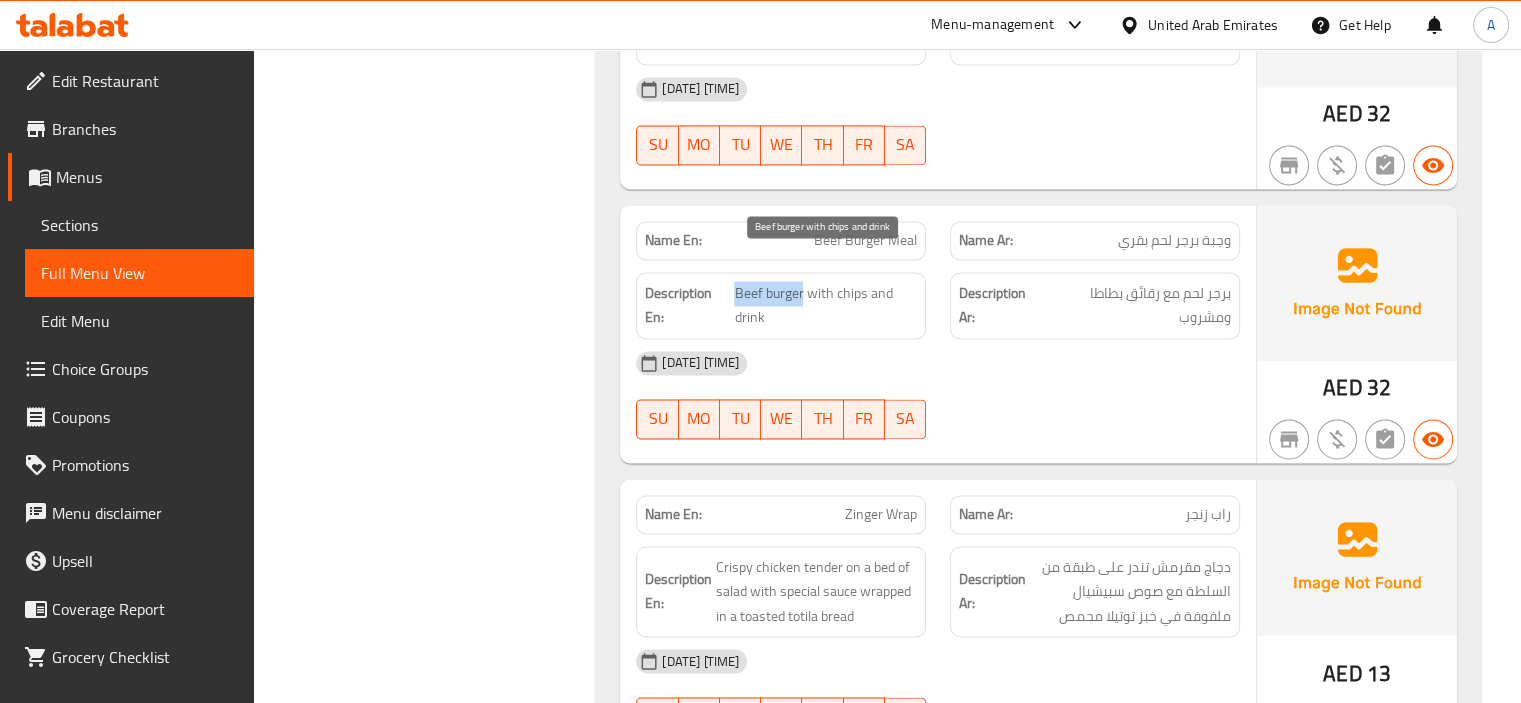 drag, startPoint x: 736, startPoint y: 266, endPoint x: 803, endPoint y: 262, distance: 67.11929 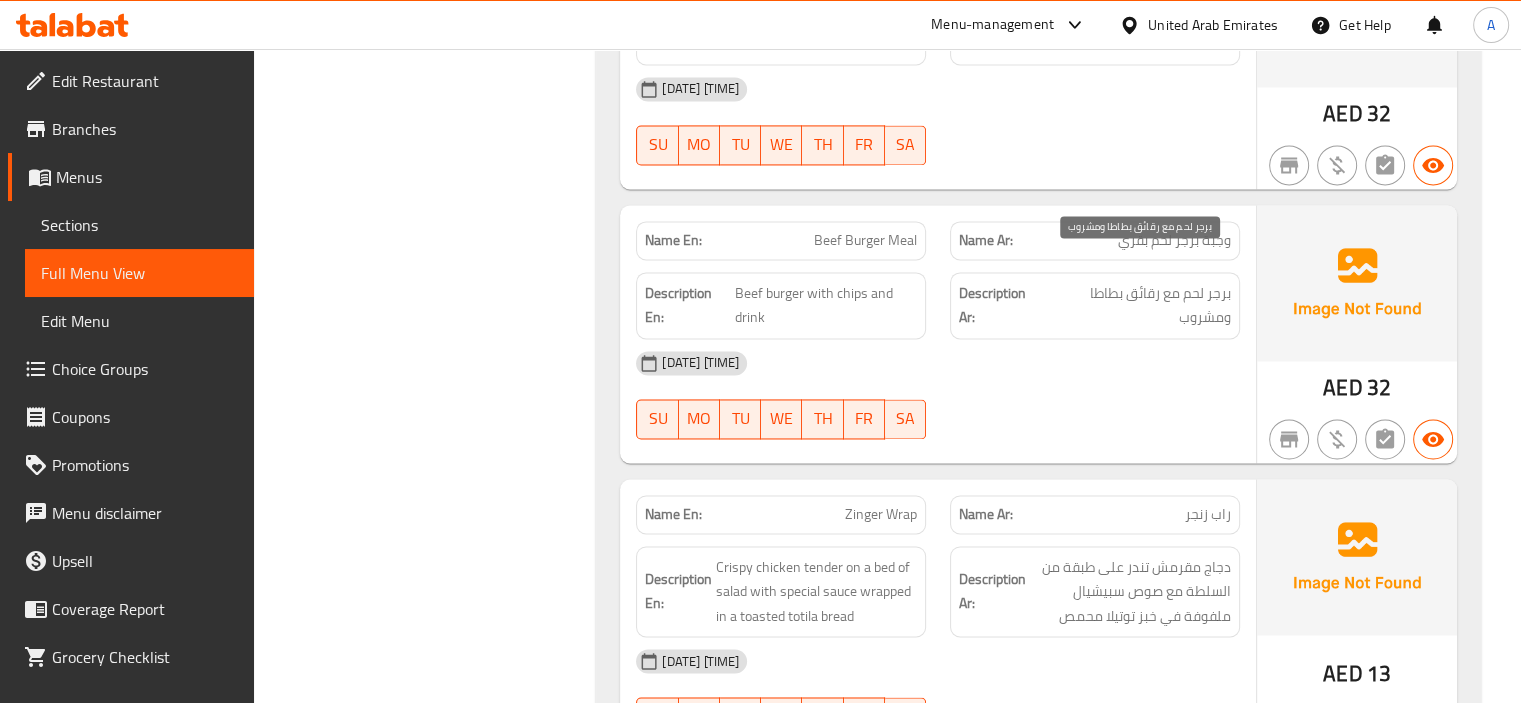click on "برجر لحم مع رقائق بطاطا ومشروب" at bounding box center (1138, 305) 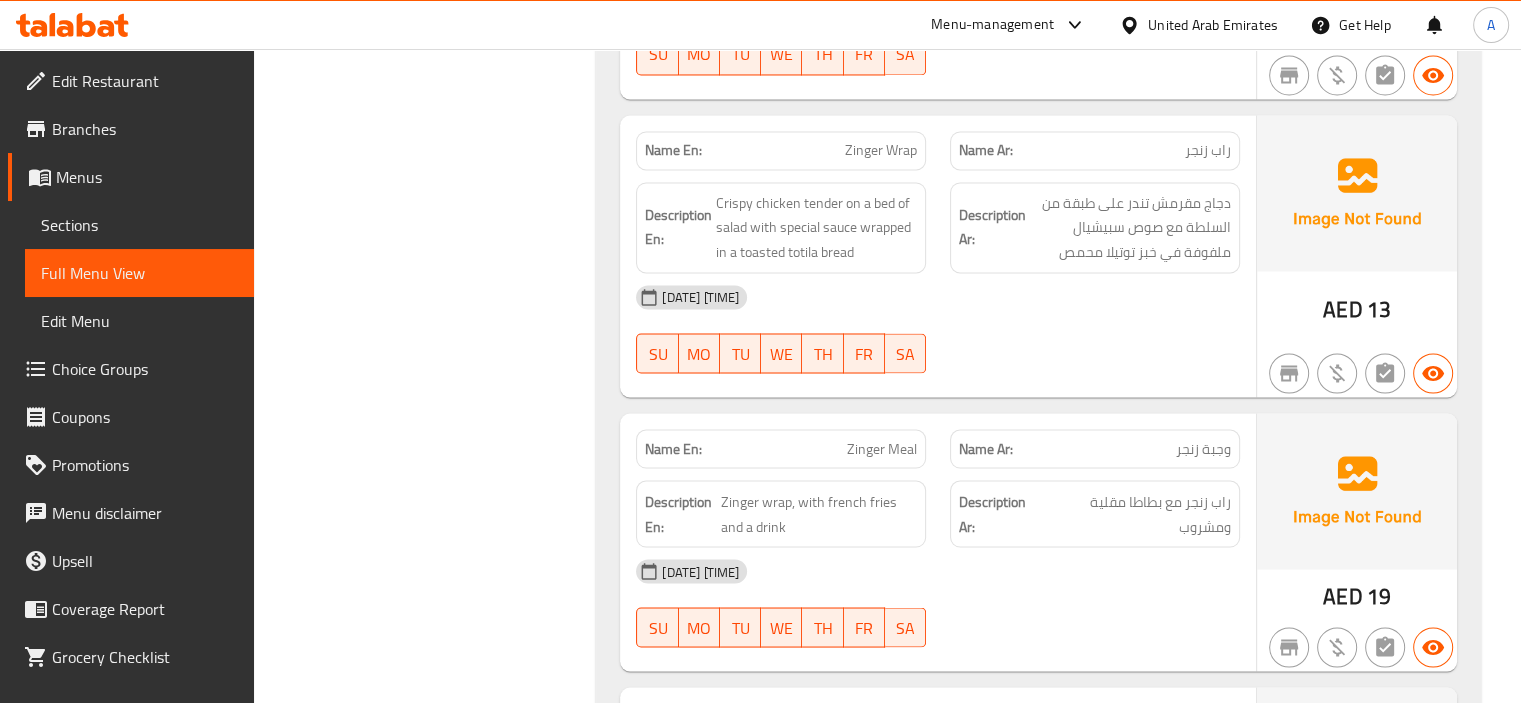 scroll, scrollTop: 3480, scrollLeft: 0, axis: vertical 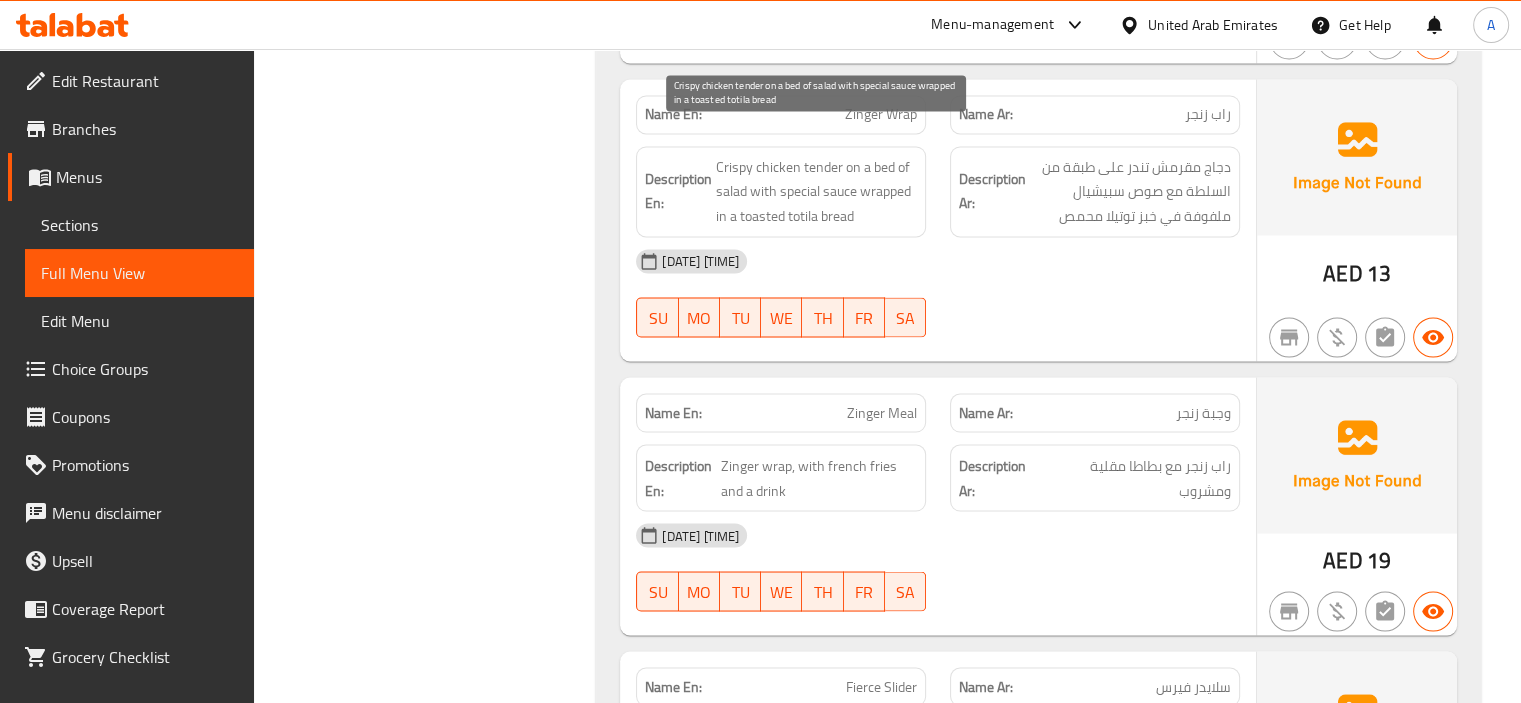 click on "Crispy chicken tender on a bed of salad with special sauce wrapped in a toasted totila bread" at bounding box center [816, 192] 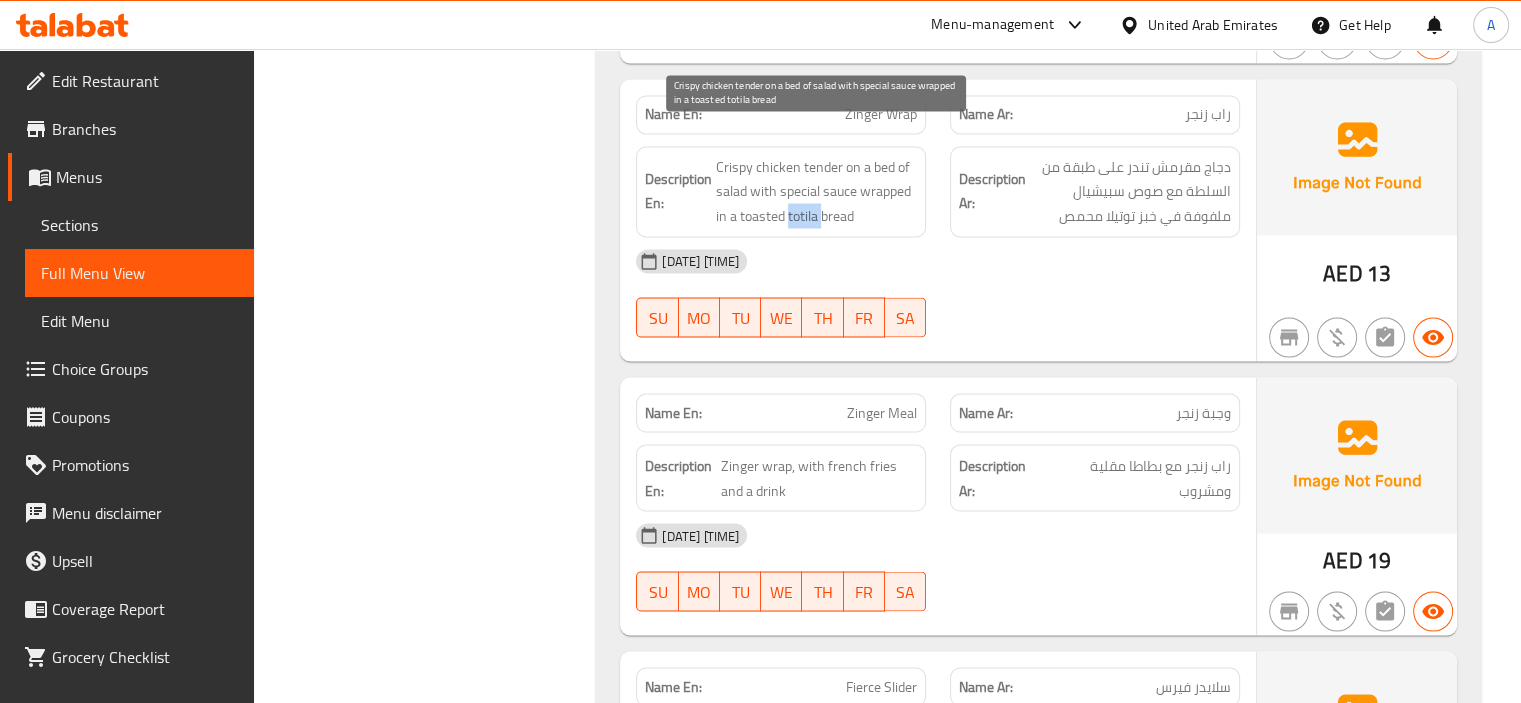 click on "Crispy chicken tender on a bed of salad with special sauce wrapped in a toasted totila bread" at bounding box center [816, 192] 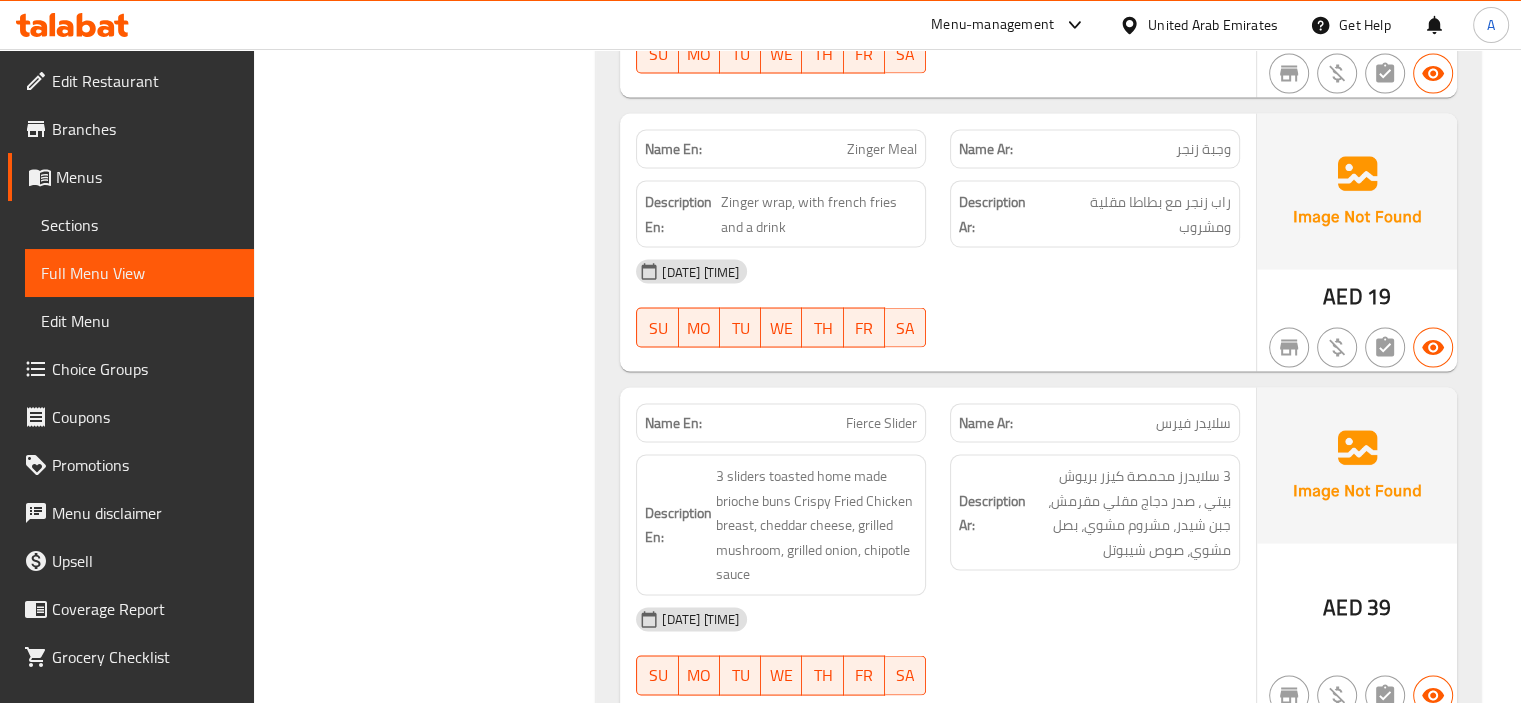 scroll, scrollTop: 3780, scrollLeft: 0, axis: vertical 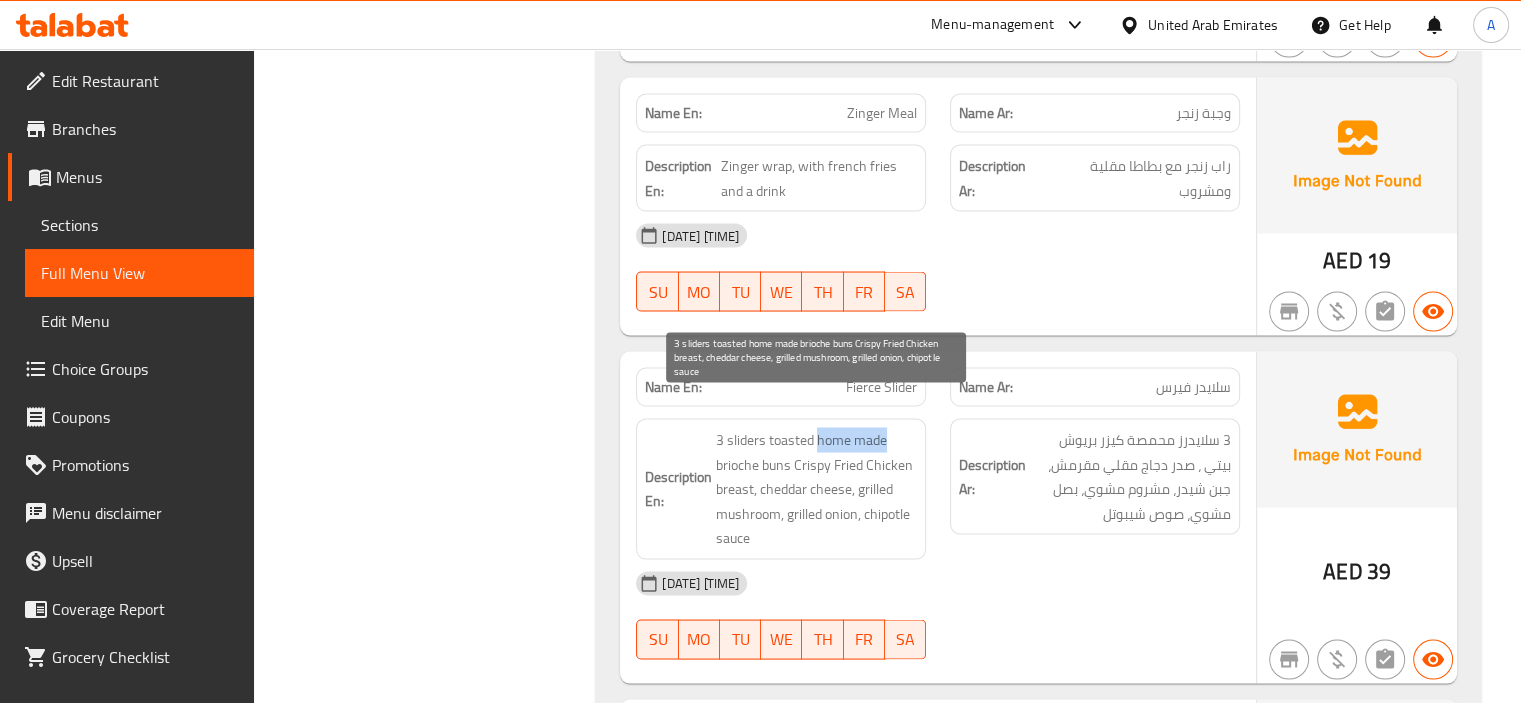 drag, startPoint x: 816, startPoint y: 407, endPoint x: 893, endPoint y: 406, distance: 77.00649 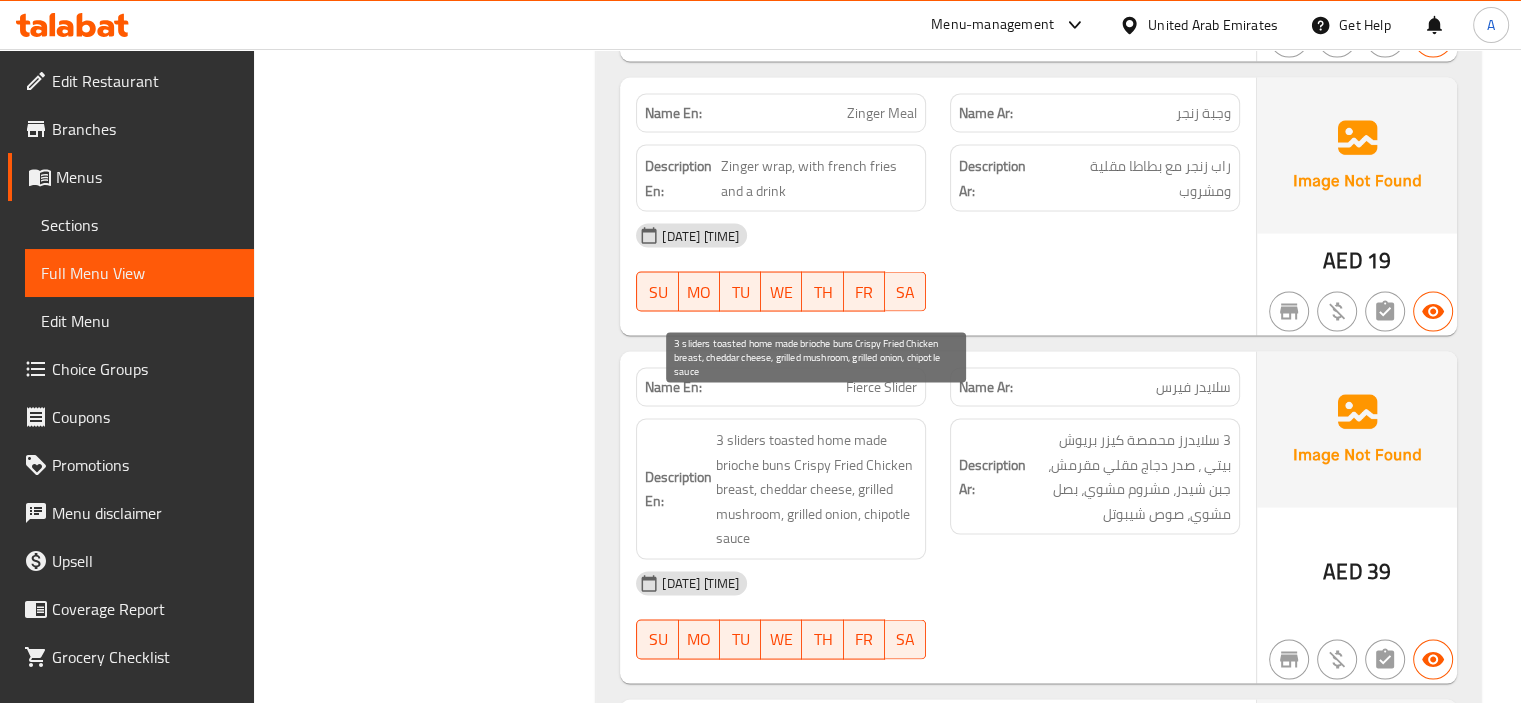 click on "3 sliders toasted home made brioche buns Crispy Fried Chicken breast, cheddar cheese, grilled mushroom, grilled onion, chipotle sauce" at bounding box center [816, 488] 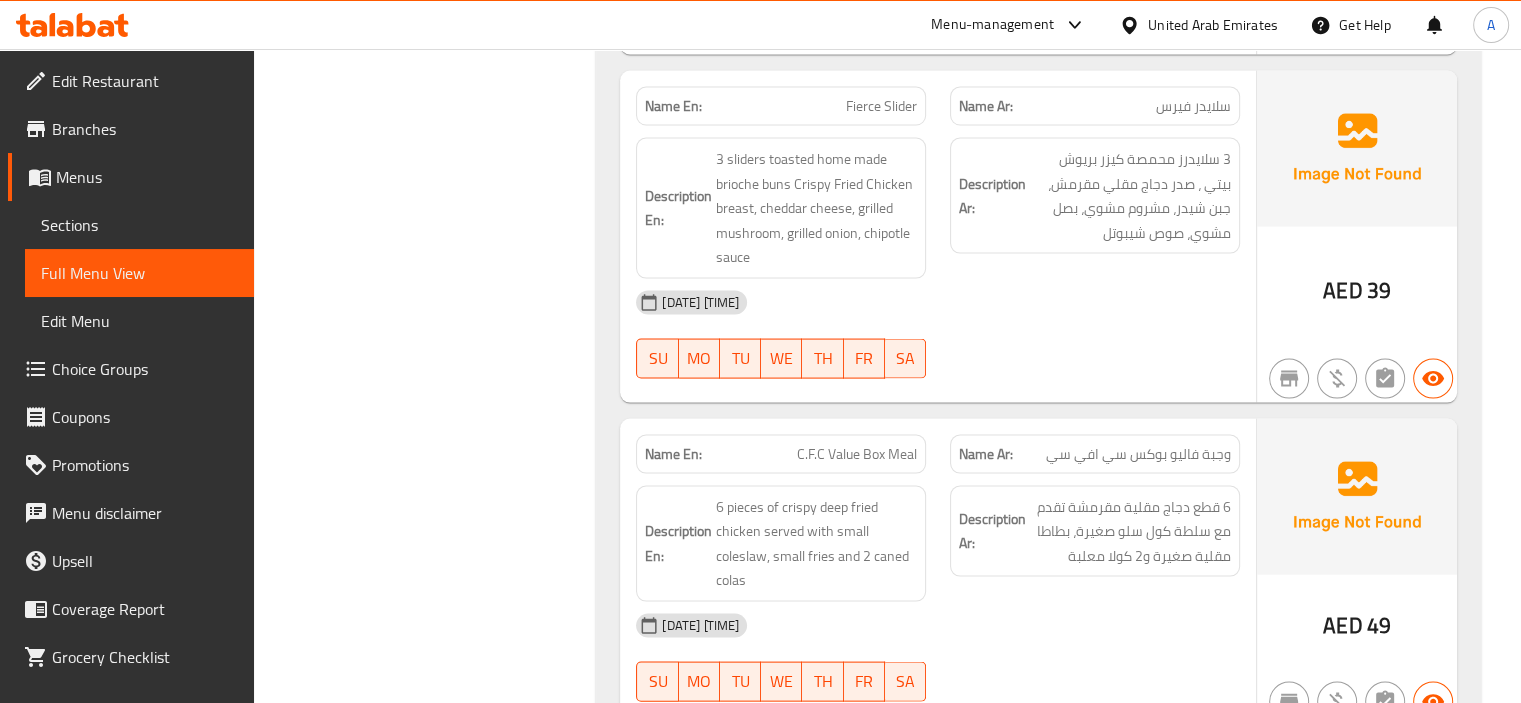 scroll, scrollTop: 4080, scrollLeft: 0, axis: vertical 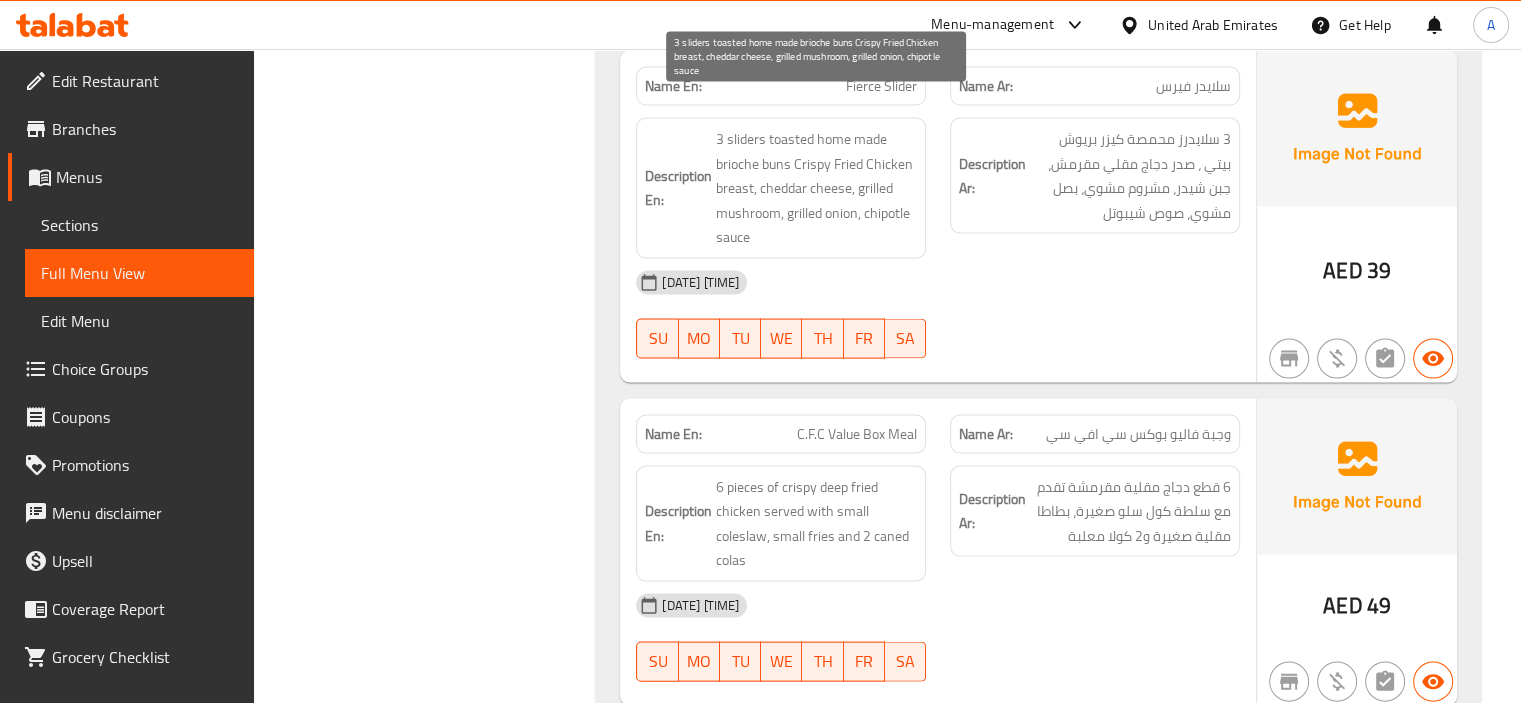 click on "3 sliders toasted home made brioche buns Crispy Fried Chicken breast, cheddar cheese, grilled mushroom, grilled onion, chipotle sauce" at bounding box center [816, 188] 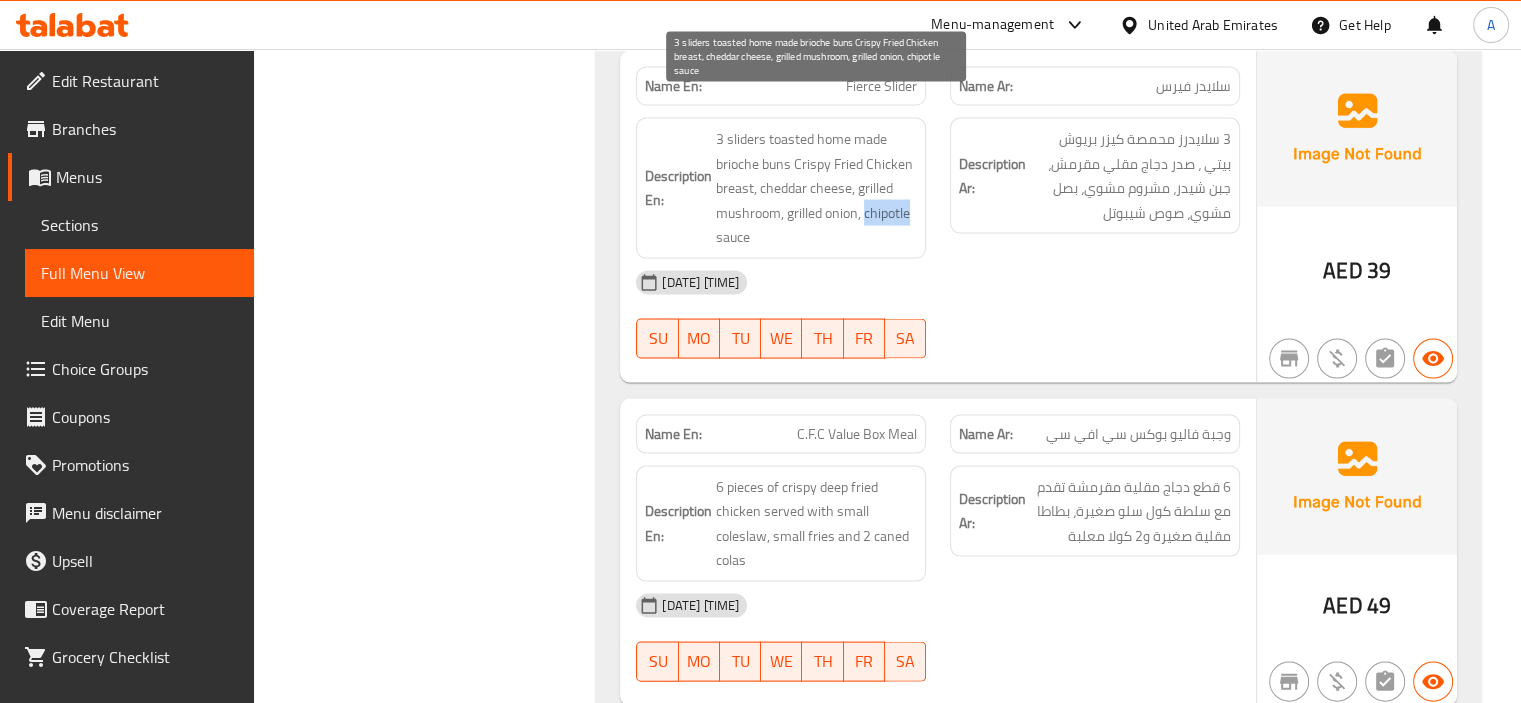 click on "3 sliders toasted home made brioche buns Crispy Fried Chicken breast, cheddar cheese, grilled mushroom, grilled onion, chipotle sauce" at bounding box center [816, 188] 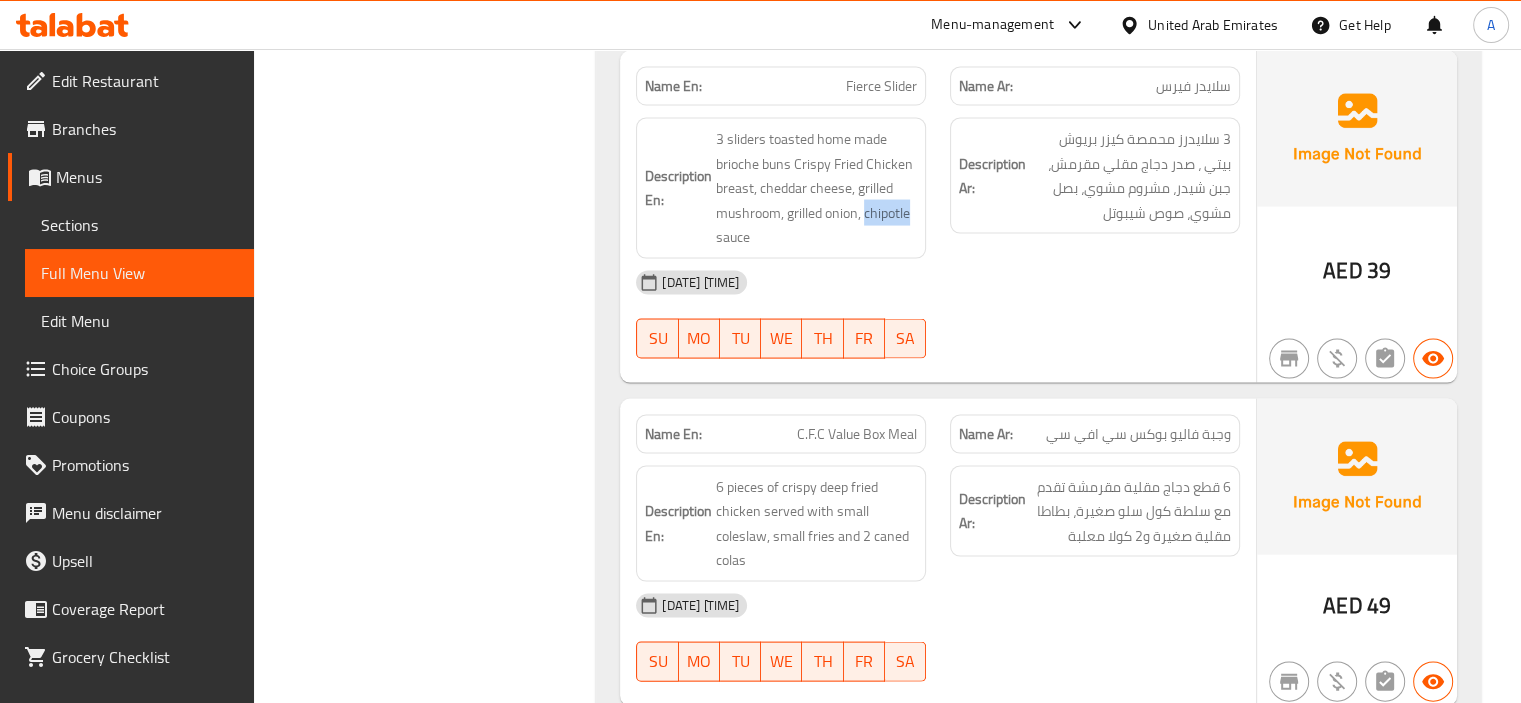 copy on "[NAME]" 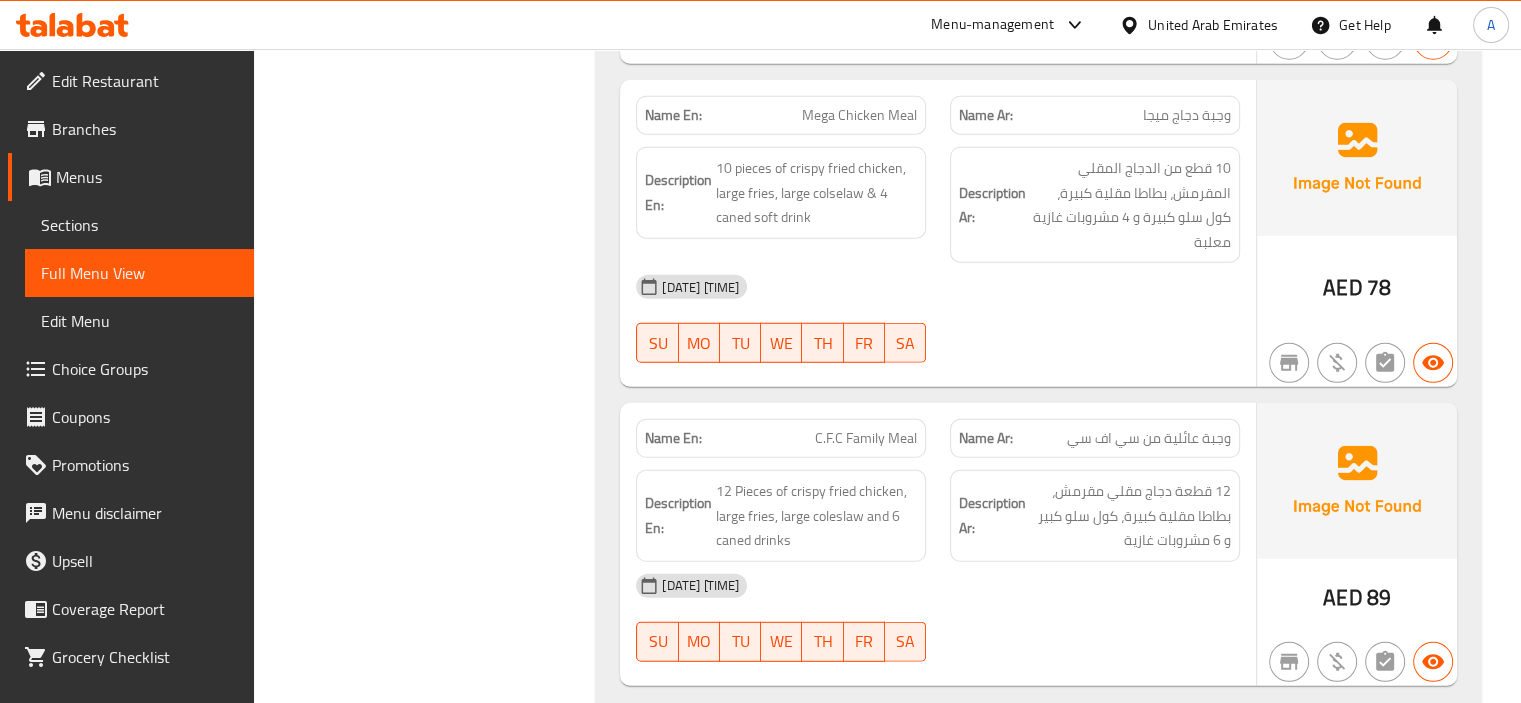 scroll, scrollTop: 5580, scrollLeft: 0, axis: vertical 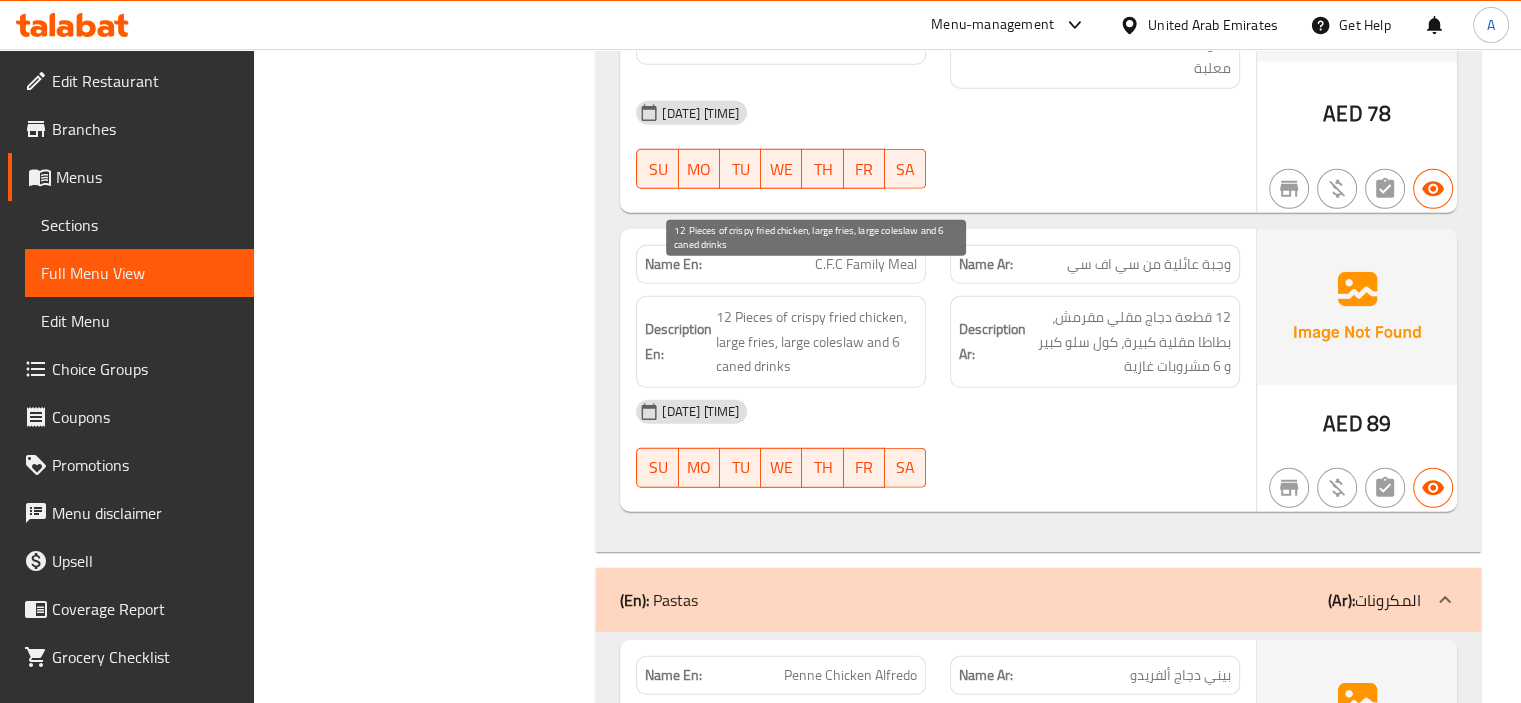 click on "12 Pieces of crispy fried chicken, large fries, large coleslaw and 6 caned drinks" at bounding box center [816, 342] 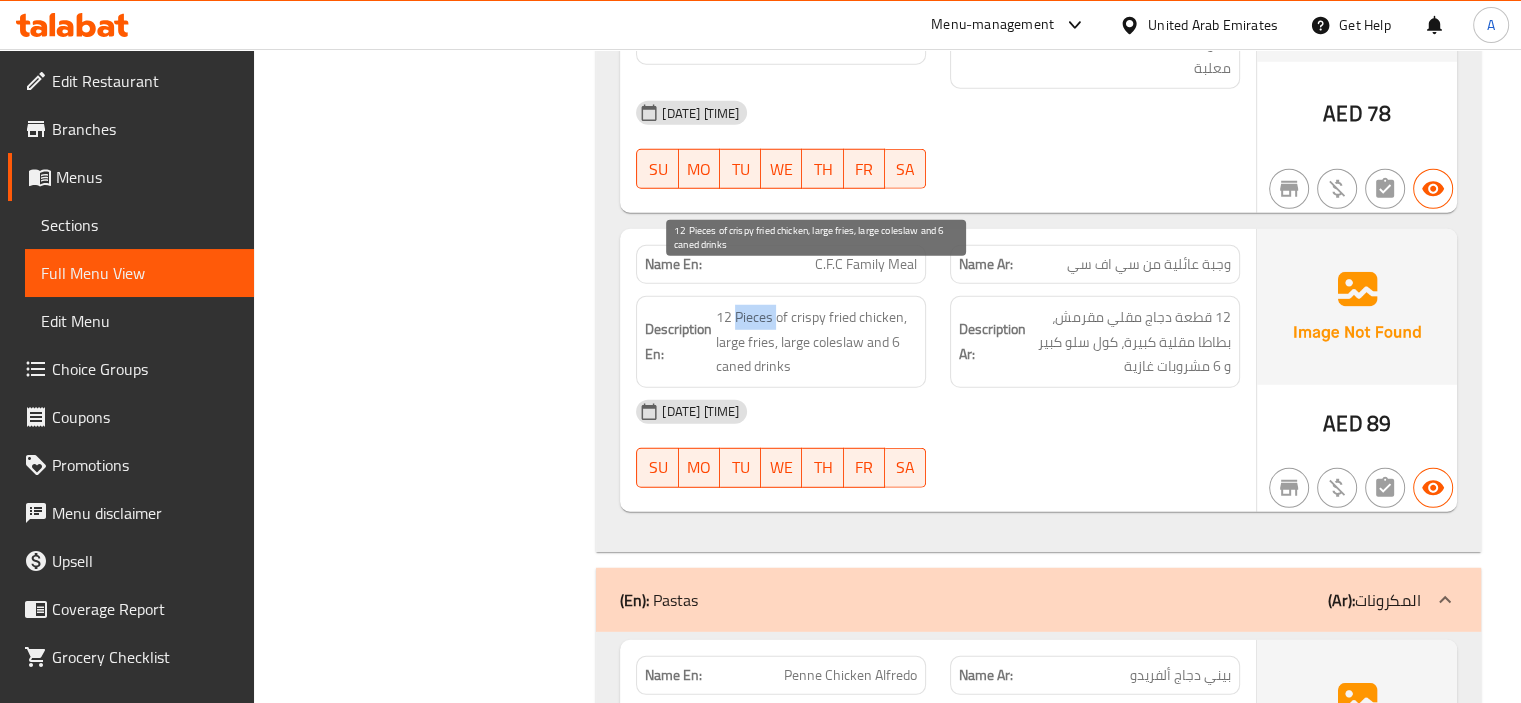 click on "12 Pieces of crispy fried chicken, large fries, large coleslaw and 6 caned drinks" at bounding box center [816, 342] 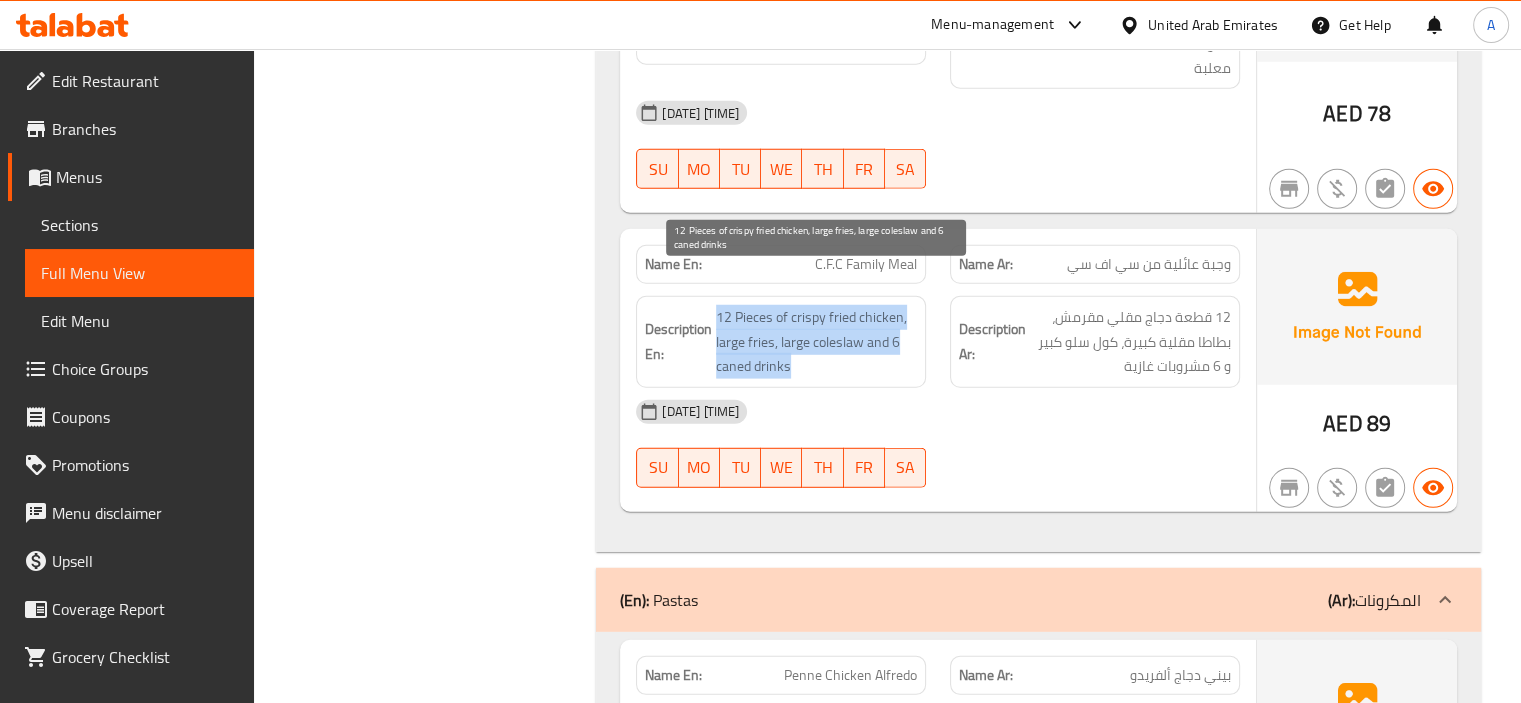 click on "12 Pieces of crispy fried chicken, large fries, large coleslaw and 6 caned drinks" at bounding box center (816, 342) 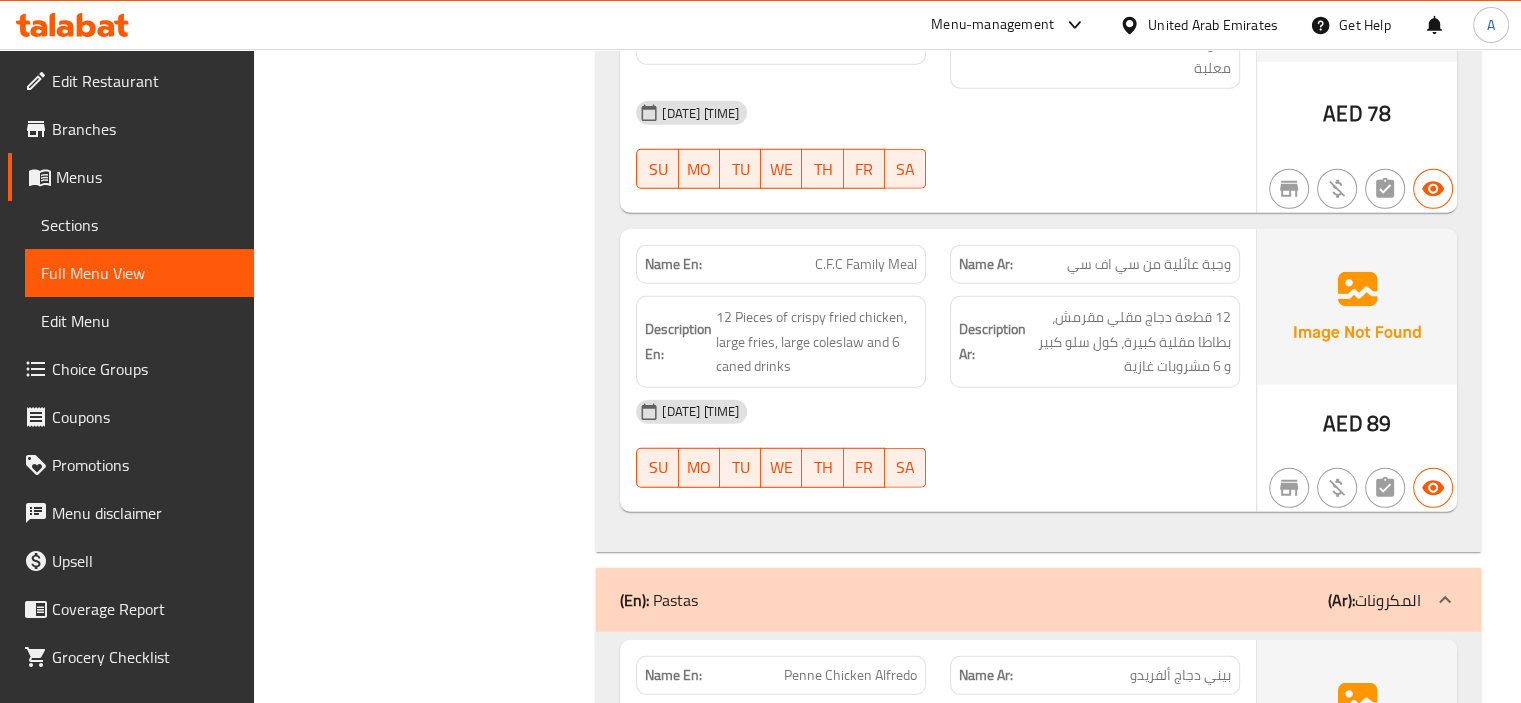 click on "C.F.C Family Meal" at bounding box center [872, -4067] 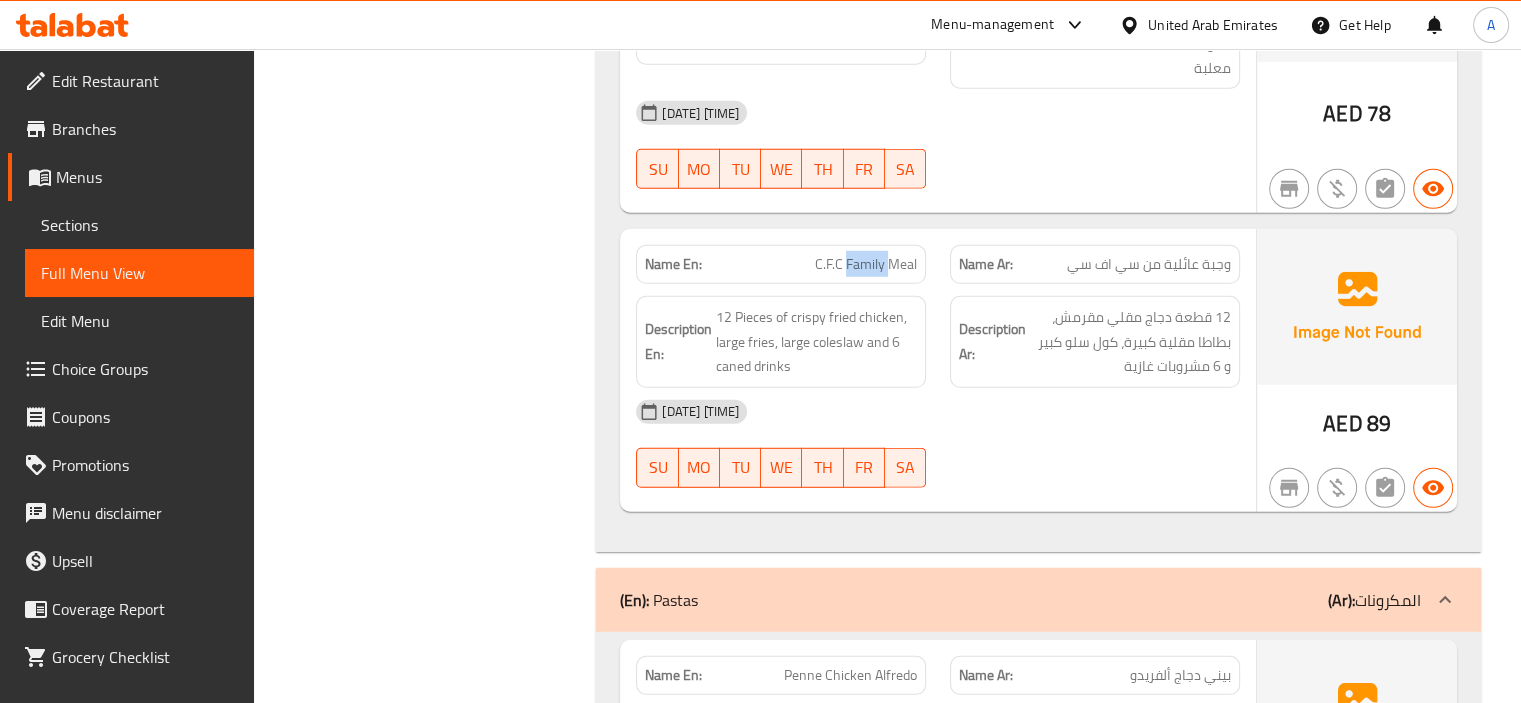 click on "C.F.C Family Meal" at bounding box center (872, -4067) 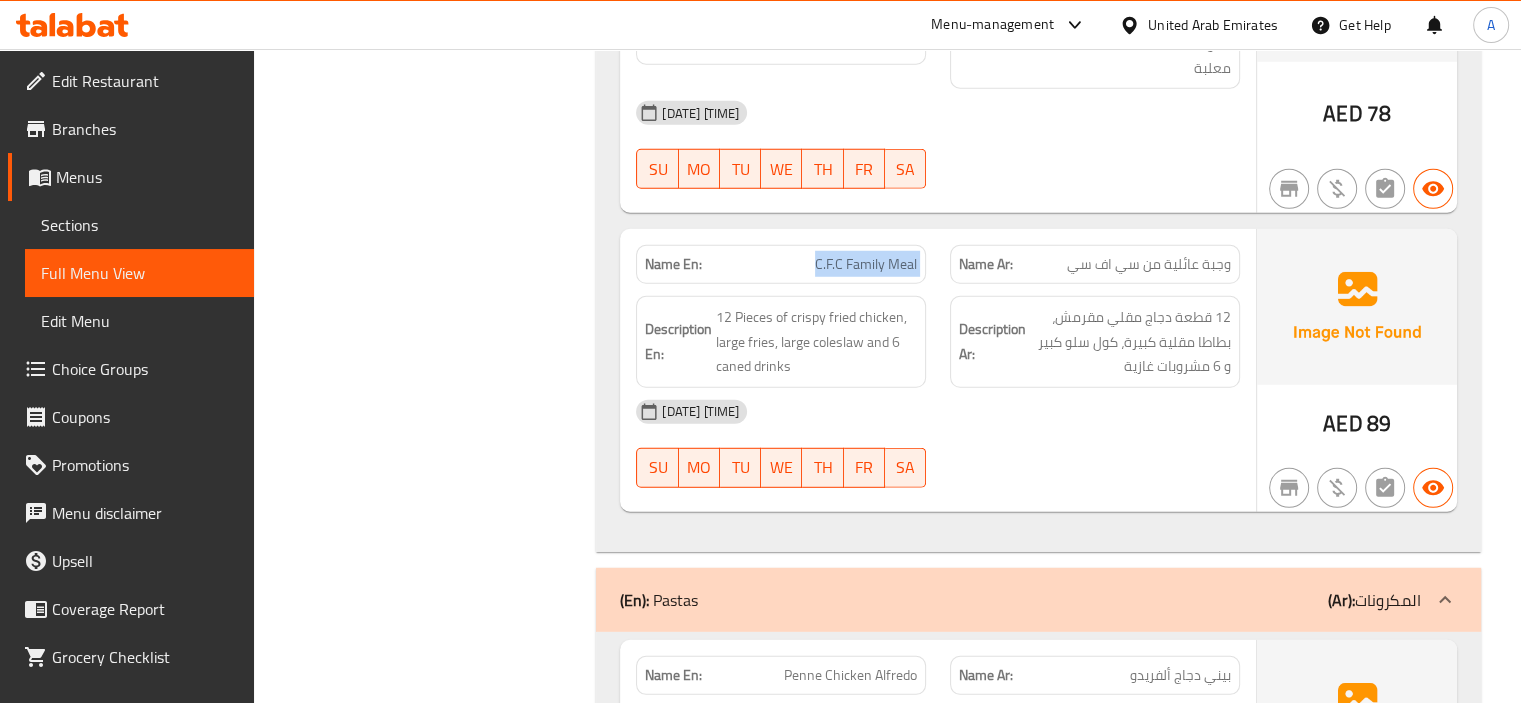 click on "C.F.C Family Meal" at bounding box center (872, -4067) 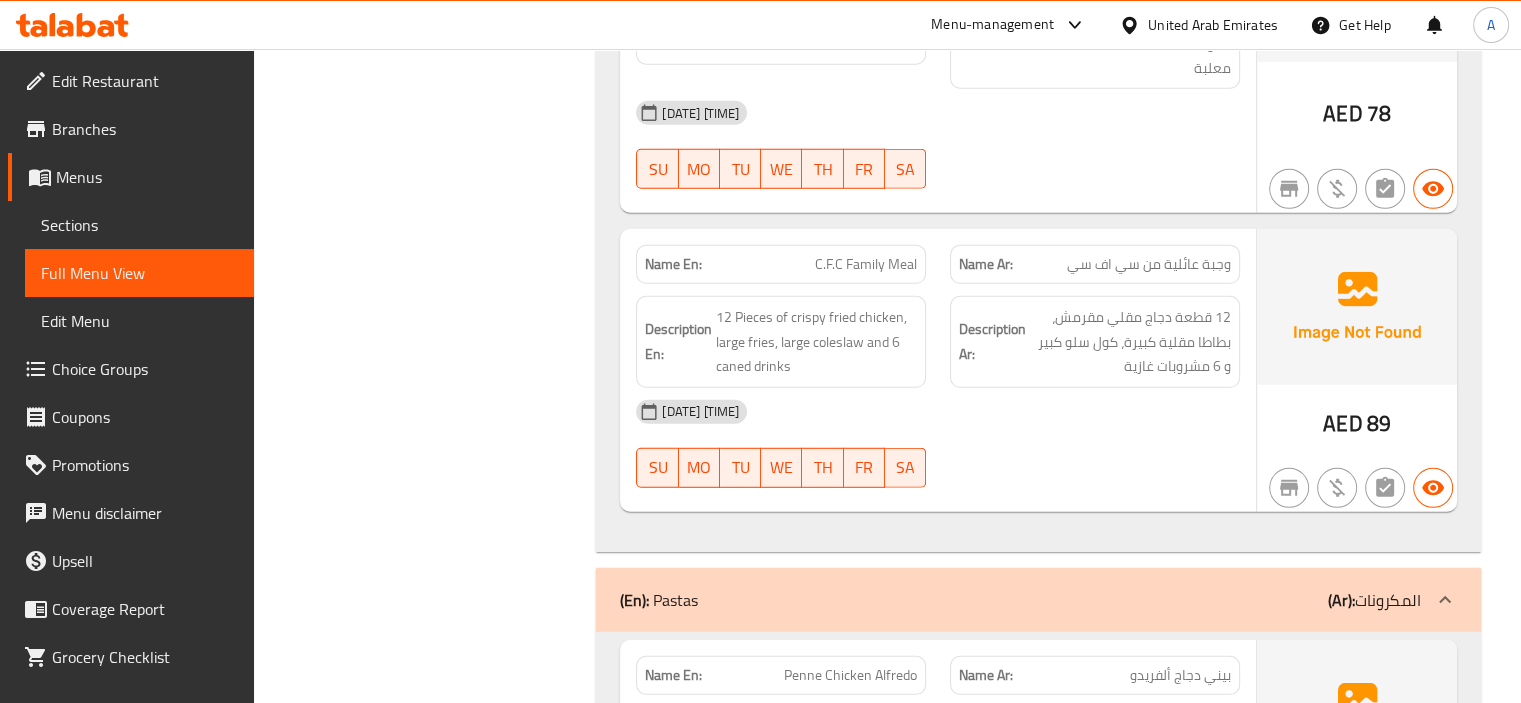 click on "Name En: Mega Chicken Meal Name Ar: وجبة دجاج ميجا Description En: 10 pieces of crispy fried chicken, large fries, large colselaw & 4 caned soft drink Description Ar: 10 قطع من الدجاج المقلي المقرمش، بطاطا مقلية كبيرة، كول سلو كبيرة و 4 مشروبات غازية معلبة [DATE] [TIME] SU MO TU WE TH FR SA AED 28 (En): Sides (Ar): الاطباق الجانبية Name En: French Fries Large Name Ar: بطاطا مقلية كبيرة Description En: 450g French fries Description Ar: 450 جرام بطاطا مقلية [DATE] [TIME] SU MO TU WE TH FR SA AED 17.95 Name En: French Fries Small Name Ar: بطاطا مقلية صغيرة Description En: 200g French fries Description Ar: [DATE] [TIME] SU MO" at bounding box center [938, -4235] 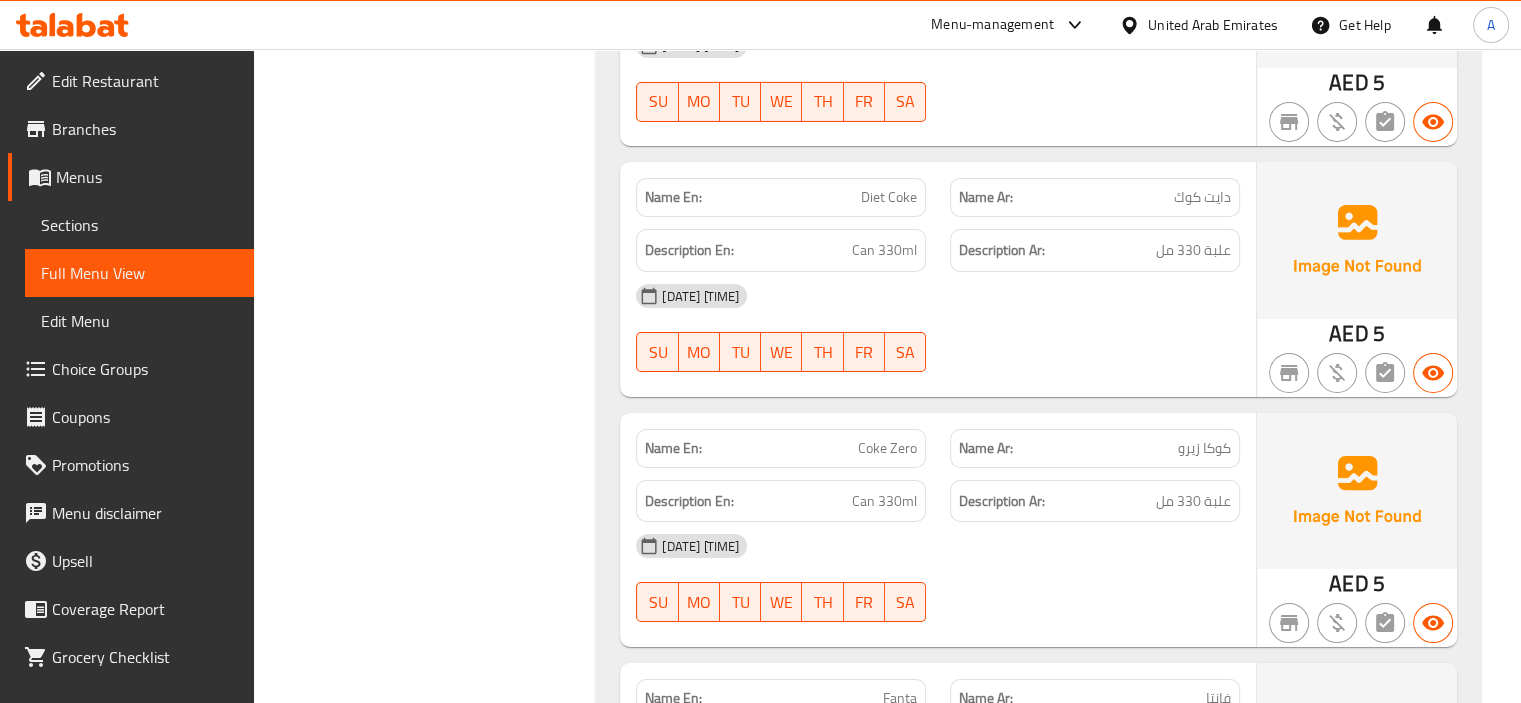 scroll, scrollTop: 7080, scrollLeft: 0, axis: vertical 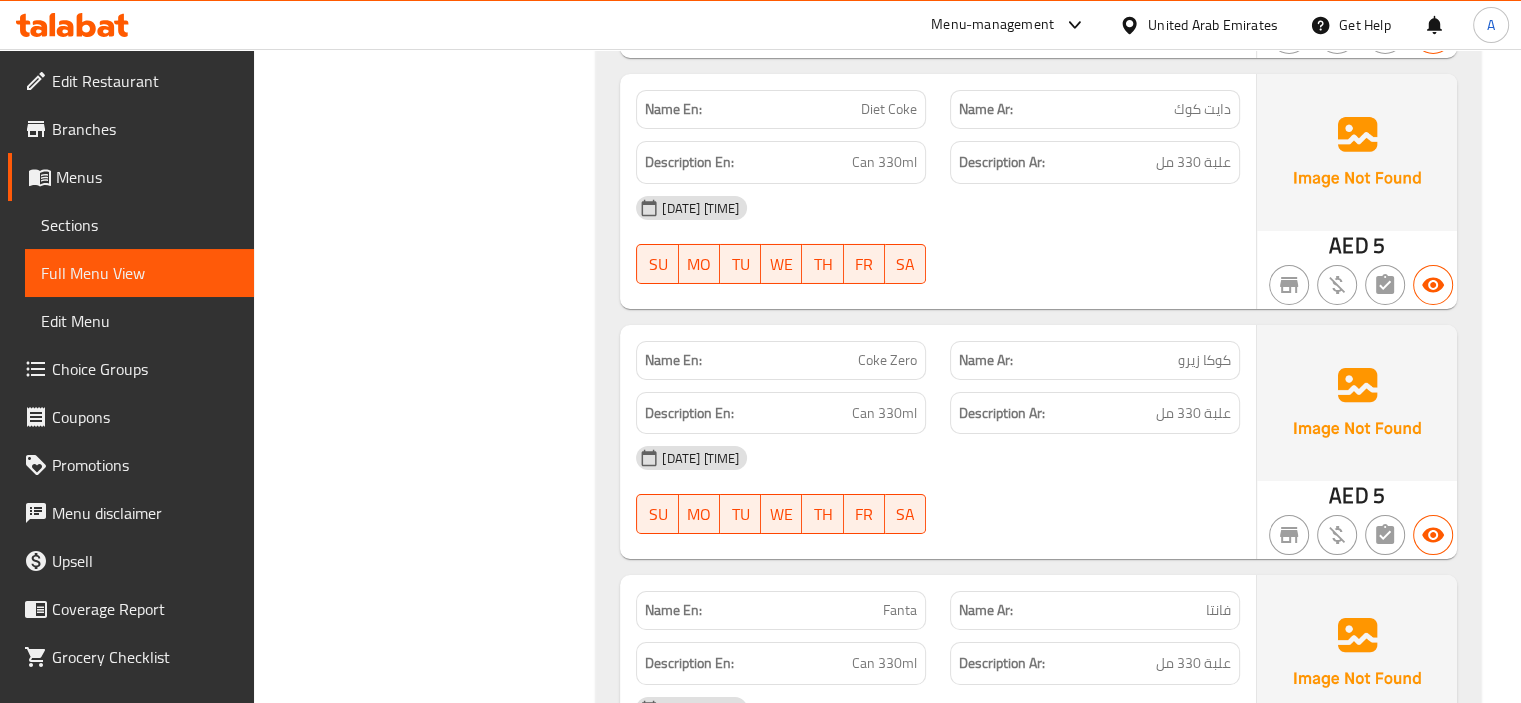 click on "Coke Zero" at bounding box center (873, -5817) 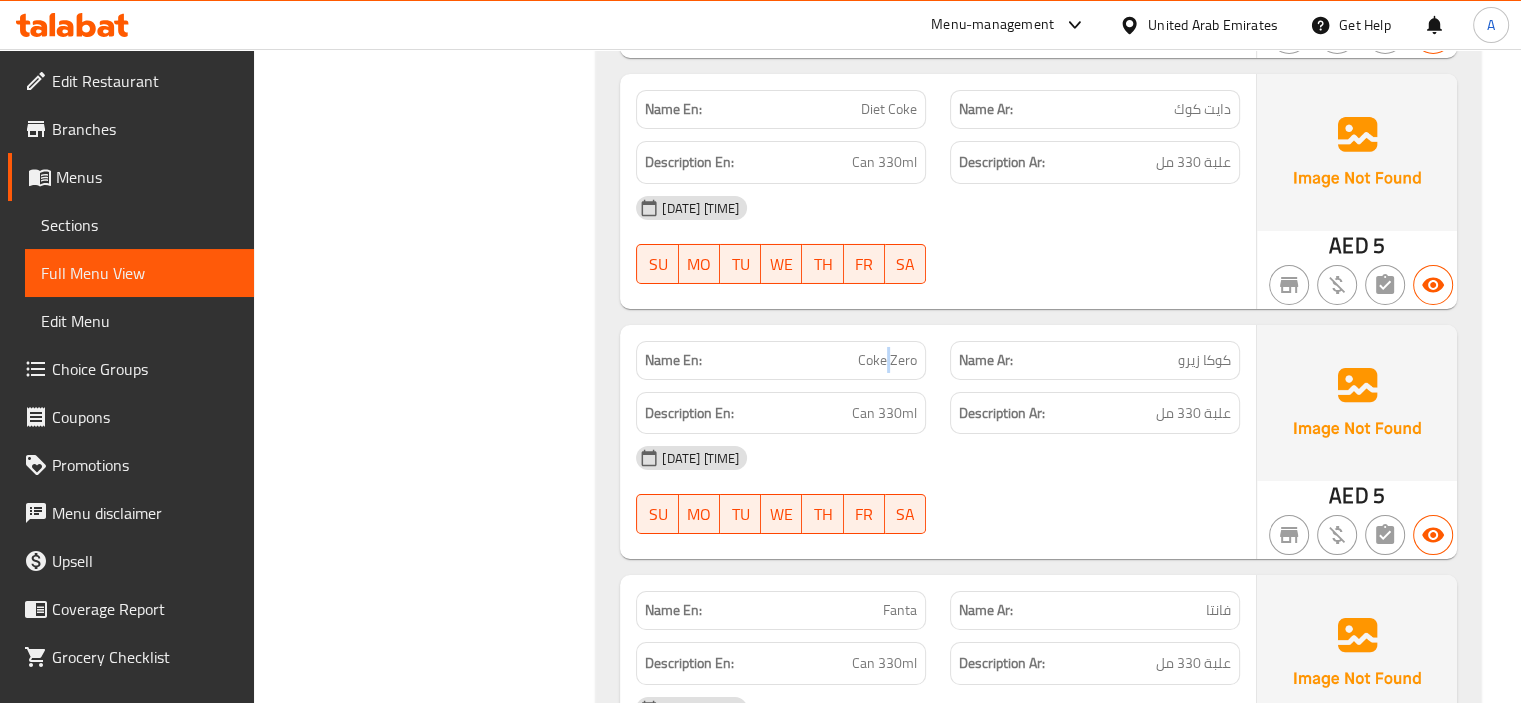 click on "Coke Zero" at bounding box center (873, -5817) 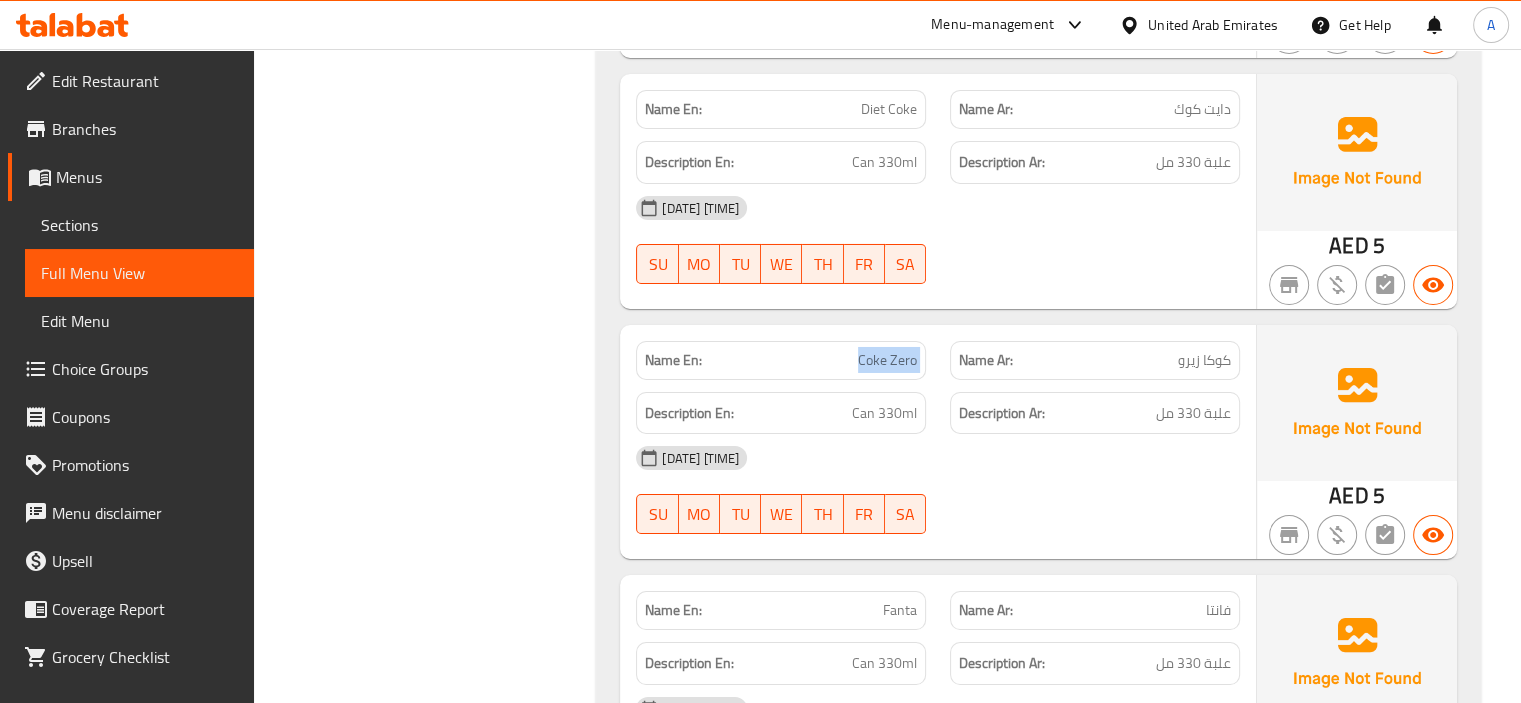 click on "Coke Zero" at bounding box center (873, -5817) 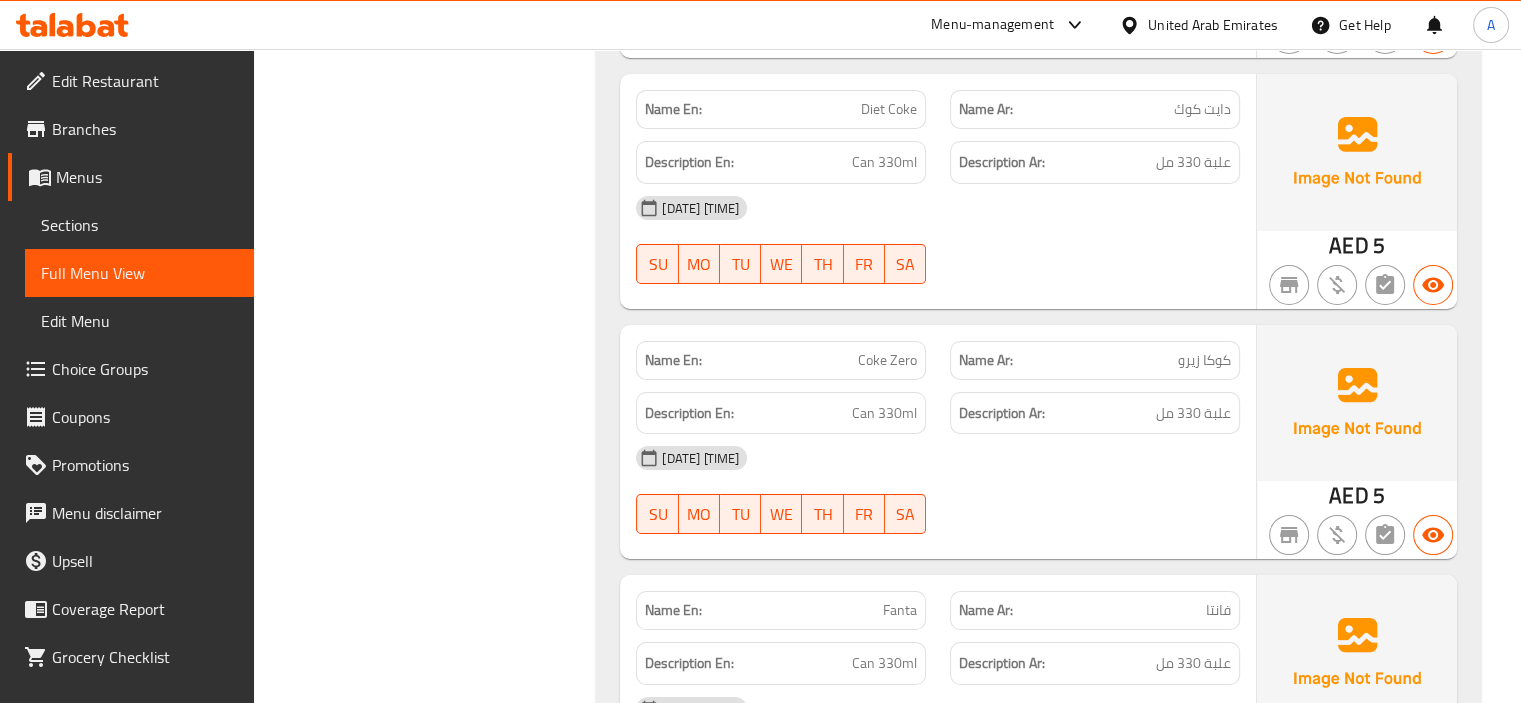 click on "[DATE] [TIME]" at bounding box center [938, -5719] 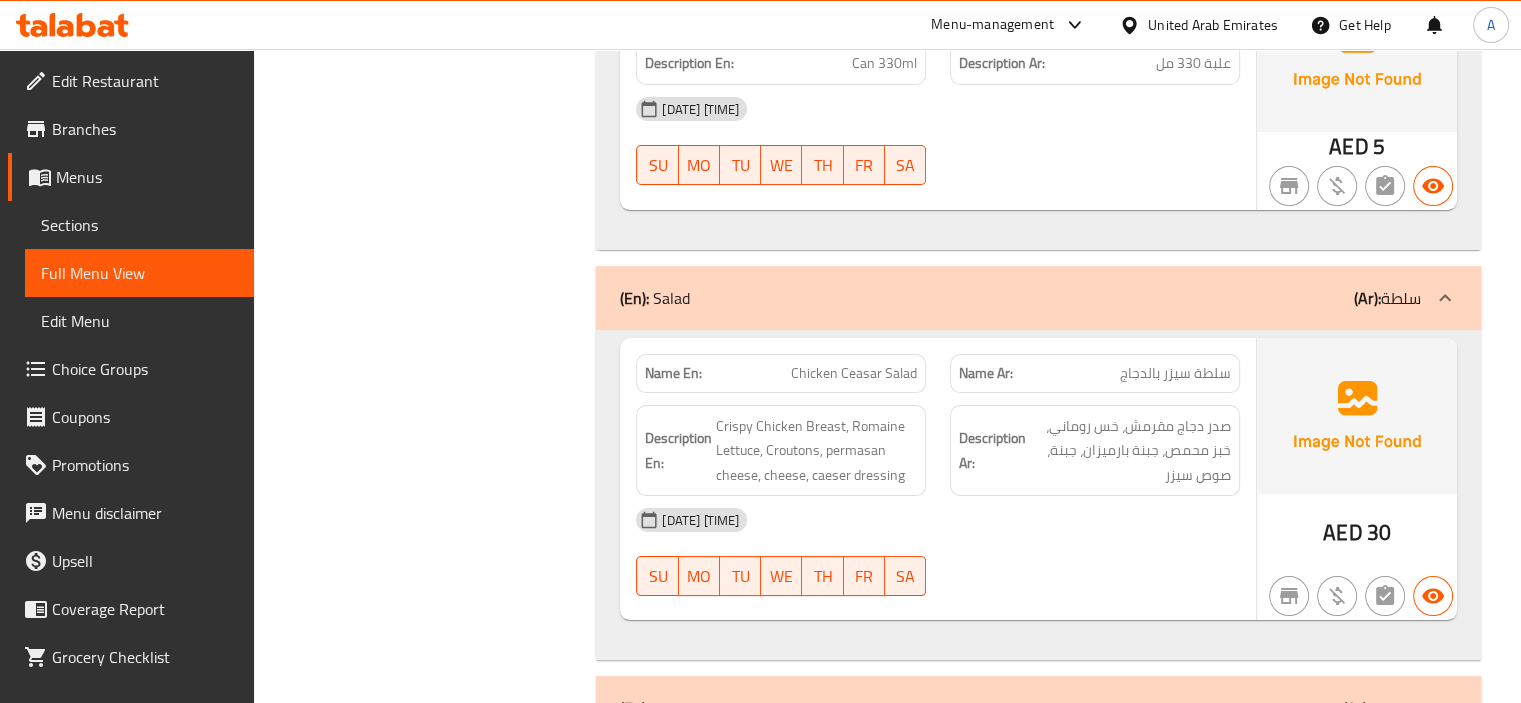 scroll, scrollTop: 7801, scrollLeft: 0, axis: vertical 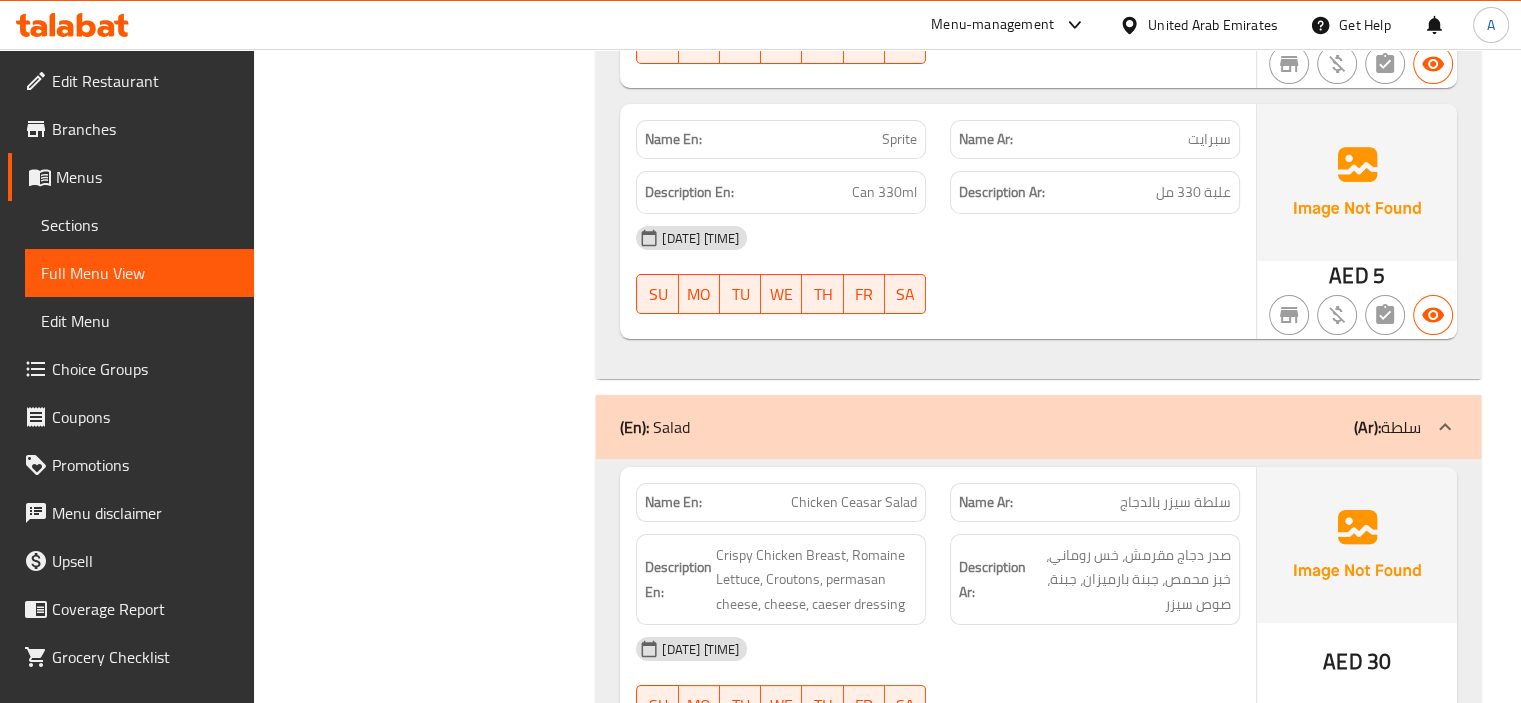 click on "Sections" at bounding box center [139, 225] 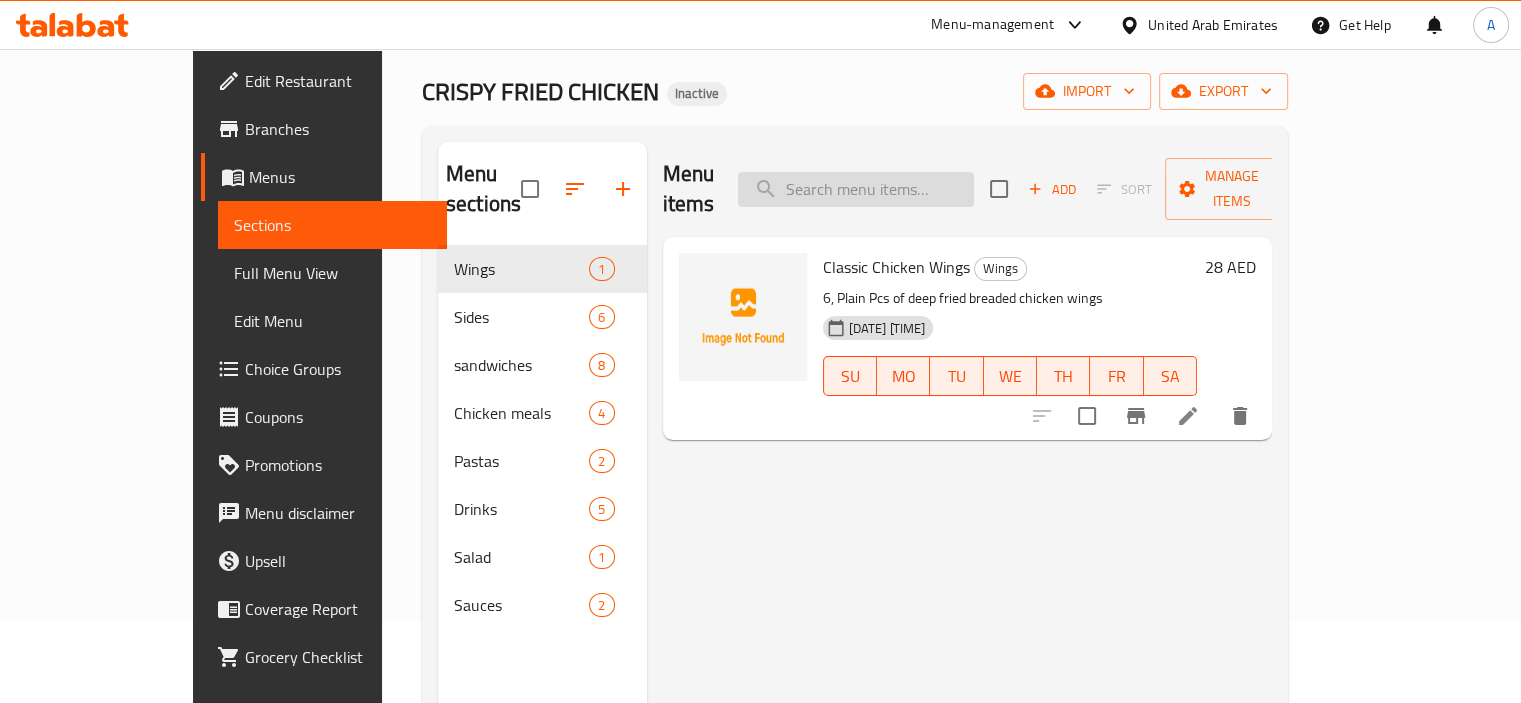 scroll, scrollTop: 0, scrollLeft: 0, axis: both 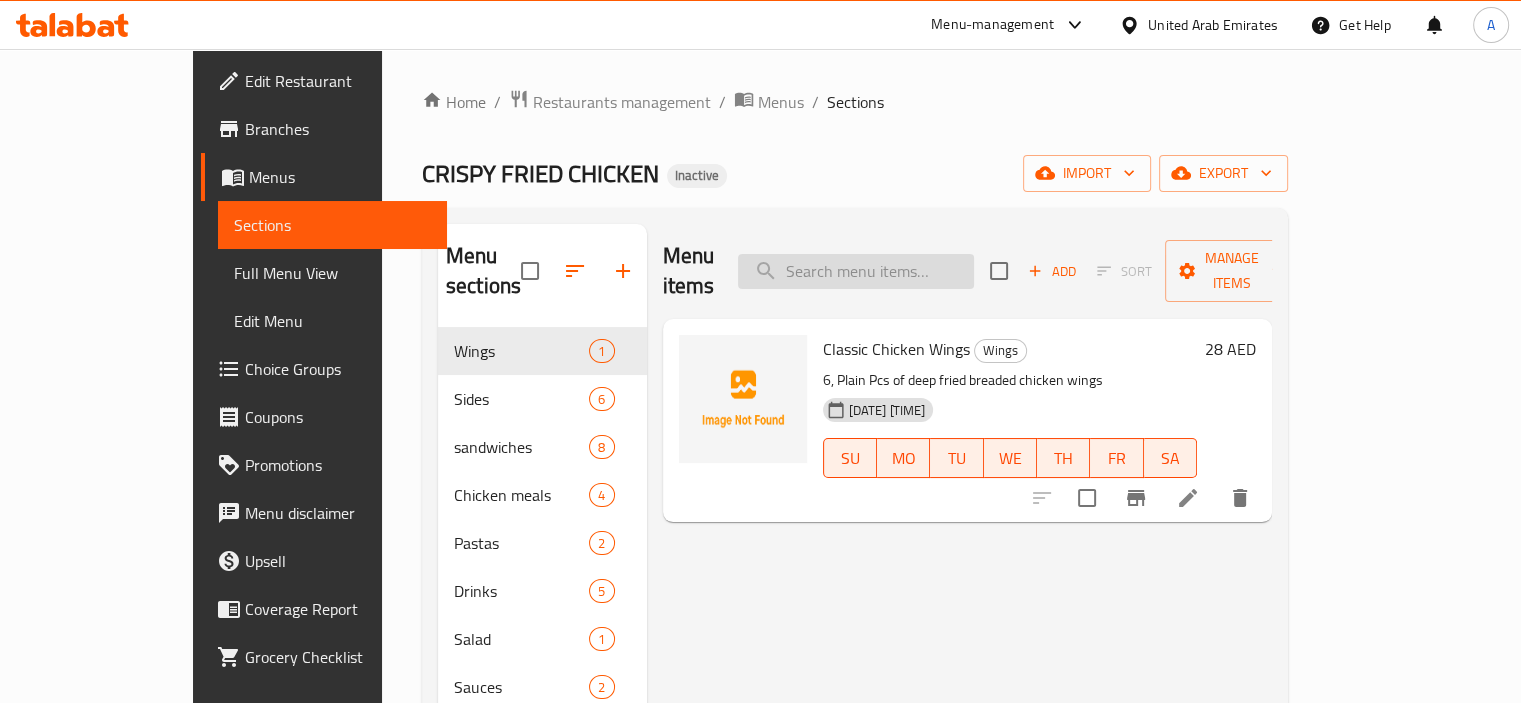 click at bounding box center (856, 271) 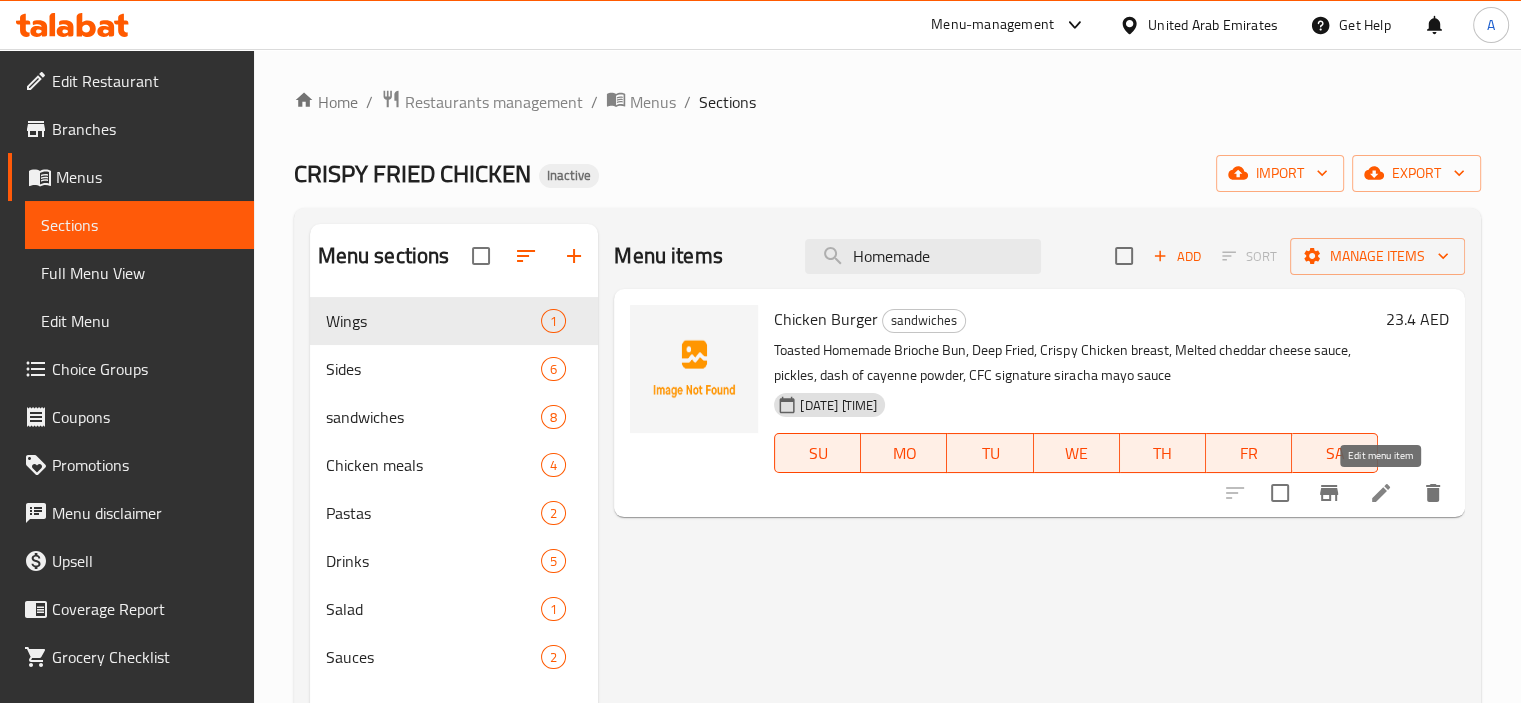type on "Homemade" 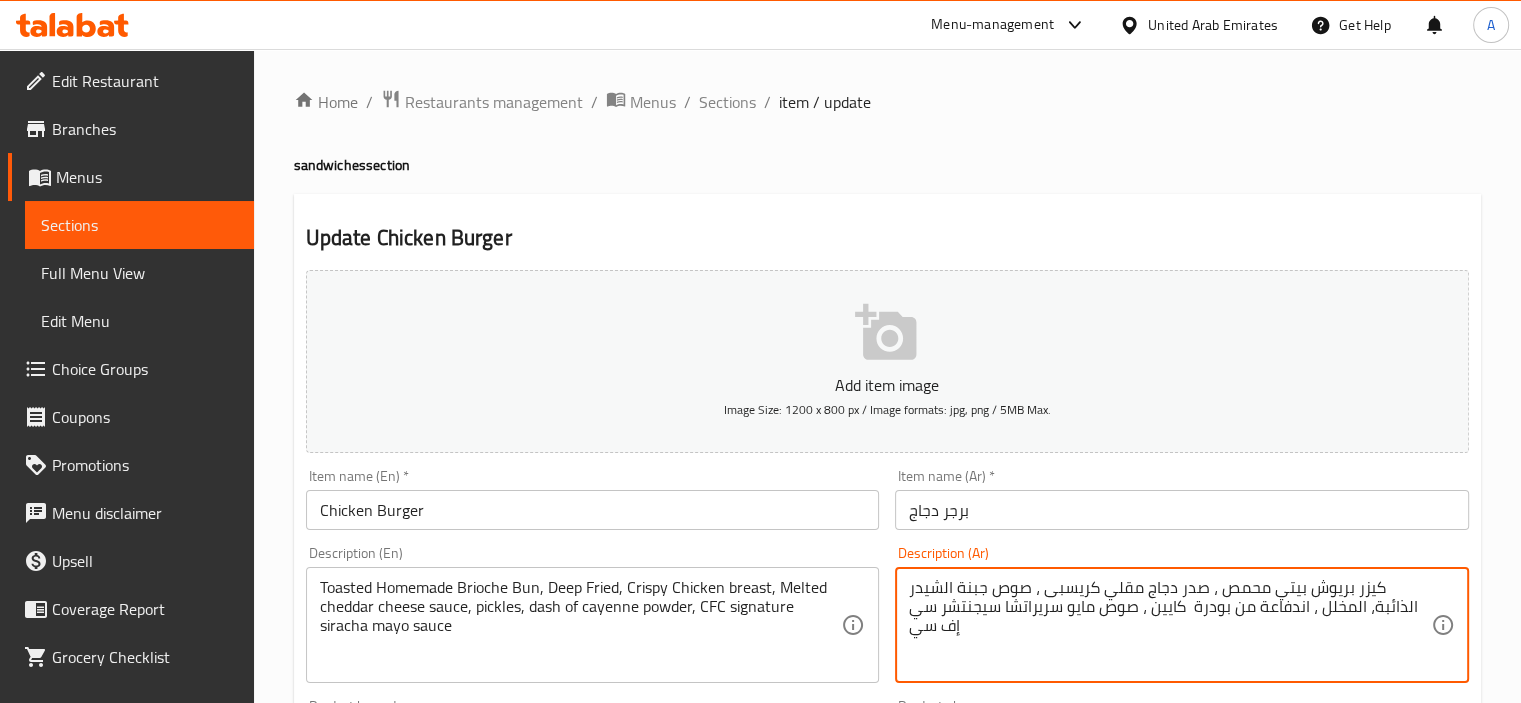 click on "كيزر بريوش بيتي محمص ، صدر دجاج مقلي كريسبى ، صوص جبنة الشيدر الذائبة، المخلل ، اندفاعة من بودرة  كايين ، صوص مايو سريراتشا سيجنتشر سي إف سي" at bounding box center (1170, 625) 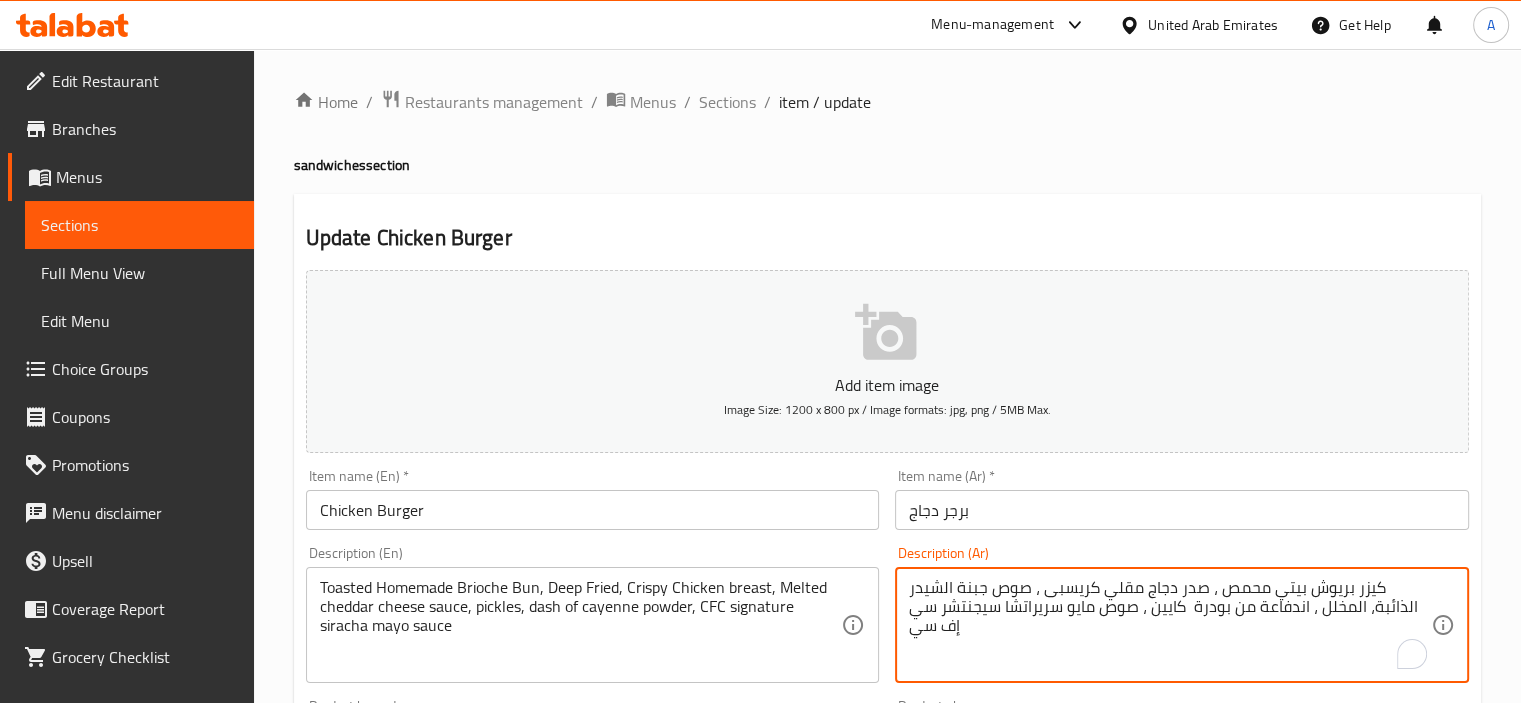 paste on "[NAME] [NAME]" 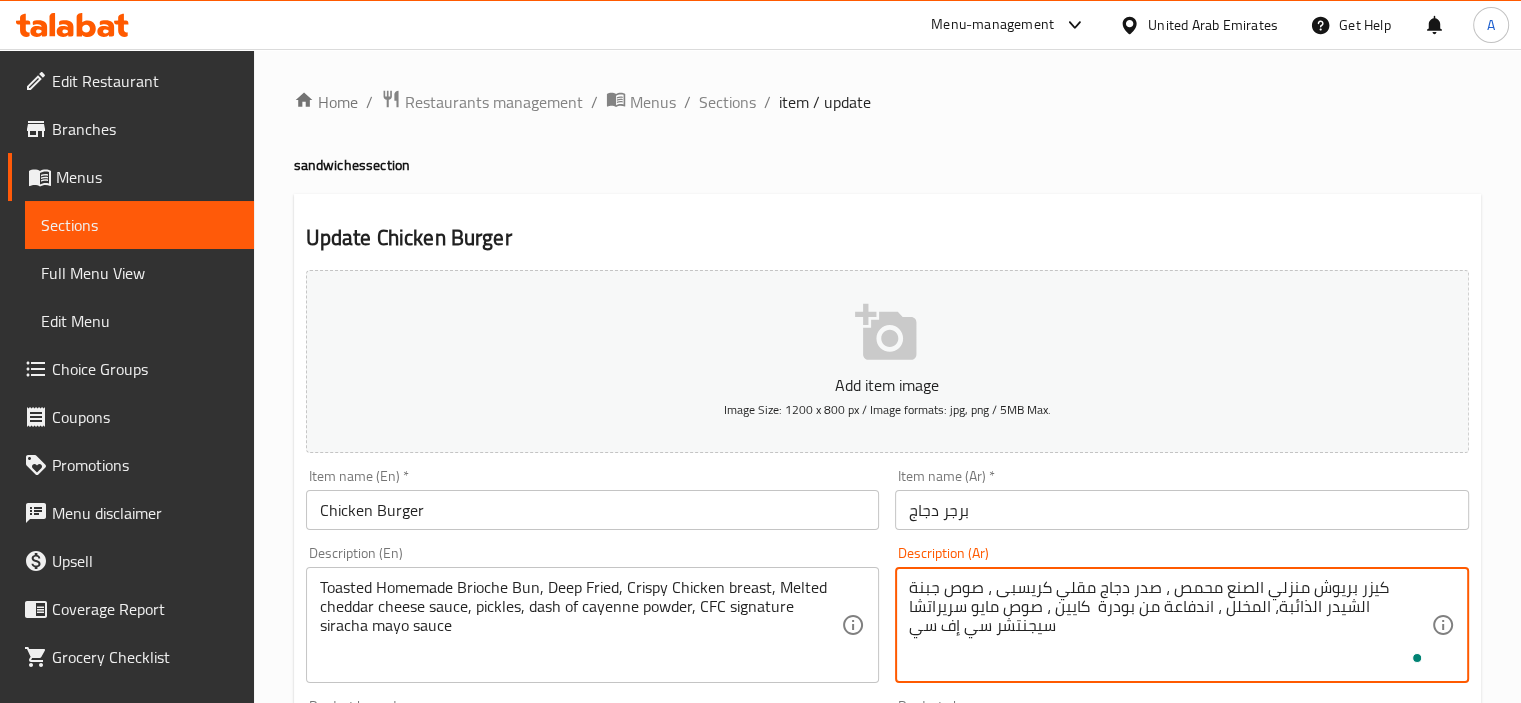 click on "برجر دجاج" at bounding box center (1182, 510) 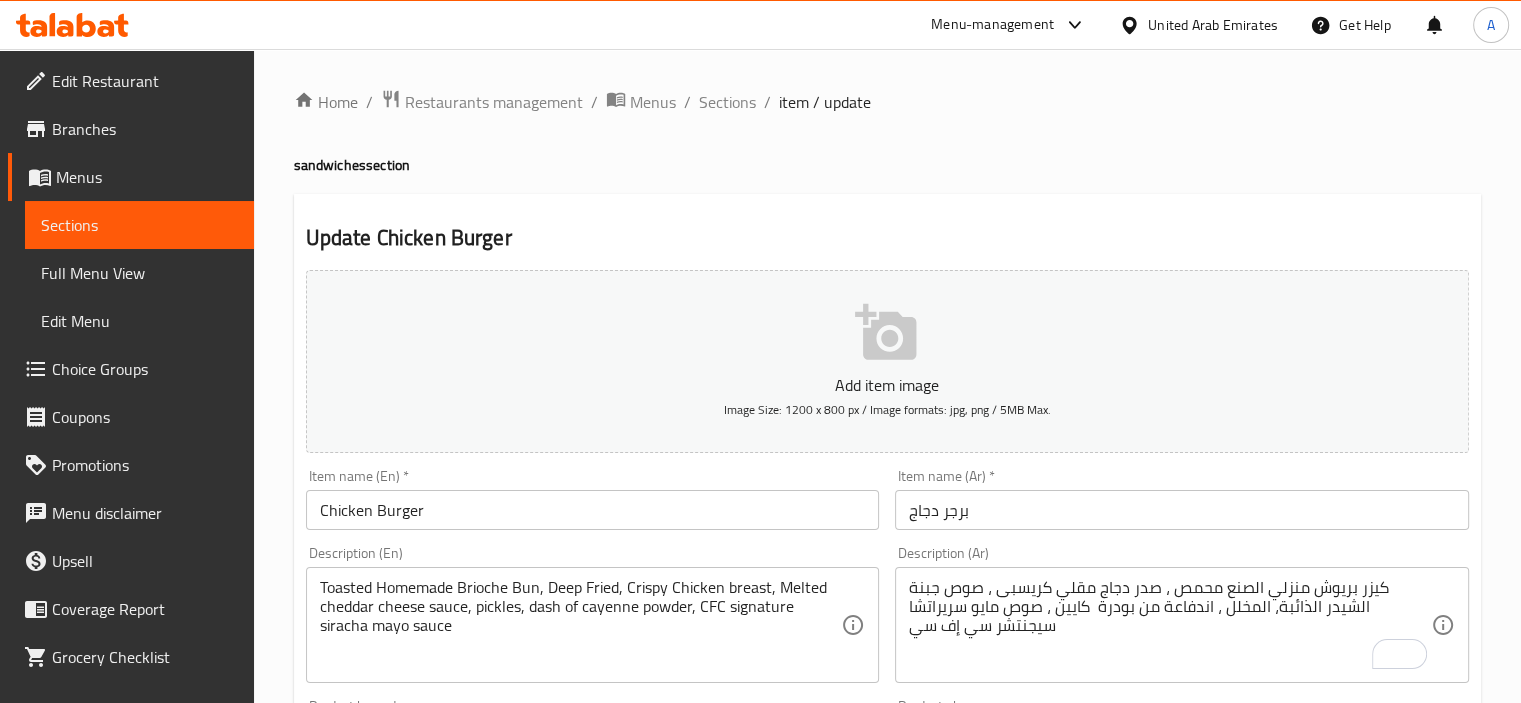 click on "Description (Ar) كيزر بريوش منزلي الصنع محمص ، صدر دجاج مقلي كريسبى ، صوص جبنة الشيدر الذائبة، المخلل ، اندفاعة من بودرة  كايين ، صوص مايو سريراتشا سيجنتشر سي إف سي Description (Ar)" at bounding box center (1182, 614) 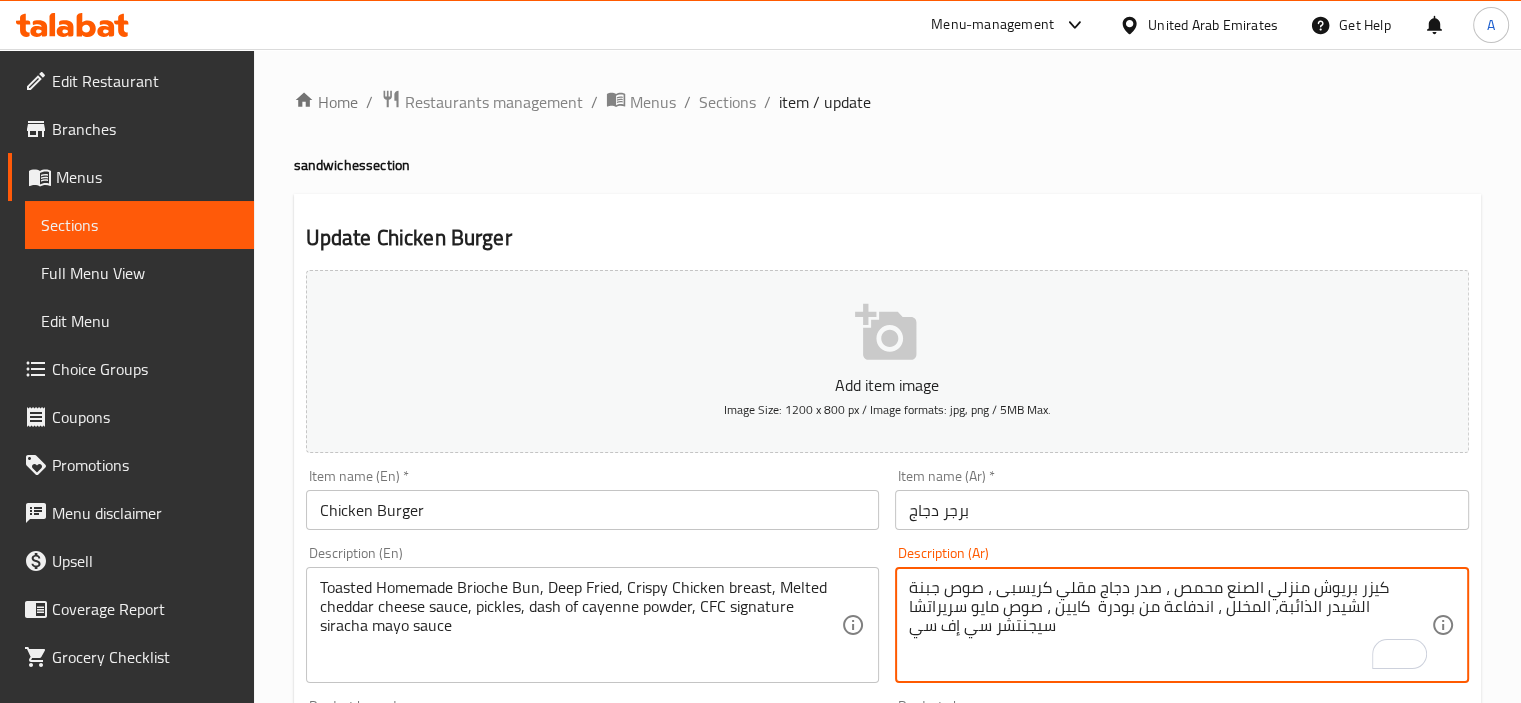 click on "كيزر بريوش منزلي الصنع محمص ، صدر دجاج مقلي كريسبى ، صوص جبنة الشيدر الذائبة، المخلل ، اندفاعة من بودرة  كايين ، صوص مايو سريراتشا سيجنتشر سي إف سي" at bounding box center (1170, 625) 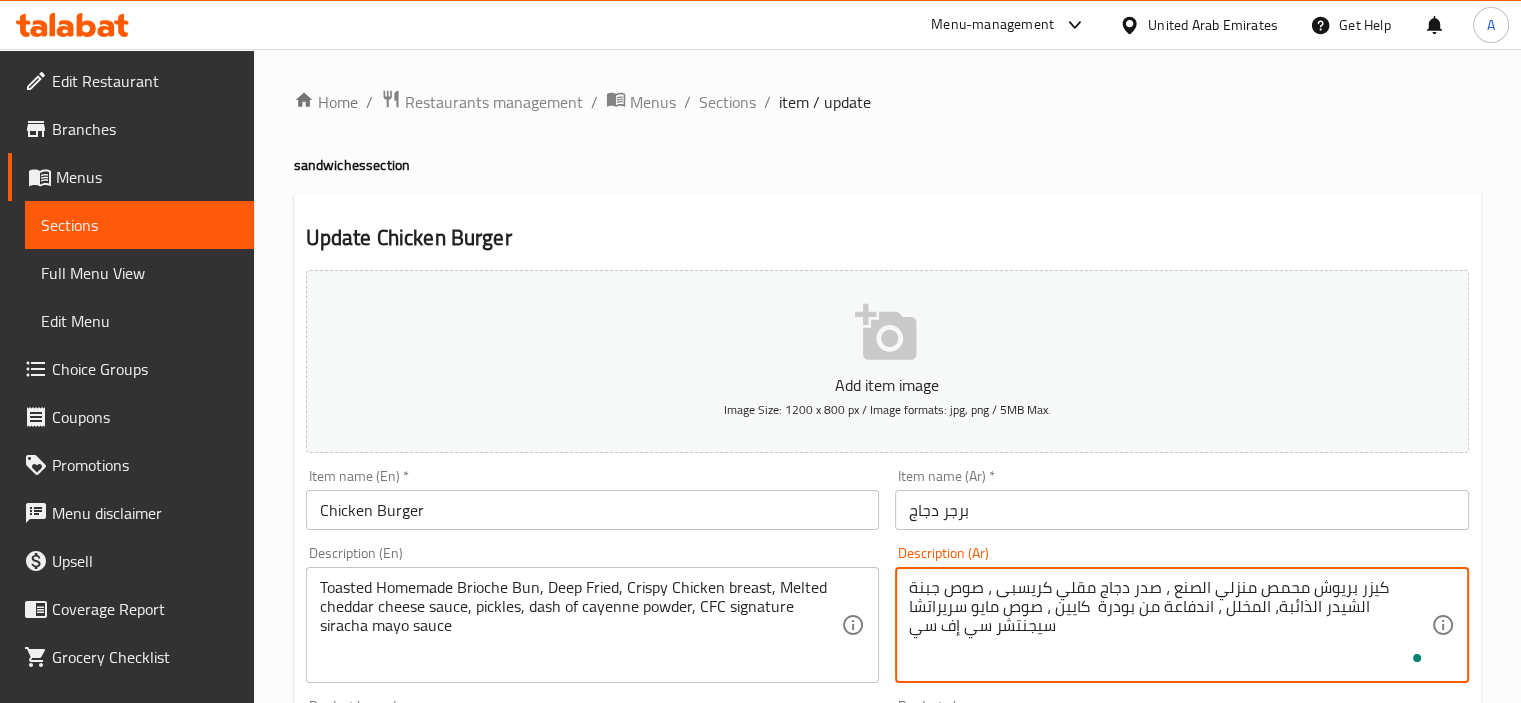 click on "كيزر بريوش محمص منزلي الصنع ، صدر دجاج مقلي كريسبى ، صوص جبنة الشيدر الذائبة، المخلل ، اندفاعة من بودرة  كايين ، صوص مايو سريراتشا سيجنتشر سي إف سي" at bounding box center (1170, 625) 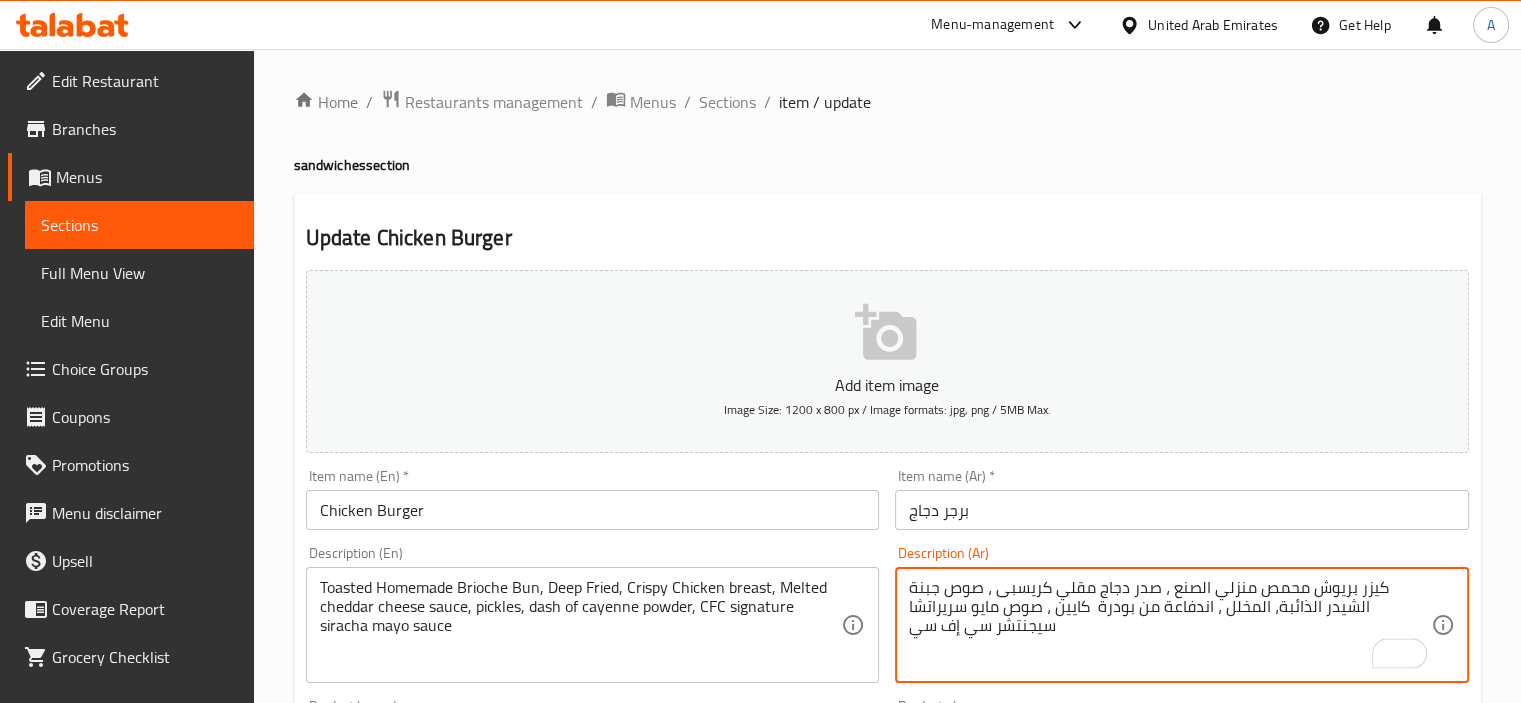 click on "كيزر بريوش محمص منزلي الصنع ، صدر دجاج مقلي كريسبى ، صوص جبنة الشيدر الذائبة، المخلل ، اندفاعة من بودرة  كايين ، صوص مايو سريراتشا سيجنتشر سي إف سي" at bounding box center (1170, 625) 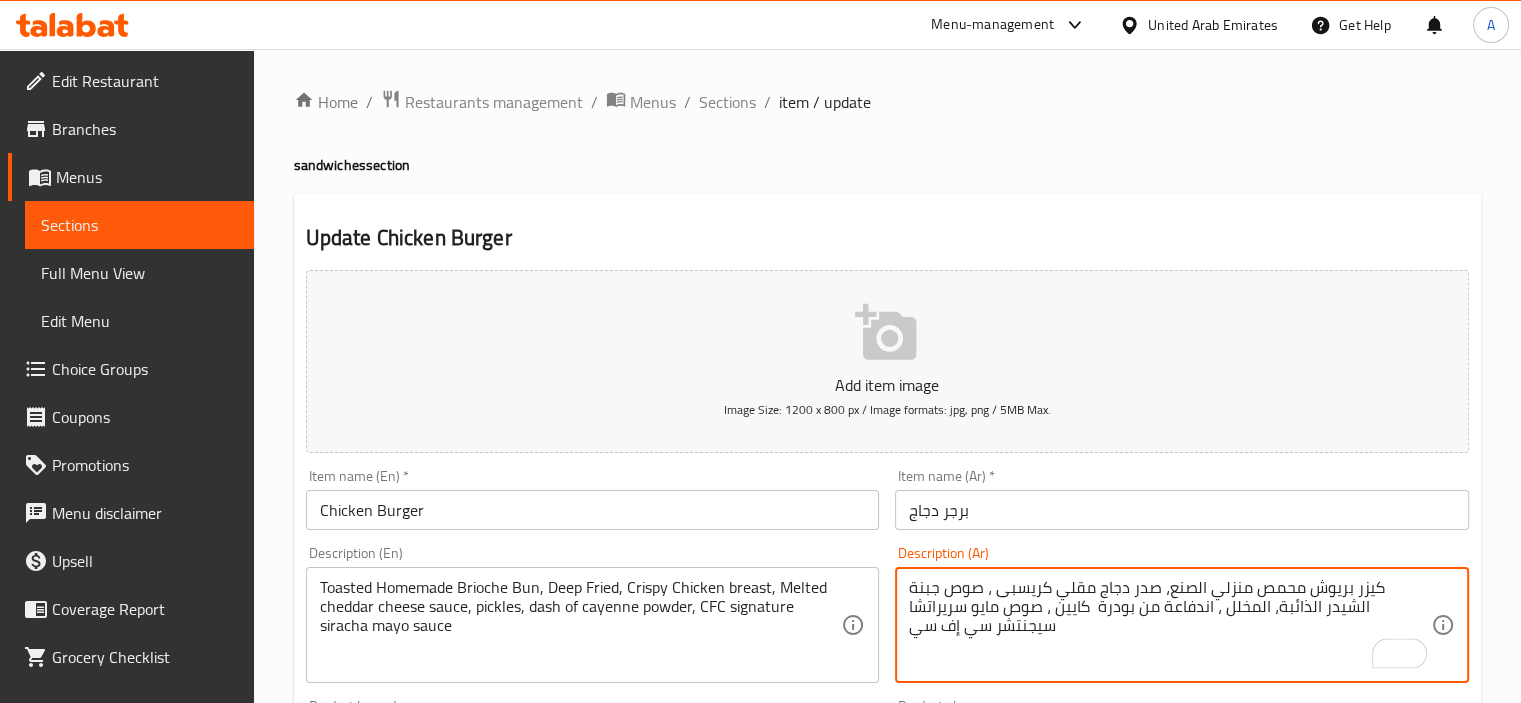 type on "كيزر بريوش محمص منزلي الصنع، صدر دجاج مقلي كريسبى ، صوص جبنة الشيدر الذائبة، المخلل ، اندفاعة من بودرة  كايين ، صوص مايو سريراتشا سيجنتشر سي إف سي" 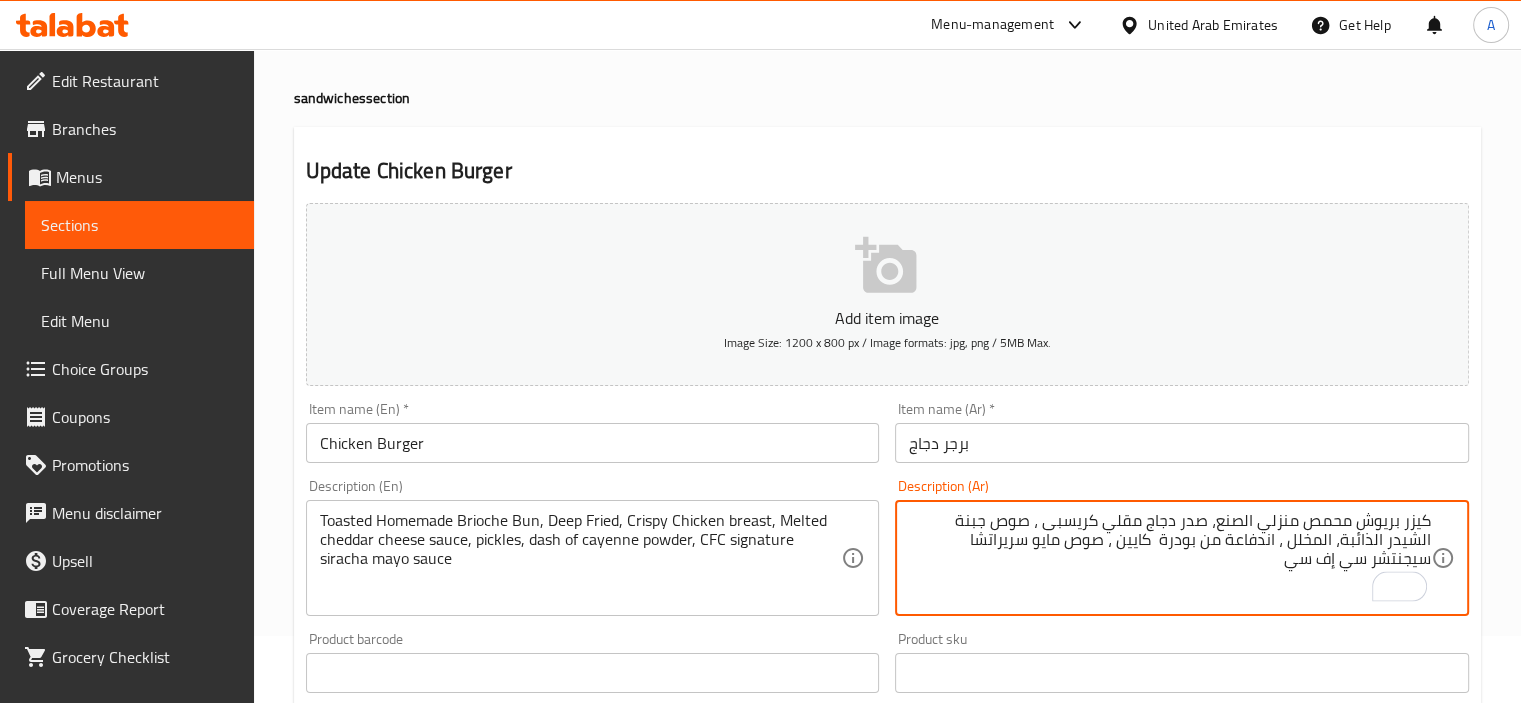 scroll, scrollTop: 100, scrollLeft: 0, axis: vertical 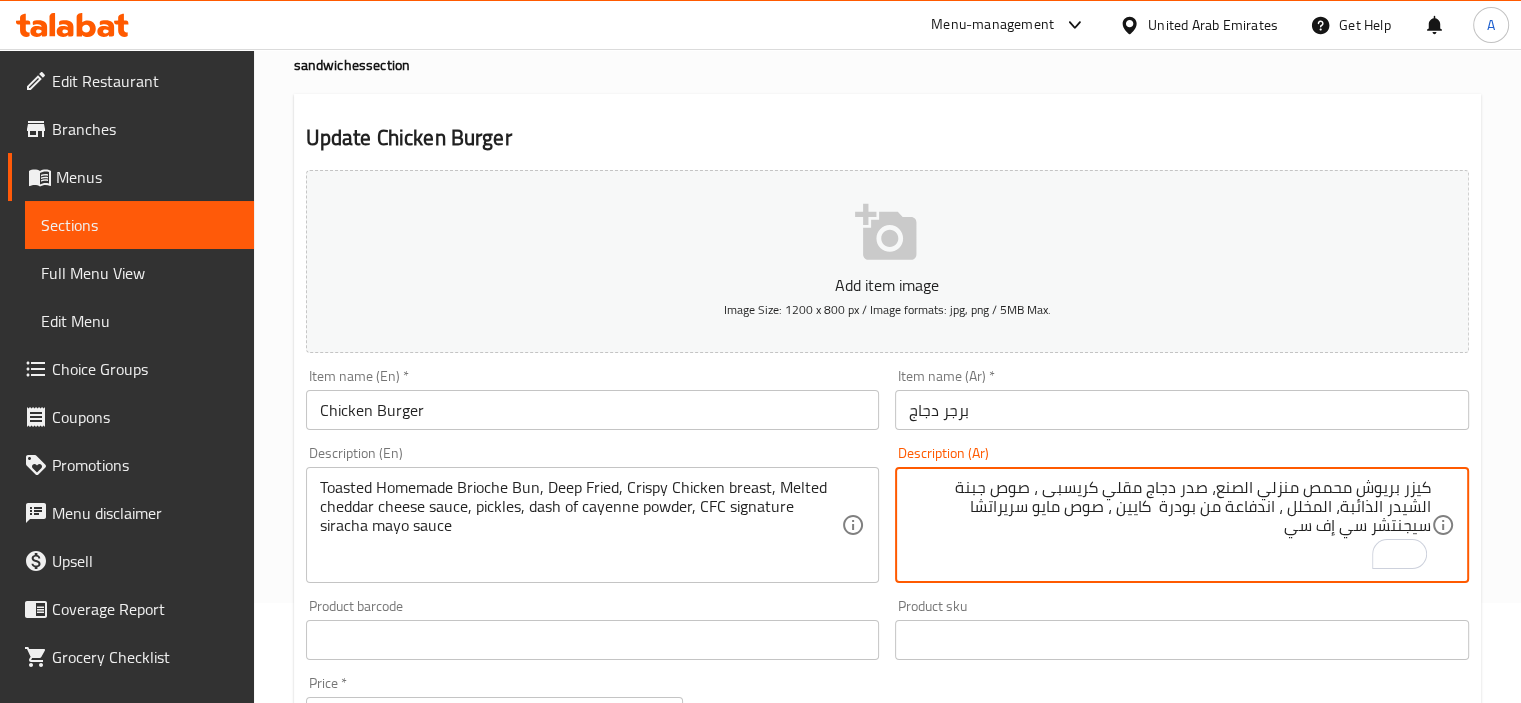 click on "برجر دجاج" at bounding box center (1182, 410) 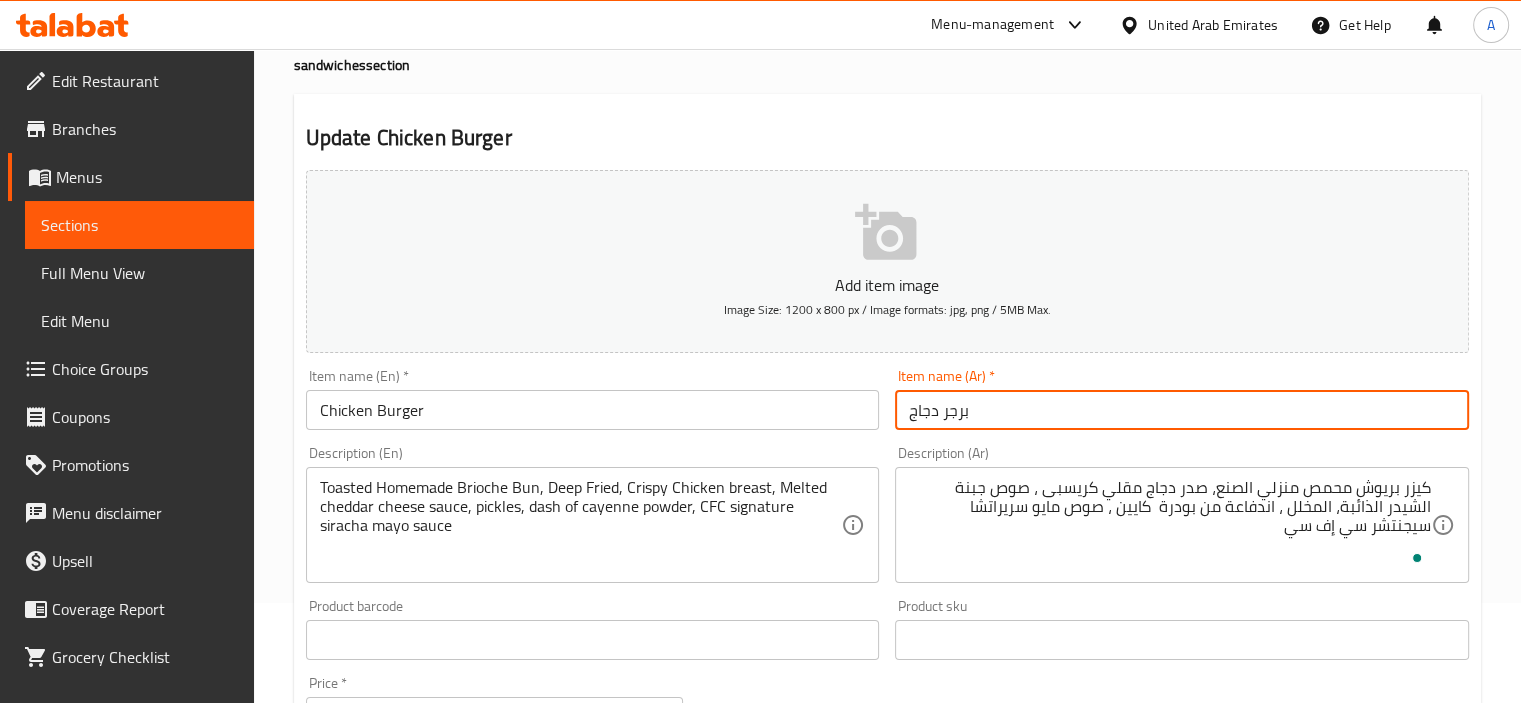 click on "Update" at bounding box center [445, 1226] 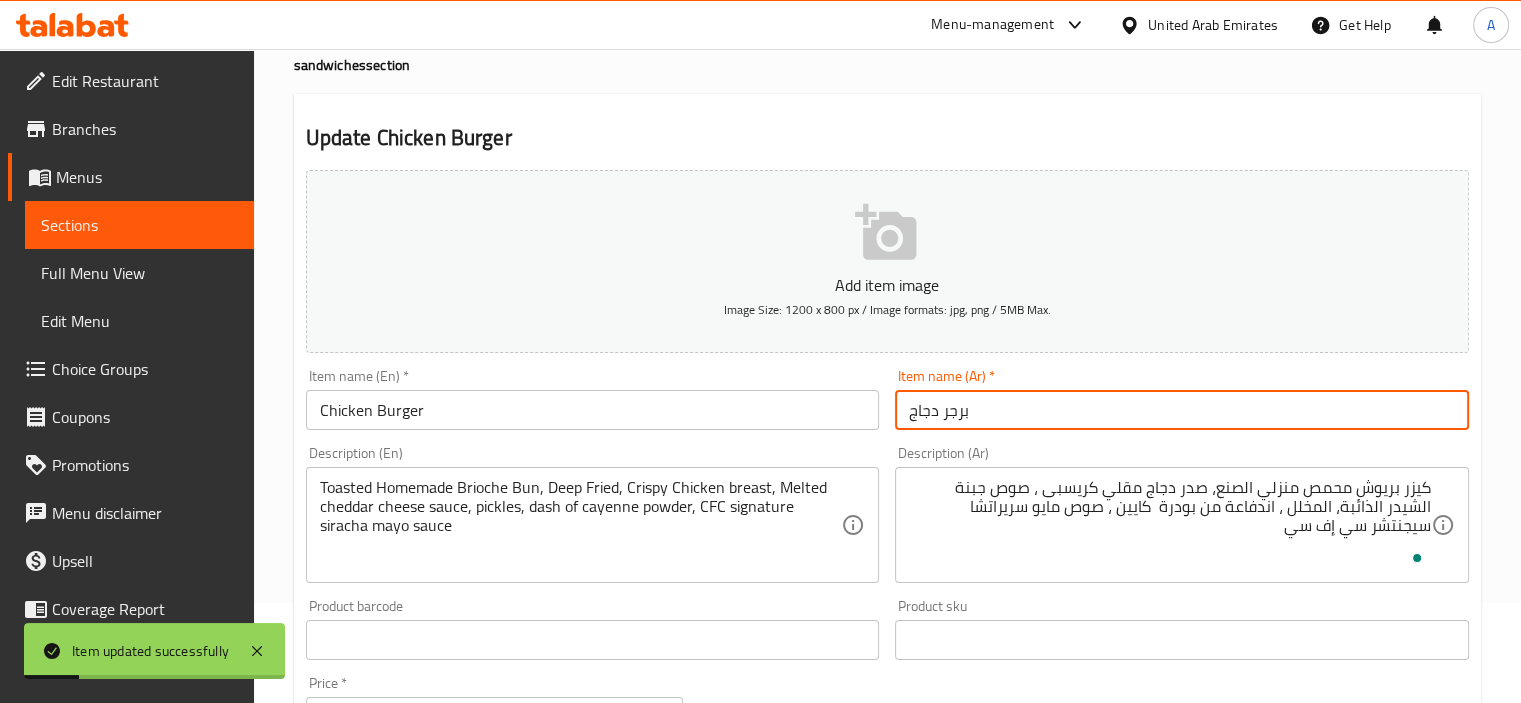 scroll, scrollTop: 0, scrollLeft: 0, axis: both 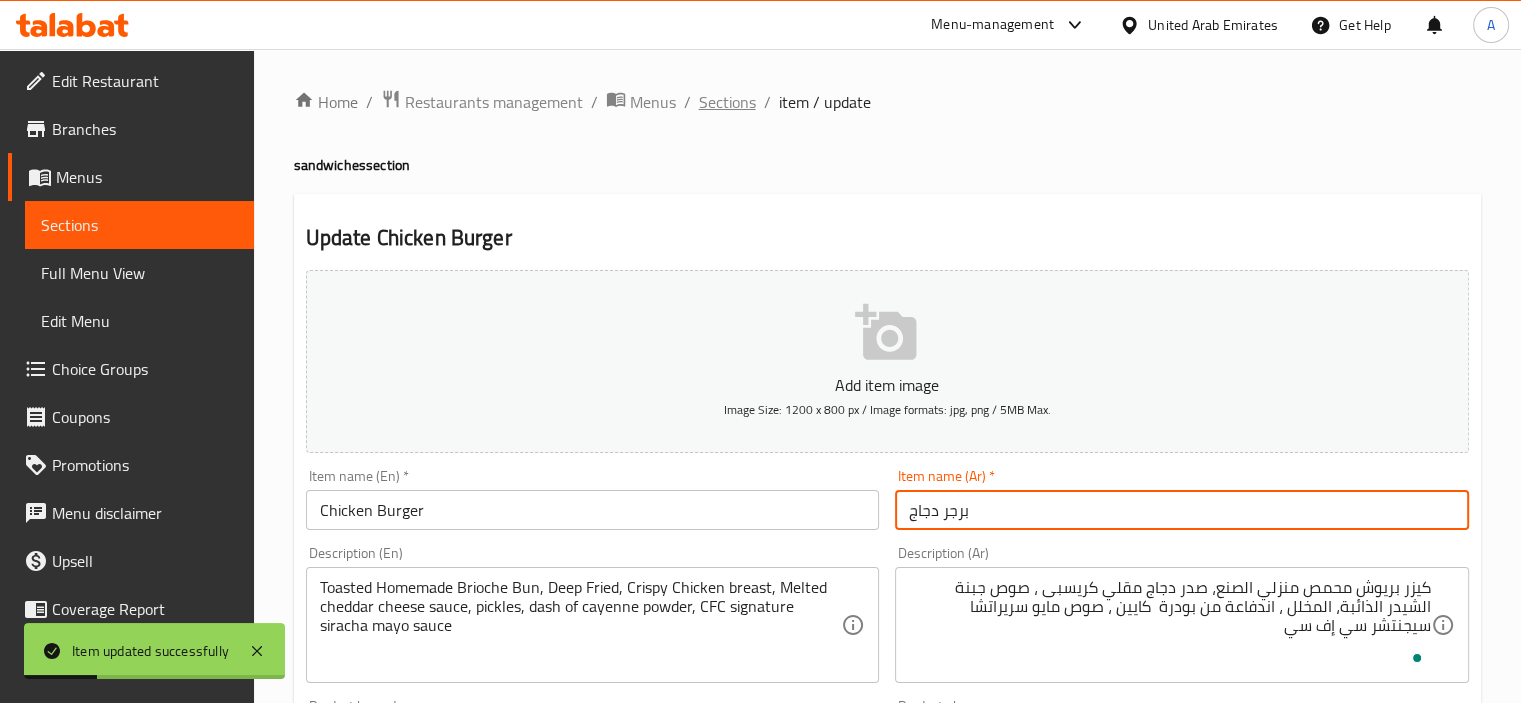 click on "Sections" at bounding box center (727, 102) 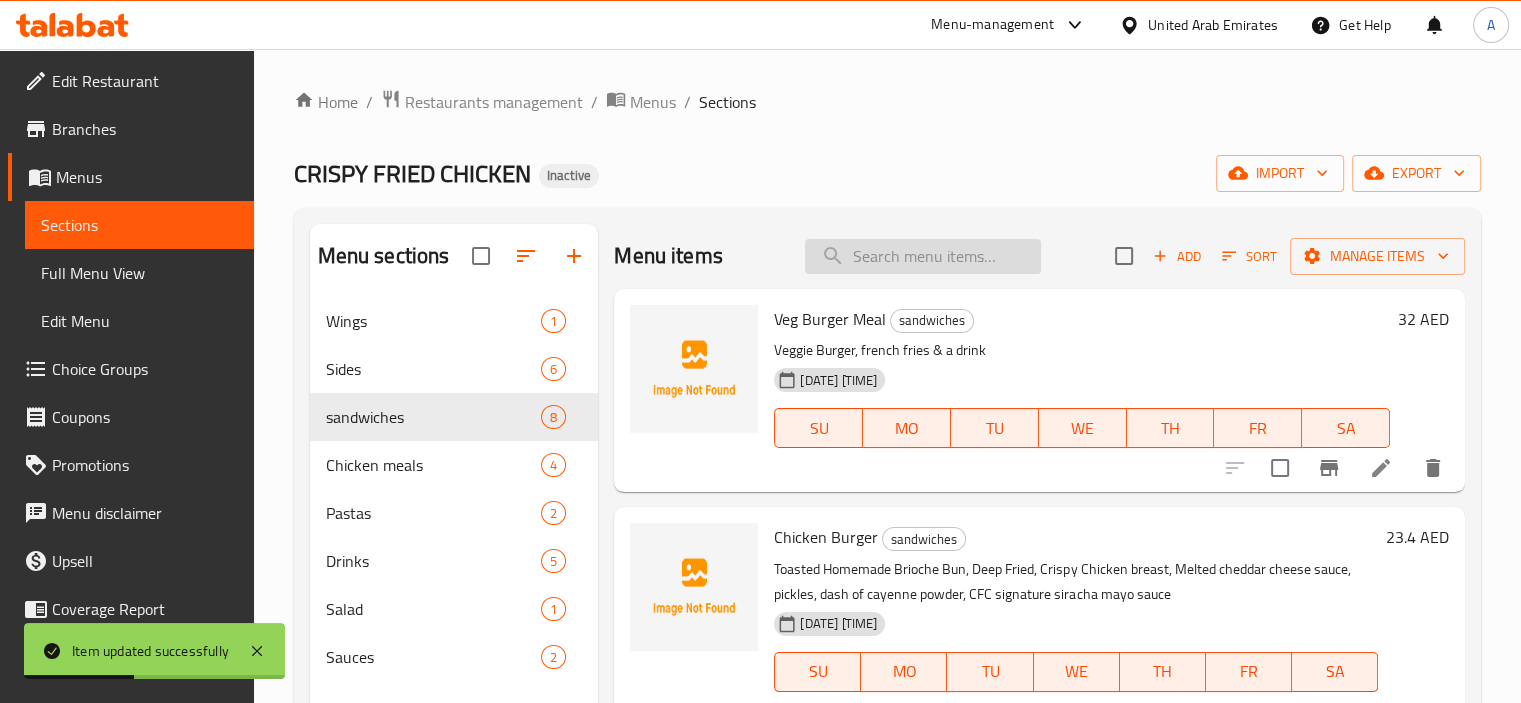 click at bounding box center [923, 256] 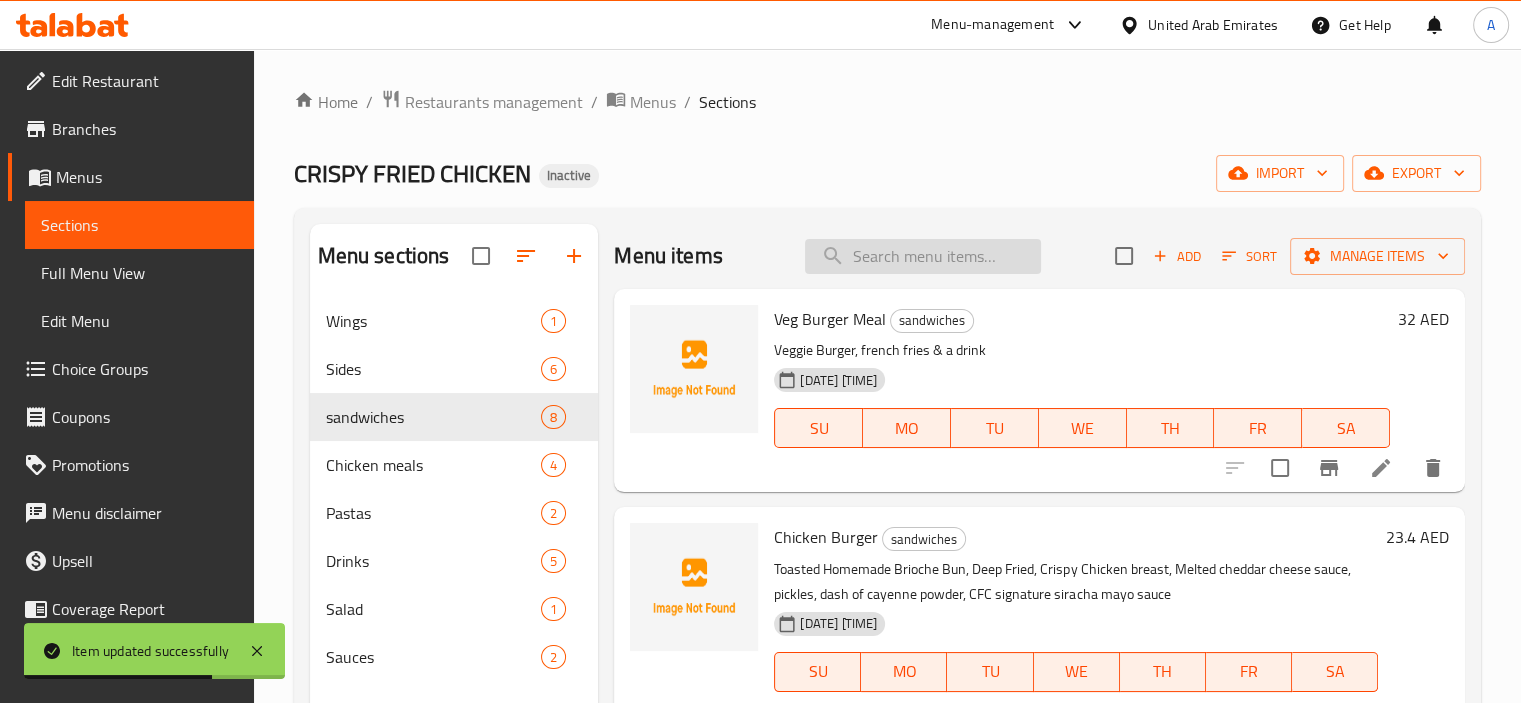 paste on "[NAME] [NAME]" 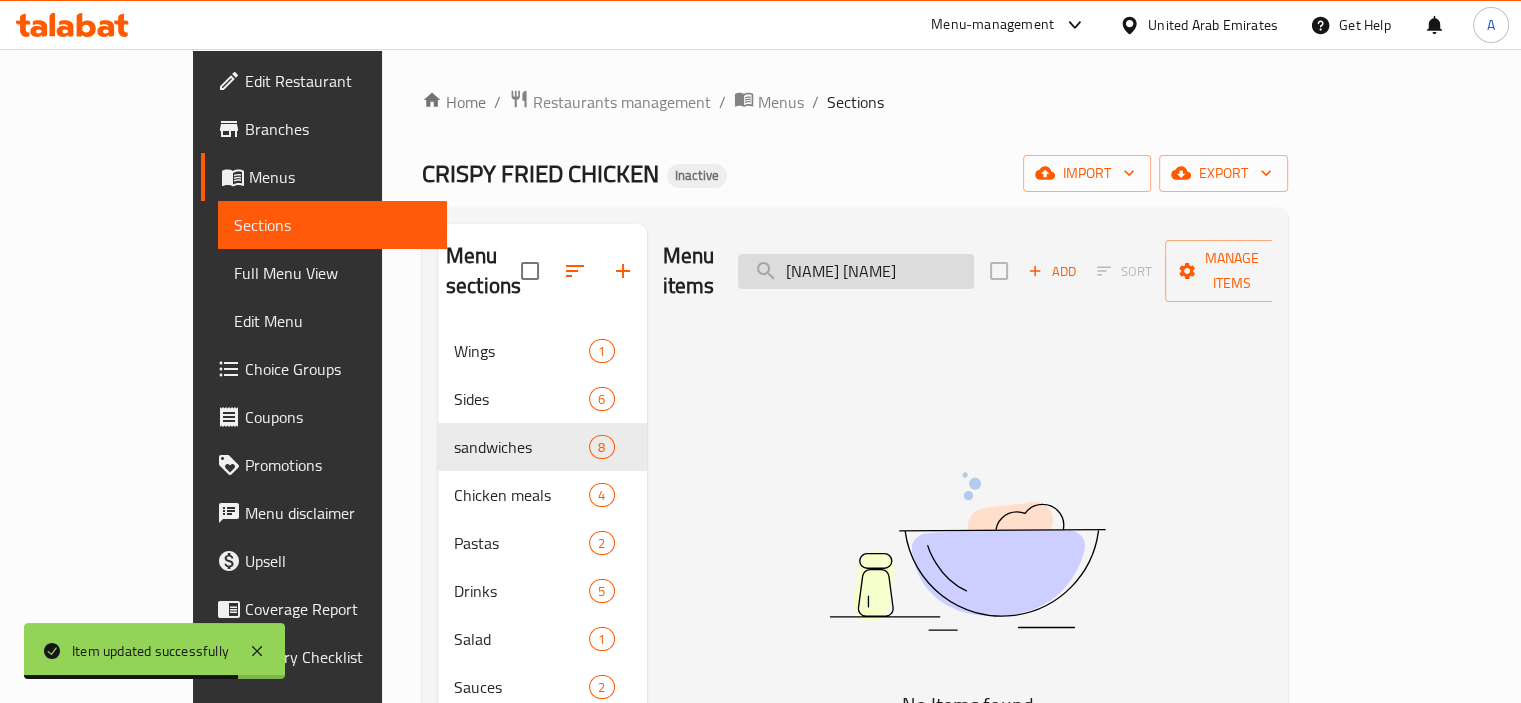 click on "[NAME] [NAME]" at bounding box center [856, 271] 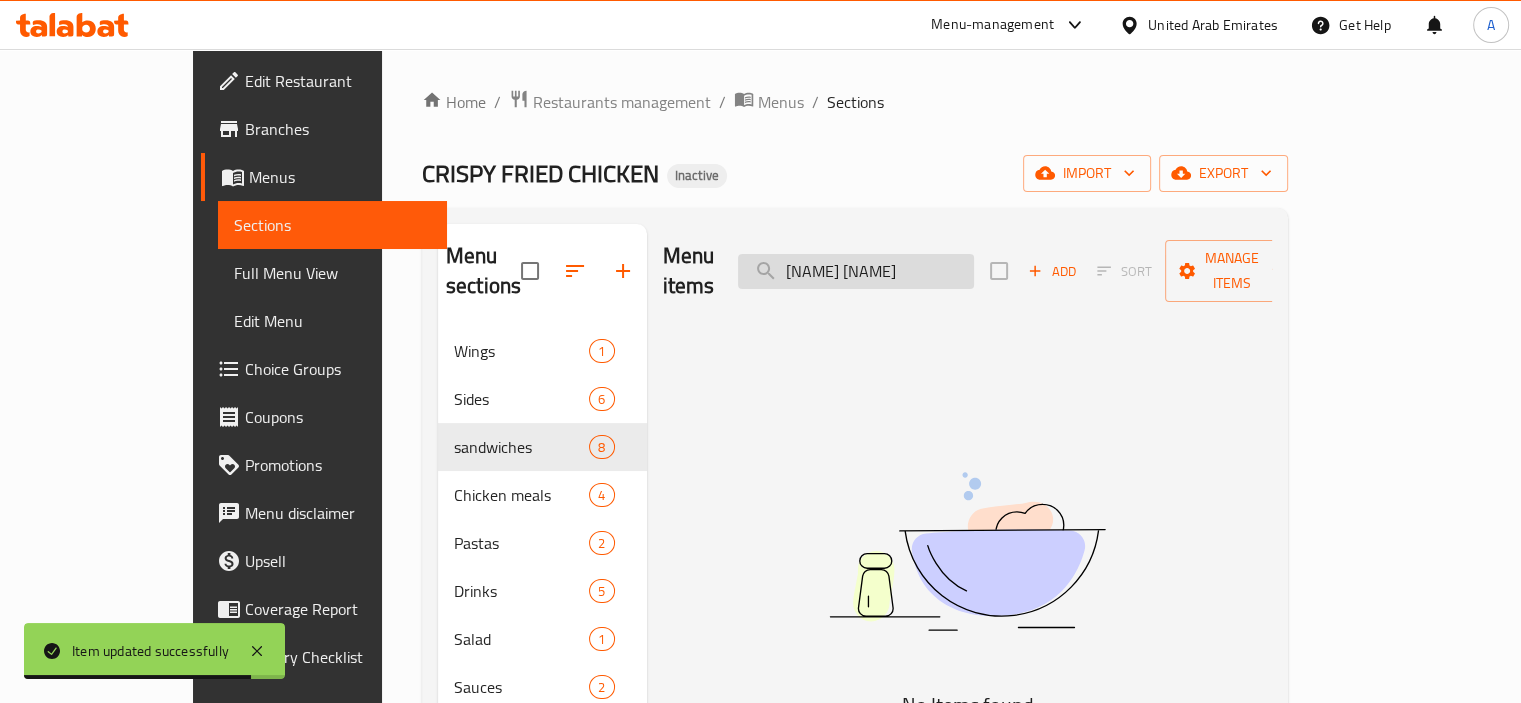click on "[NAME] [NAME]" at bounding box center (856, 271) 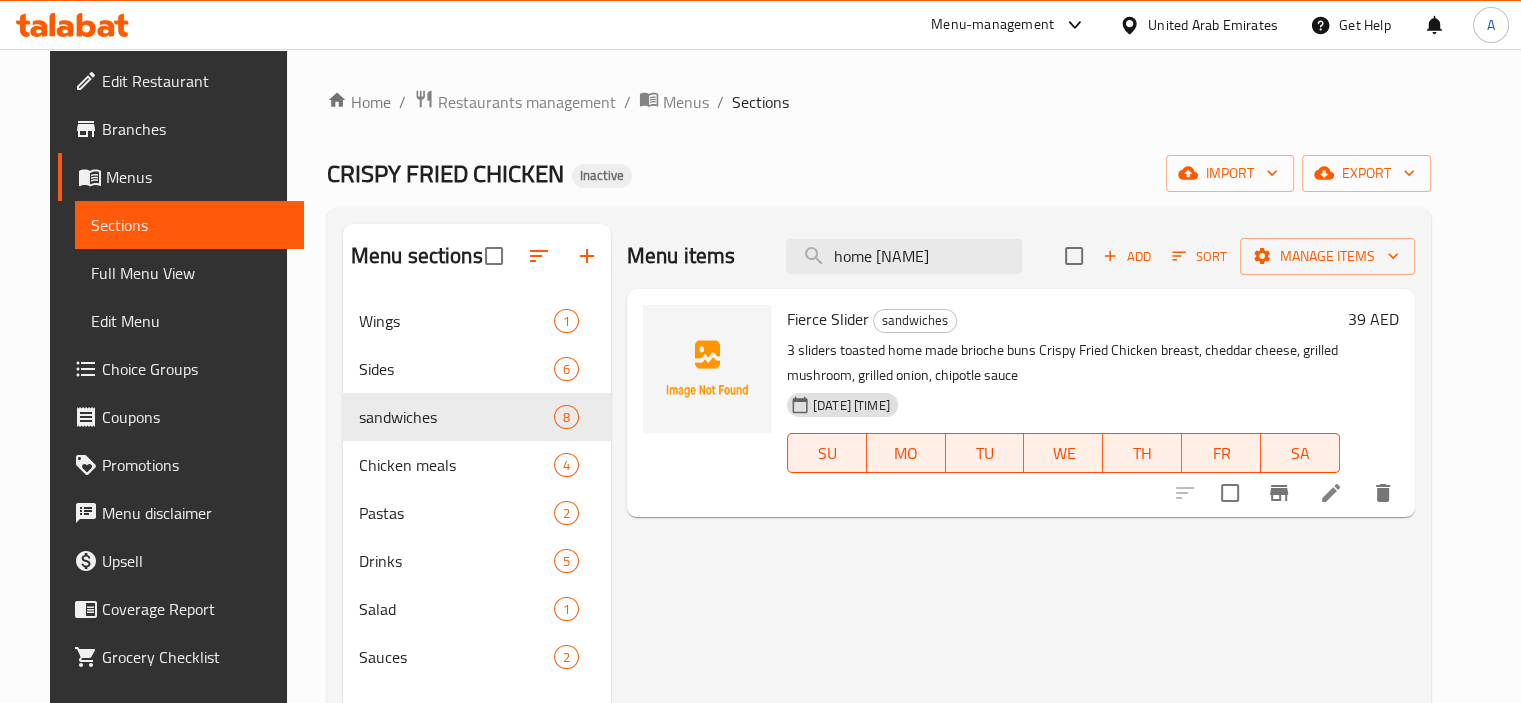 type on "home [NAME]" 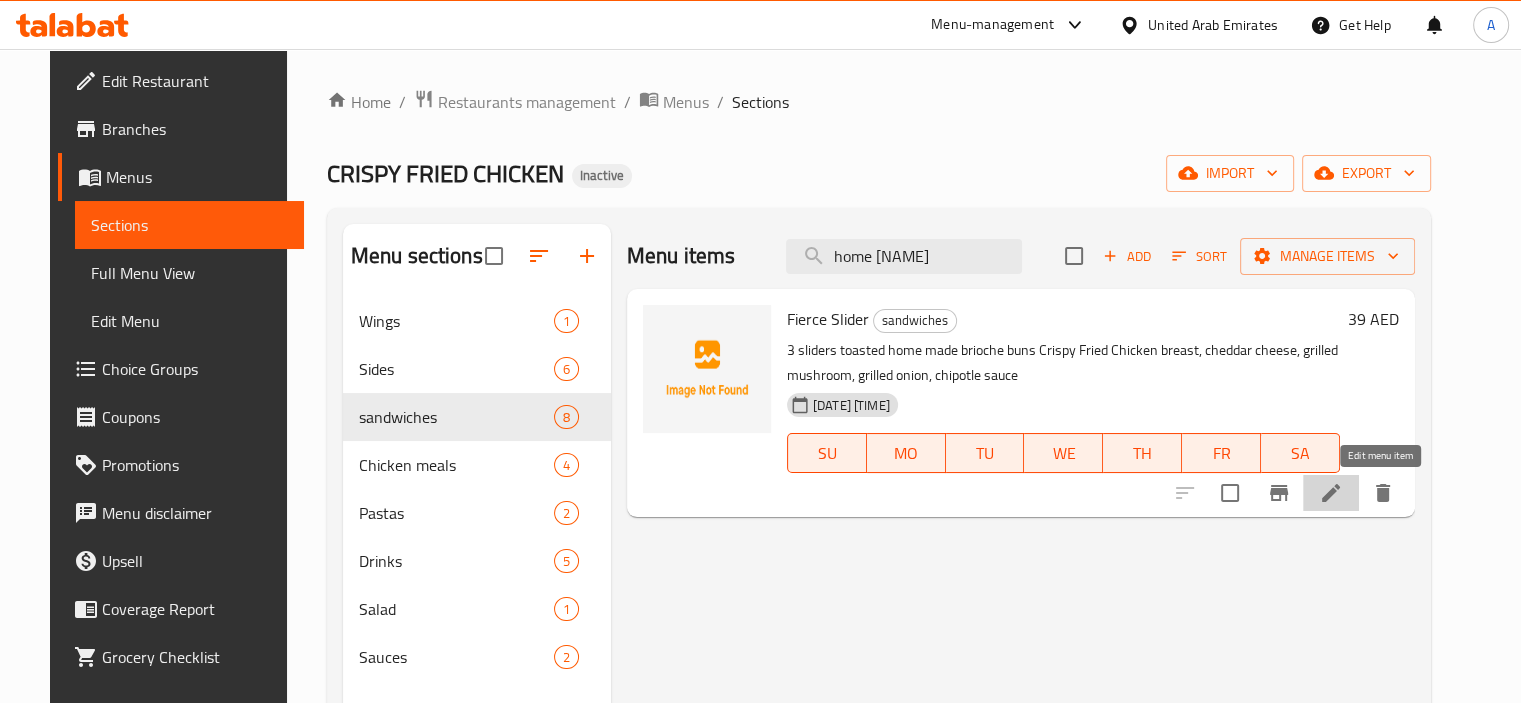 click 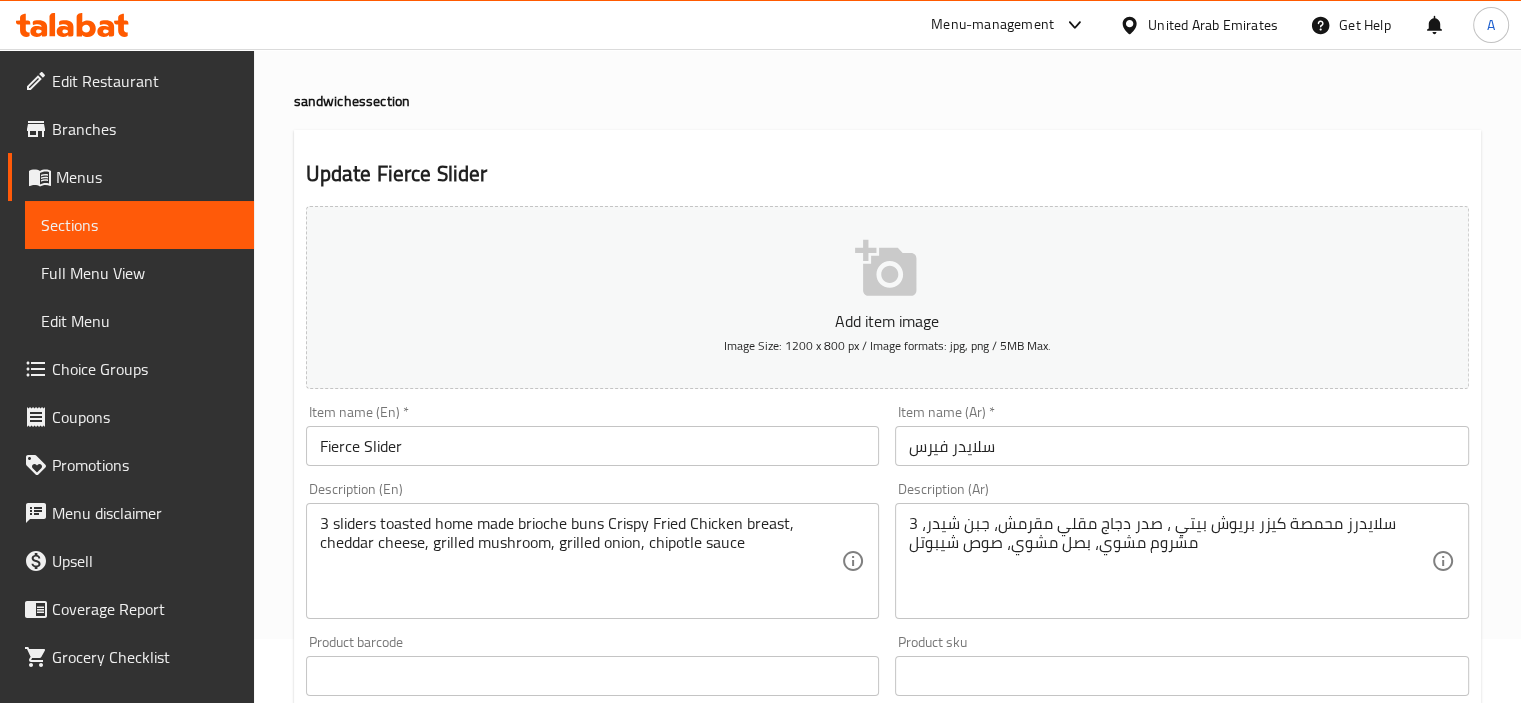 scroll, scrollTop: 100, scrollLeft: 0, axis: vertical 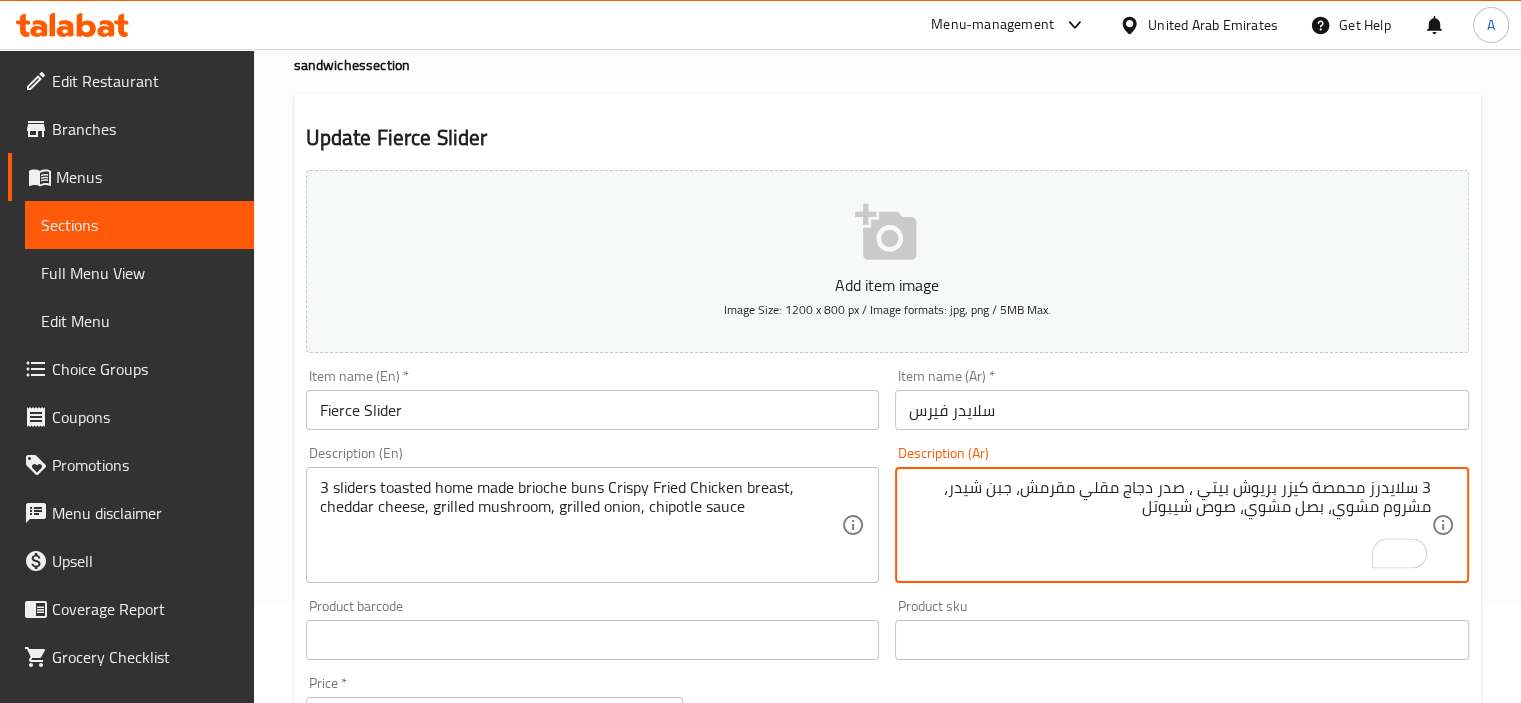 click on "3 سلايدرز محمصة كيزر بريوش بيتي ، صدر دجاج مقلي مقرمش، جبن شيدر، مشروم مشوي، بصل مشوي، صوص شيبوتل‎" at bounding box center [1170, 525] 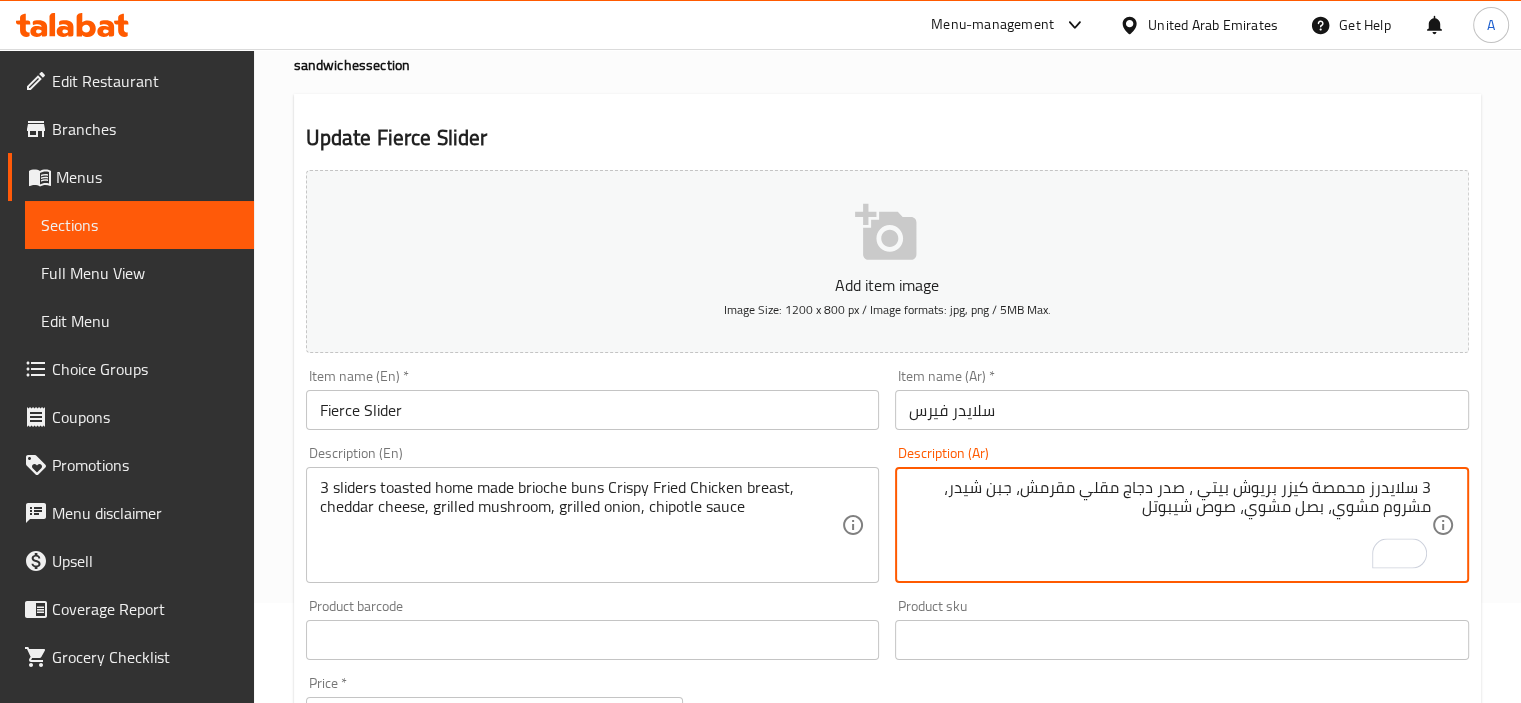 click on "3 سلايدرز محمصة كيزر بريوش بيتي ، صدر دجاج مقلي مقرمش، جبن شيدر، مشروم مشوي، بصل مشوي، صوص شيبوتل‎" at bounding box center [1170, 525] 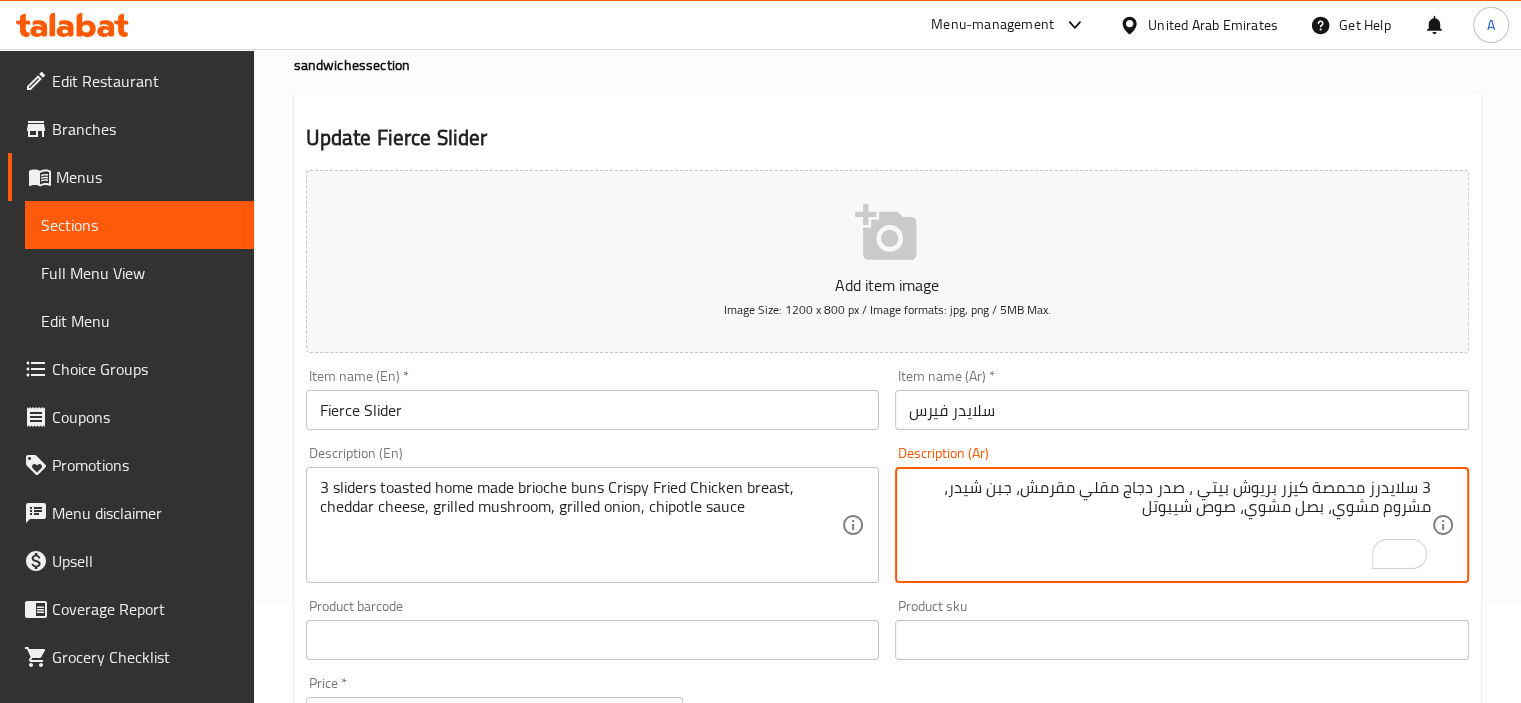 paste on "[NAME] [NAME]" 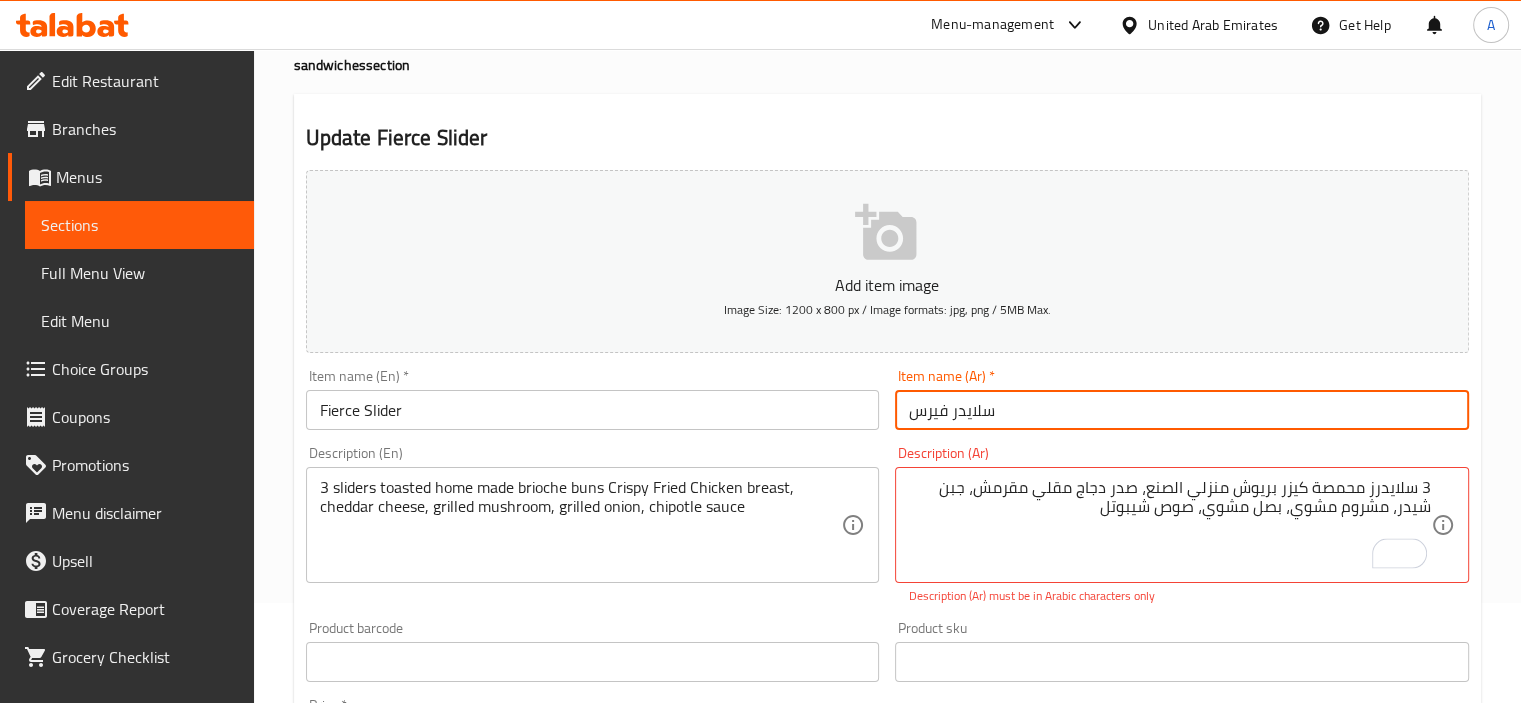 click on "سلايدر فيرس" at bounding box center (1182, 410) 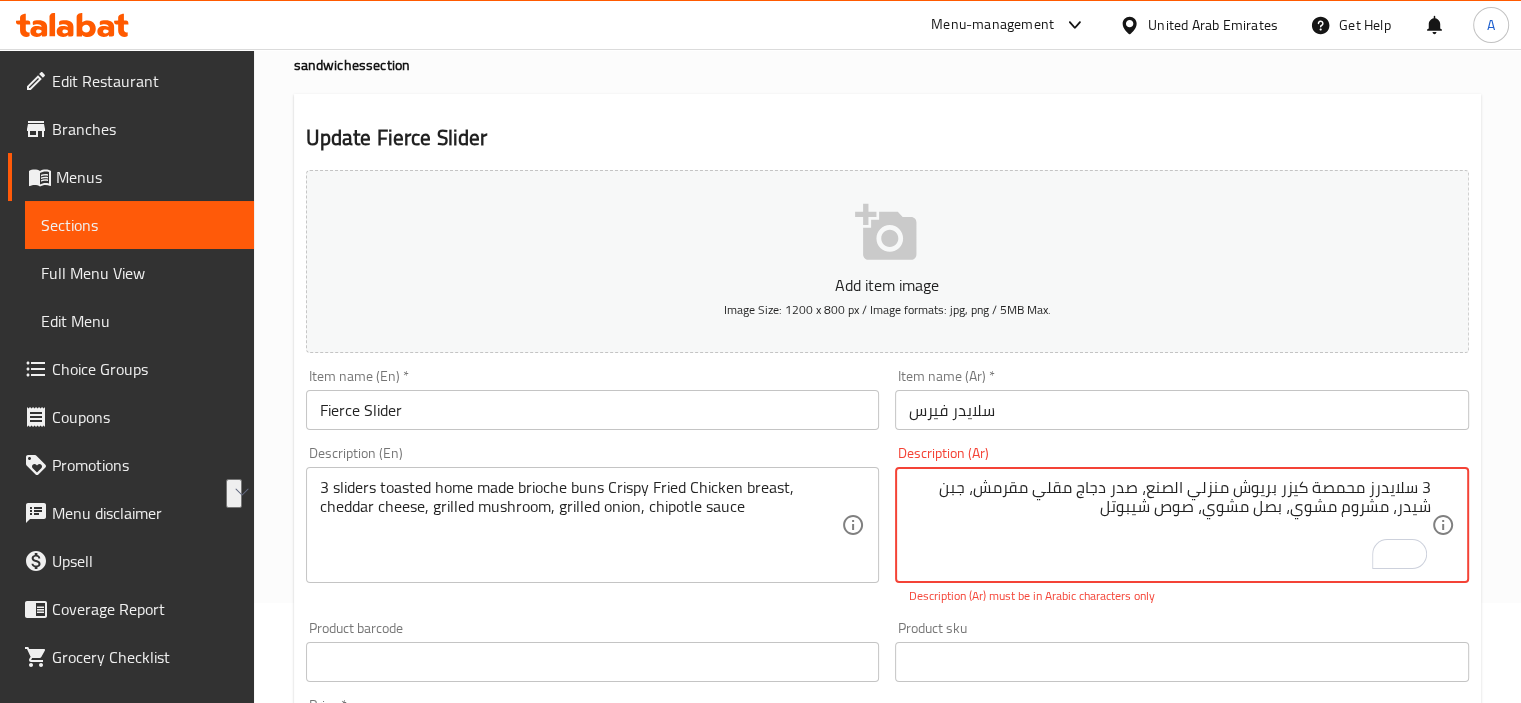 drag, startPoint x: 1148, startPoint y: 484, endPoint x: 1231, endPoint y: 482, distance: 83.02409 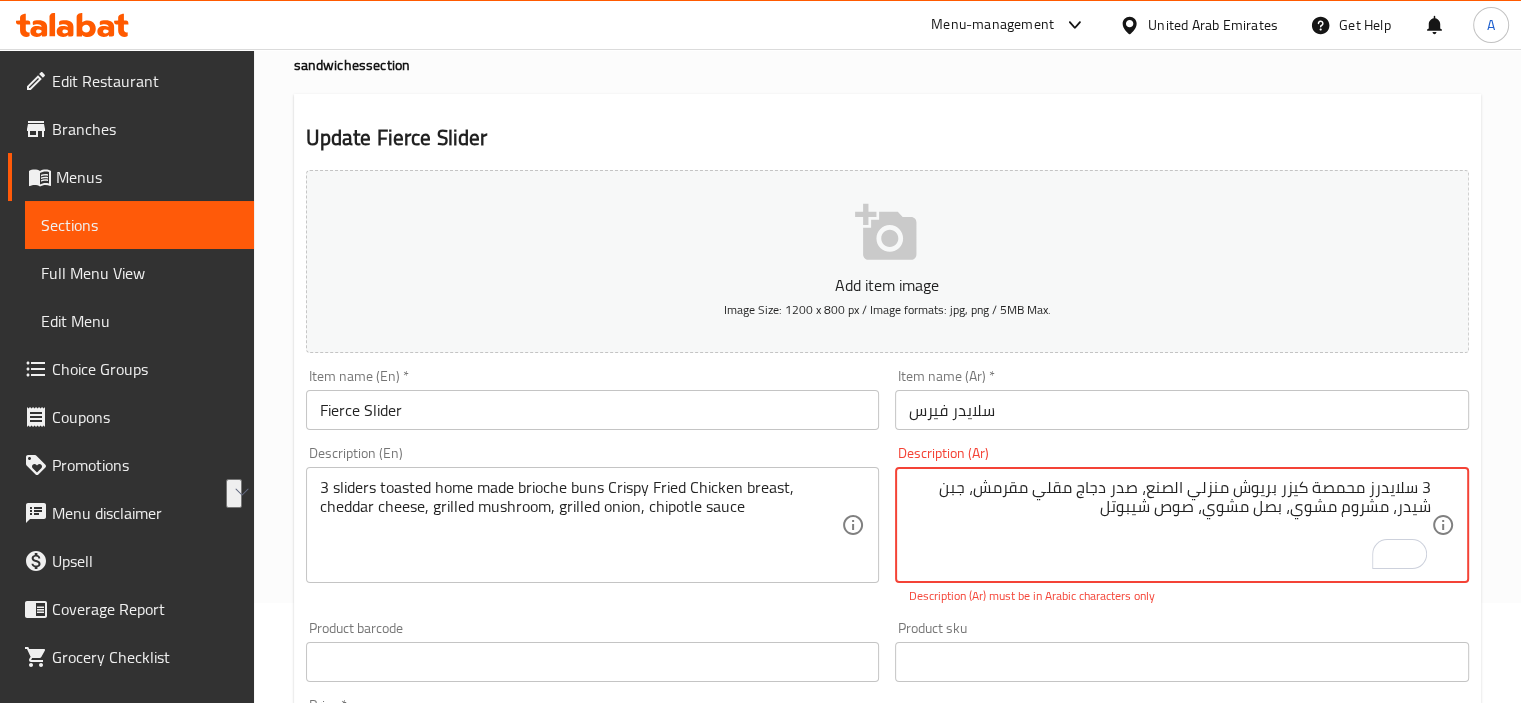 click on "3 سلايدرز محمصة كيزر بريوش منزلي الصنع، صدر دجاج مقلي مقرمش، جبن شيدر، مشروم مشوي، بصل مشوي، صوص شيبوتل‎" at bounding box center (1170, 525) 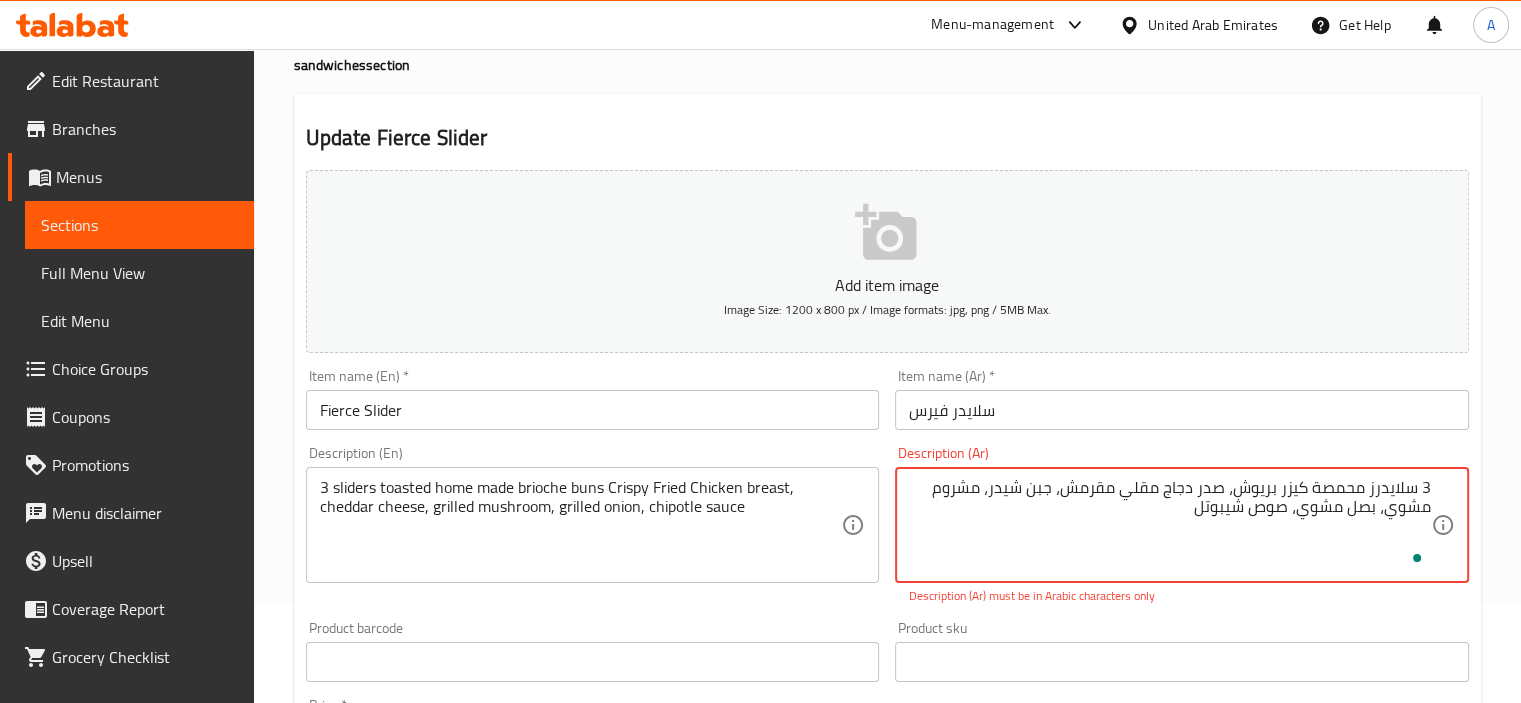click on "سلايدر فيرس" at bounding box center (1182, 410) 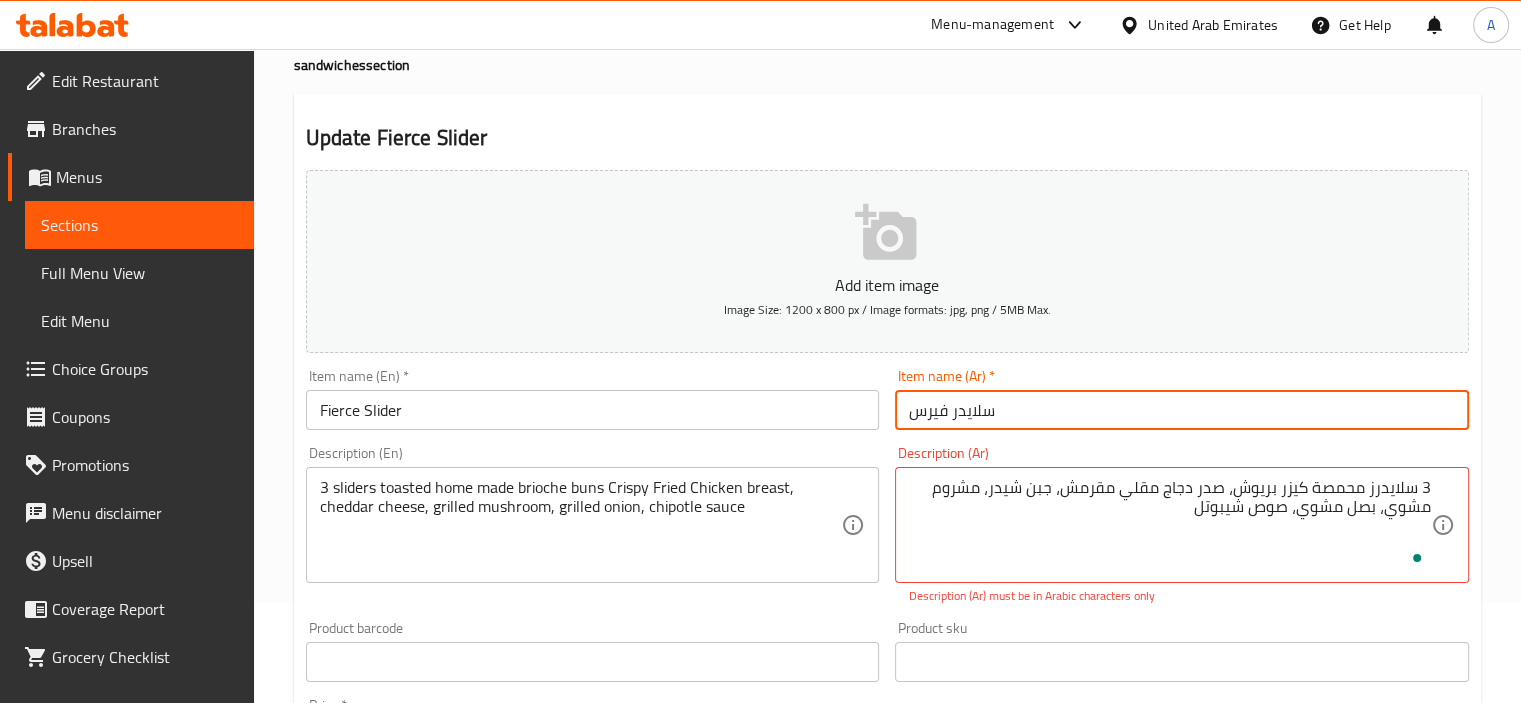 click on "3 سلايدرز محمصة كيزر بريوش، صدر دجاج مقلي مقرمش، جبن شيدر، مشروم مشوي، بصل مشوي، صوص شيبوتل‎ Description (Ar)" at bounding box center (1182, 525) 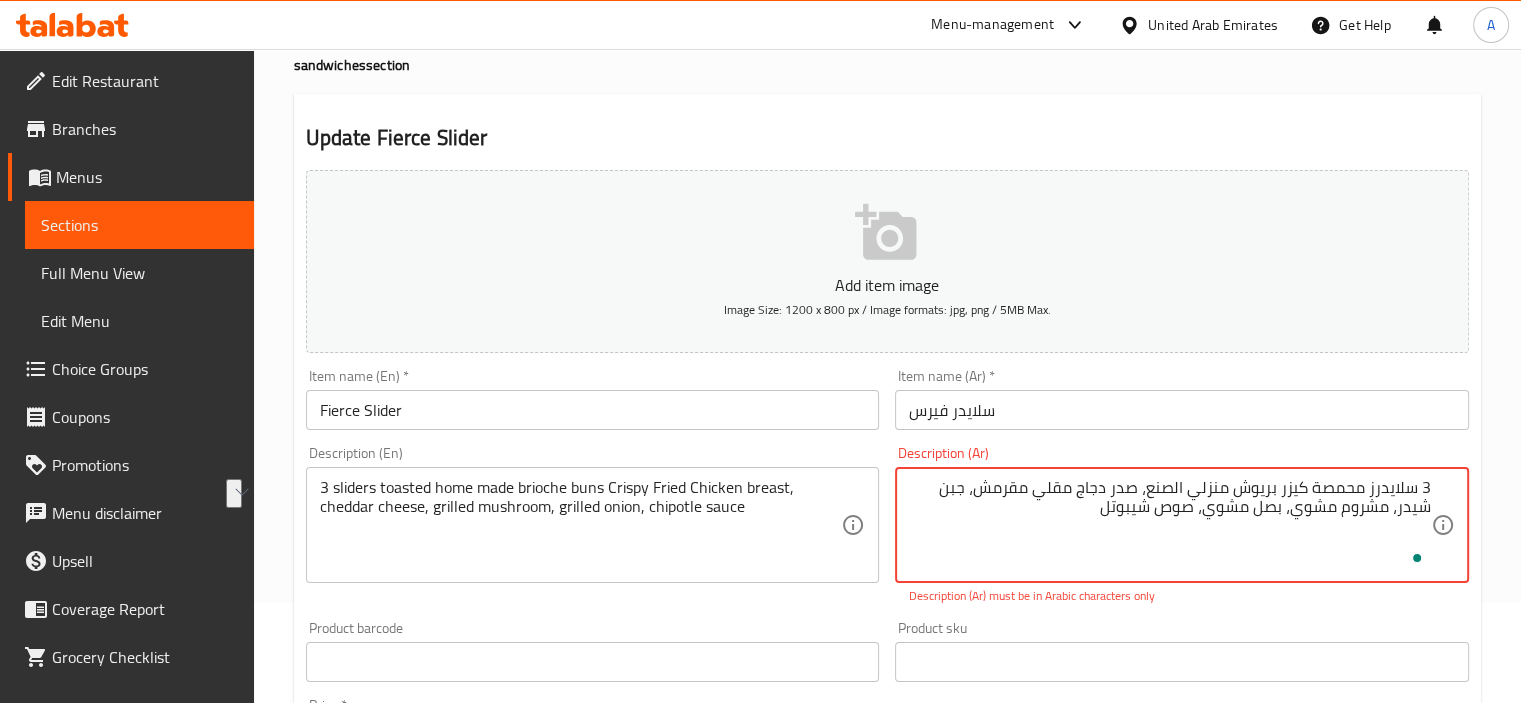 click on "3 سلايدرز محمصة كيزر بريوش منزلي الصنع، صدر دجاج مقلي مقرمش، جبن شيدر، مشروم مشوي، بصل مشوي، صوص شيبوتل‎" at bounding box center (1170, 525) 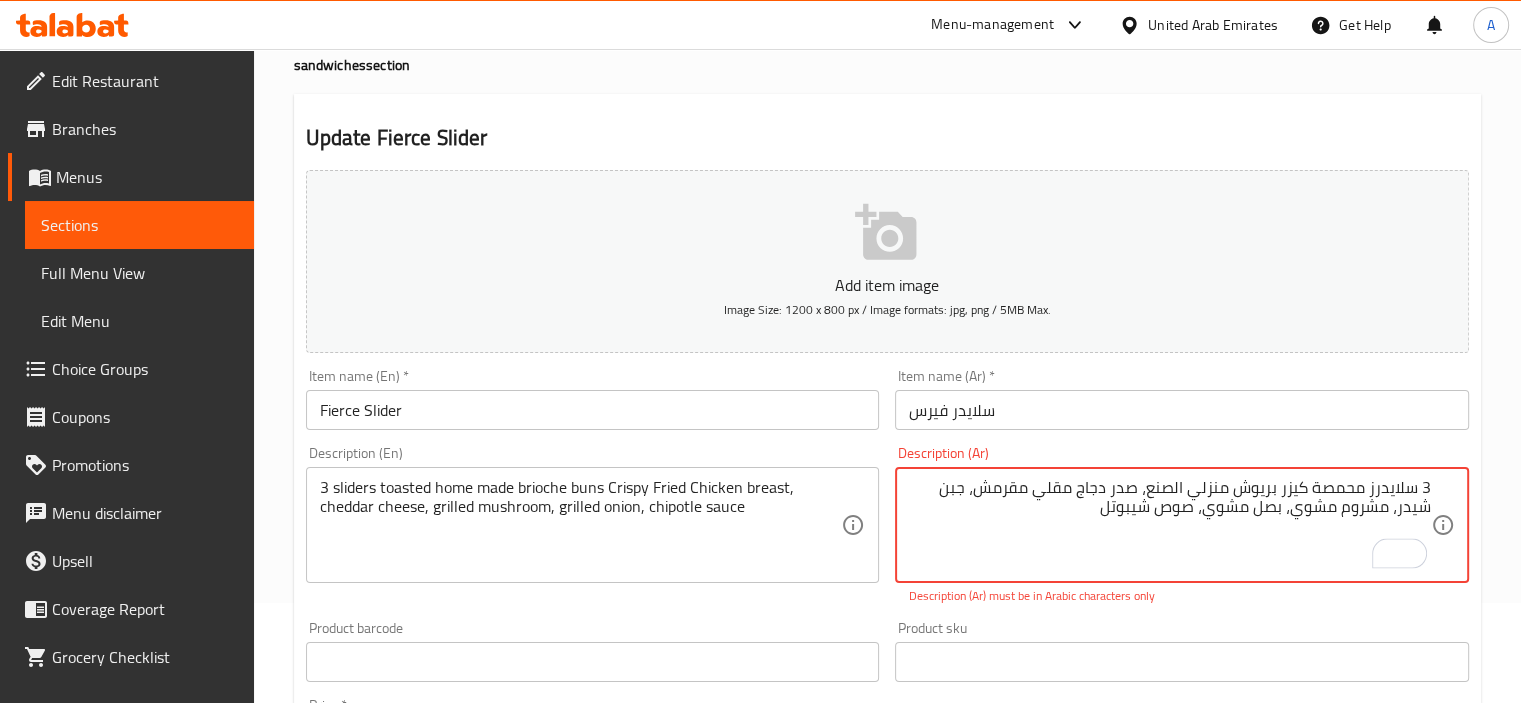 drag, startPoint x: 1092, startPoint y: 515, endPoint x: 1137, endPoint y: 511, distance: 45.17743 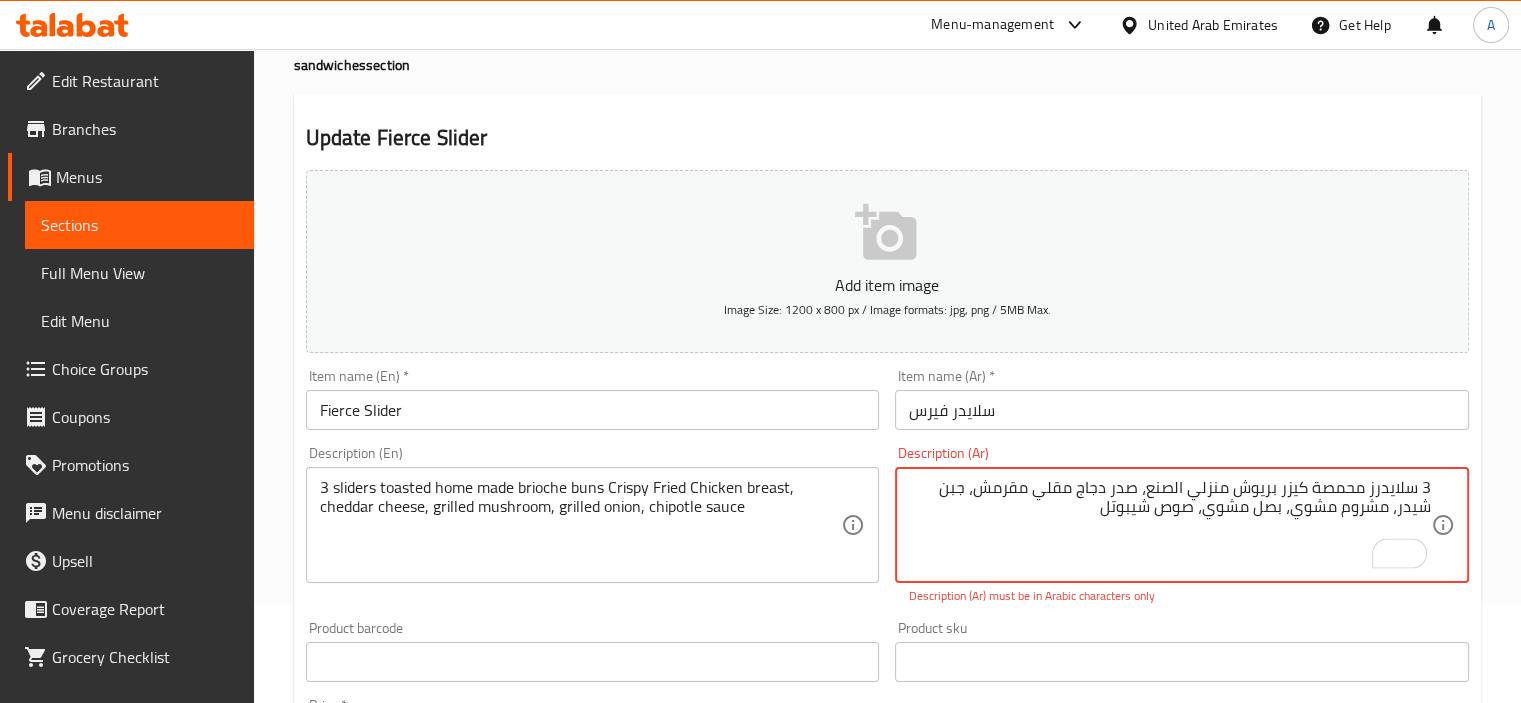 click on "3 سلايدرز محمصة كيزر بريوش منزلي الصنع، صدر دجاج مقلي مقرمش، جبن شيدر، مشروم مشوي، بصل مشوي، صوص شيبوتل‎" at bounding box center (1170, 525) 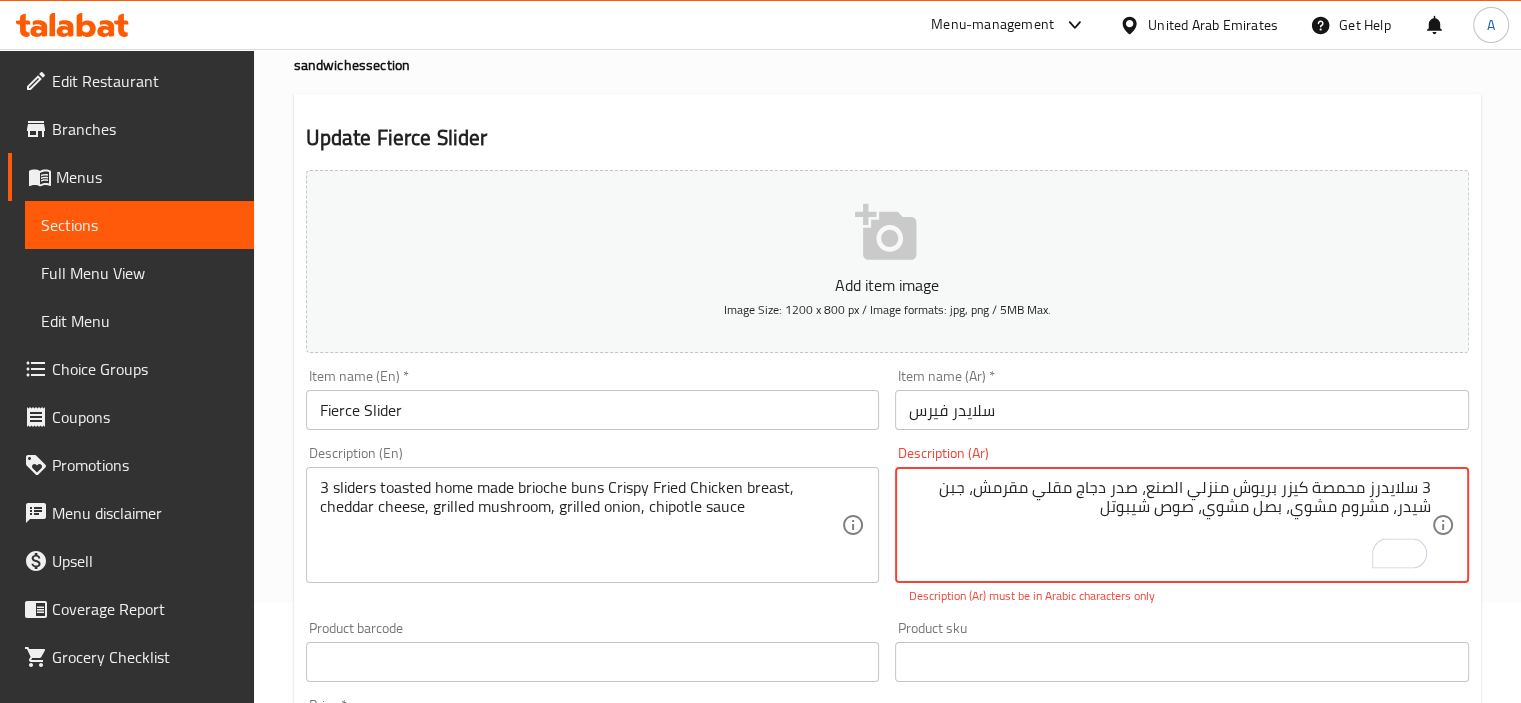click on "3 سلايدرز محمصة كيزر بريوش منزلي الصنع، صدر دجاج مقلي مقرمش، جبن شيدر، مشروم مشوي، بصل مشوي، صوص شيبوتل‎" at bounding box center [1170, 525] 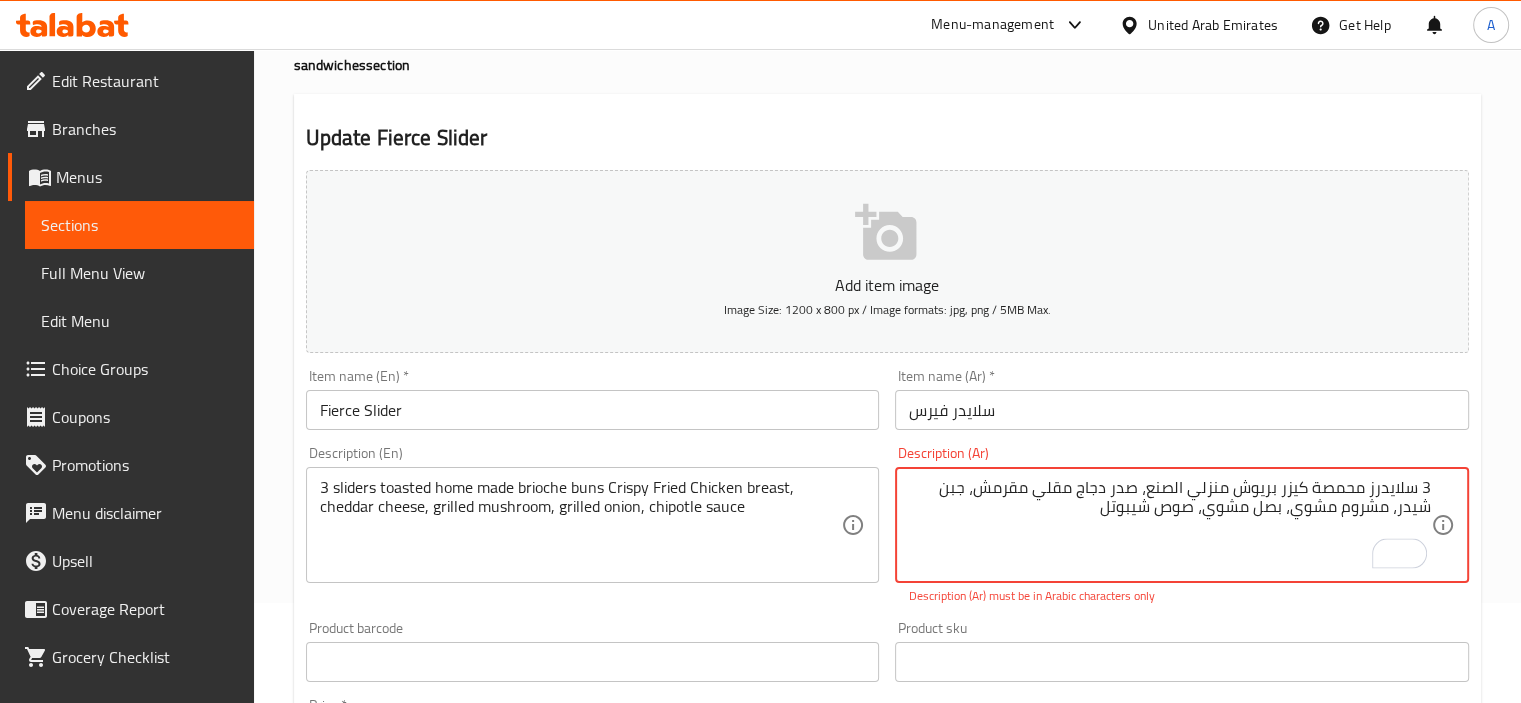 click on "3 سلايدرز محمصة كيزر بريوش منزلي الصنع، صدر دجاج مقلي مقرمش، جبن شيدر، مشروم مشوي، بصل مشوي، صوص شيبوتل‎" at bounding box center (1170, 525) 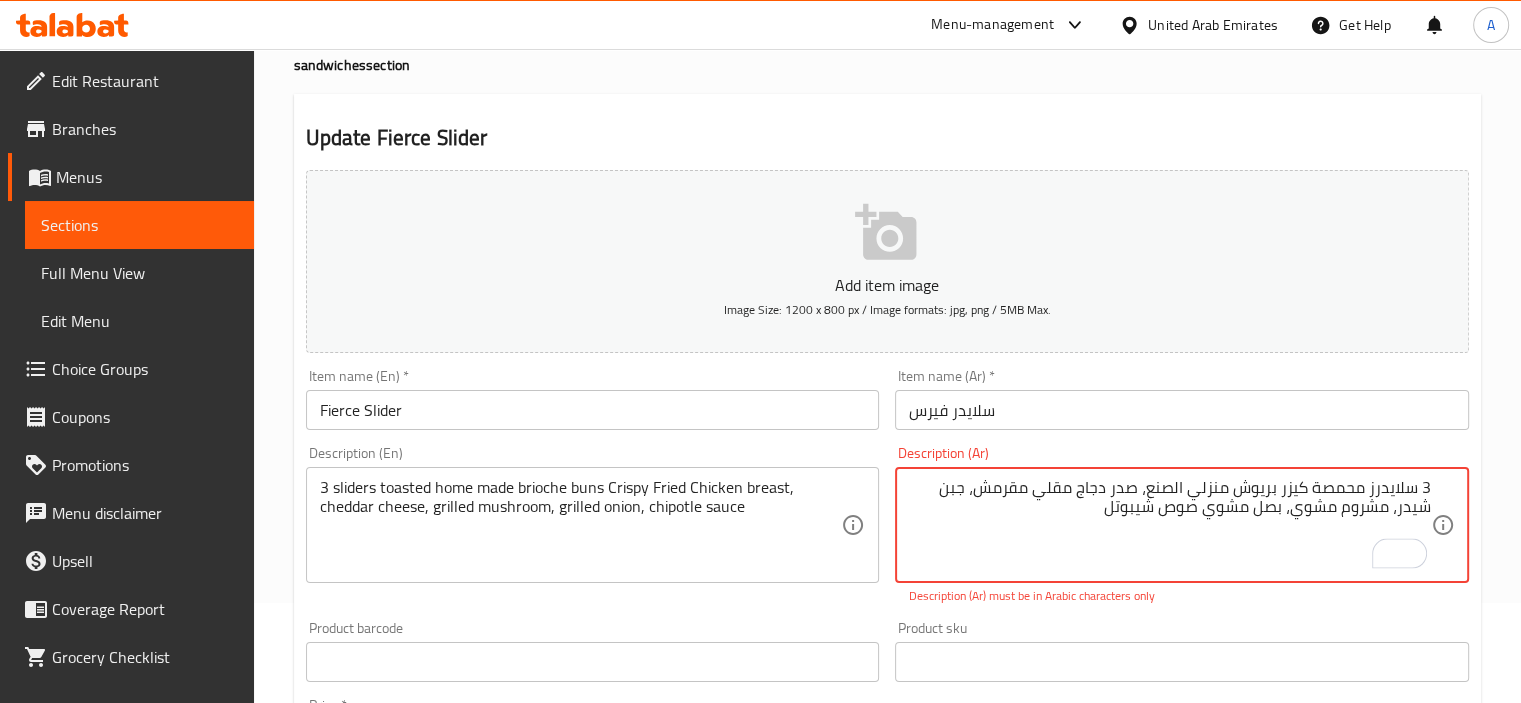 click on "3 سلايدرز محمصة كيزر بريوش منزلي الصنع، صدر دجاج مقلي مقرمش، جبن شيدر، مشروم مشوي، بصل مشوي صوص شيبوتل‎" at bounding box center [1170, 525] 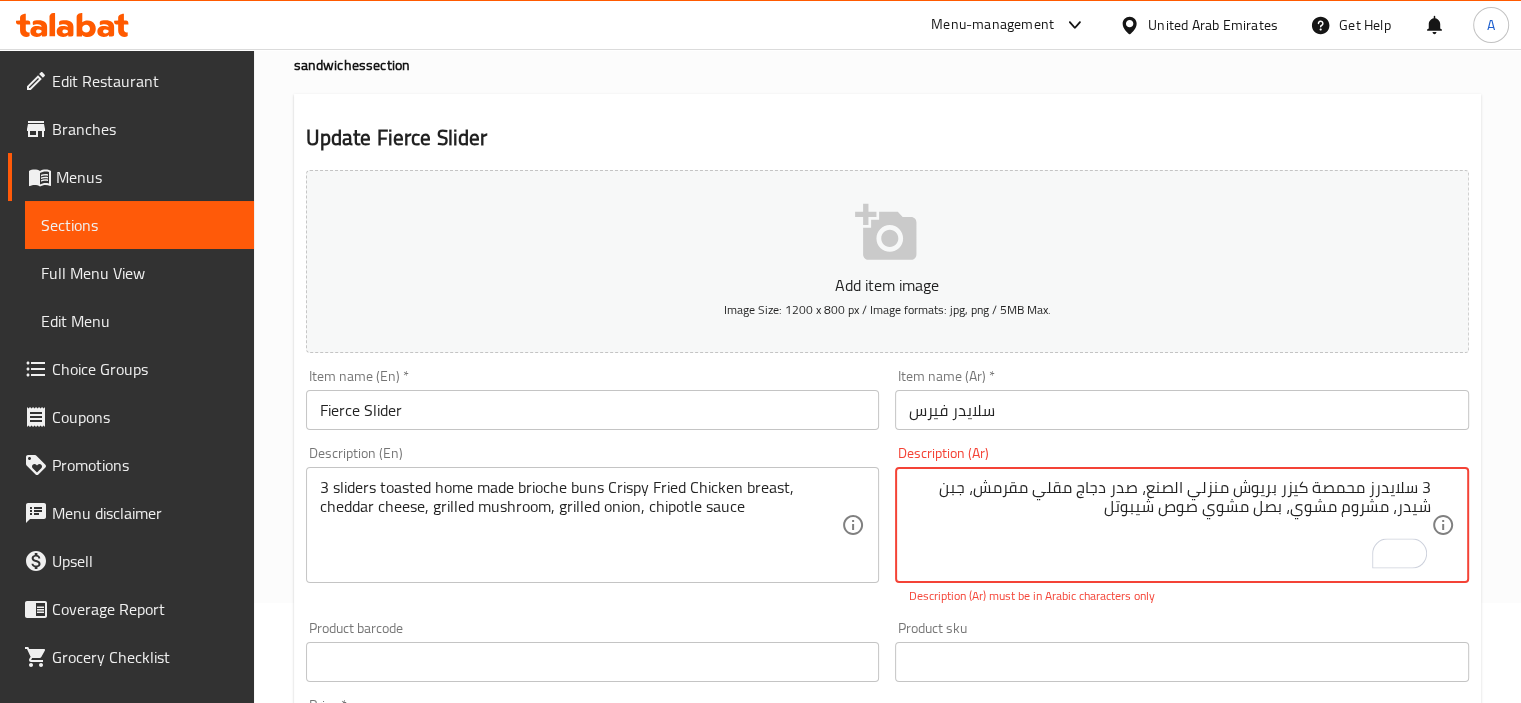 click on "3 سلايدرز محمصة كيزر بريوش منزلي الصنع، صدر دجاج مقلي مقرمش، جبن شيدر، مشروم مشوي، بصل مشوي صوص شيبوتل‎" at bounding box center (1170, 525) 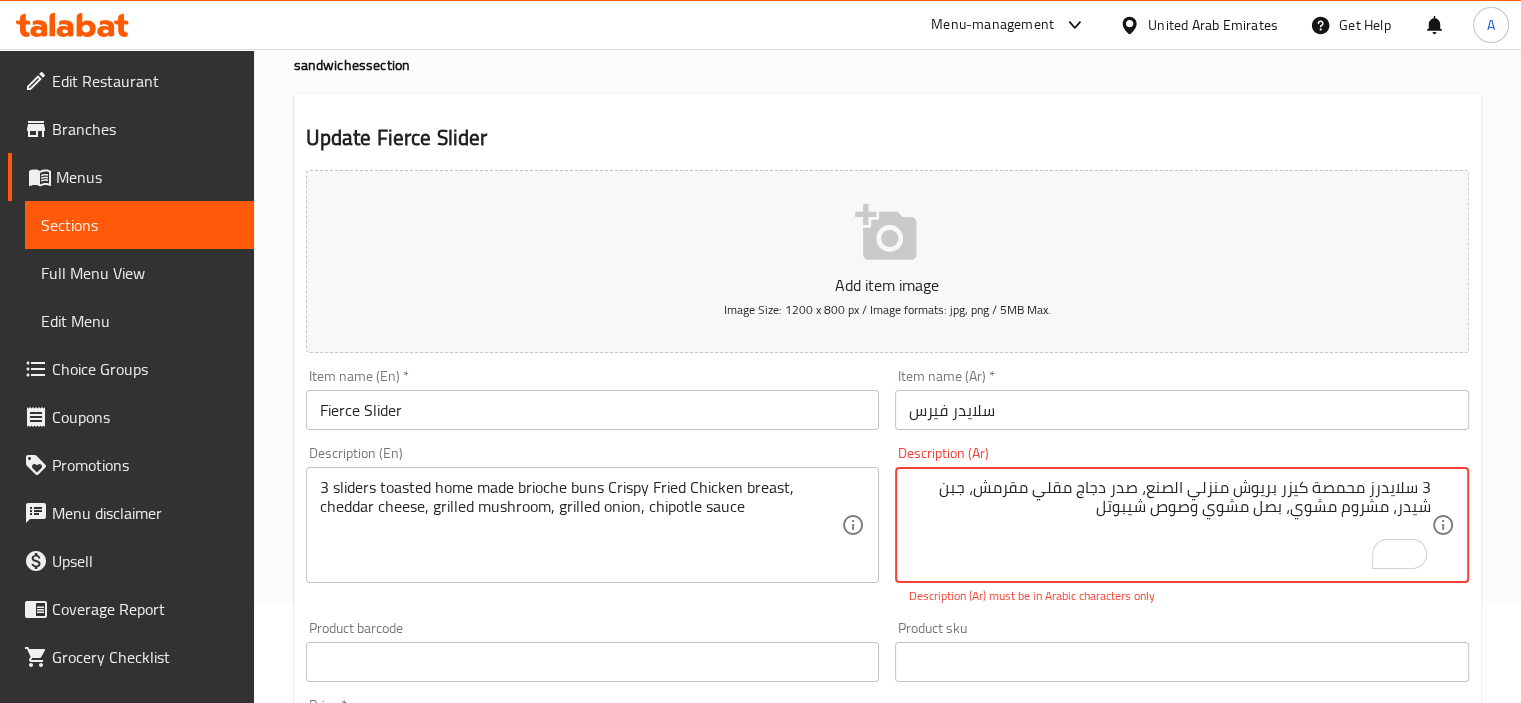drag, startPoint x: 1419, startPoint y: 482, endPoint x: 1463, endPoint y: 484, distance: 44.04543 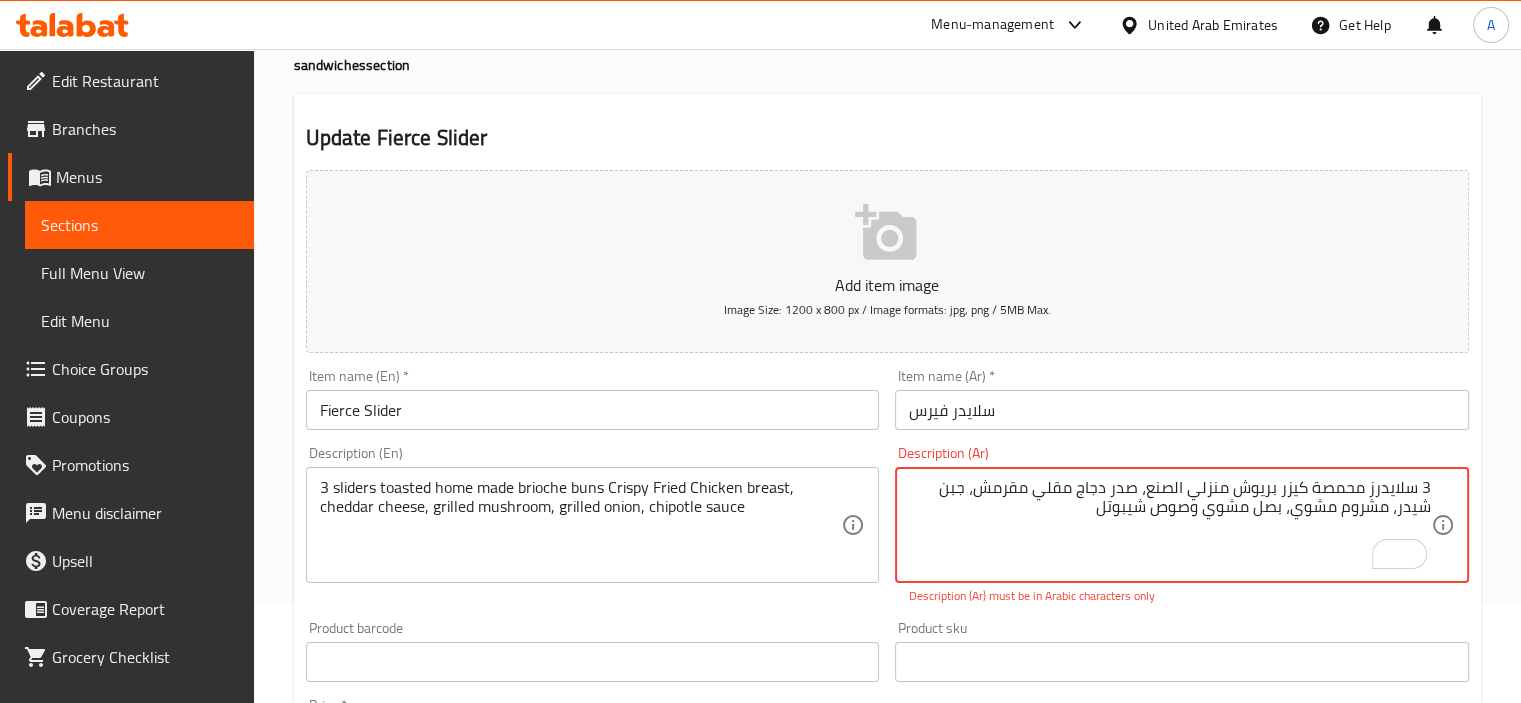 click on "3 سلايدرز محمصة كيزر بريوش منزلي الصنع، صدر دجاج مقلي مقرمش، جبن شيدر، مشروم مشوي، بصل مشوي وصوص شيبوتل‎ Description (Ar)" at bounding box center [1182, 525] 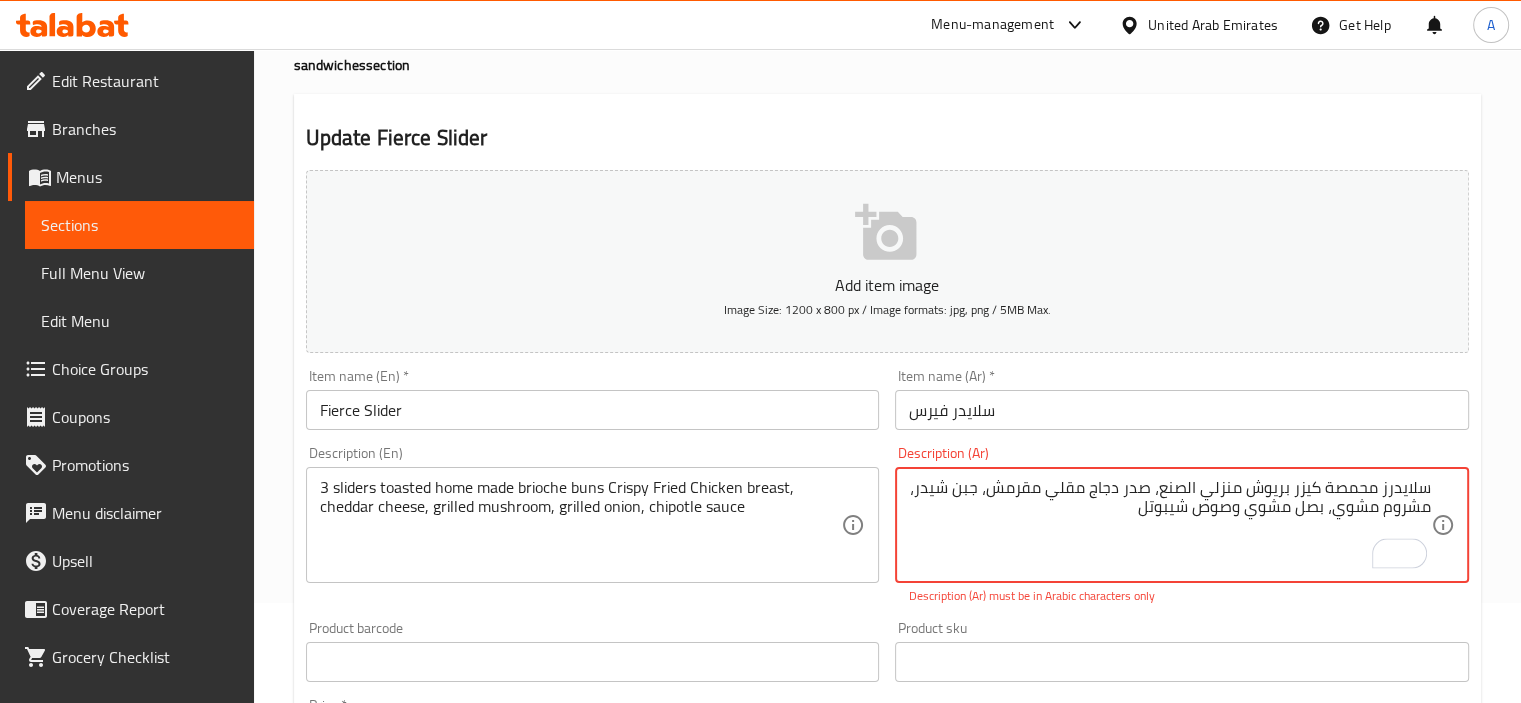 click on "Description (Ar) سلايدرز محمصة كيزر بريوش منزلي الصنع، صدر دجاج مقلي مقرمش، جبن شيدر، مشروم مشوي، بصل مشوي وصوص شيبوتل‎ Description (Ar) Description (Ar) must be in Arabic characters only" at bounding box center (1182, 525) 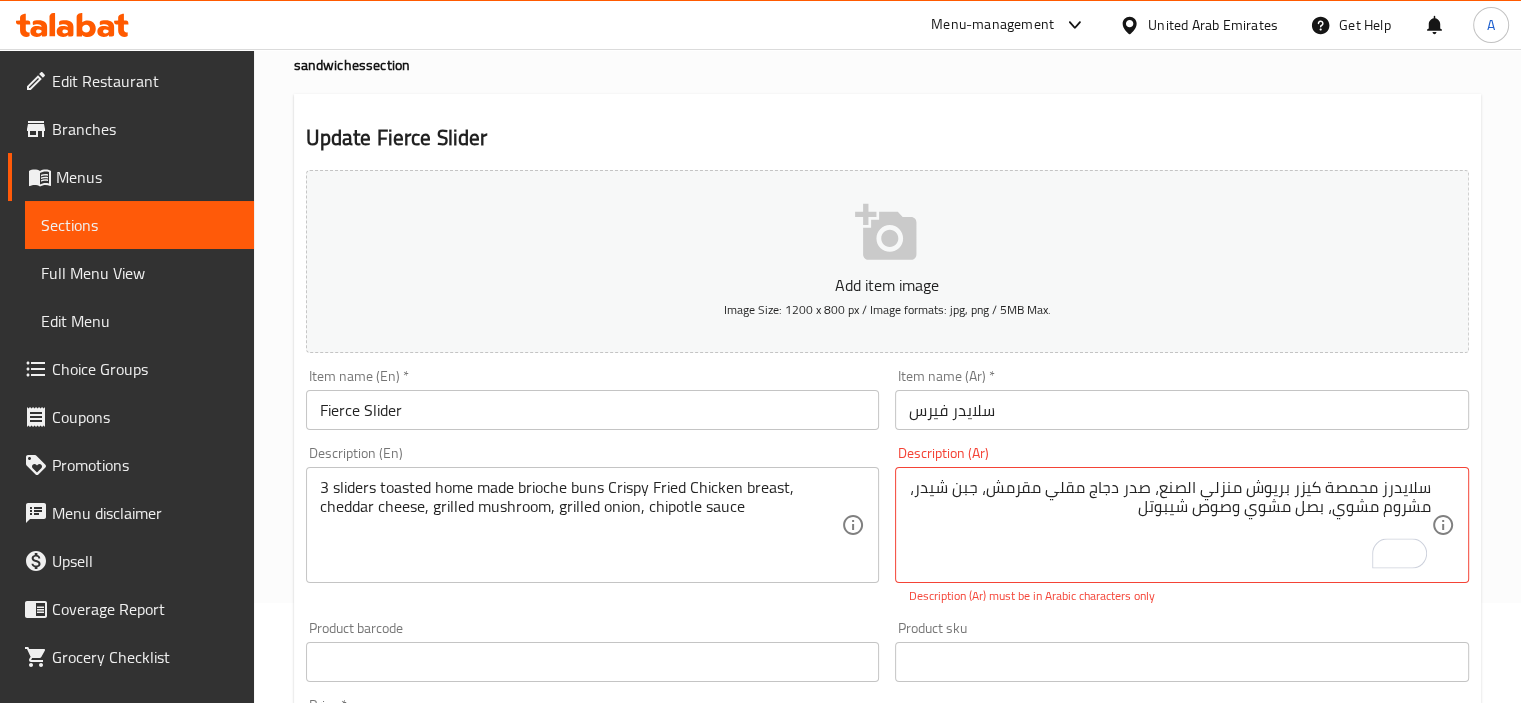 click on "سلايدرز محمصة كيزر بريوش منزلي الصنع، صدر دجاج مقلي مقرمش، جبن شيدر، مشروم مشوي، بصل مشوي وصوص شيبوتل‎ Description (Ar)" at bounding box center [1182, 525] 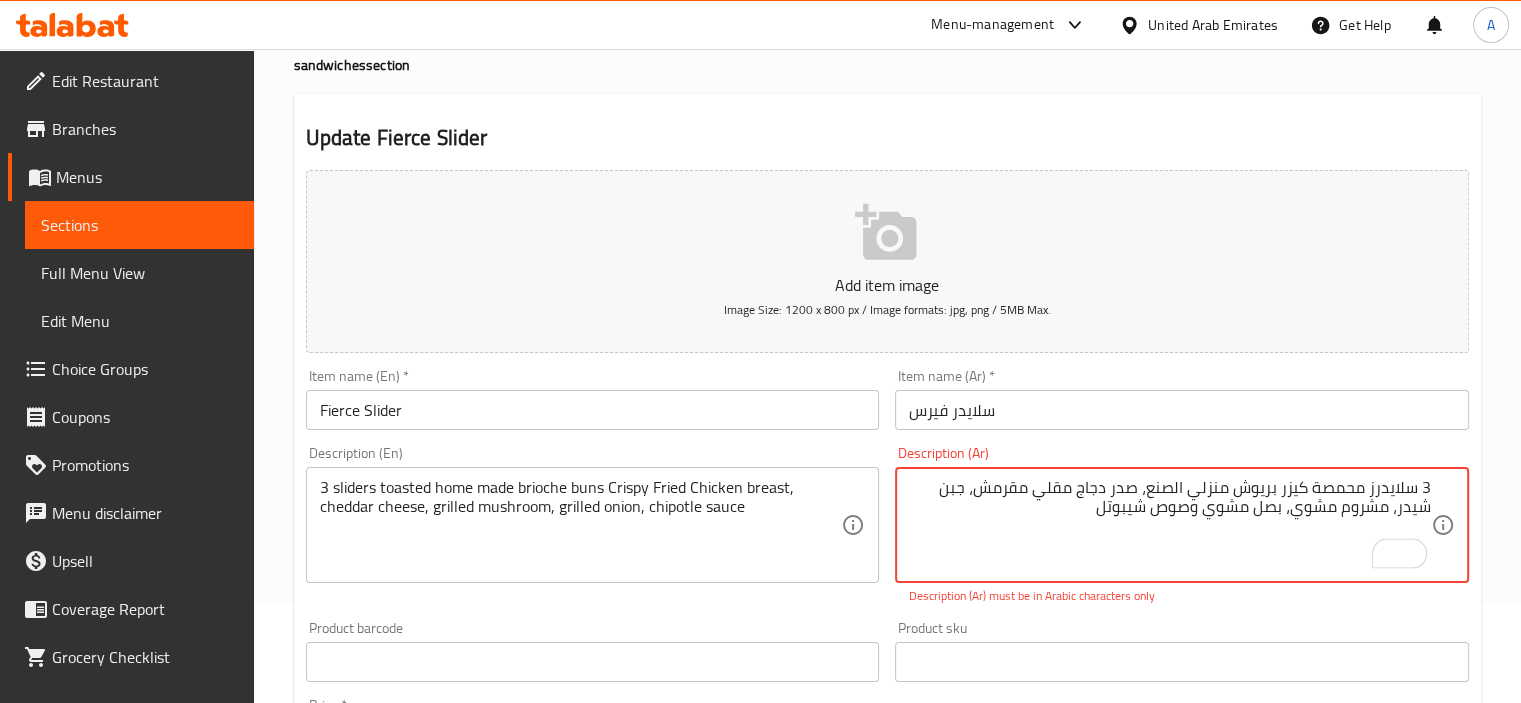 click on "3 سلايدرز محمصة كيزر بريوش منزلي الصنع، صدر دجاج مقلي مقرمش، جبن شيدر، مشروم مشوي، بصل مشوي وصوص شيبوتل‎" at bounding box center (1170, 525) 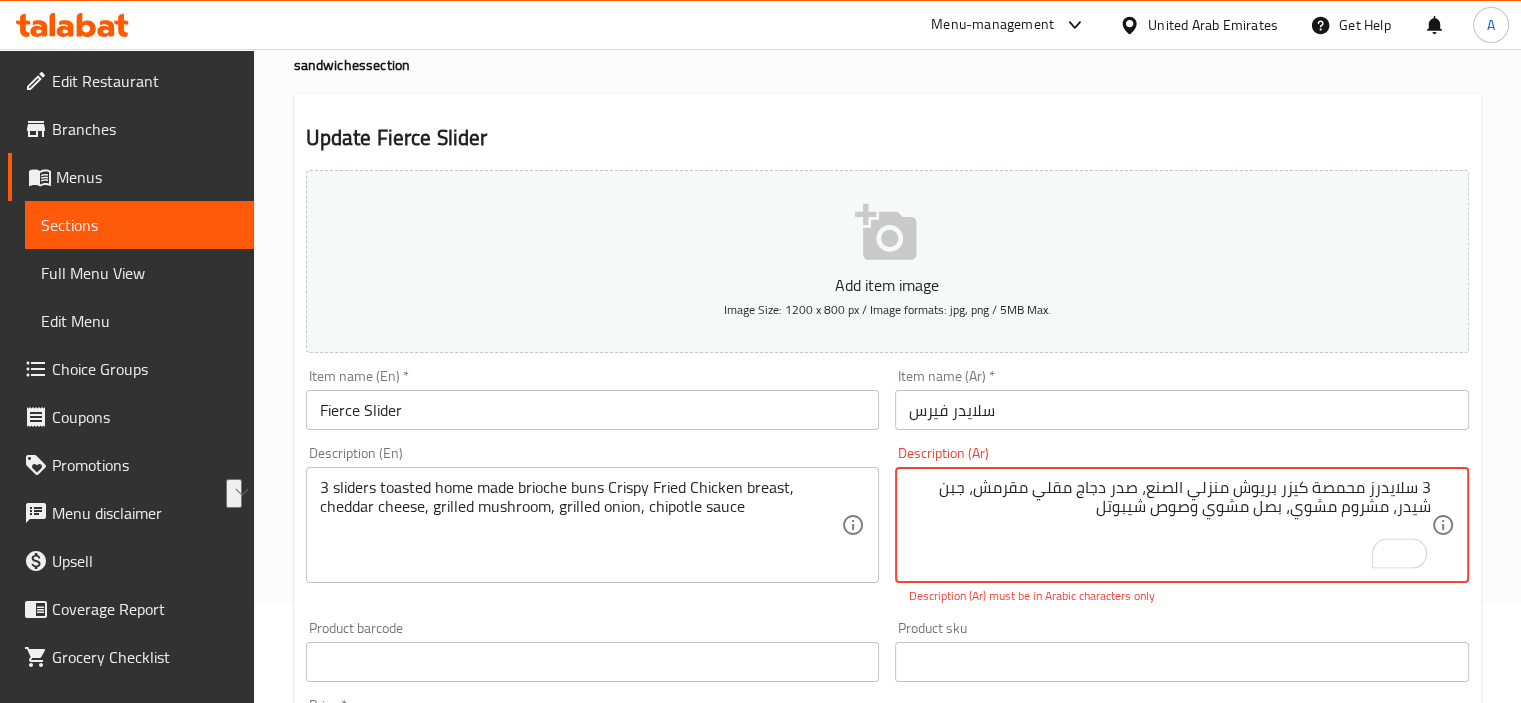 drag, startPoint x: 1142, startPoint y: 487, endPoint x: 1454, endPoint y: 482, distance: 312.04007 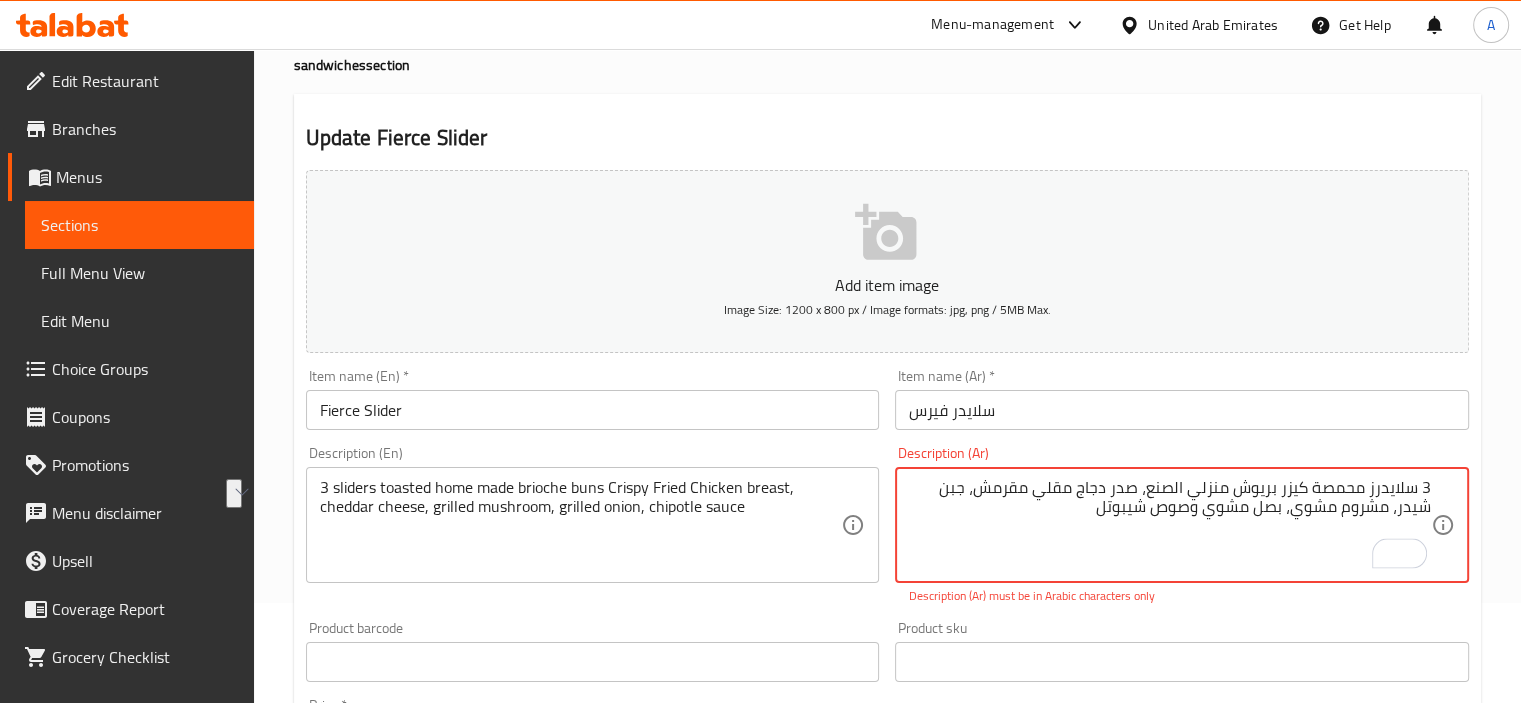 click on "3 سلايدرز محمصة كيزر بريوش منزلي الصنع، صدر دجاج مقلي مقرمش، جبن شيدر، مشروم مشوي، بصل مشوي وصوص شيبوتل‎ Description (Ar)" at bounding box center [1182, 525] 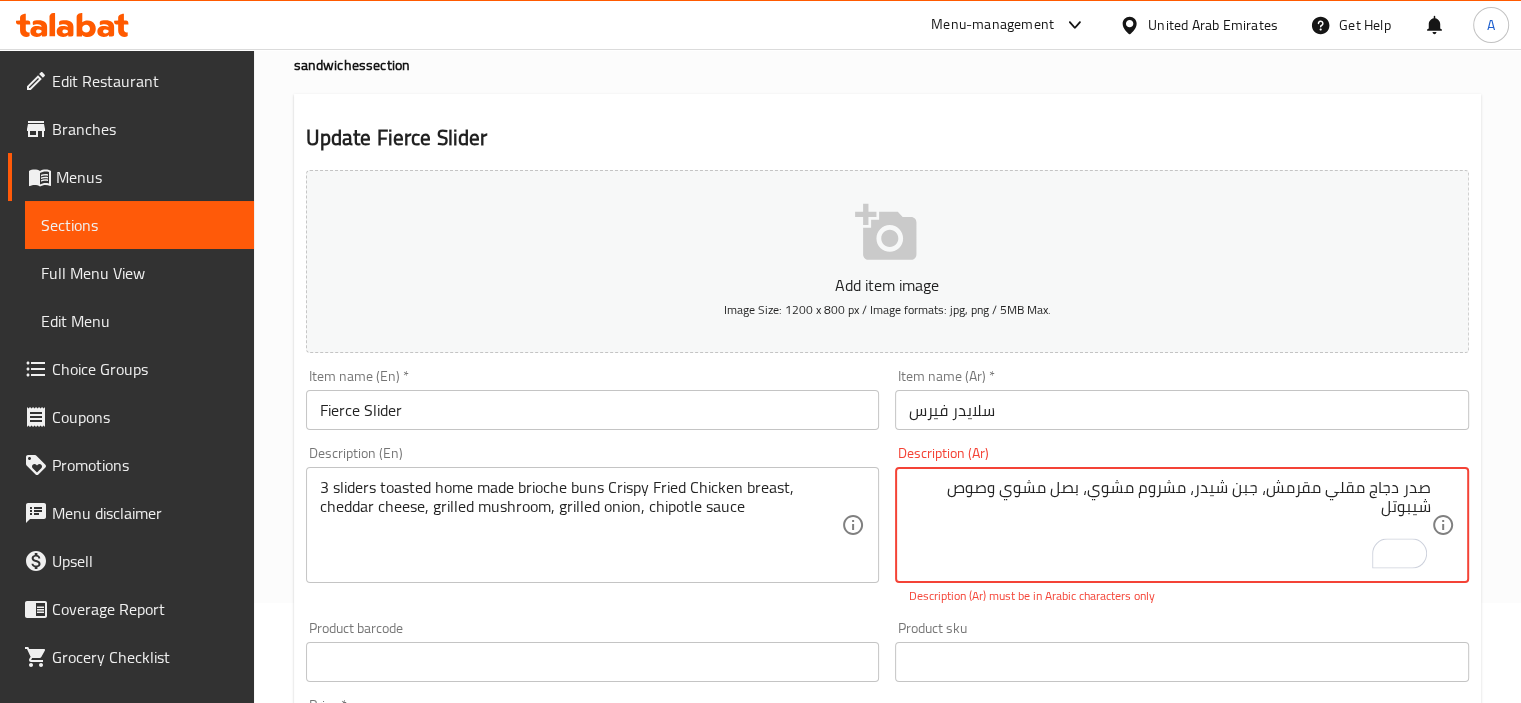 click on "Description (Ar) صدر دجاج مقلي مقرمش، جبن شيدر، مشروم مشوي، بصل مشوي وصوص شيبوتل‎ Description (Ar) Description (Ar) must be in Arabic characters only" at bounding box center [1182, 525] 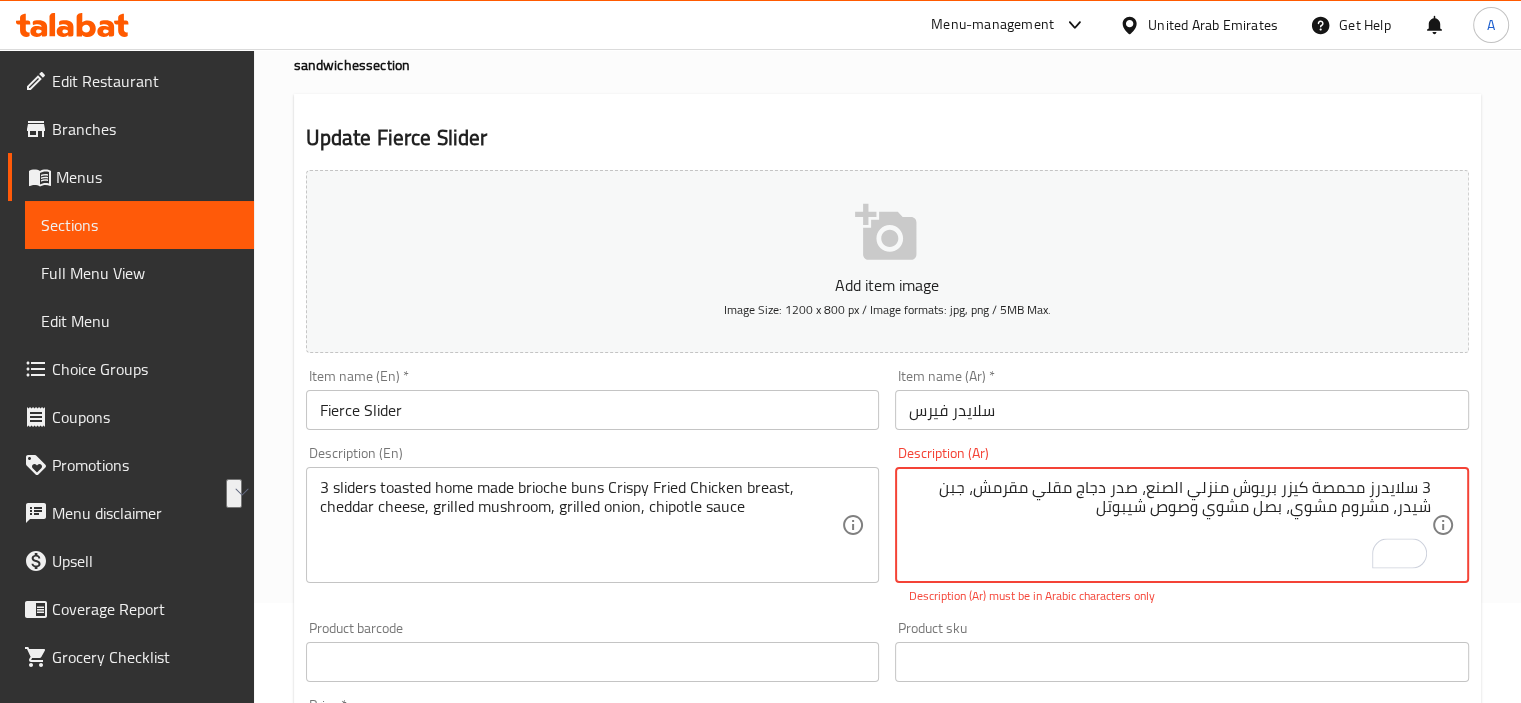 click on "3 سلايدرز محمصة كيزر بريوش منزلي الصنع، صدر دجاج مقلي مقرمش، جبن شيدر، مشروم مشوي، بصل مشوي وصوص شيبوتل‎" at bounding box center [1170, 525] 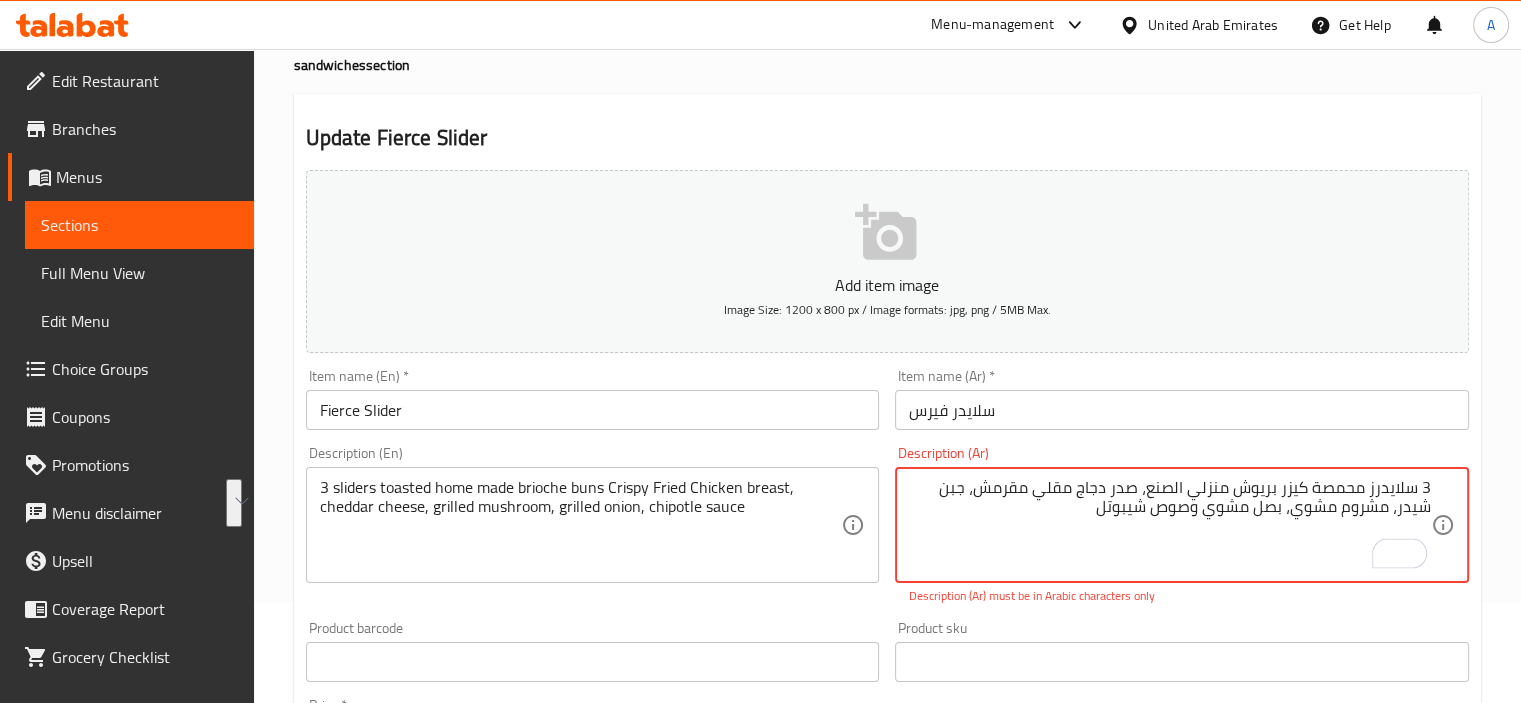 drag, startPoint x: 1143, startPoint y: 489, endPoint x: 1075, endPoint y: 524, distance: 76.47875 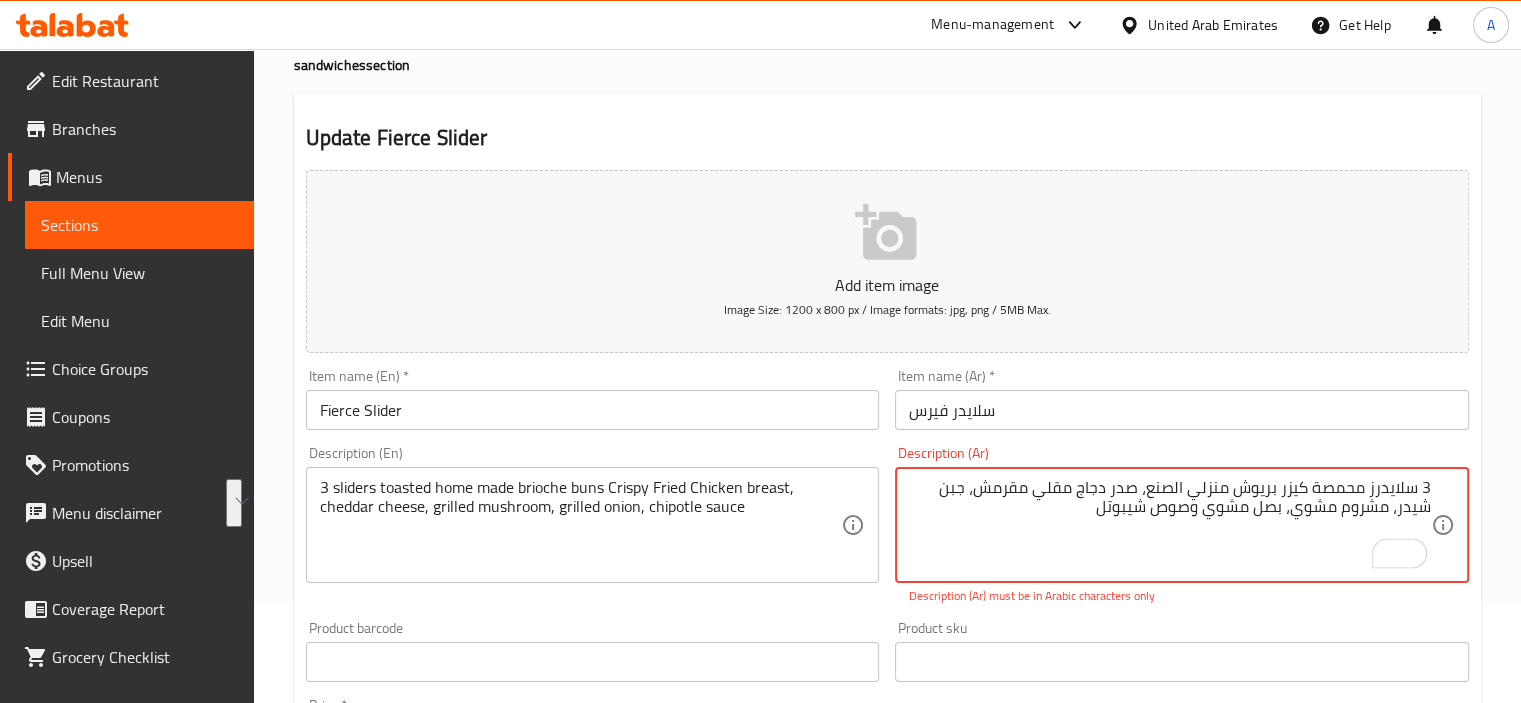 click on "3 سلايدرز محمصة كيزر بريوش منزلي الصنع، صدر دجاج مقلي مقرمش، جبن شيدر، مشروم مشوي، بصل مشوي وصوص شيبوتل‎" at bounding box center [1170, 525] 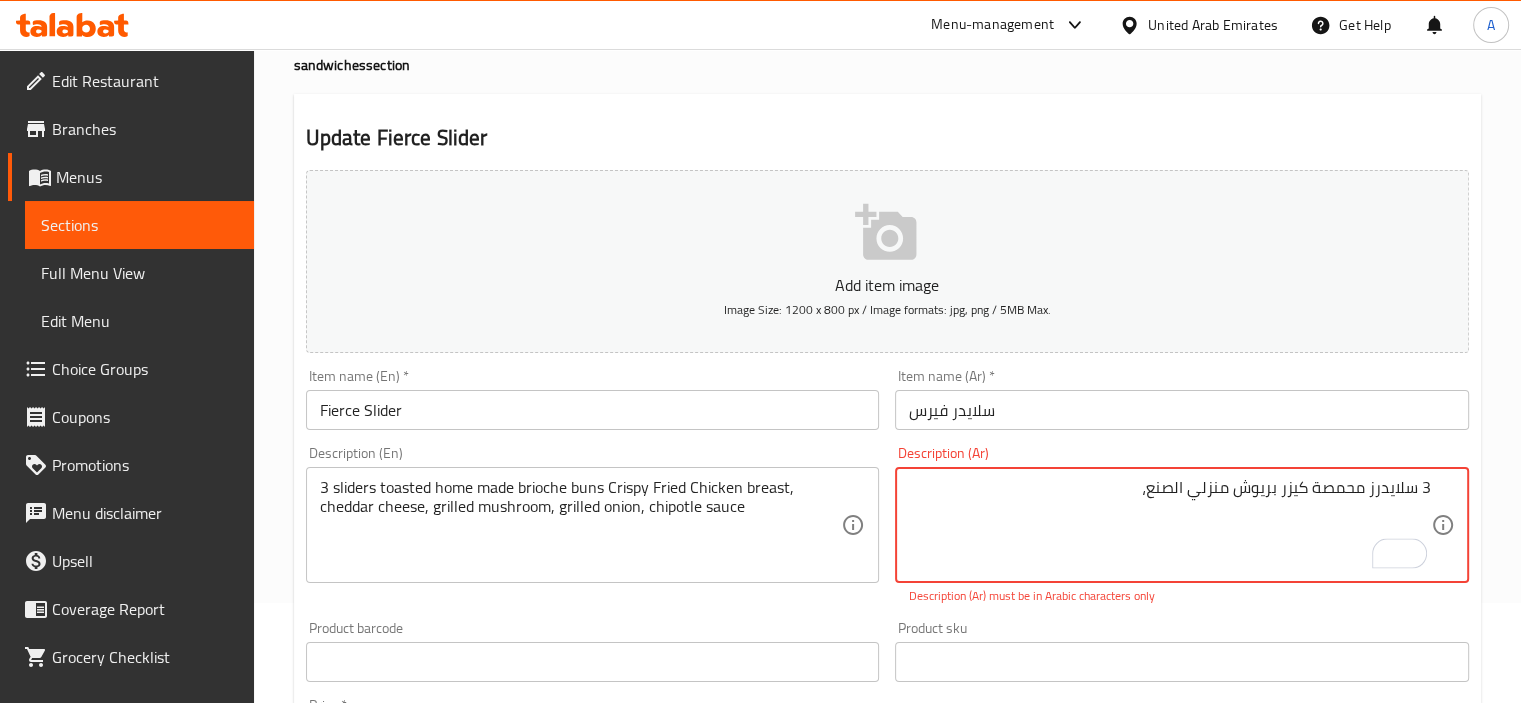 click on "Description (Ar) 3 سلايدرز محمصة كيزر بريوش منزلي الصنع، Description (Ar) Description (Ar) must be in Arabic characters only" at bounding box center [1182, 525] 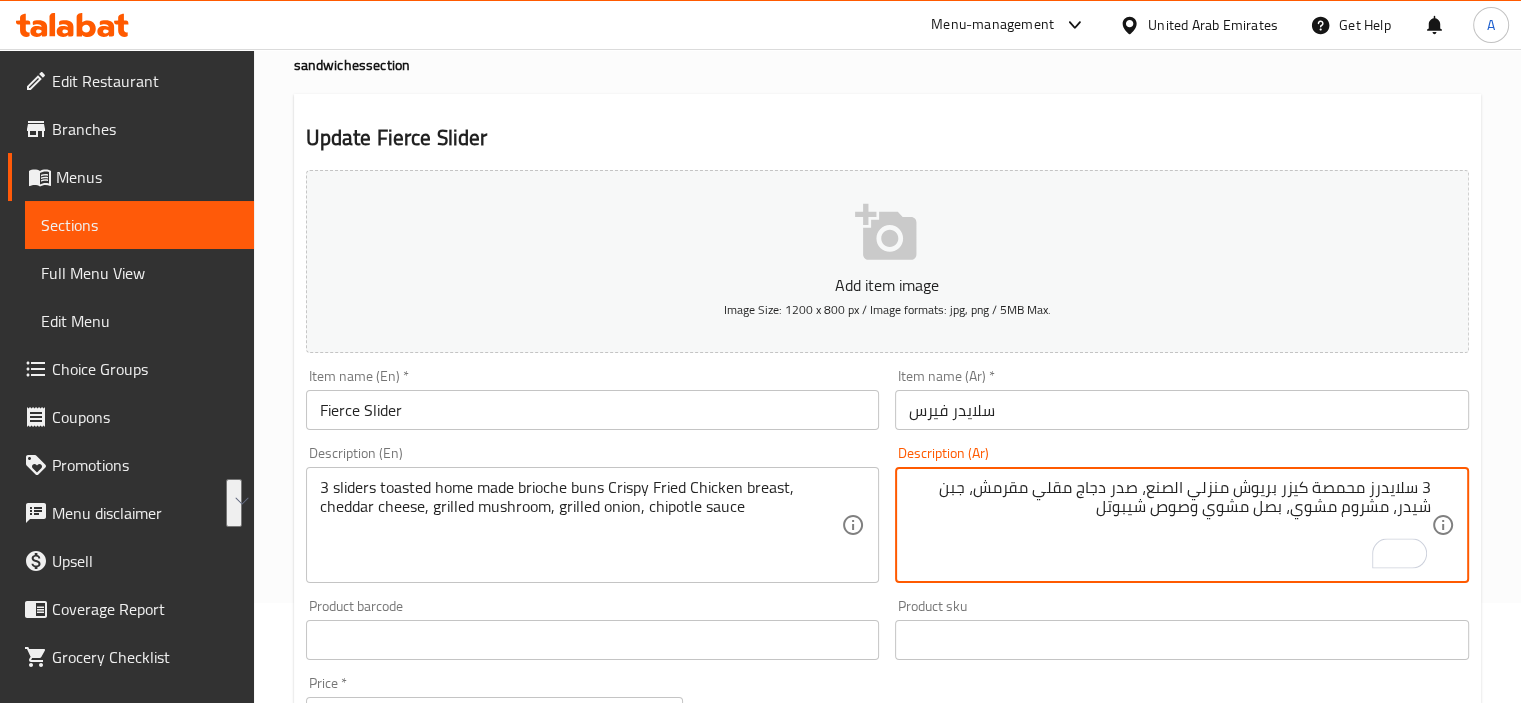 click on "3 سلايدرز محمصة كيزر بريوش منزلي الصنع، صدر دجاج مقلي مقرمش، جبن شيدر، مشروم مشوي، بصل مشوي وصوص شيبوتل‎" at bounding box center (1170, 525) 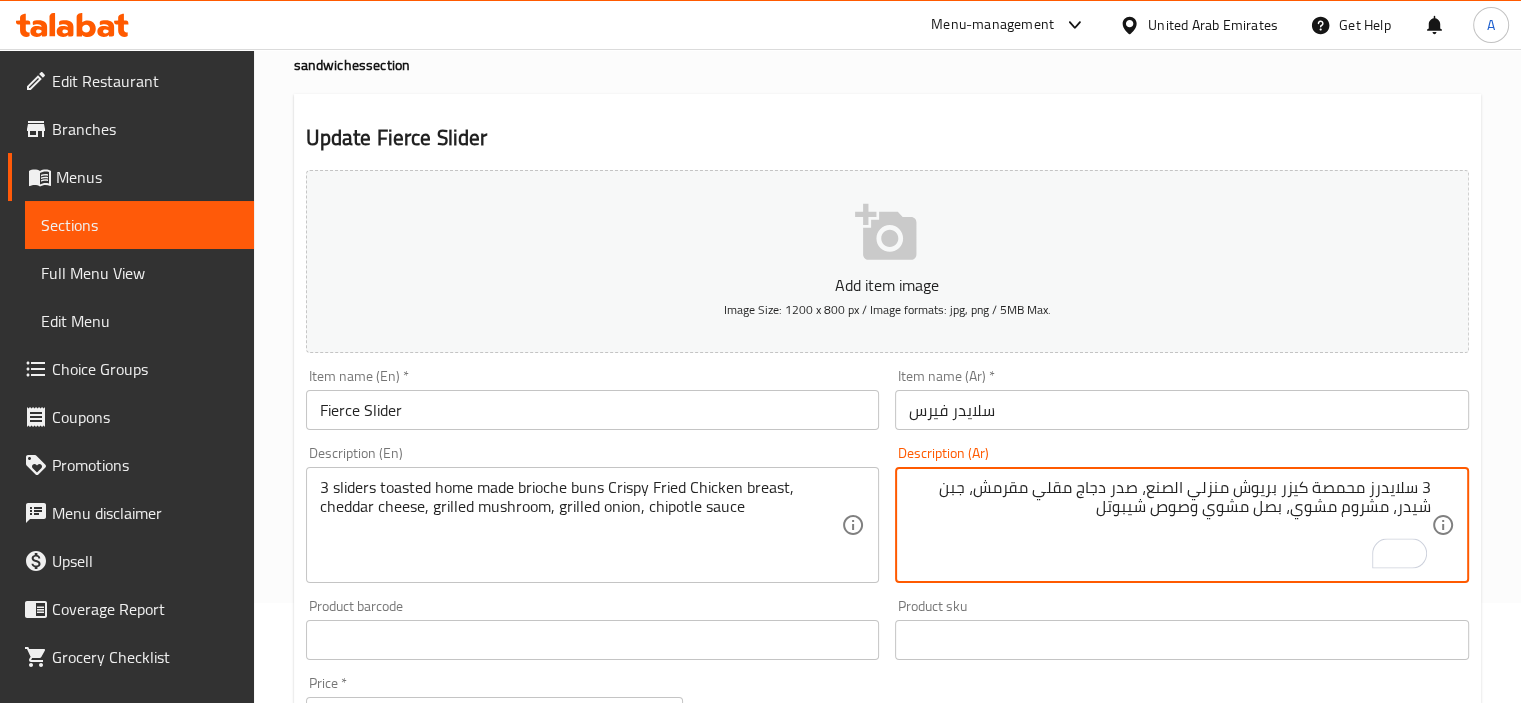 click on "سلايدر فيرس" at bounding box center [1182, 410] 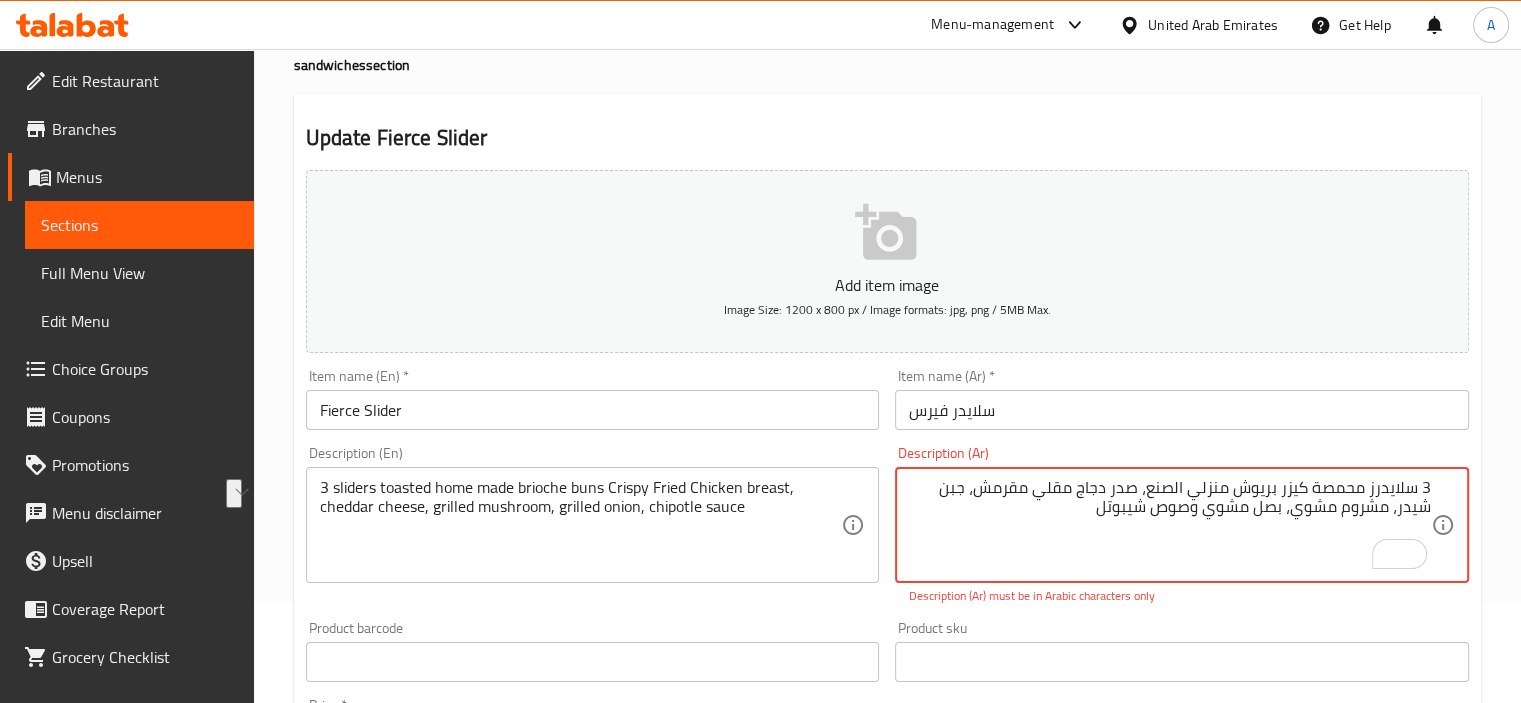 drag, startPoint x: 1138, startPoint y: 487, endPoint x: 980, endPoint y: 488, distance: 158.00316 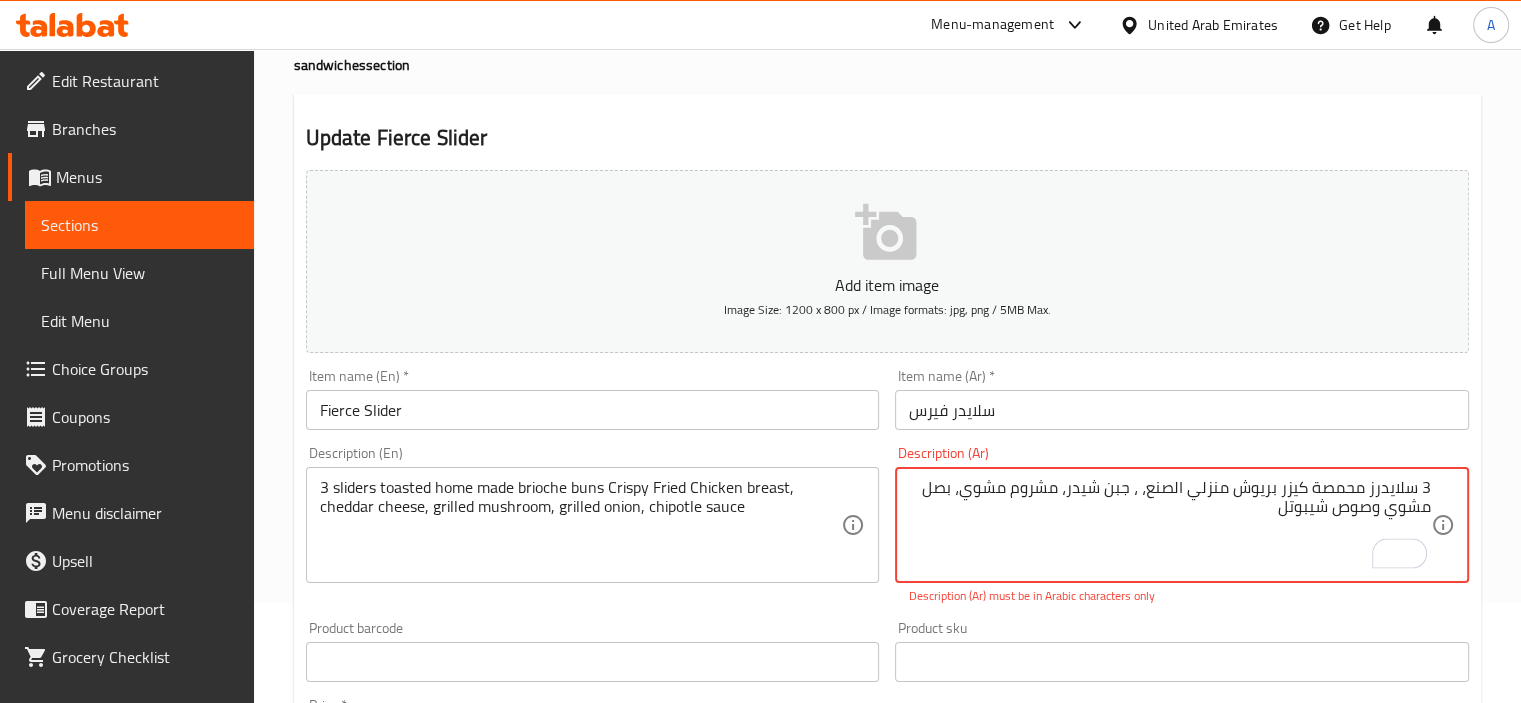 click on "Description (Ar) 3 سلايدرز محمصة كيزر بريوش منزلي الصنع، ، جبن شيدر، مشروم مشوي، بصل مشوي وصوص شيبوتل‎ Description (Ar) Description (Ar) must be in Arabic characters only" at bounding box center (1182, 525) 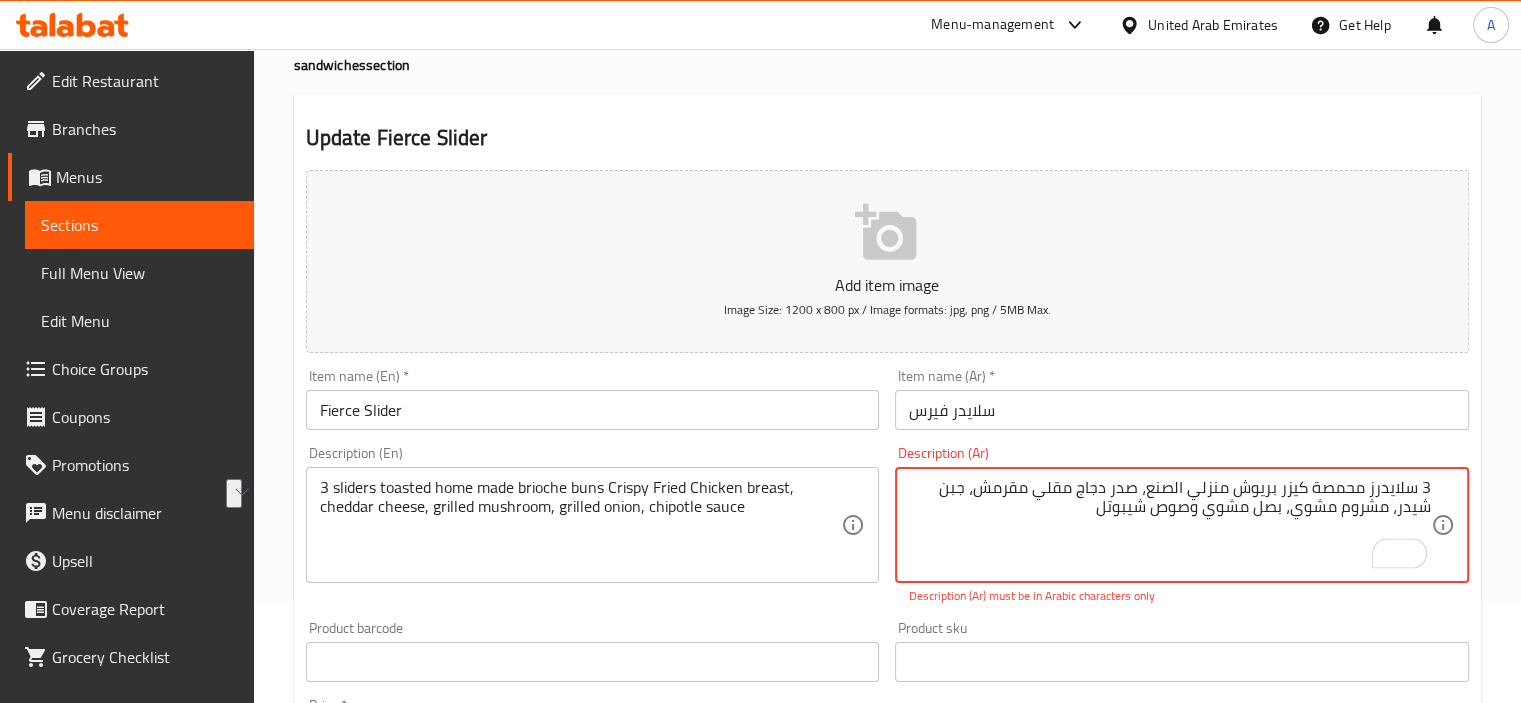 click on "3 سلايدرز محمصة كيزر بريوش منزلي الصنع، صدر دجاج مقلي مقرمش، جبن شيدر، مشروم مشوي، بصل مشوي وصوص شيبوتل‎" at bounding box center [1170, 525] 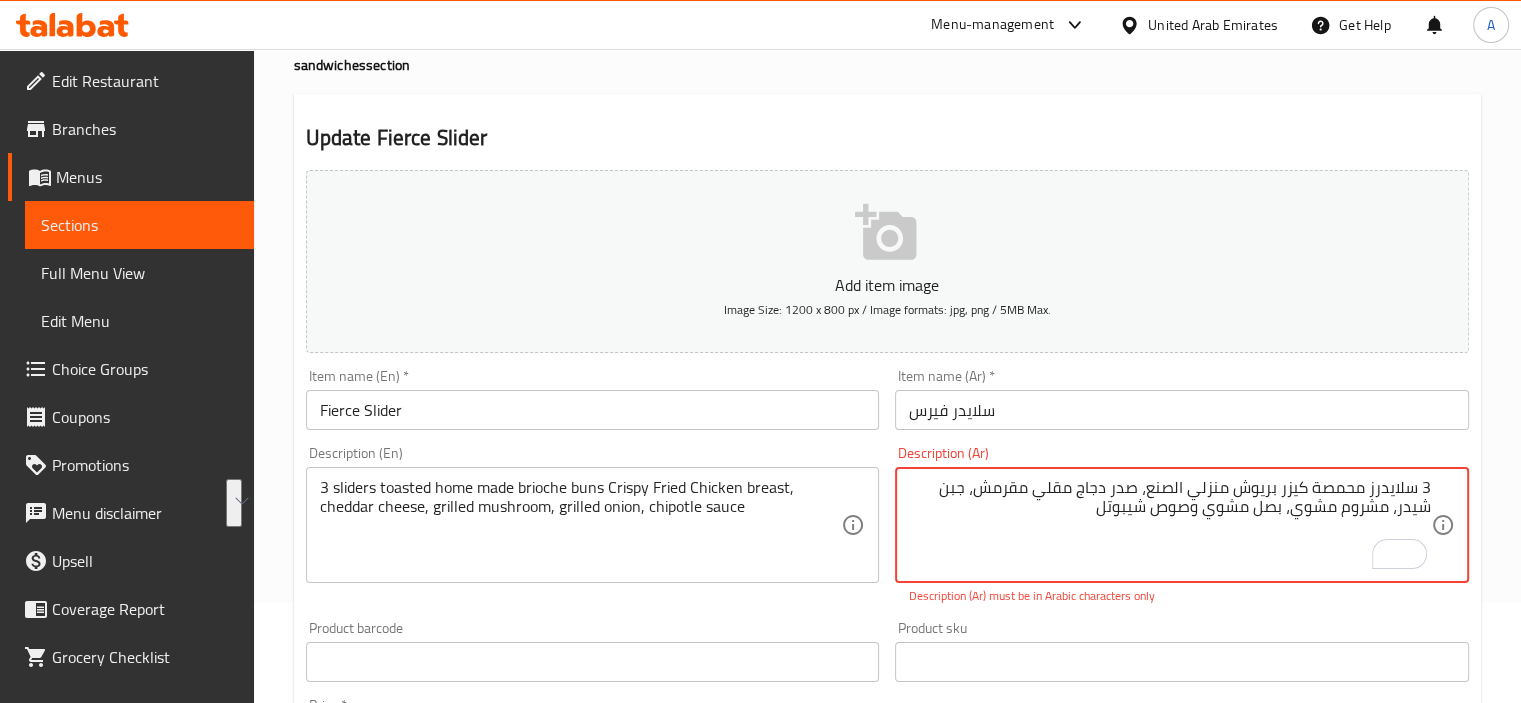 drag, startPoint x: 975, startPoint y: 487, endPoint x: 1388, endPoint y: 533, distance: 415.55383 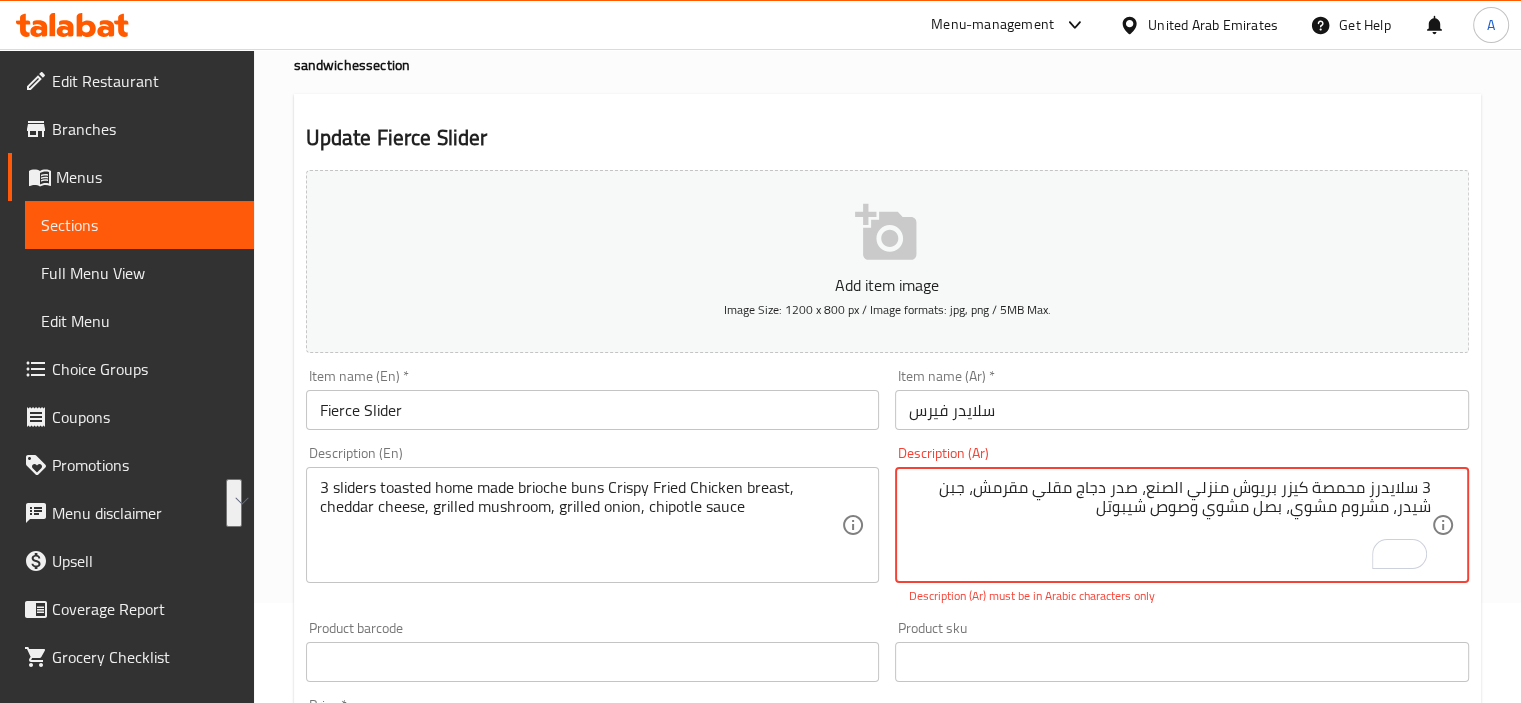 click on "3 سلايدرز محمصة كيزر بريوش منزلي الصنع، صدر دجاج مقلي مقرمش، جبن شيدر، مشروم مشوي، بصل مشوي وصوص شيبوتل‎" at bounding box center [1170, 525] 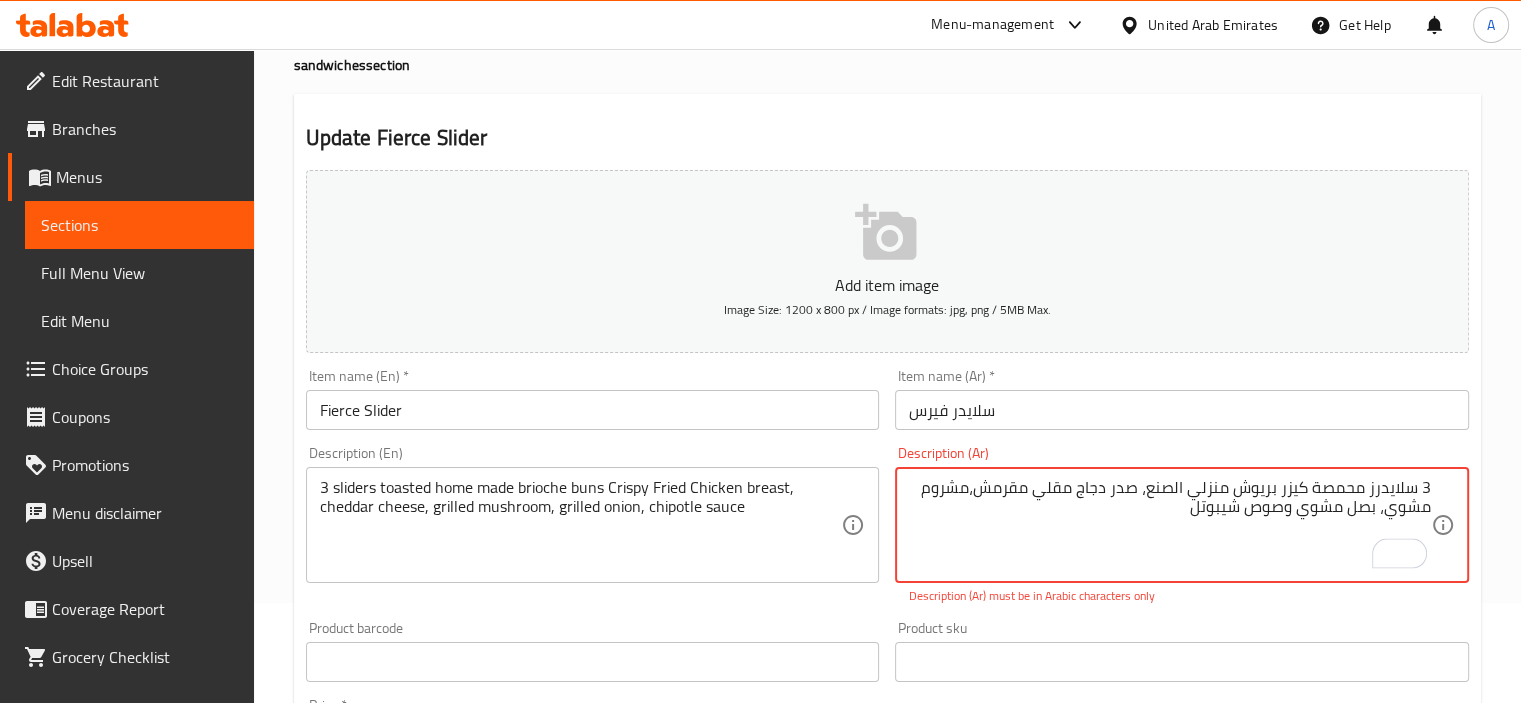 click on "Description (Ar) 3 سلايدرز محمصة كيزر بريوش منزلي الصنع، صدر دجاج مقلي مقرمش،مشروم مشوي، بصل مشوي وصوص شيبوتل‎ Description (Ar) Description (Ar) must be in Arabic characters only" at bounding box center [1182, 525] 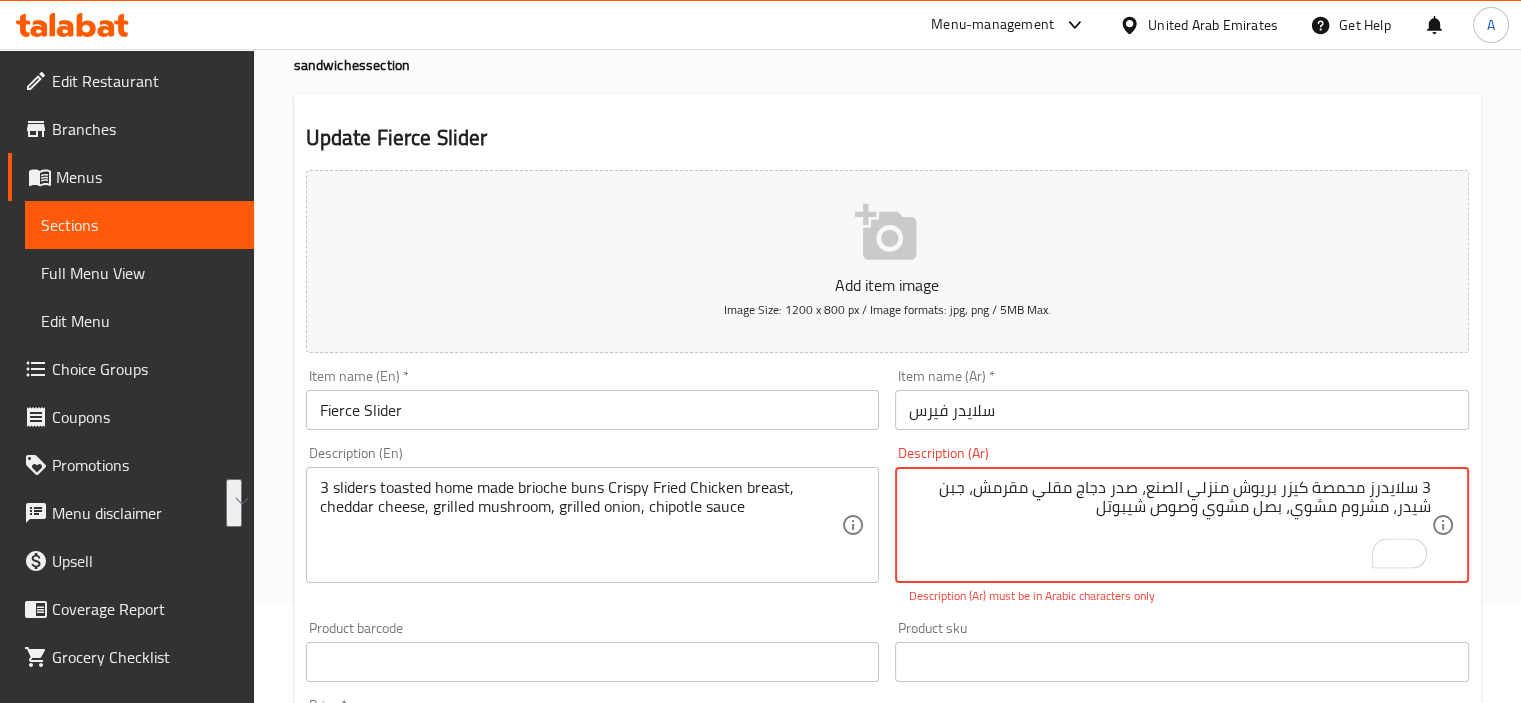 click on "3 سلايدرز محمصة كيزر بريوش منزلي الصنع، صدر دجاج مقلي مقرمش، جبن شيدر، مشروم مشوي، بصل مشوي وصوص شيبوتل‎" at bounding box center [1170, 525] 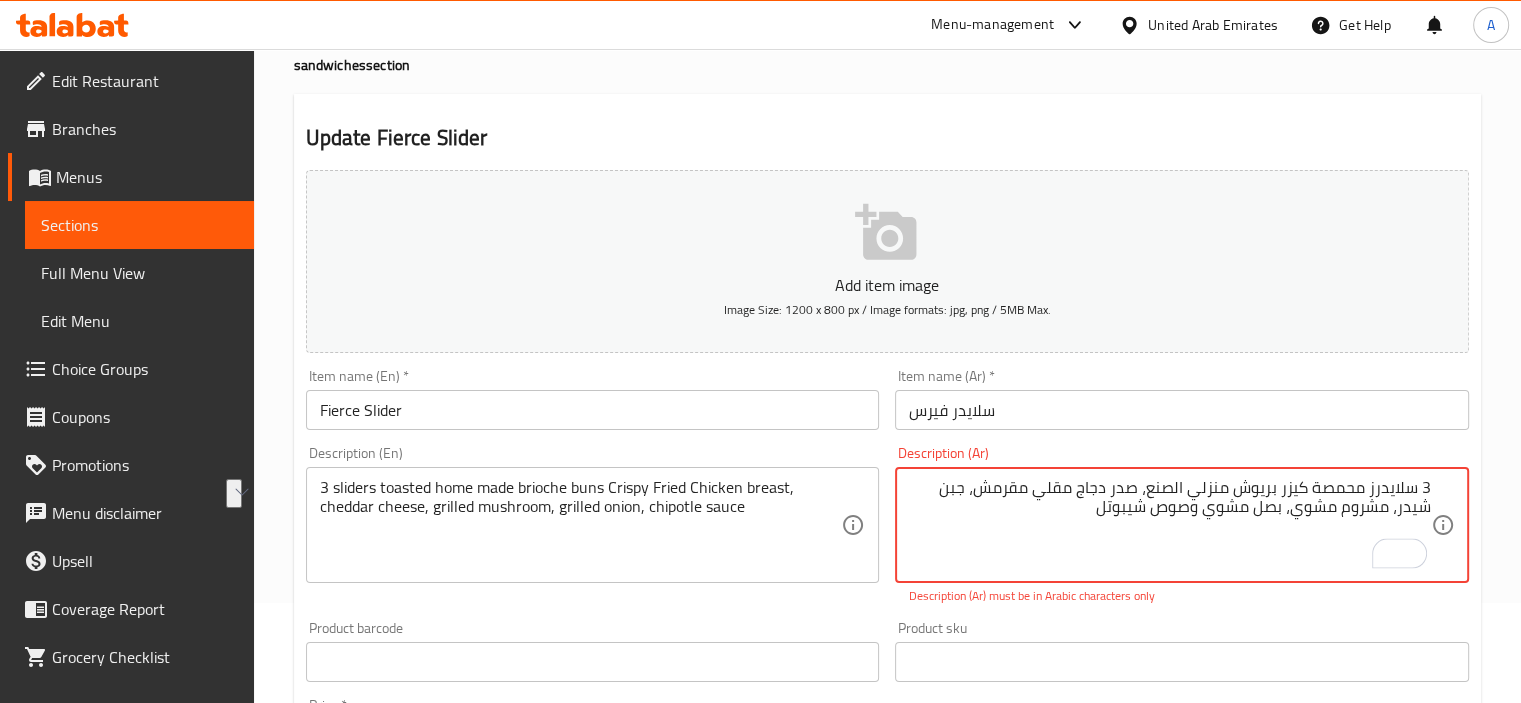 drag, startPoint x: 1390, startPoint y: 505, endPoint x: 1294, endPoint y: 510, distance: 96.13012 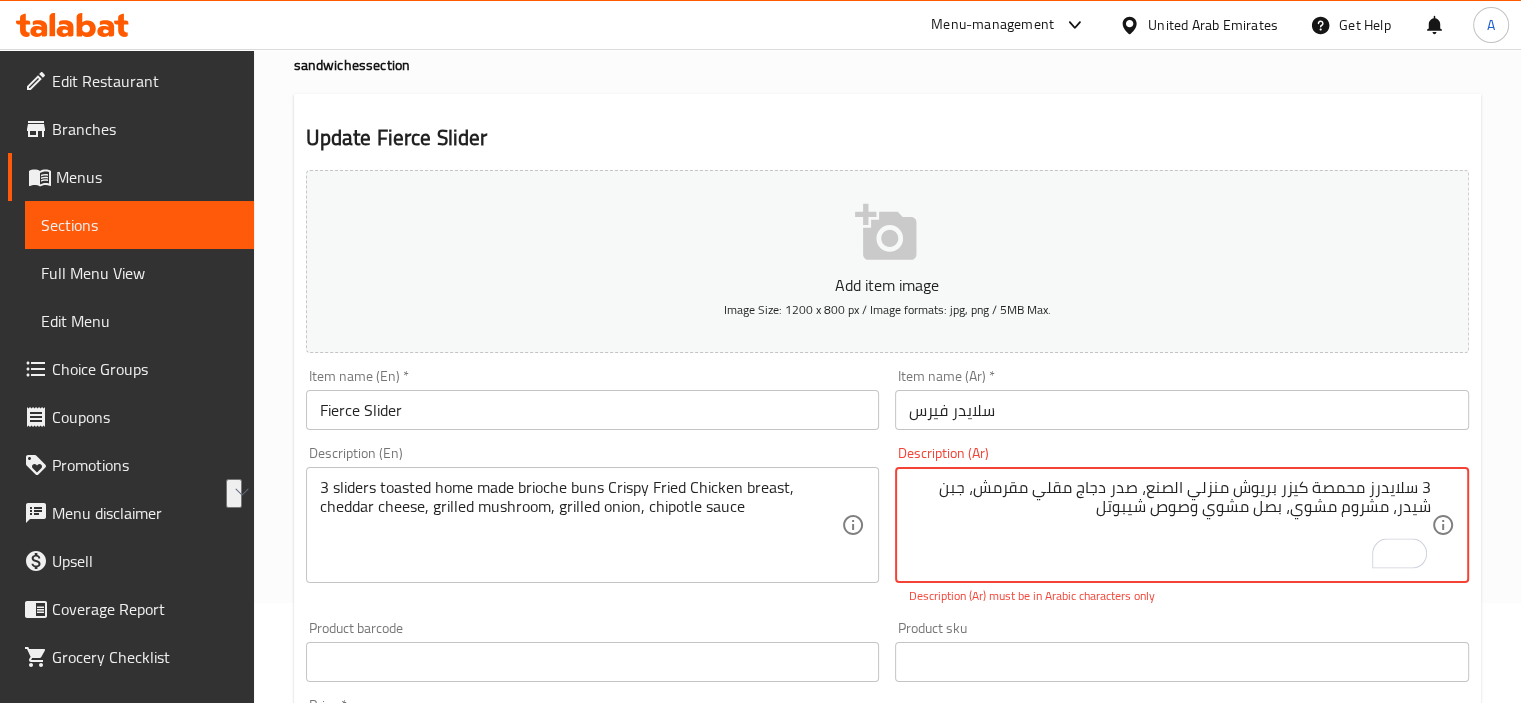 click on "3 سلايدرز محمصة كيزر بريوش منزلي الصنع، صدر دجاج مقلي مقرمش، جبن شيدر، مشروم مشوي، بصل مشوي وصوص شيبوتل‎" at bounding box center (1170, 525) 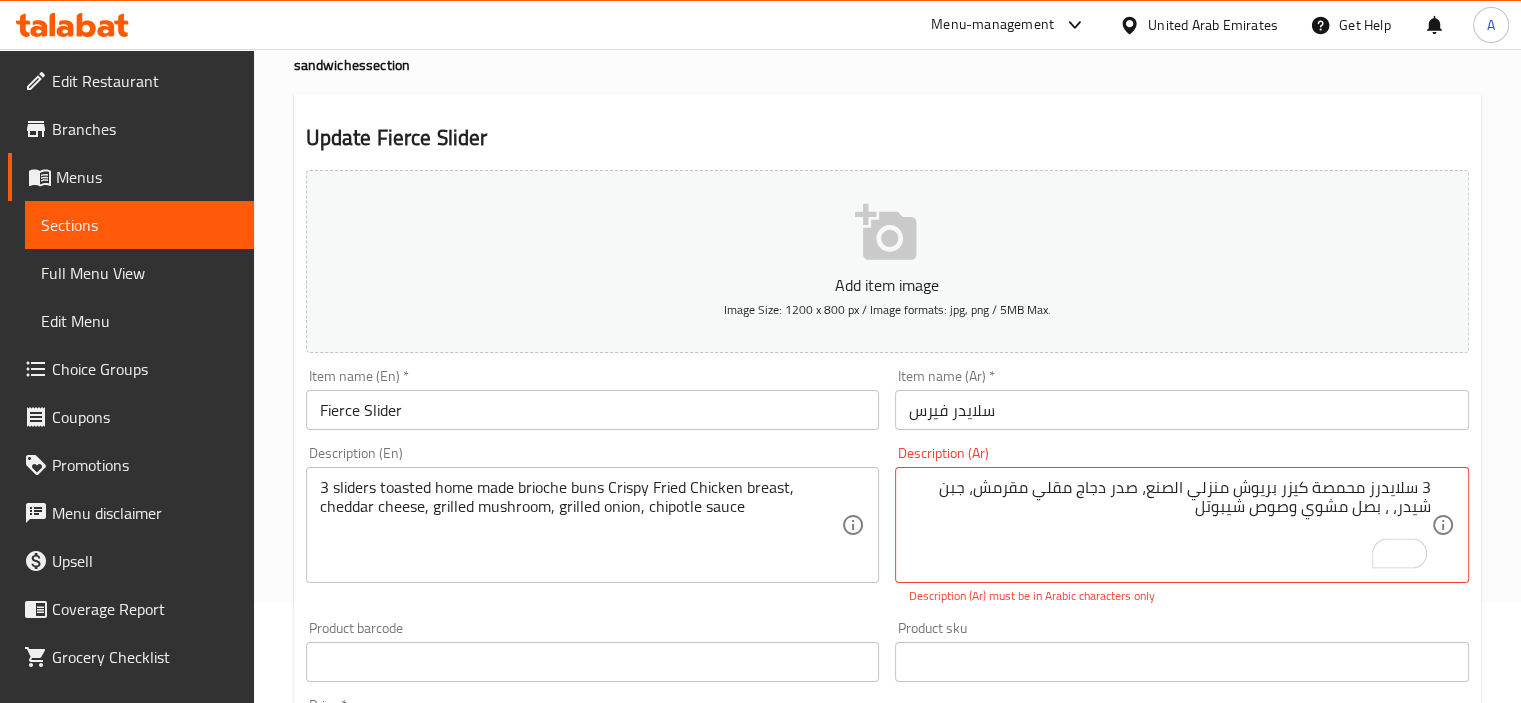 click on "Description (Ar) 3 سلايدرز محمصة كيزر بريوش منزلي الصنع، صدر دجاج مقلي مقرمش، جبن شيدر، ، بصل مشوي وصوص شيبوتل‎ Description (Ar) Description (Ar) must be in Arabic characters only" at bounding box center [1182, 525] 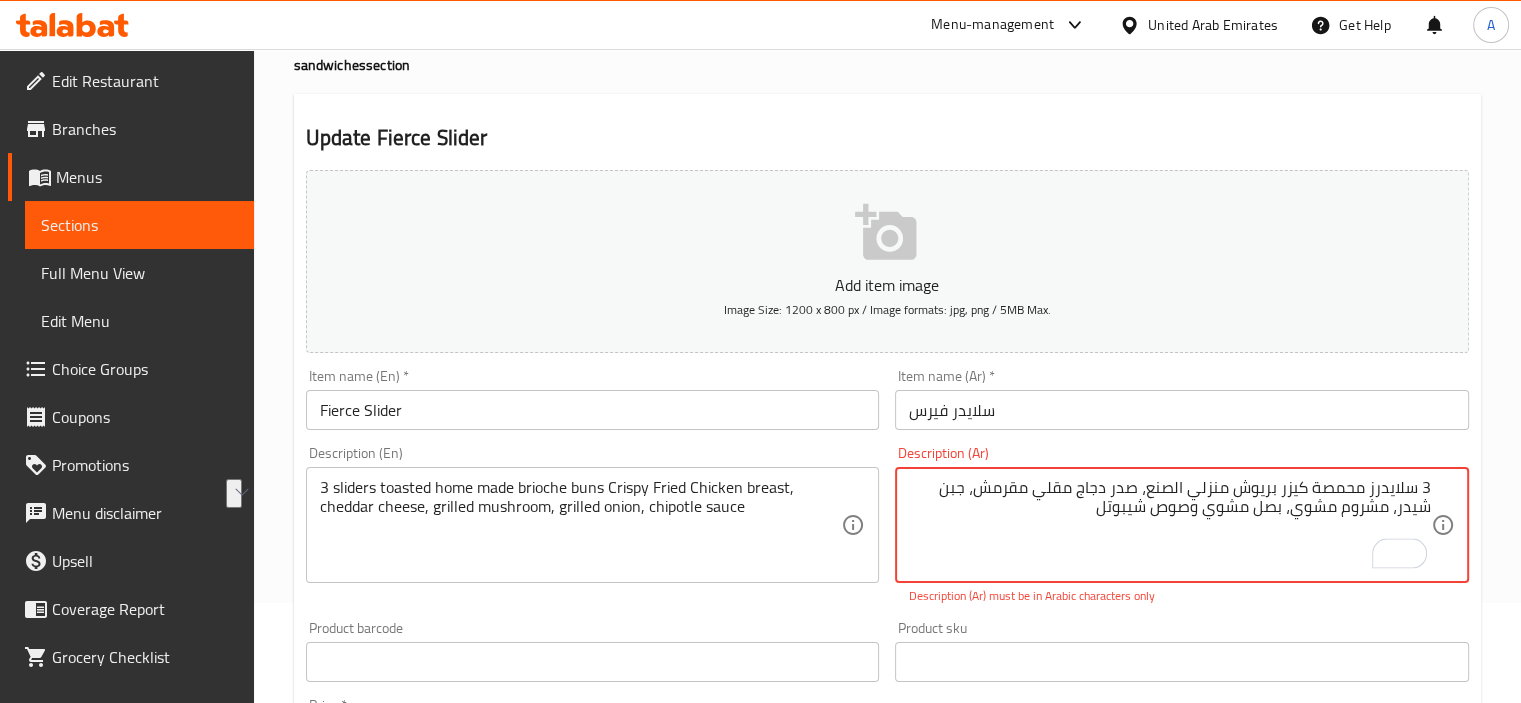 drag, startPoint x: 1284, startPoint y: 510, endPoint x: 1103, endPoint y: 513, distance: 181.02486 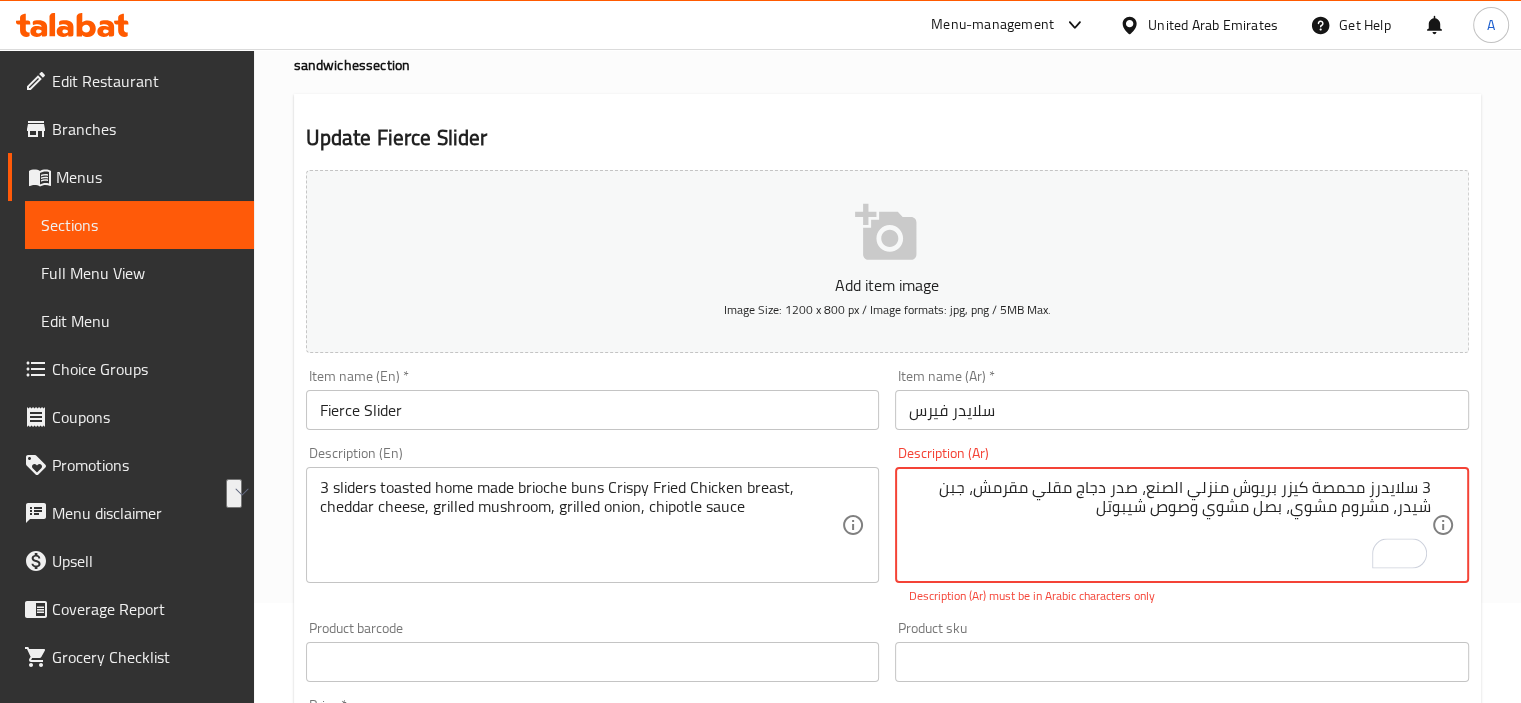 click on "3 سلايدرز محمصة كيزر بريوش منزلي الصنع، صدر دجاج مقلي مقرمش، جبن شيدر، مشروم مشوي، بصل مشوي وصوص شيبوتل‎" at bounding box center (1170, 525) 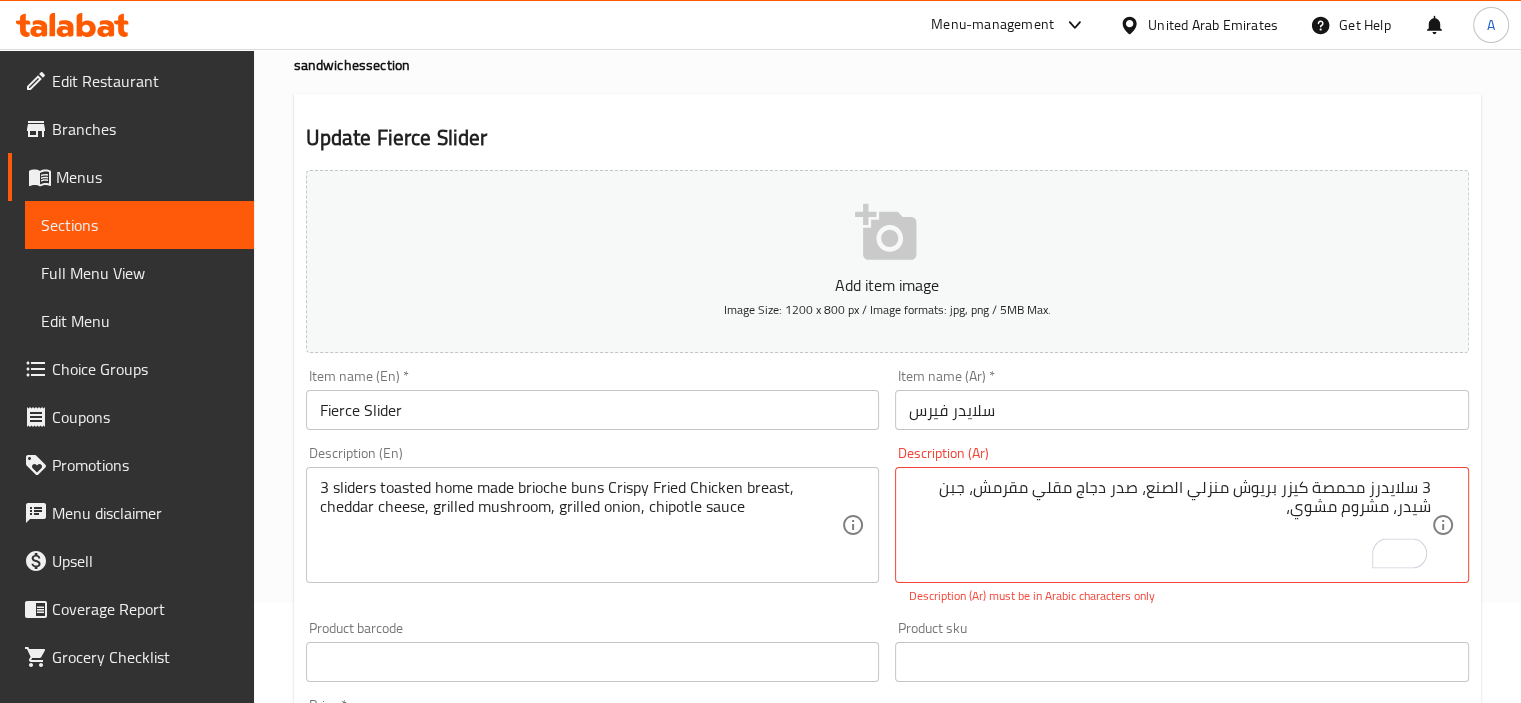 click on "Description (Ar) 3 سلايدرز محمصة كيزر بريوش منزلي الصنع، صدر دجاج مقلي مقرمش، جبن شيدر، مشروم مشوي، ‎ Description (Ar) Description (Ar) must be in Arabic characters only" at bounding box center [1182, 525] 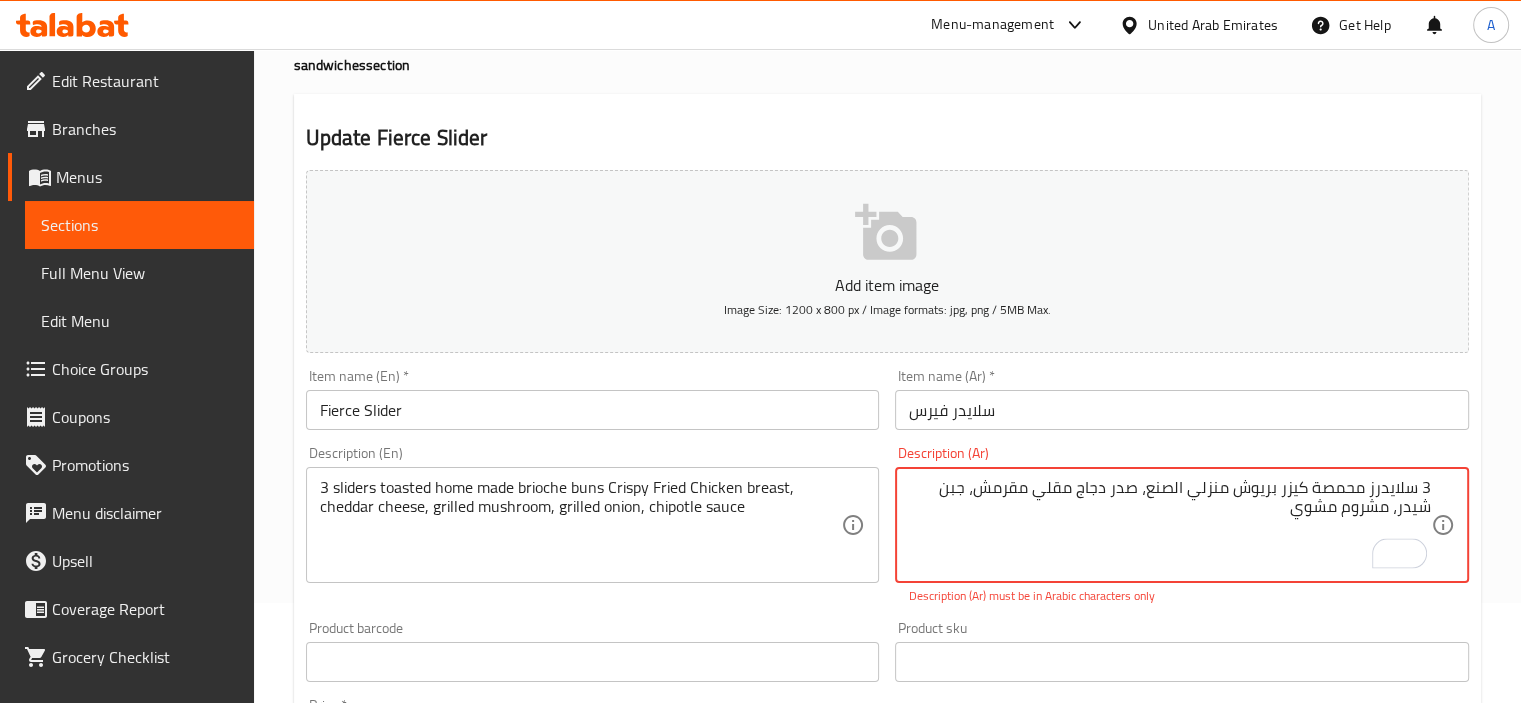 click on "Description (Ar) 3 سلايدرز محمصة كيزر بريوش منزلي الصنع، صدر دجاج مقلي مقرمش، جبن شيدر، مشروم مشوي Description (Ar) Description (Ar) must be in Arabic characters only" at bounding box center [1182, 525] 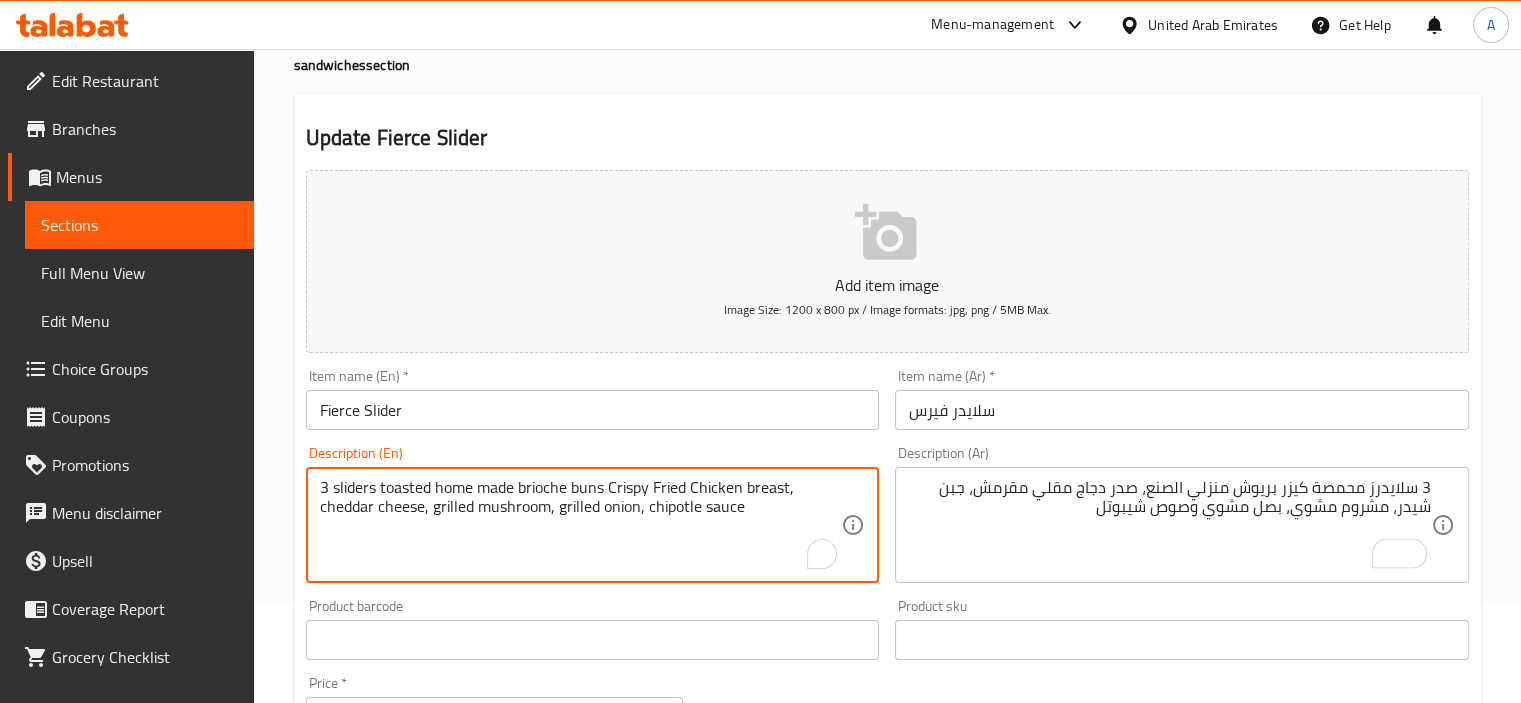 click on "3 sliders toasted home made brioche buns Crispy Fried Chicken breast, cheddar cheese, grilled mushroom, grilled onion, chipotle sauce" at bounding box center [581, 525] 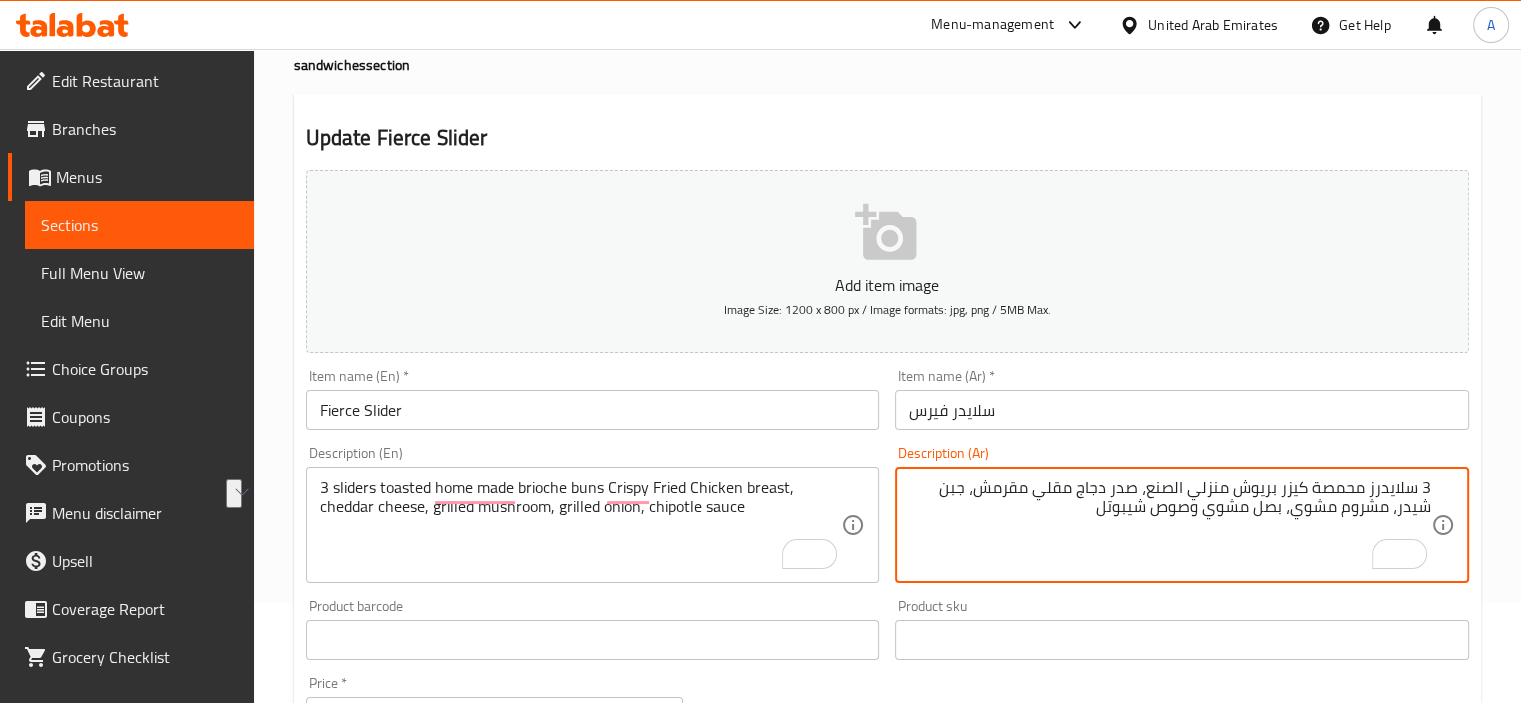 drag, startPoint x: 1083, startPoint y: 518, endPoint x: 1194, endPoint y: 525, distance: 111.220505 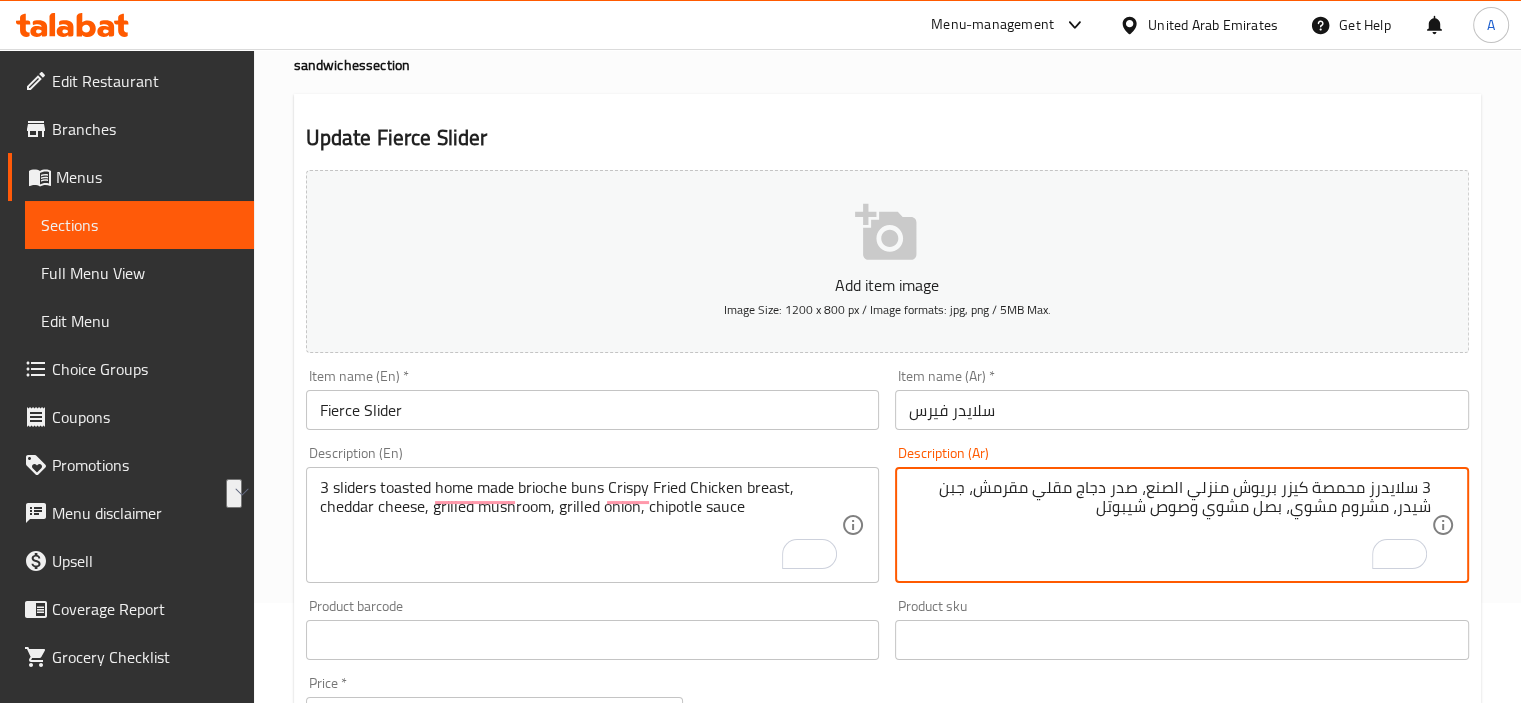 paste on "‎" 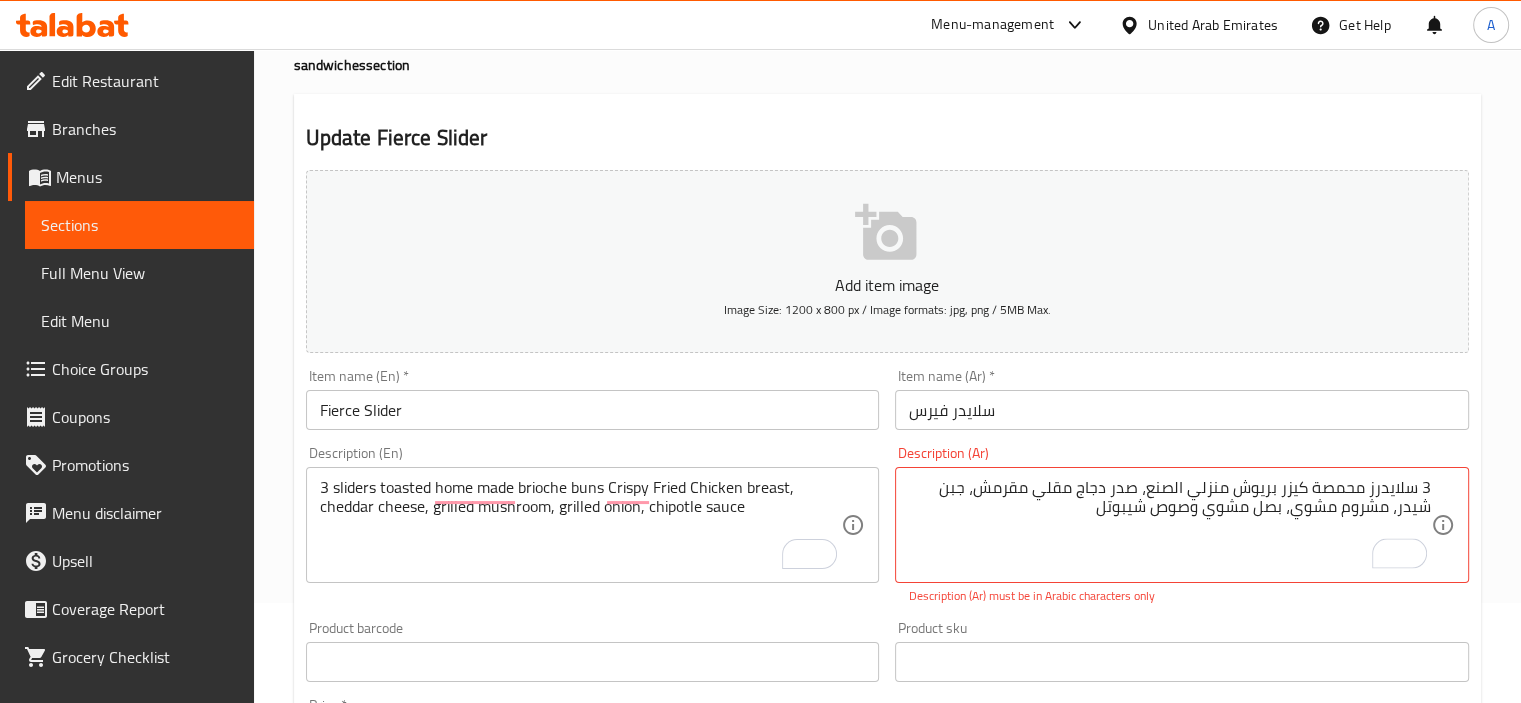 click on "Description (Ar) 3 سلايدرز محمصة كيزر بريوش منزلي الصنع، صدر دجاج مقلي مقرمش، جبن شيدر، مشروم مشوي، بصل مشوي وصوص شيبوتل‎ Description (Ar) Description (Ar) must be in Arabic characters only" at bounding box center (1182, 525) 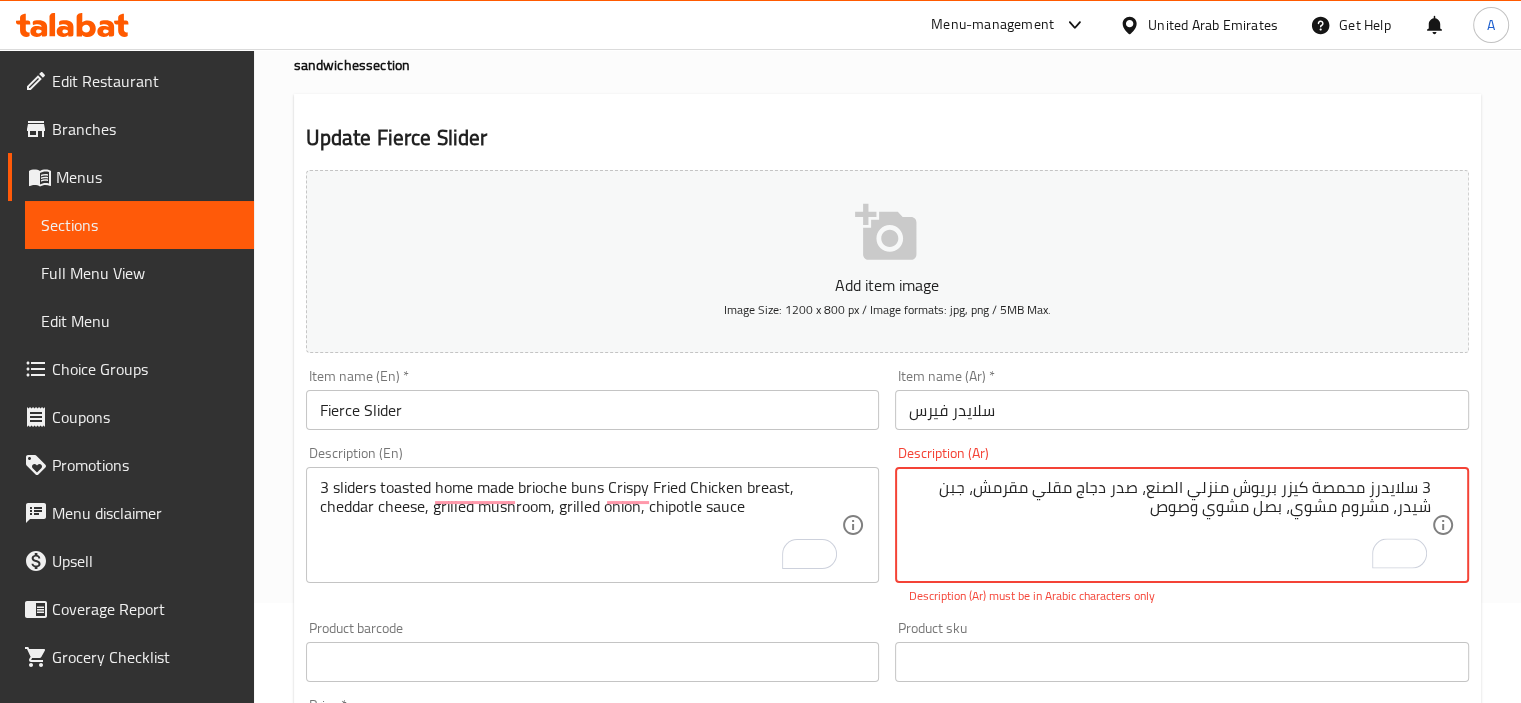 click on "Description (Ar) 3 سلايدرز محمصة كيزر بريوش منزلي الصنع، صدر دجاج مقلي مقرمش، جبن شيدر، مشروم مشوي، بصل مشوي وصوص Description (Ar) Description (Ar) must be in Arabic characters only" at bounding box center [1182, 525] 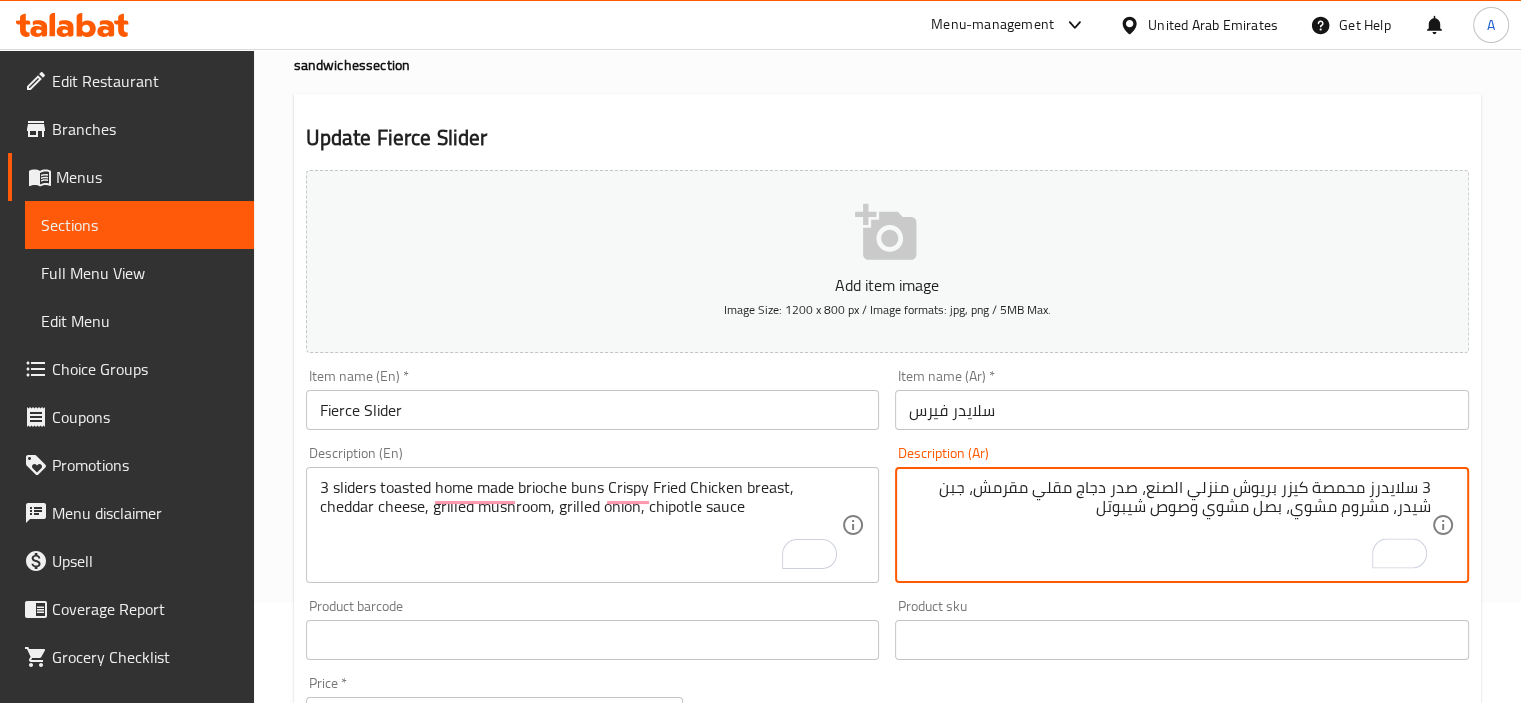 click on "Item name (En)   * Fierce Slider Item name (En)  *" at bounding box center (593, 399) 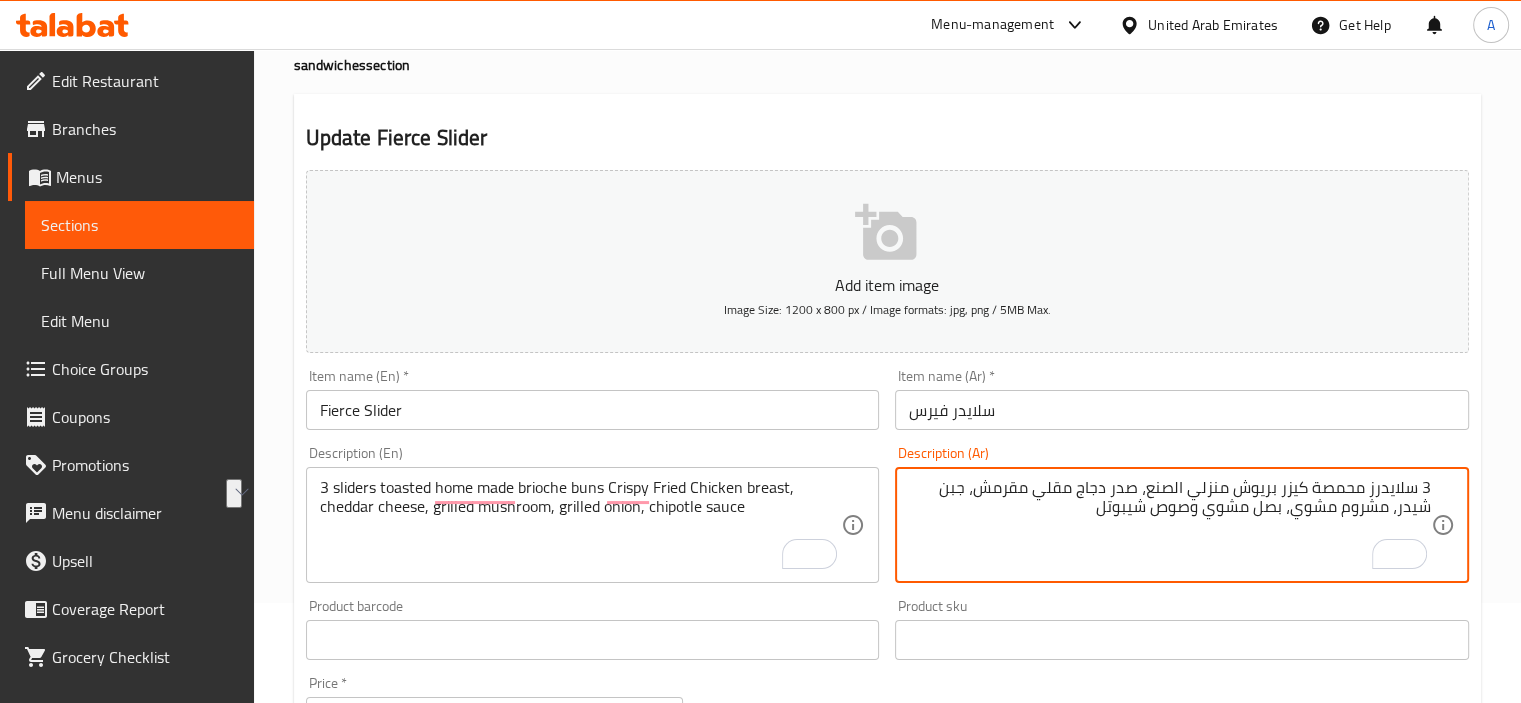 drag, startPoint x: 1152, startPoint y: 486, endPoint x: 1220, endPoint y: 479, distance: 68.359344 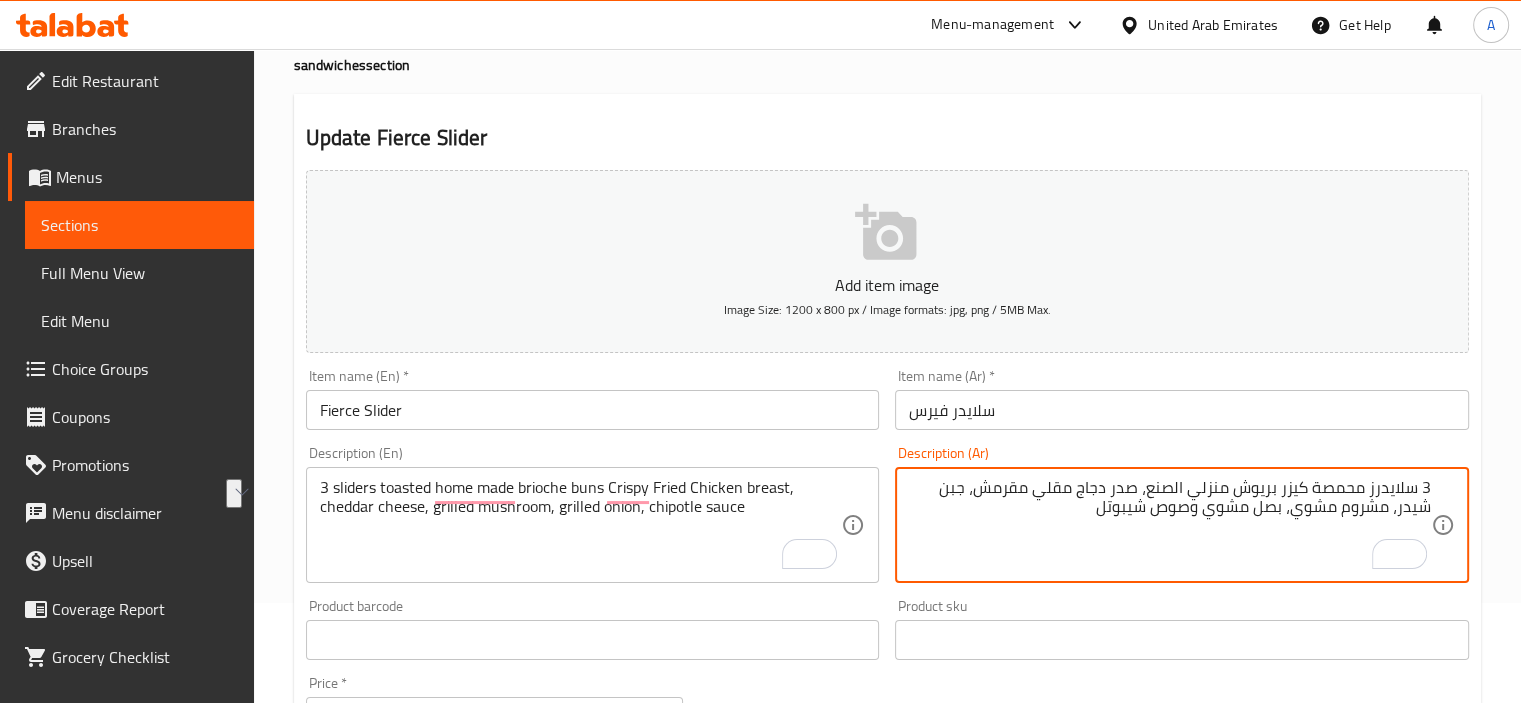 click on "3 سلايدرز محمصة كيزر بريوش منزلي الصنع، صدر دجاج مقلي مقرمش، جبن شيدر، مشروم مشوي، بصل مشوي وصوص شيبوتل" at bounding box center [1170, 525] 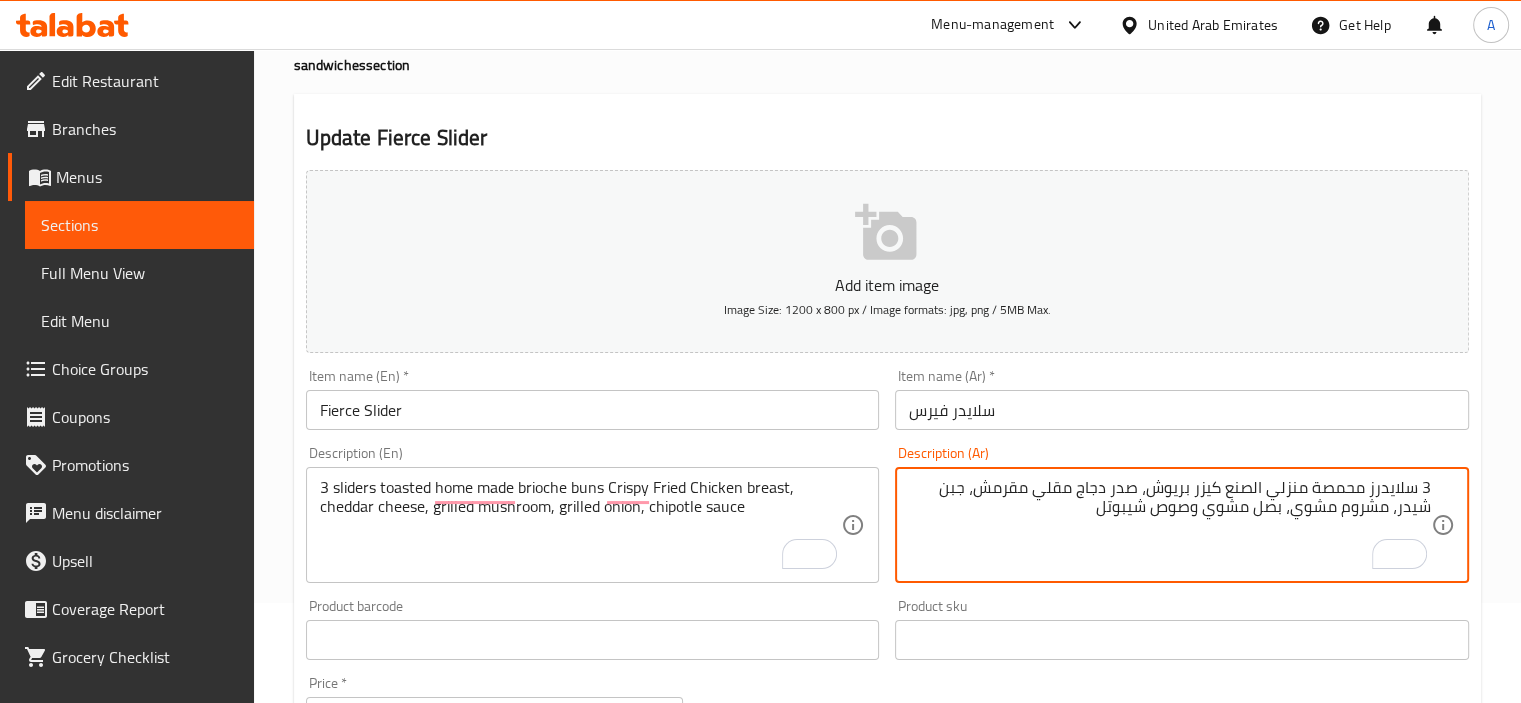 click on "3 سلايدرز محمصة منزلي الصنع كيزر بريوش، صدر دجاج مقلي مقرمش، جبن شيدر، مشروم مشوي، بصل مشوي وصوص شيبوتل" at bounding box center [1170, 525] 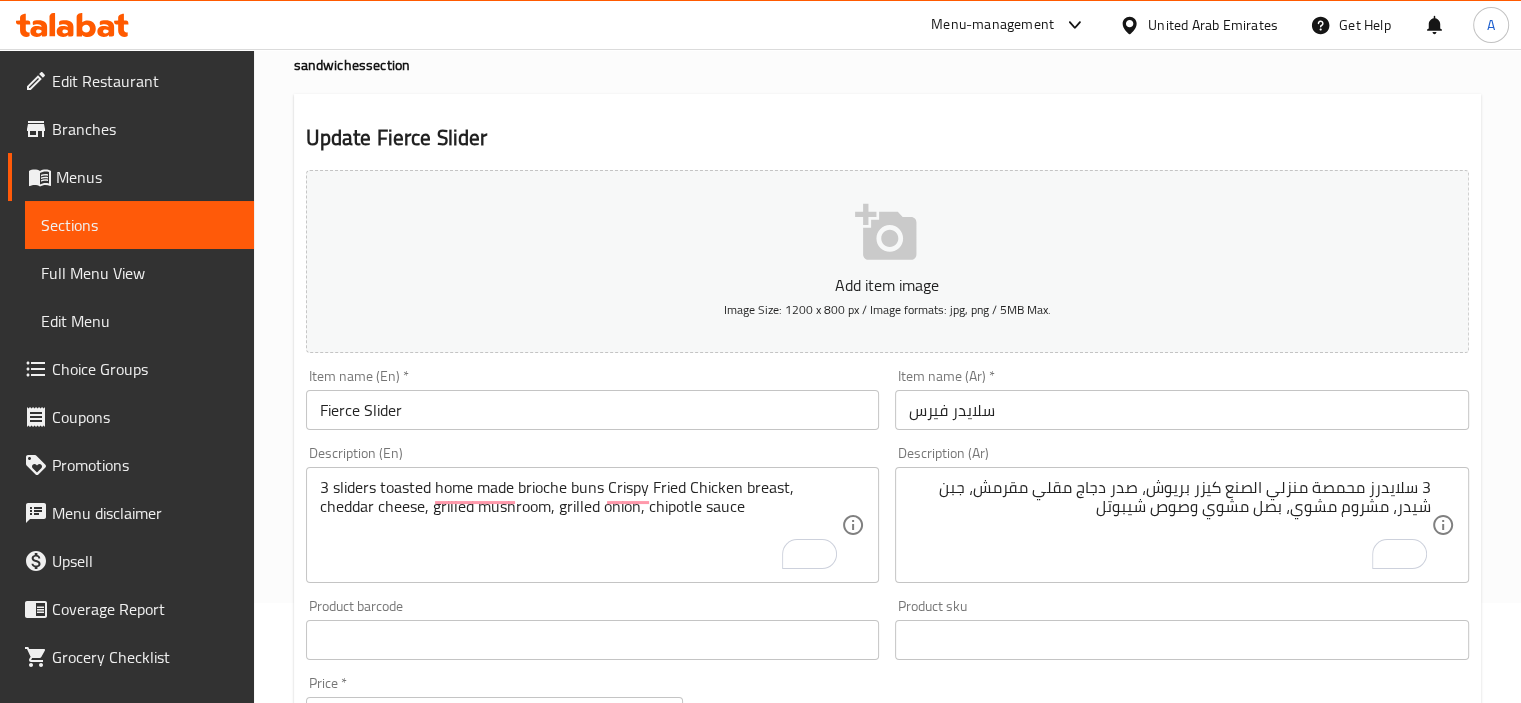 click on "سلايدر فيرس" at bounding box center [1182, 410] 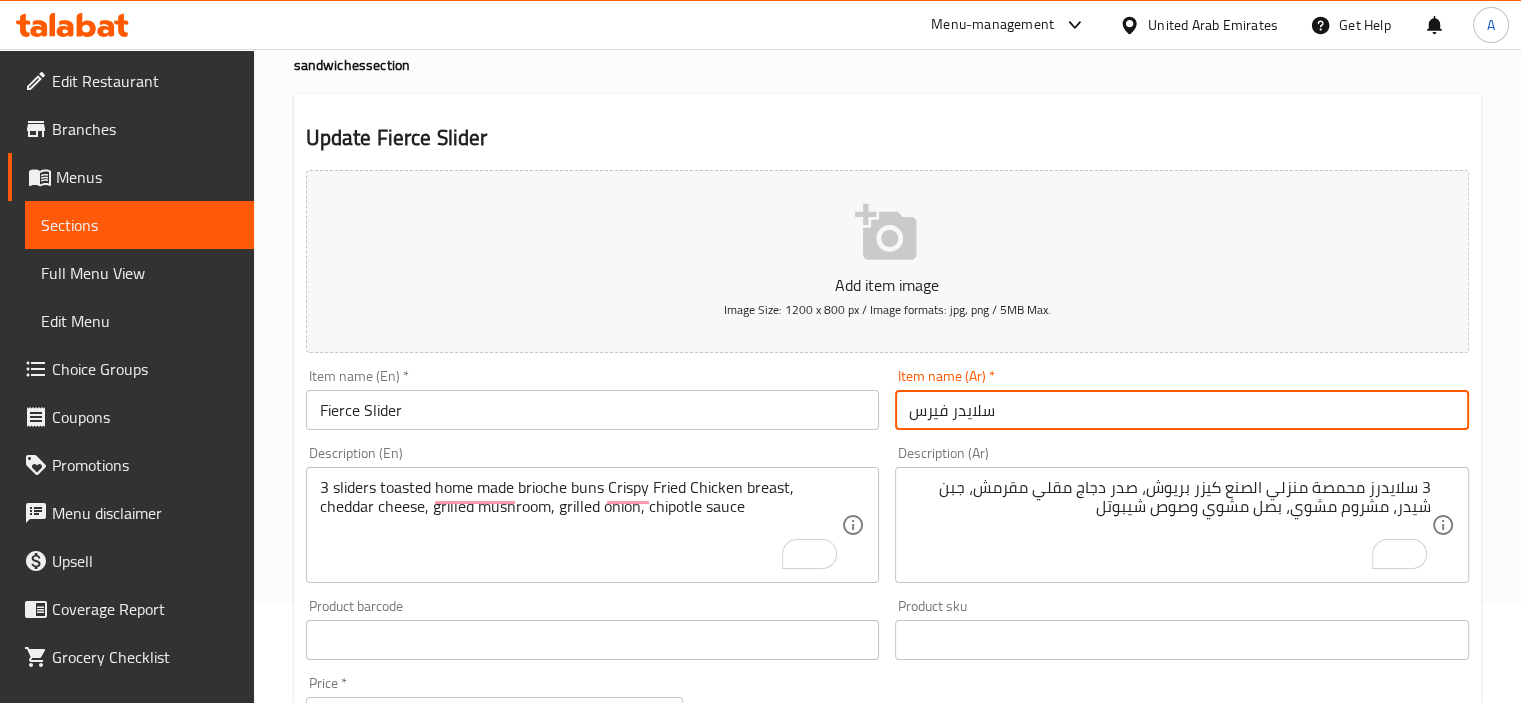 click on "Update" at bounding box center [445, 1226] 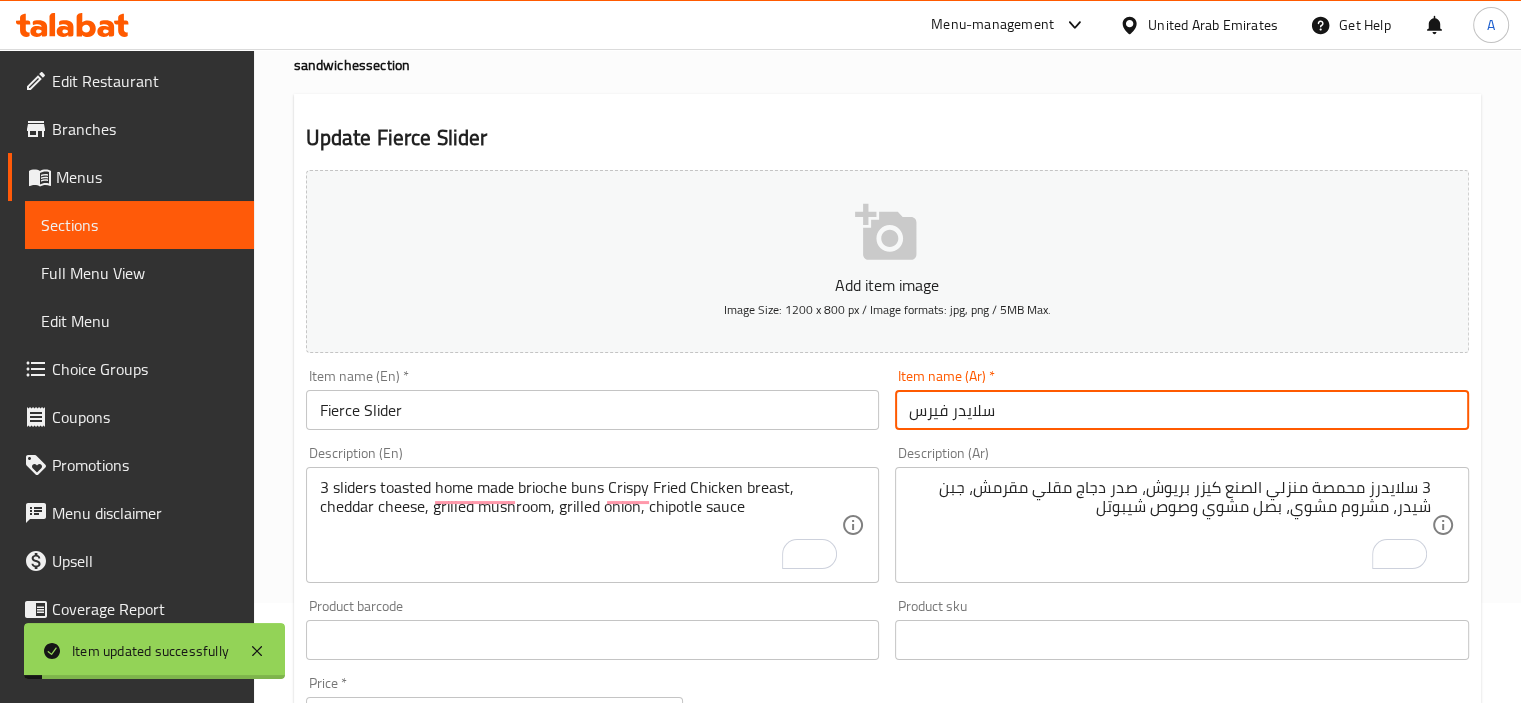 click on "Fierce Slider" at bounding box center [593, 410] 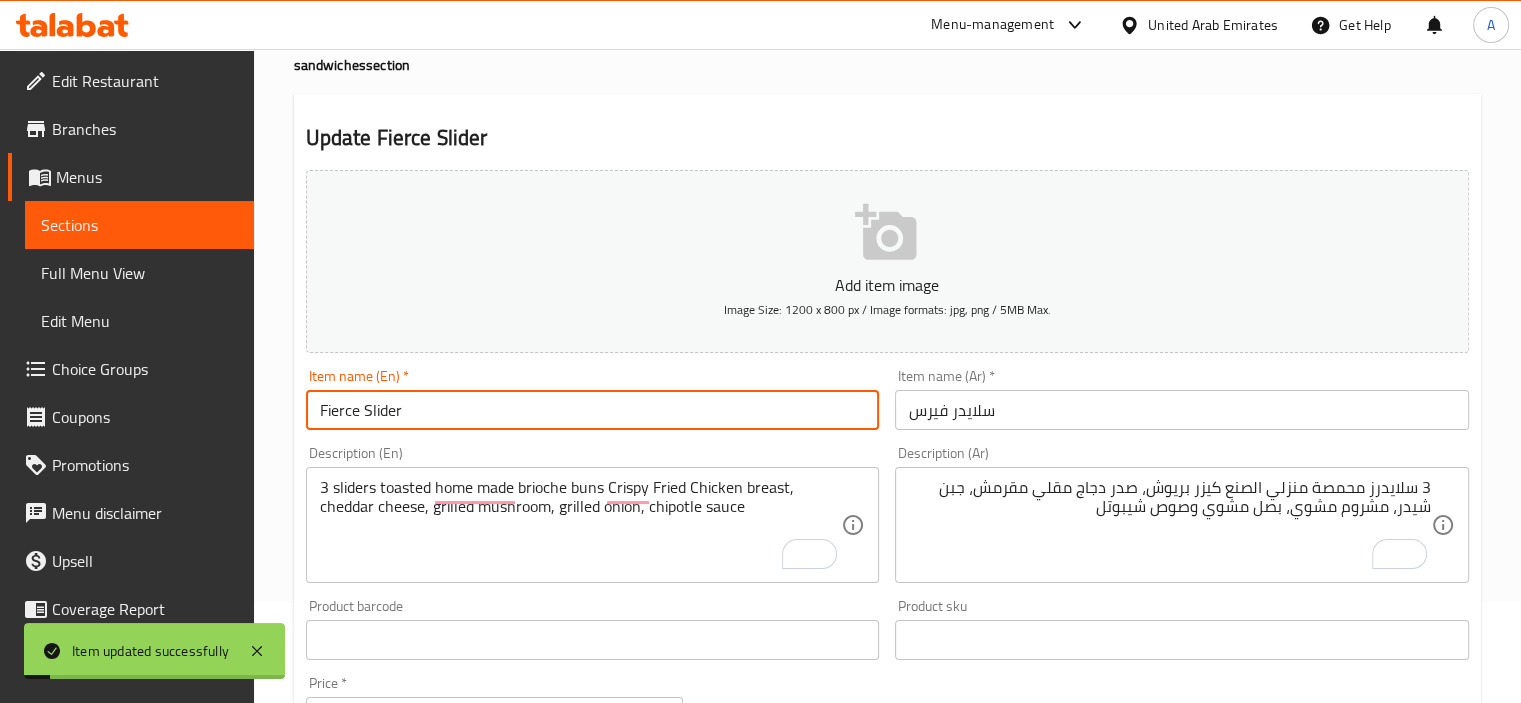 click on "Fierce Slider" at bounding box center [593, 410] 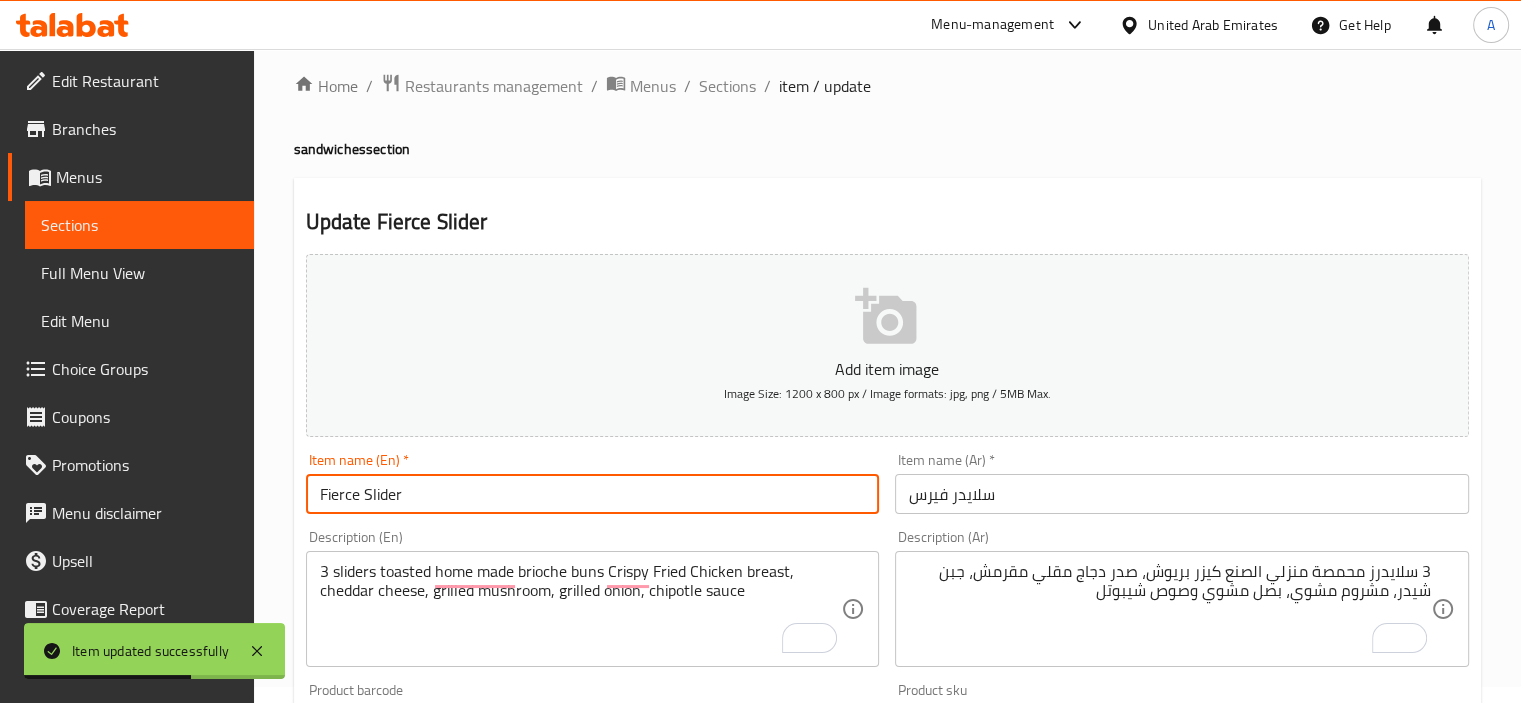 scroll, scrollTop: 0, scrollLeft: 0, axis: both 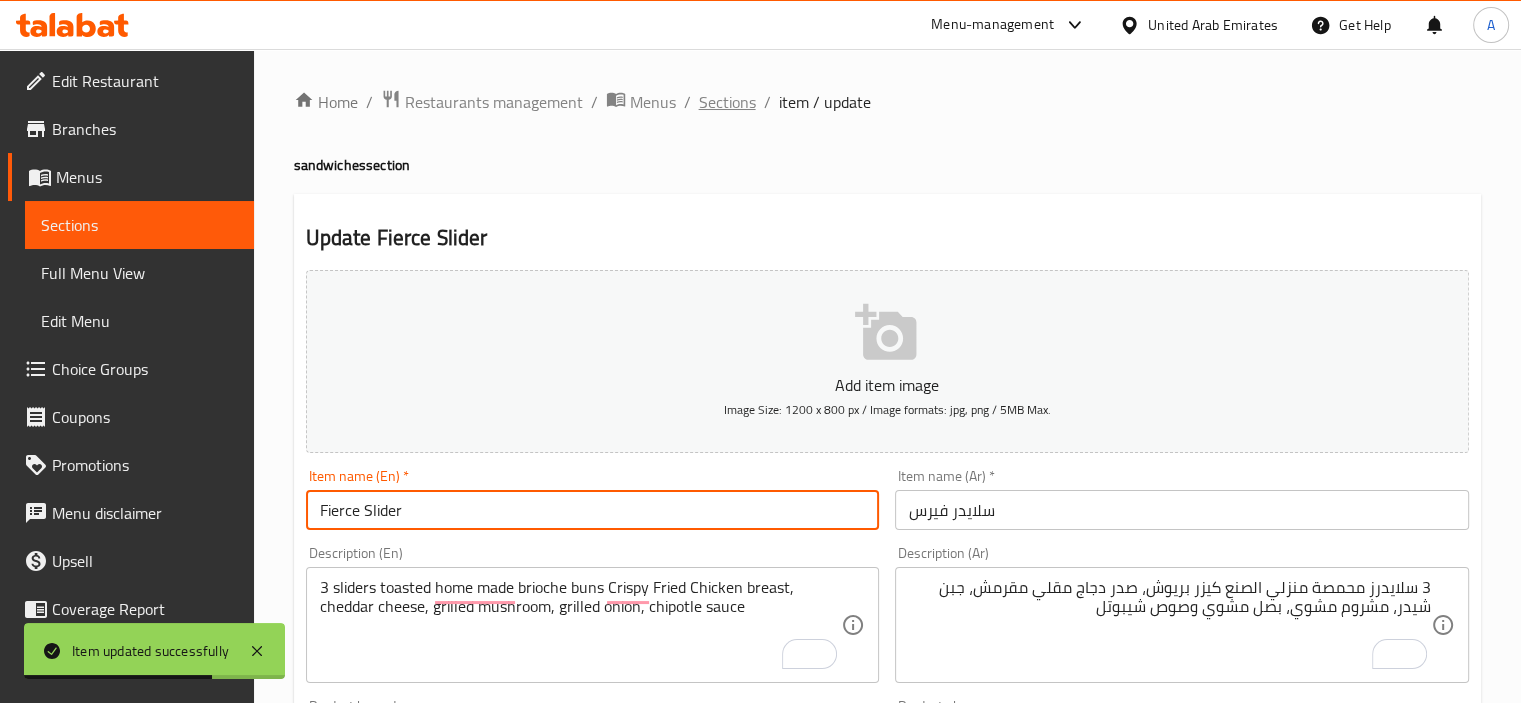 click on "Sections" at bounding box center [727, 102] 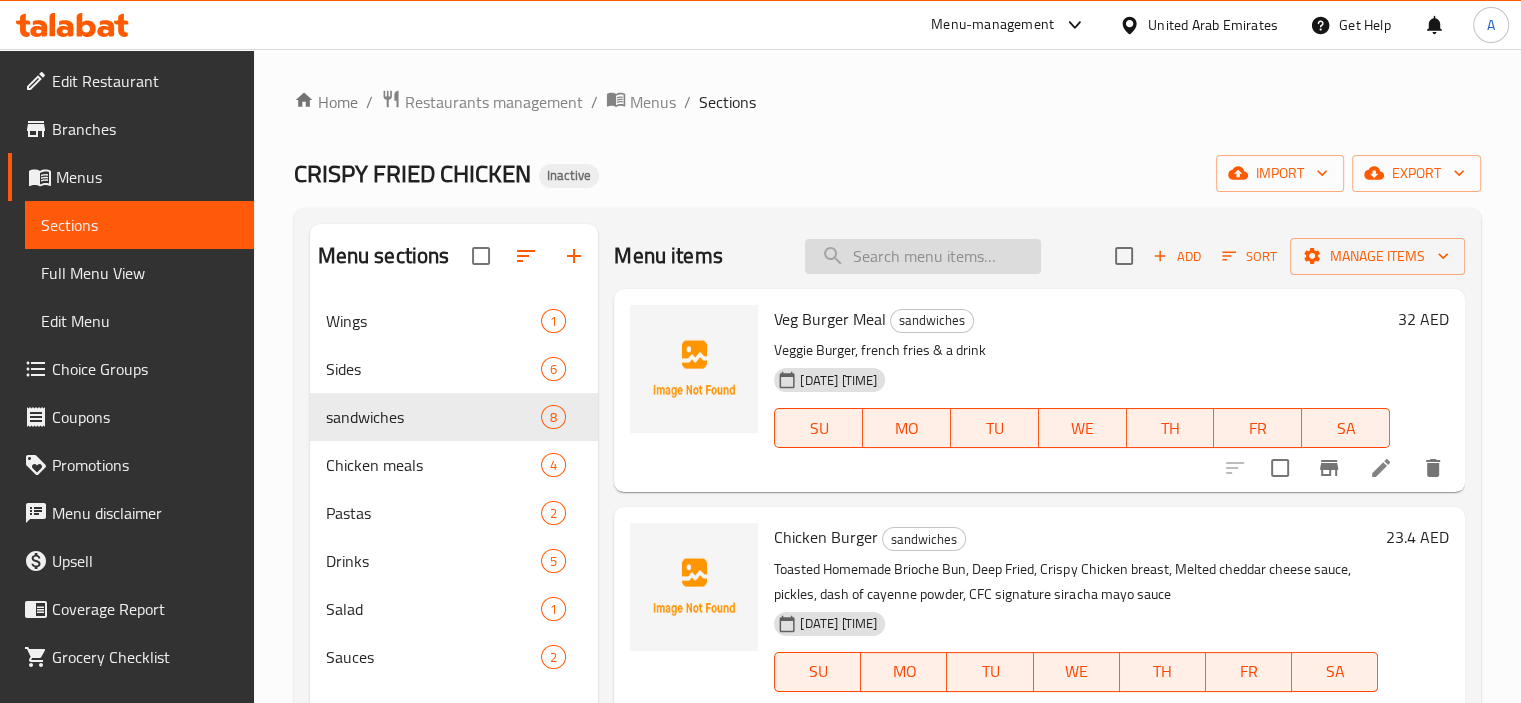 click at bounding box center [923, 256] 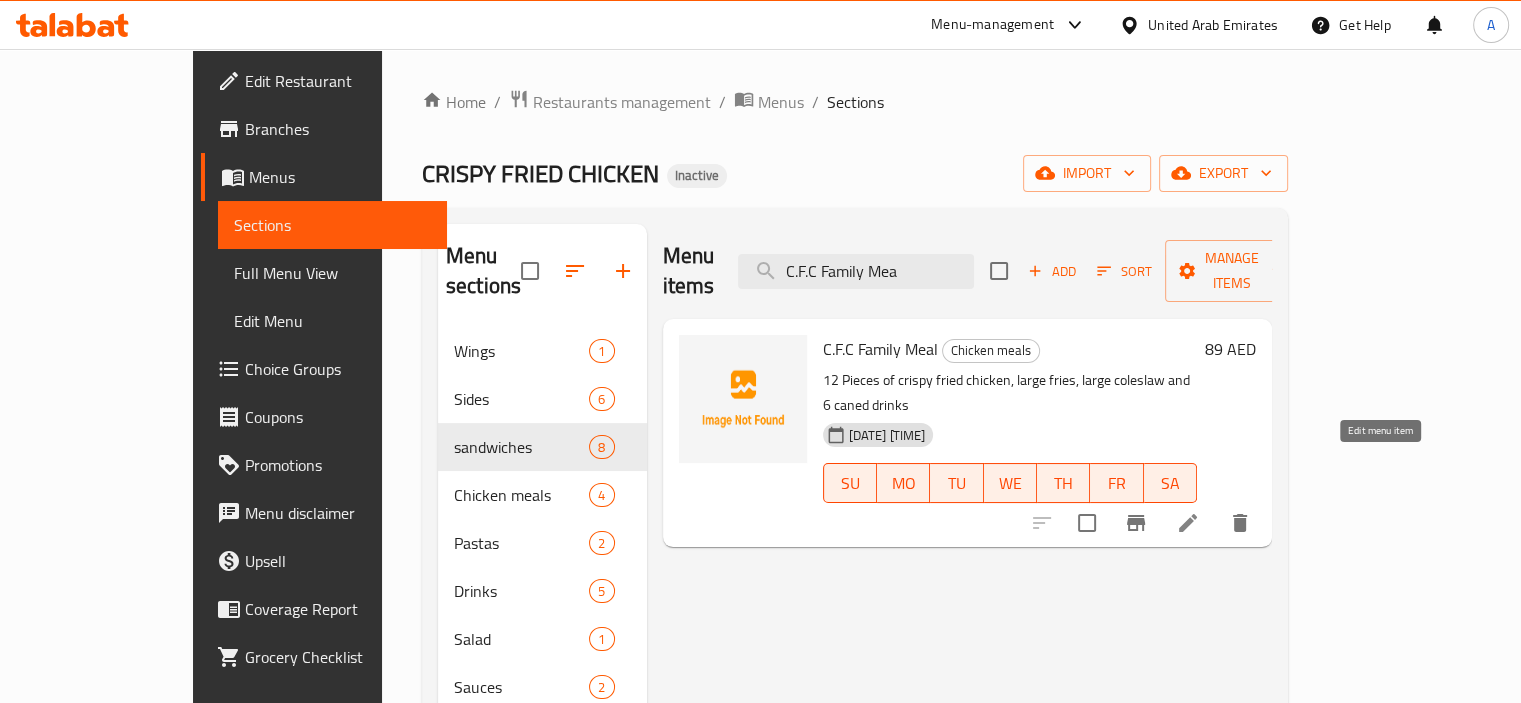 type on "C.F.C Family Mea" 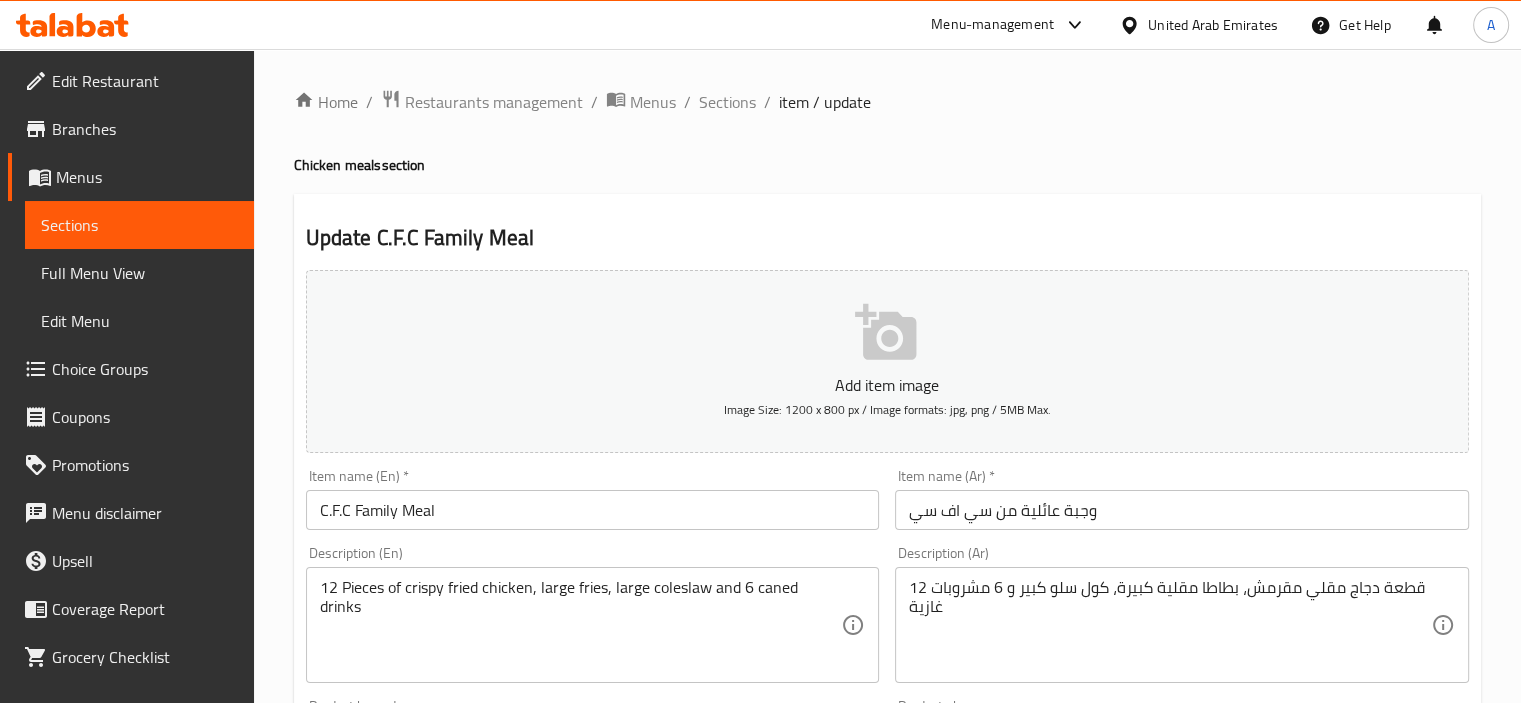 click on "وجبة عائلية من سي اف سي" at bounding box center (1182, 510) 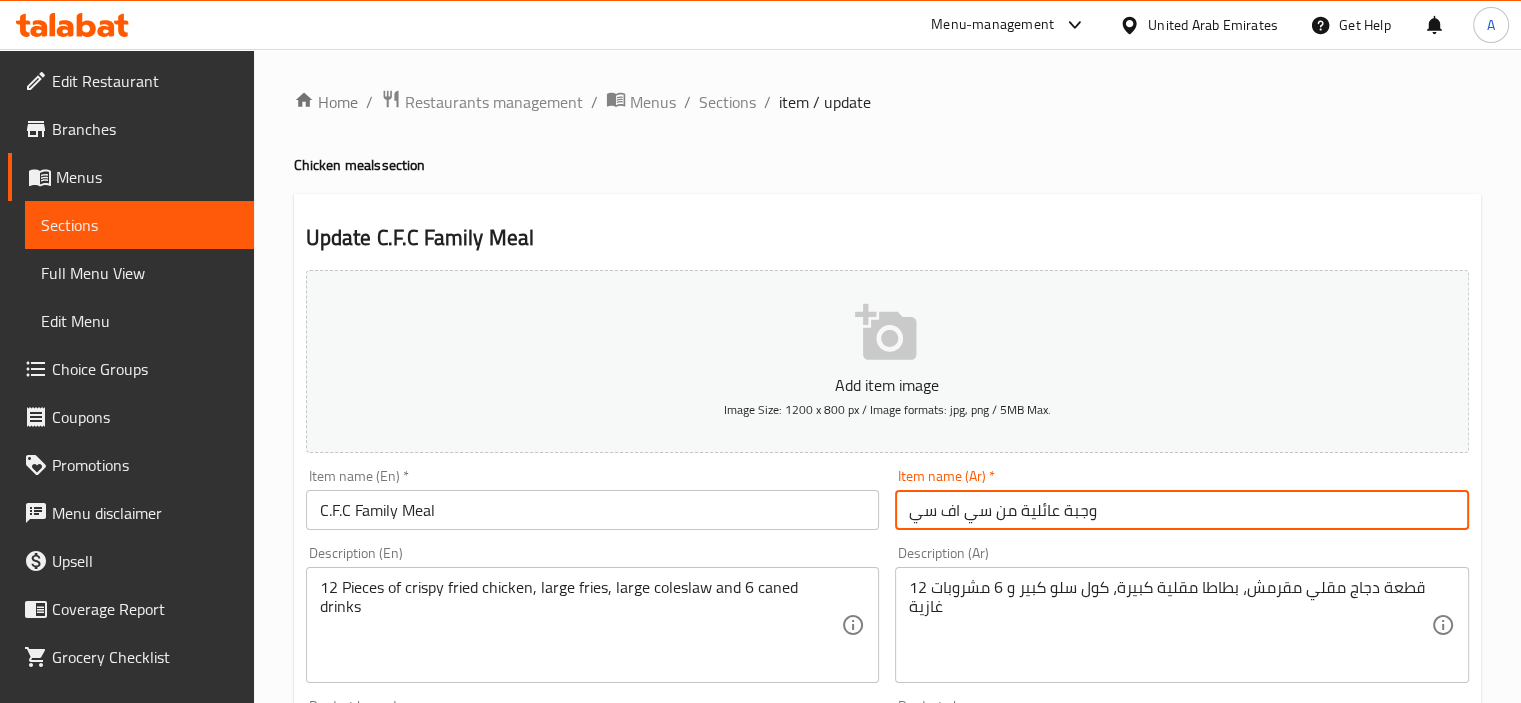 click on "وجبة عائلية من سي اف سي" at bounding box center [1182, 510] 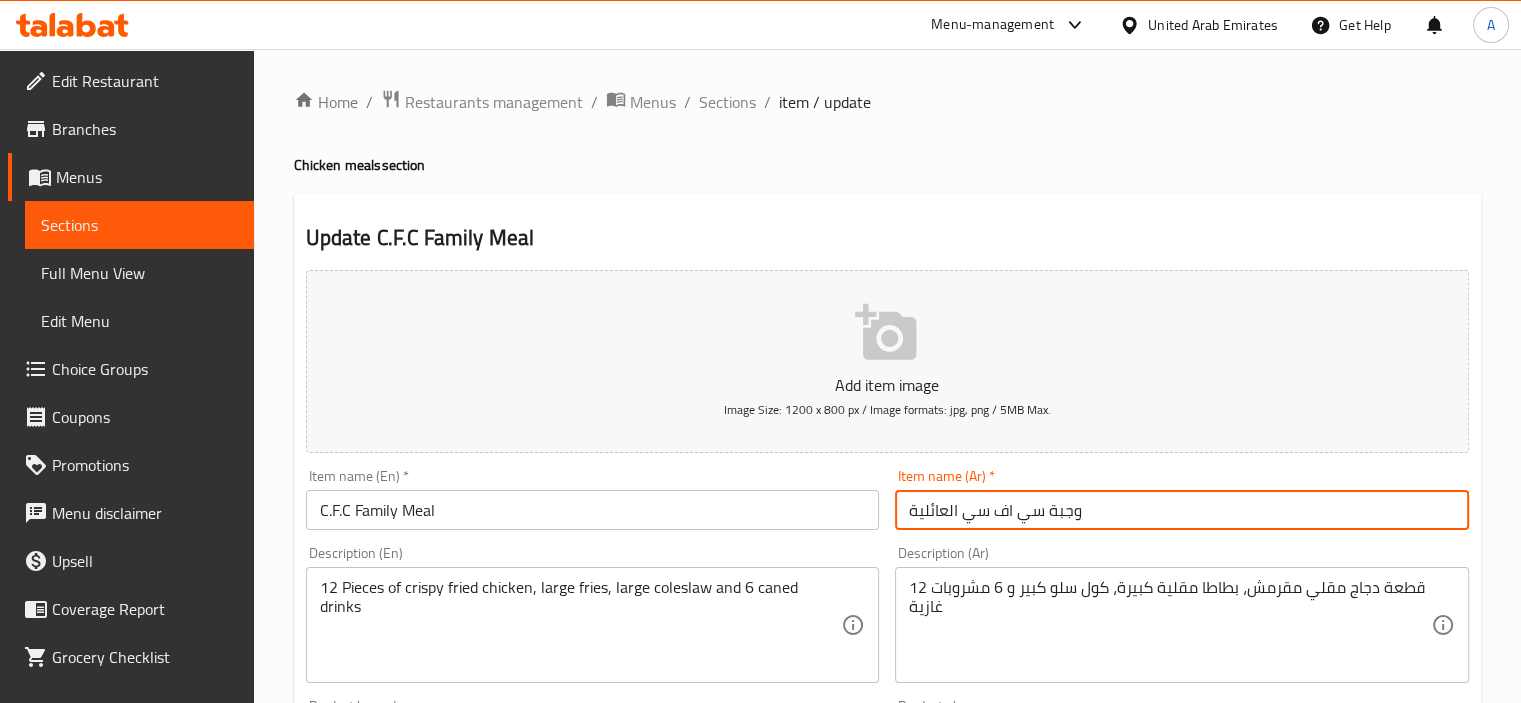 type on "وجبة سي اف سي العائلية" 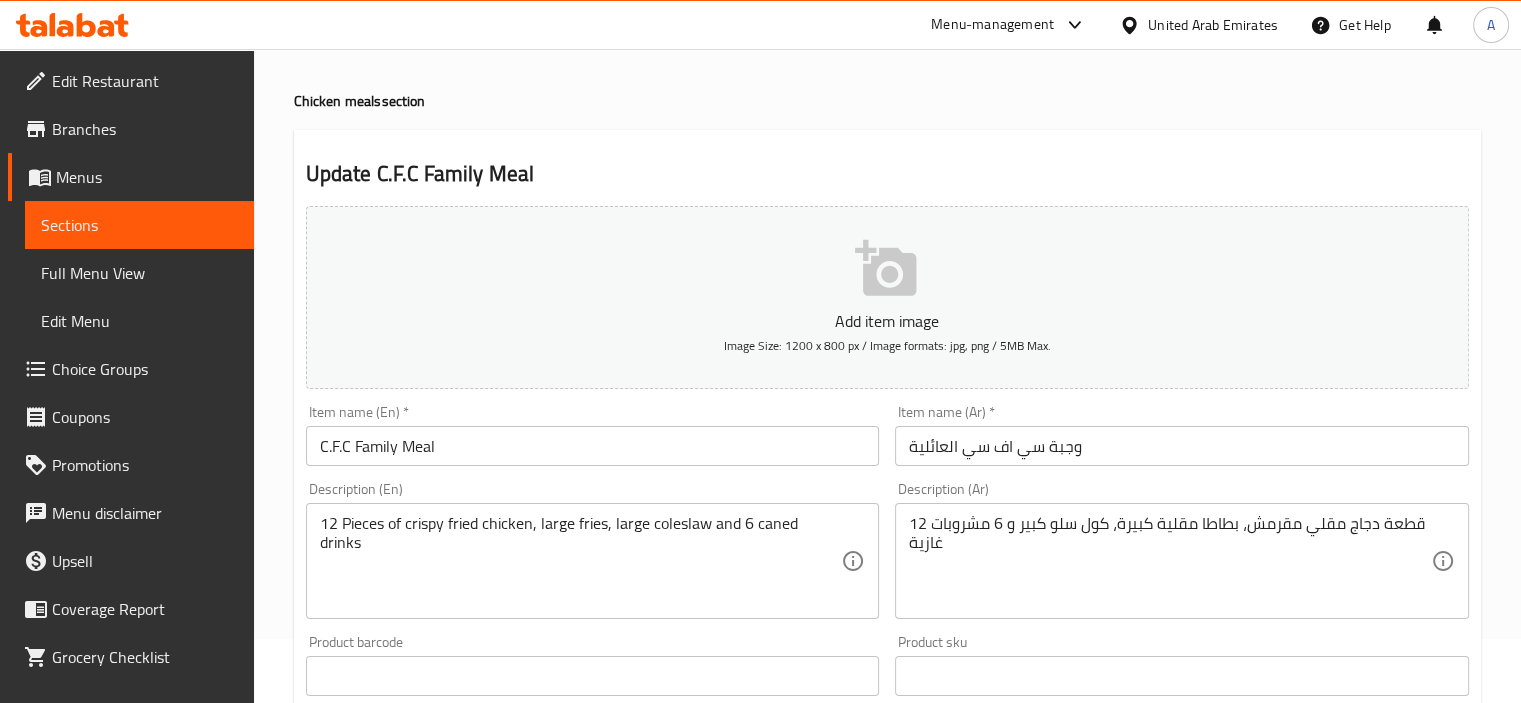 scroll, scrollTop: 100, scrollLeft: 0, axis: vertical 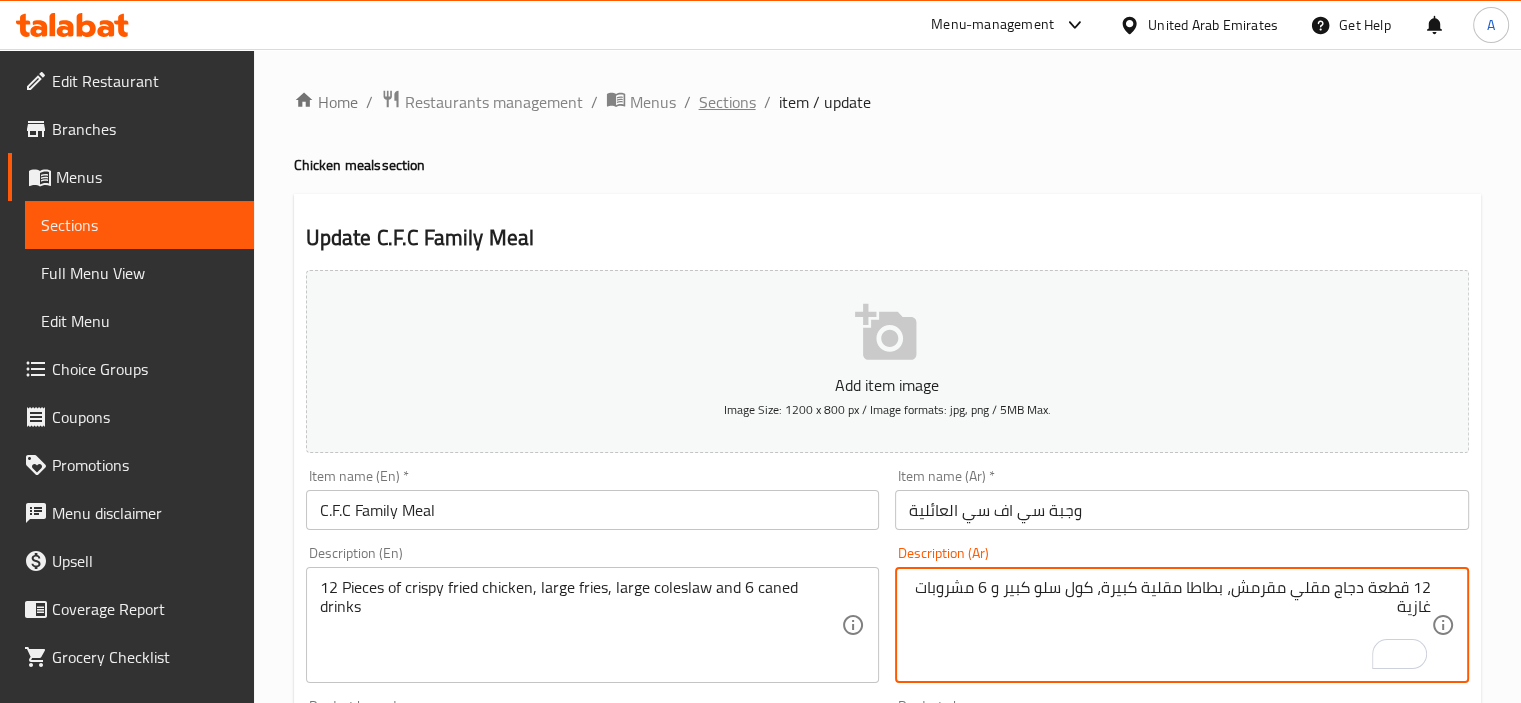 click on "Sections" at bounding box center (727, 102) 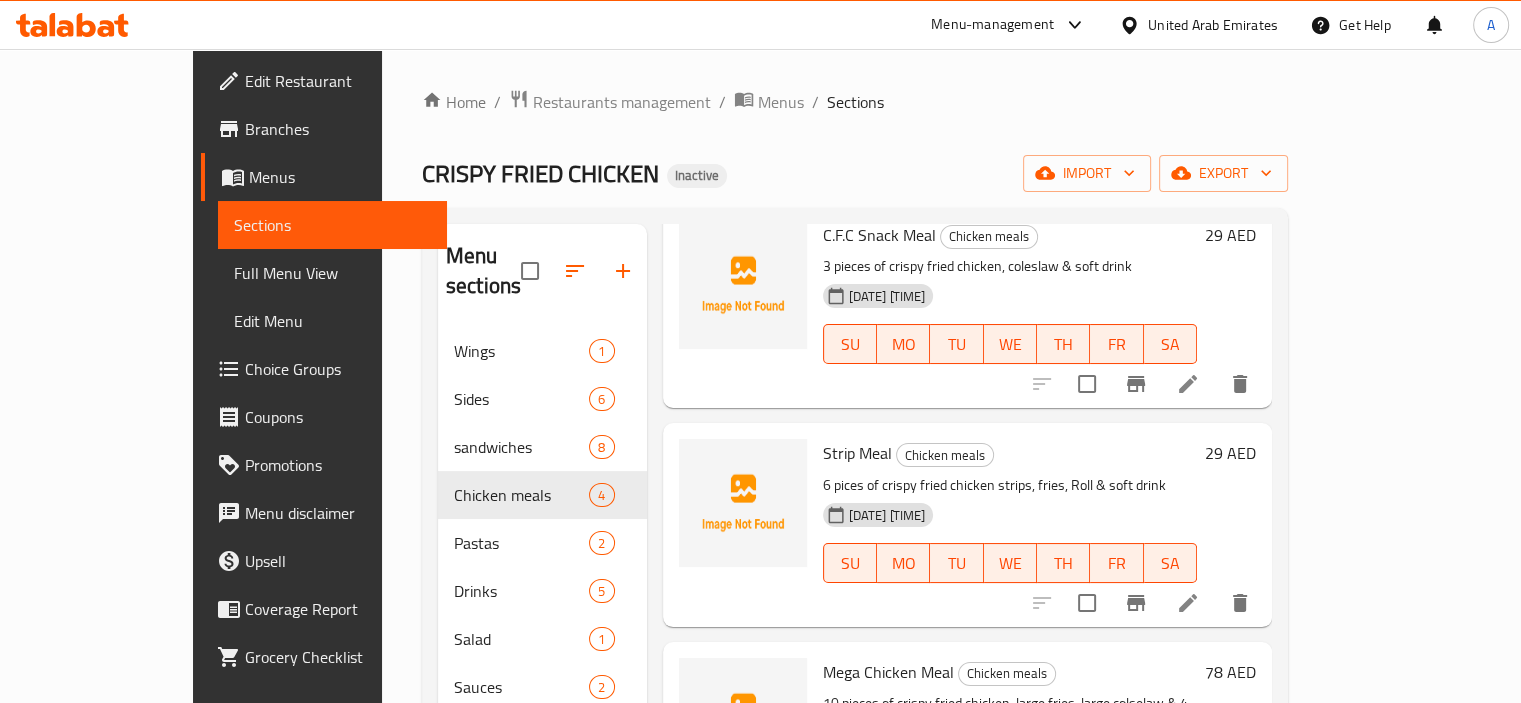 scroll, scrollTop: 220, scrollLeft: 0, axis: vertical 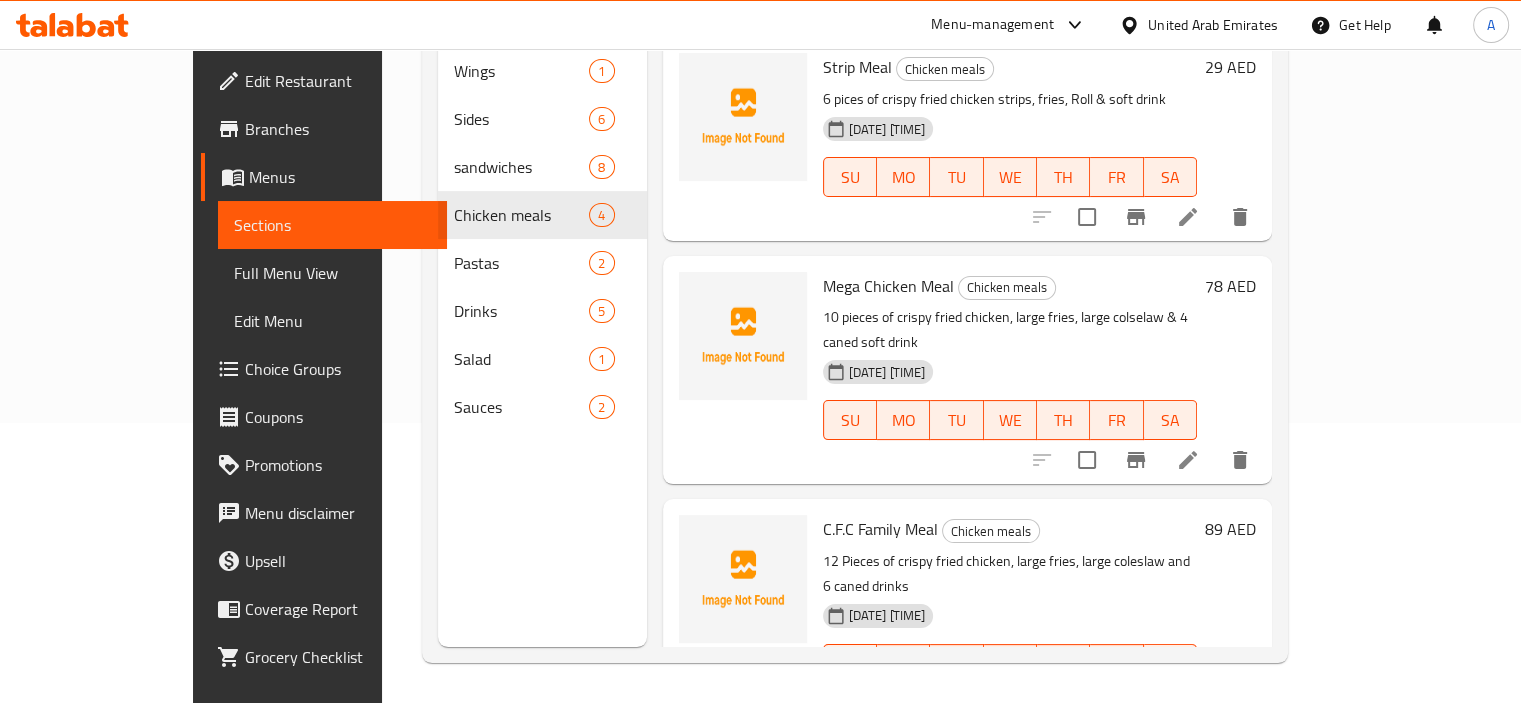 click at bounding box center [1188, 704] 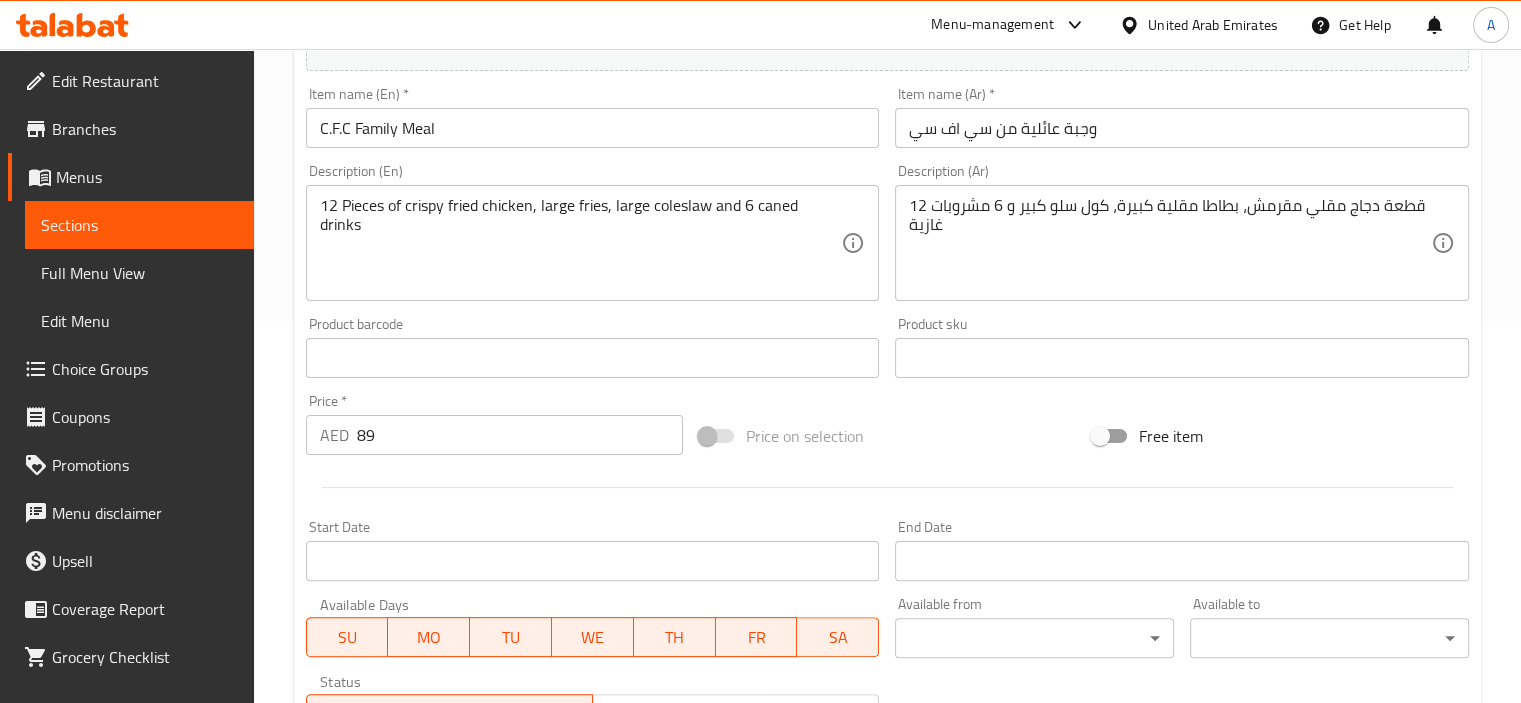 scroll, scrollTop: 200, scrollLeft: 0, axis: vertical 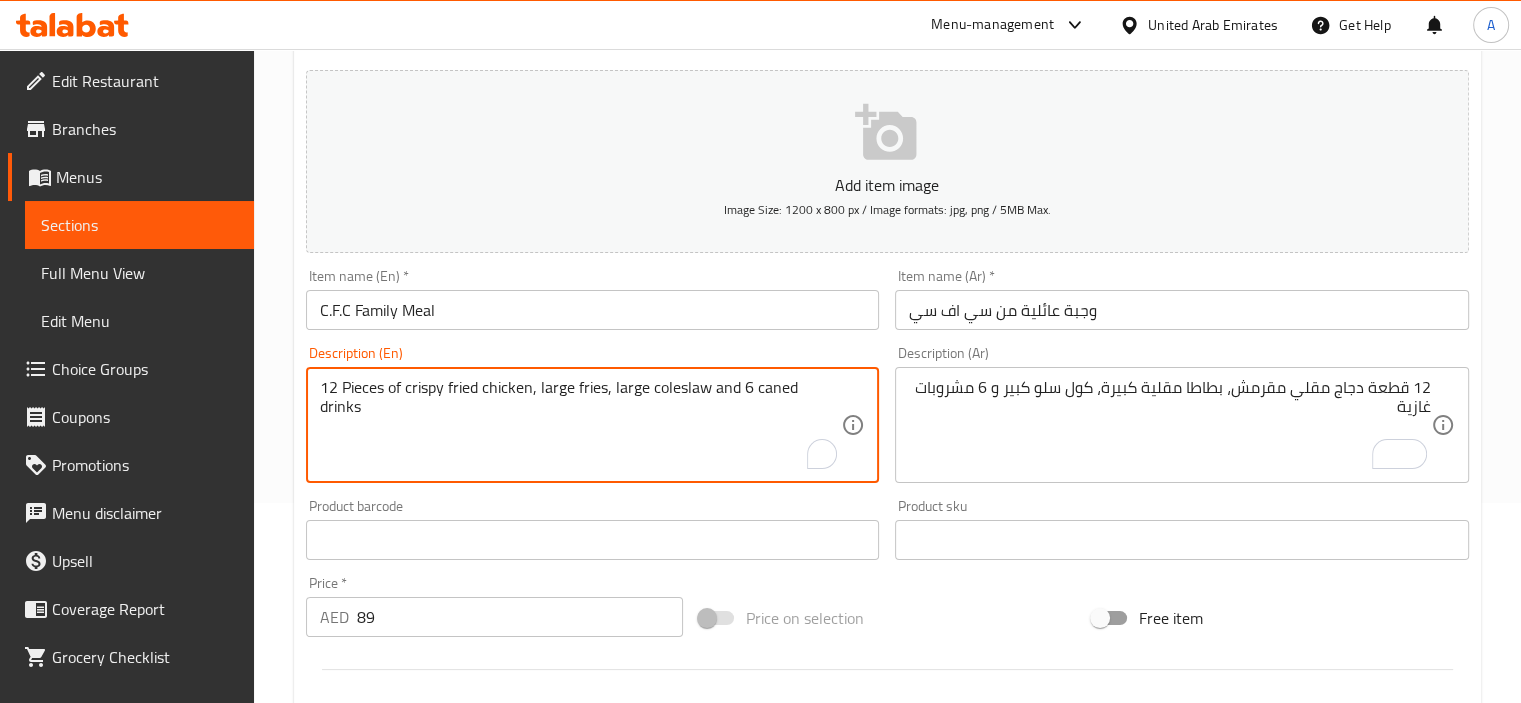 click on "12 Pieces of crispy fried chicken, large fries, large coleslaw and 6 caned drinks" at bounding box center [581, 425] 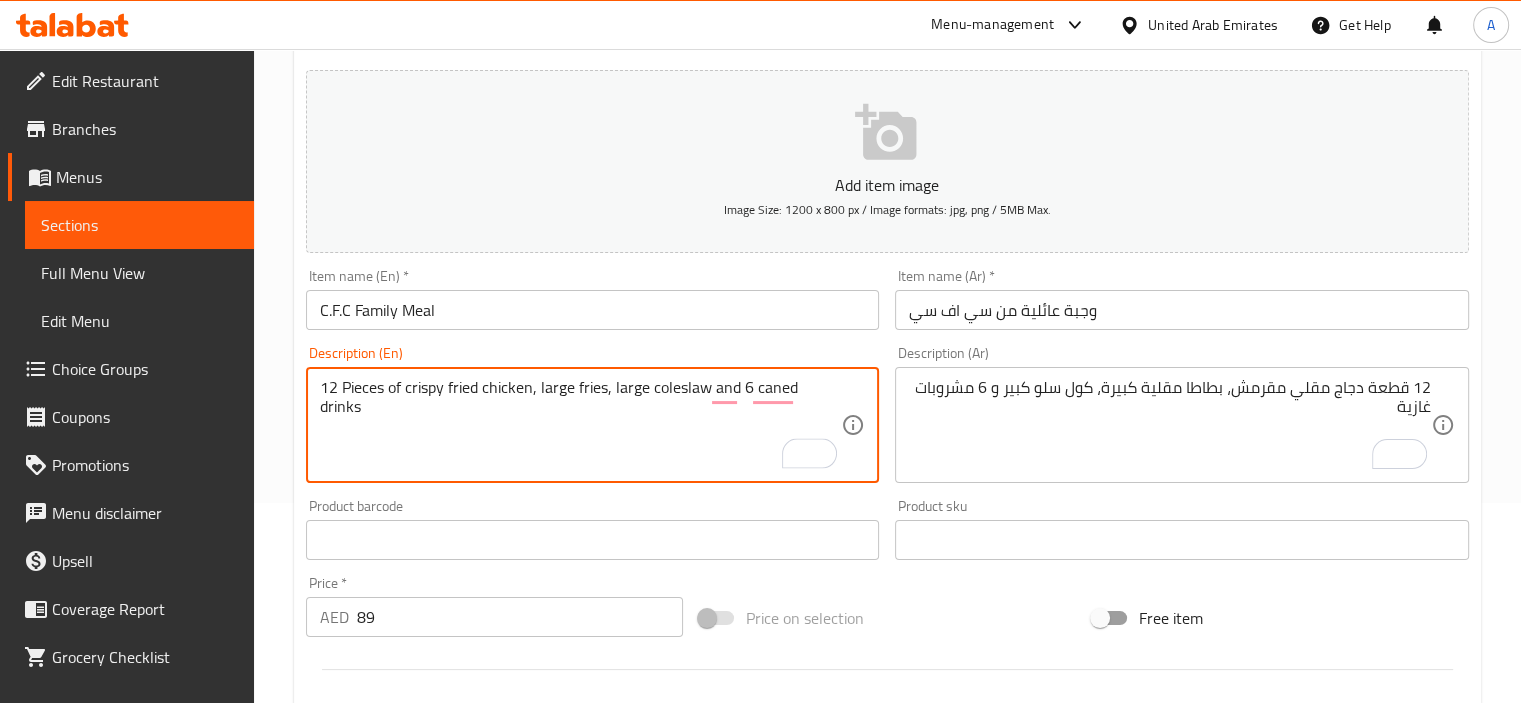 drag, startPoint x: 737, startPoint y: 387, endPoint x: 821, endPoint y: 385, distance: 84.0238 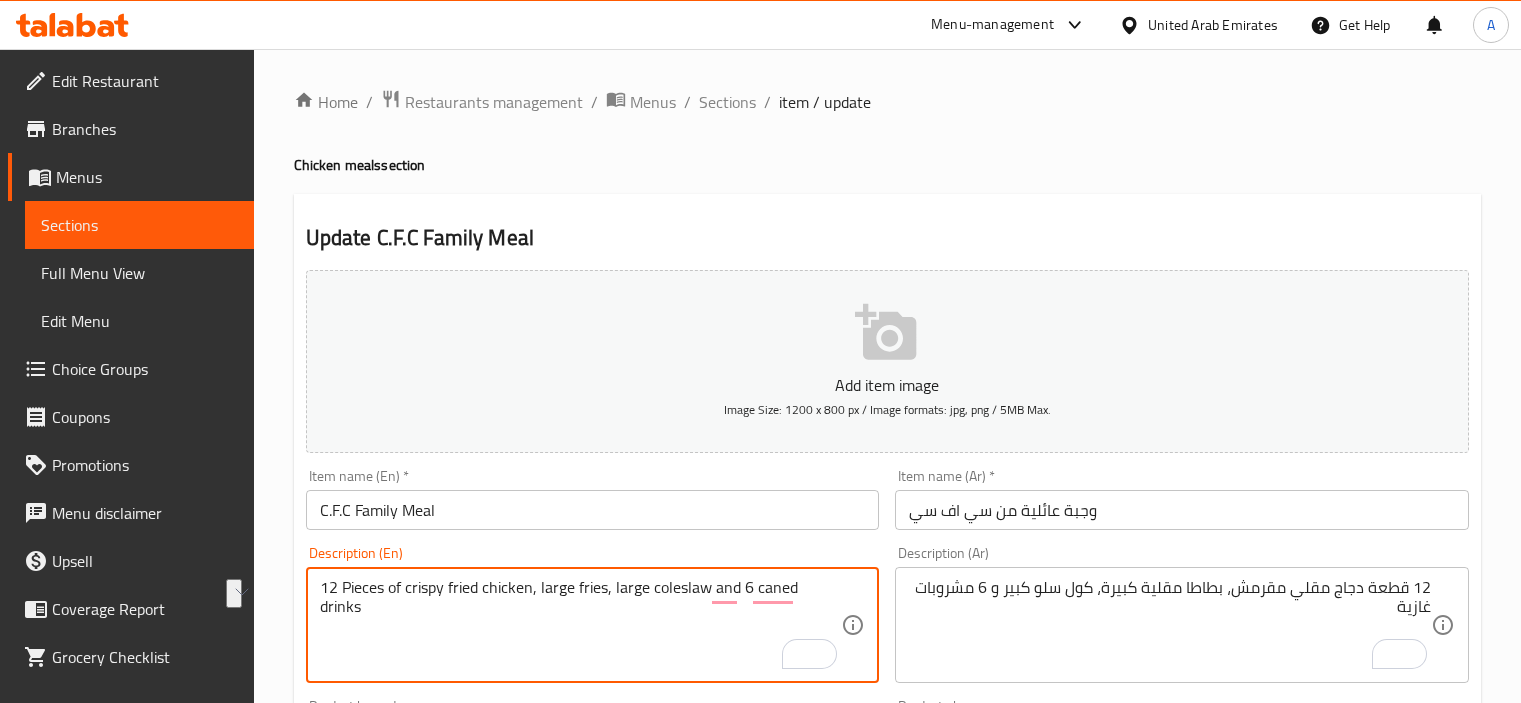 scroll, scrollTop: 200, scrollLeft: 0, axis: vertical 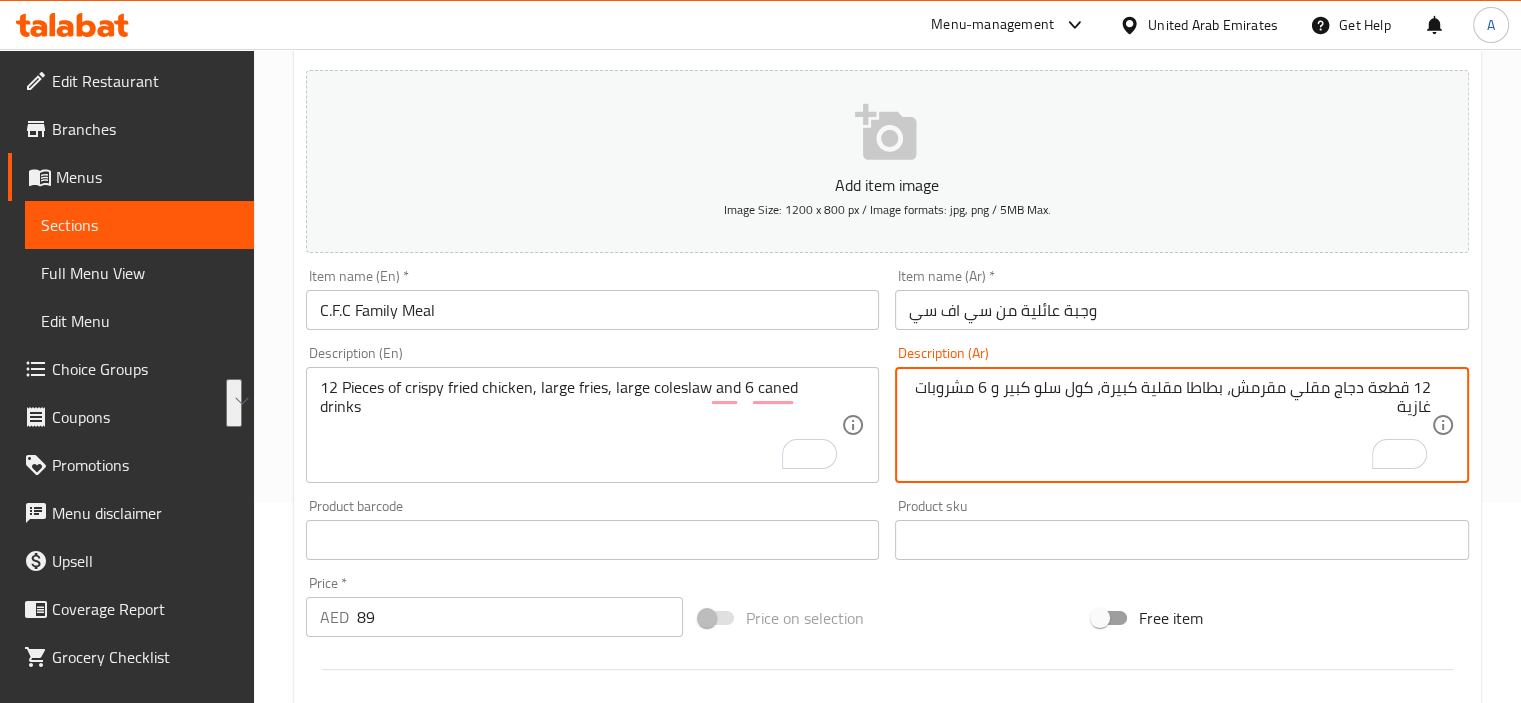drag, startPoint x: 986, startPoint y: 387, endPoint x: 971, endPoint y: 416, distance: 32.649654 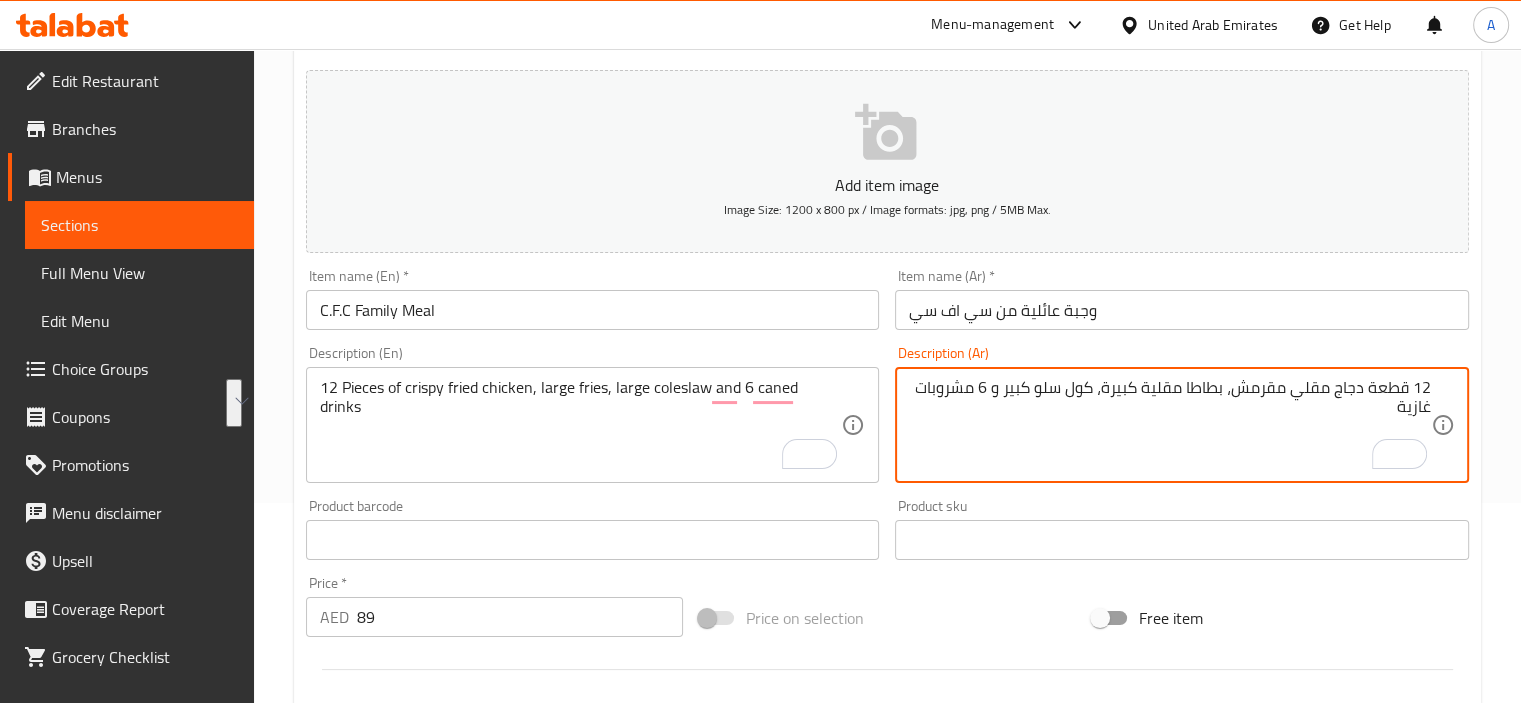 paste on "معلب" 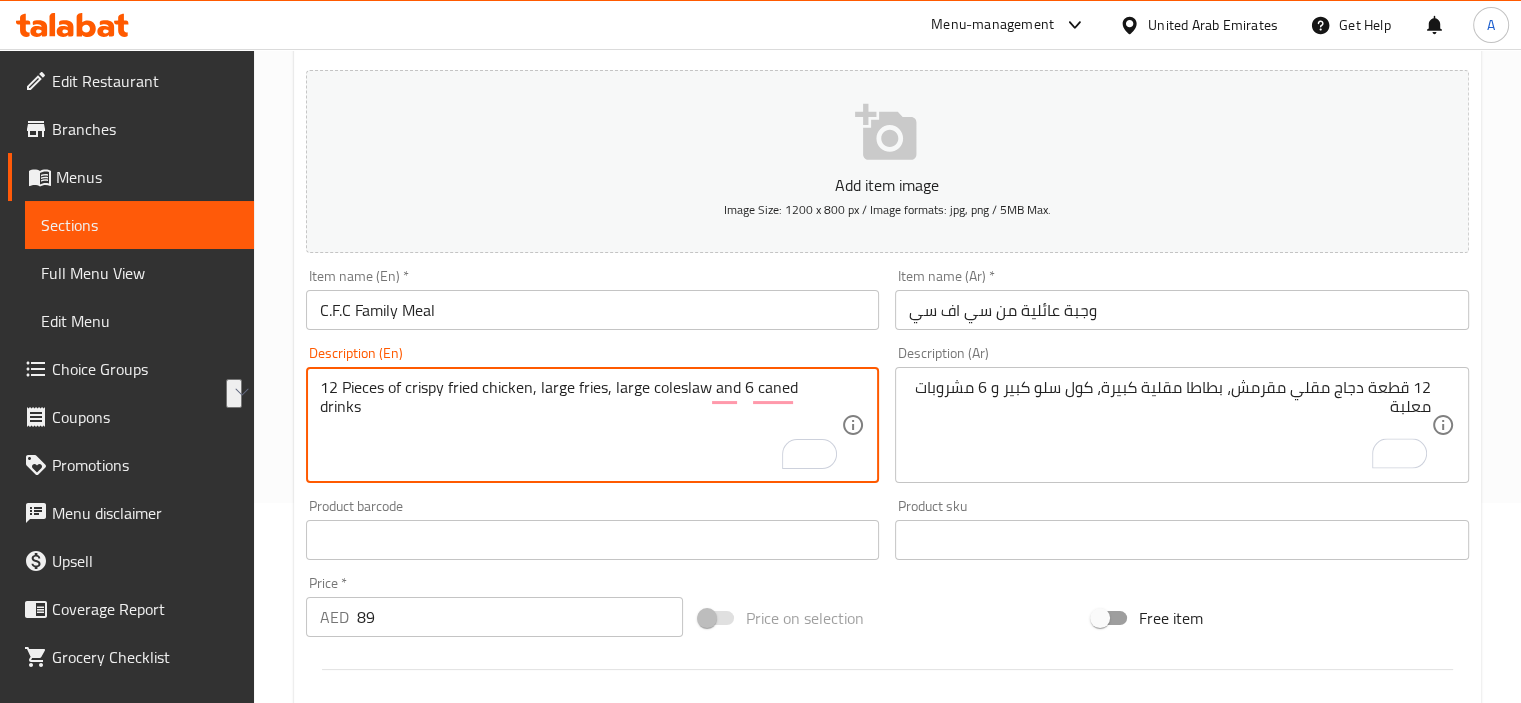 drag, startPoint x: 744, startPoint y: 384, endPoint x: 881, endPoint y: 370, distance: 137.71347 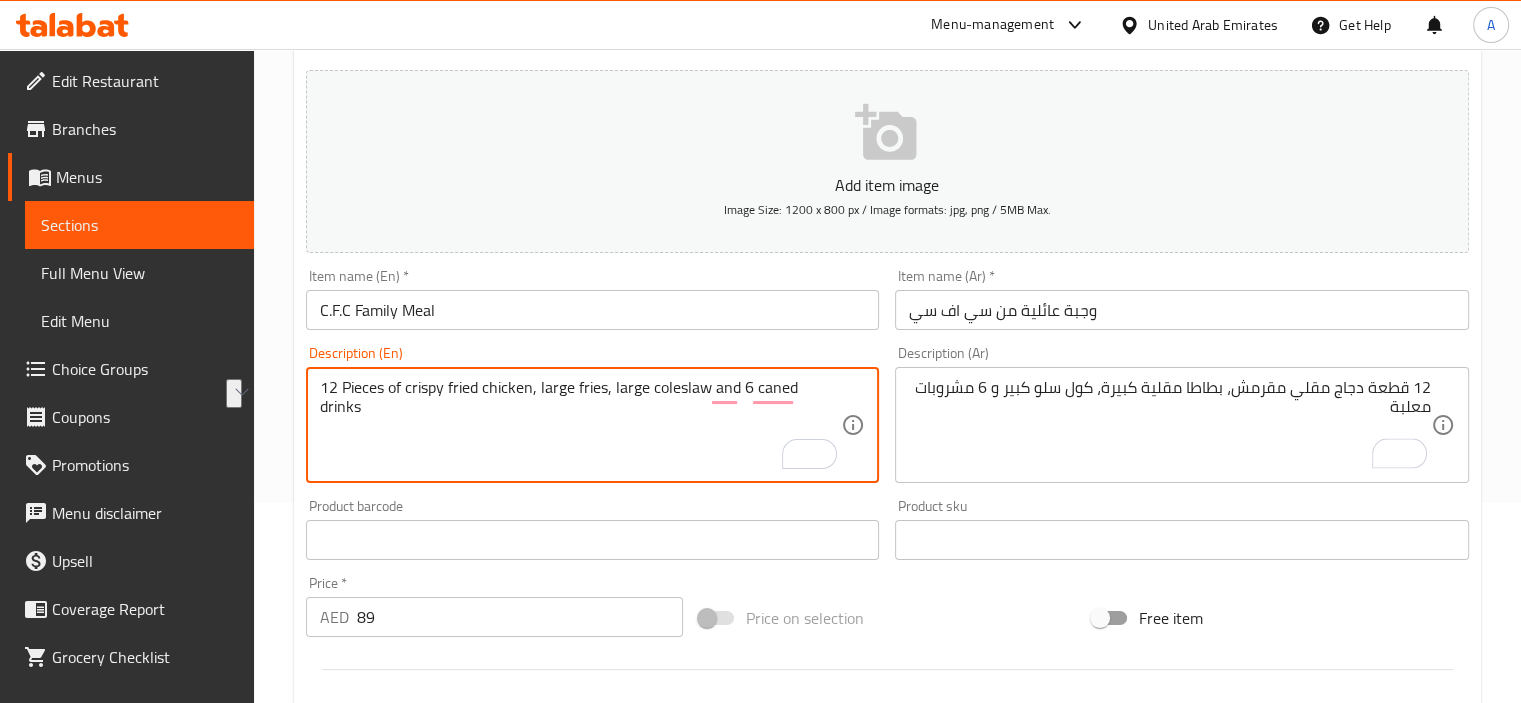 click on "12 Pieces of crispy fried chicken, large fries, large coleslaw and 6 caned drinks Description (En)" at bounding box center [593, 414] 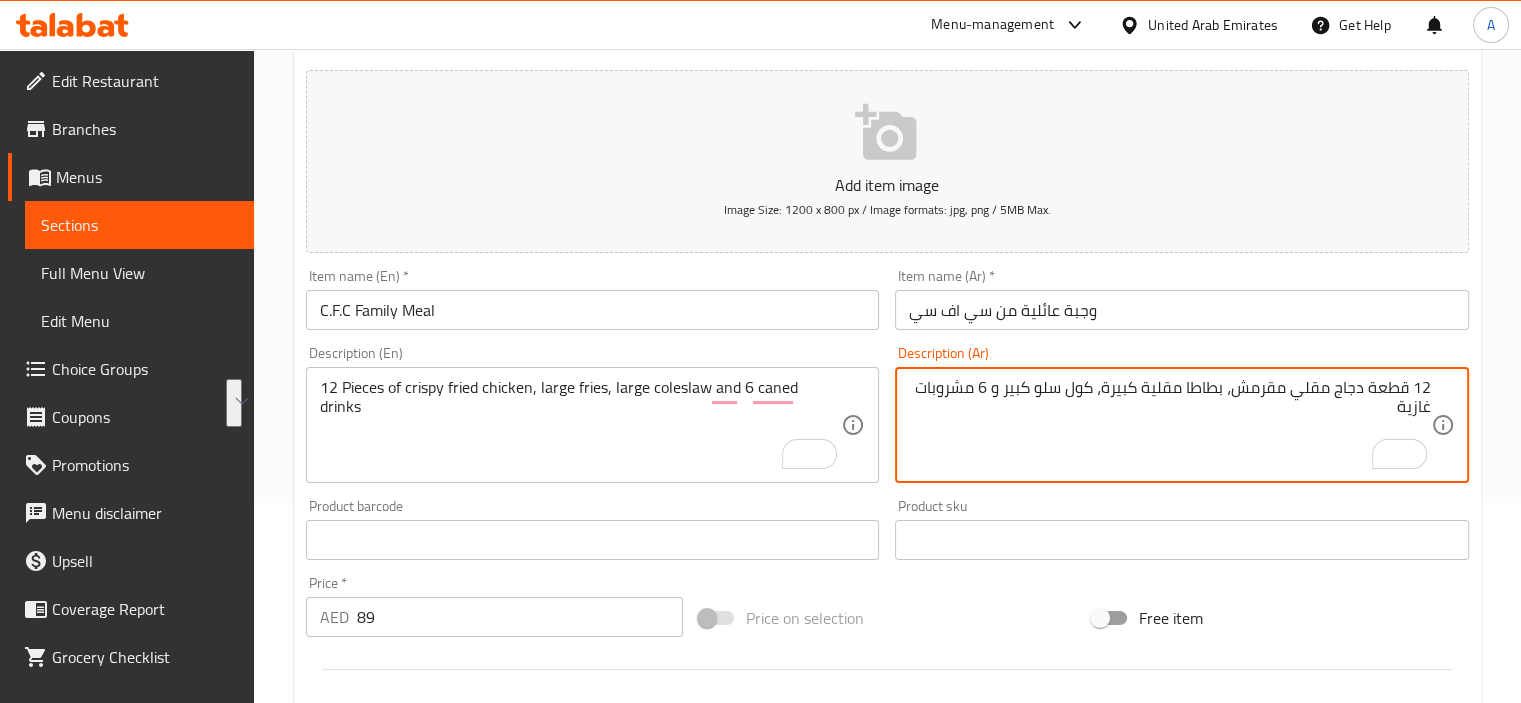 click on "12 قطعة دجاج مقلي مقرمش، بطاطا مقلية كبيرة، كول سلو كبير و 6 مشروبات غازية" at bounding box center [1170, 425] 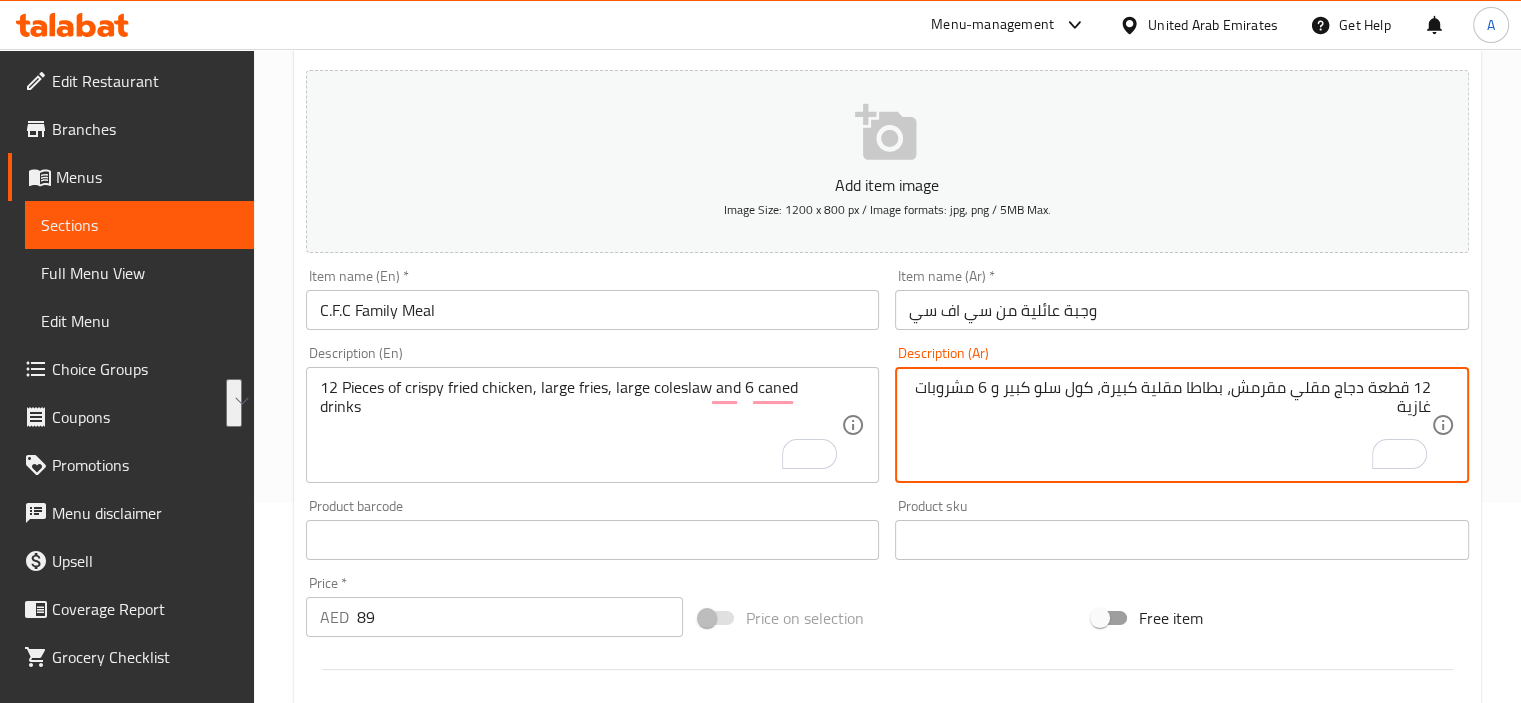 drag, startPoint x: 990, startPoint y: 385, endPoint x: 938, endPoint y: 431, distance: 69.426216 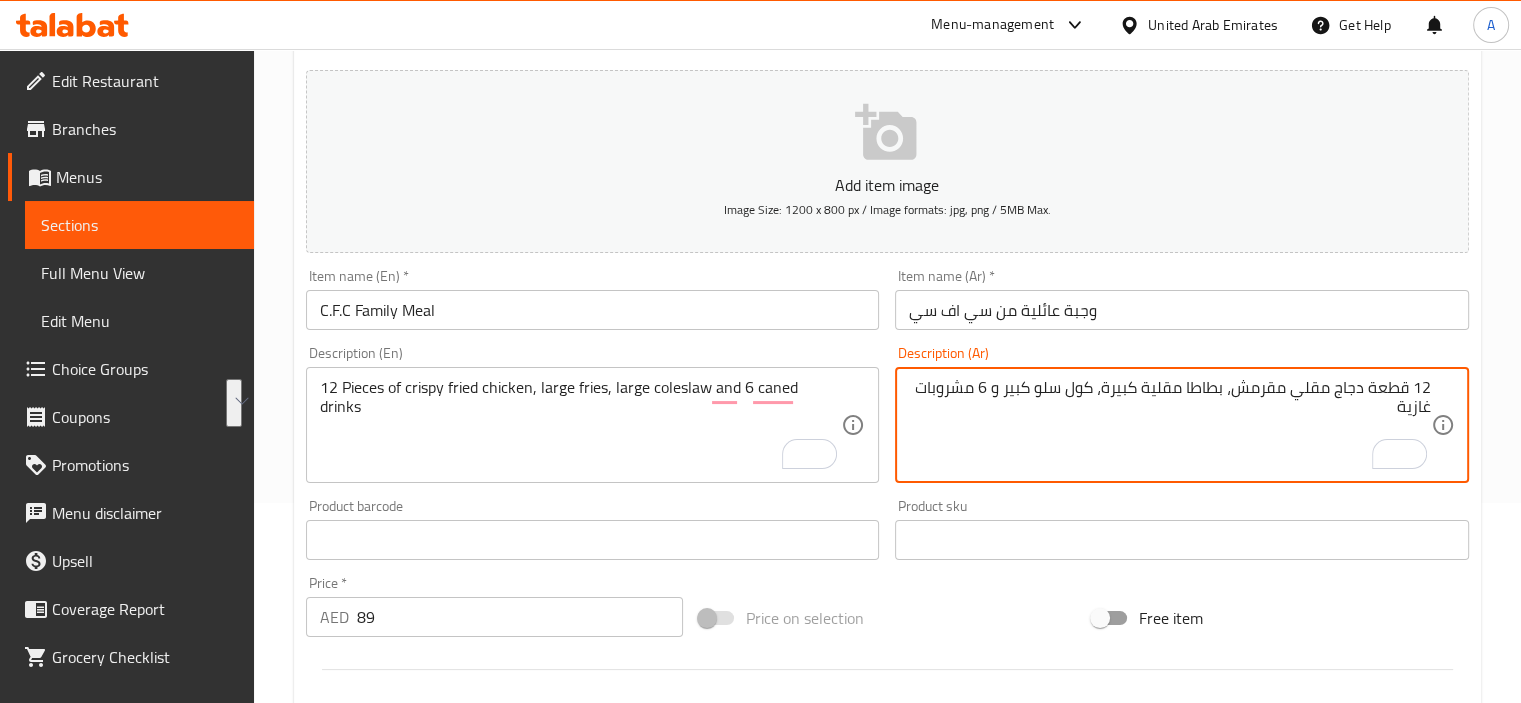 click on "12 قطعة دجاج مقلي مقرمش، بطاطا مقلية كبيرة، كول سلو كبير و 6 مشروبات غازية" at bounding box center [1170, 425] 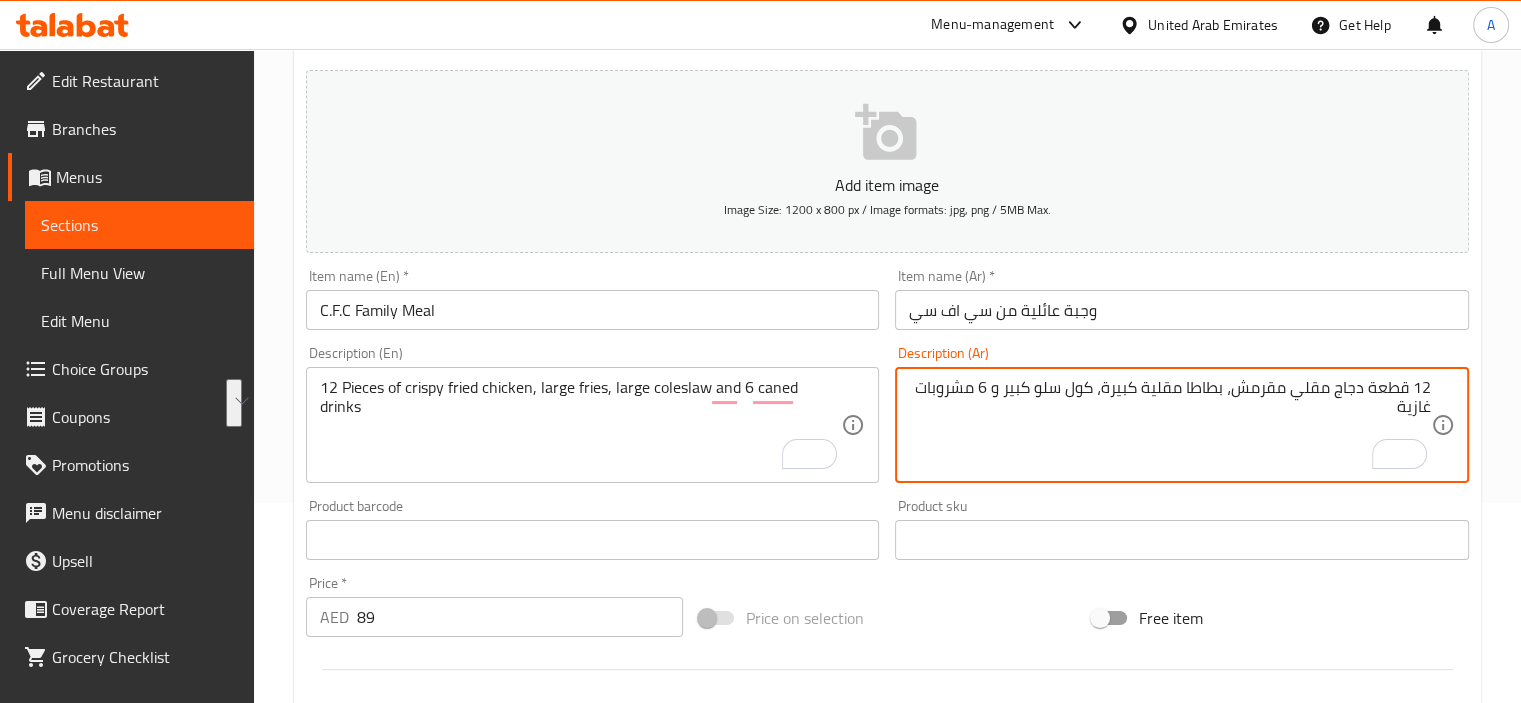 paste on "معلب" 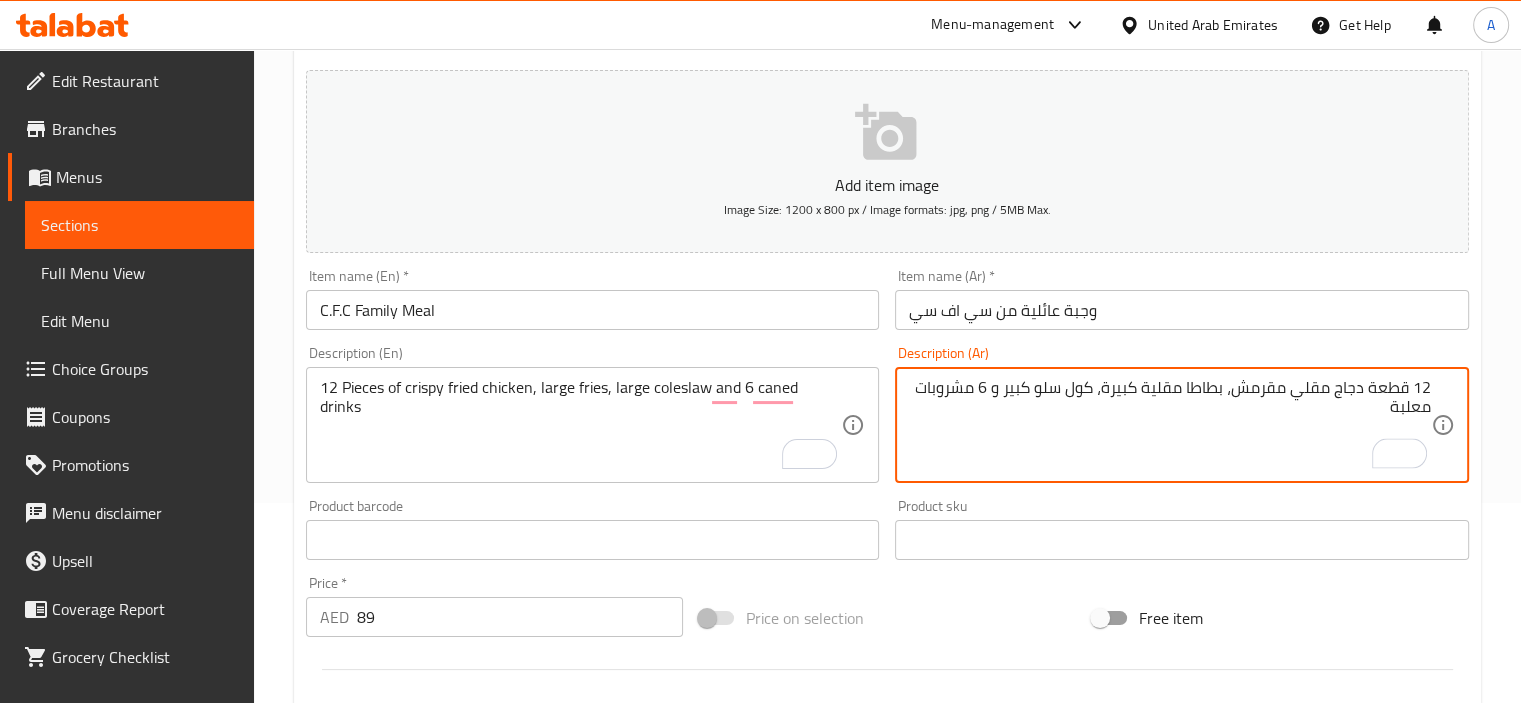 type on "12 قطعة دجاج مقلي مقرمش، بطاطا مقلية كبيرة، كول سلو كبير و 6 مشروبات معلبة" 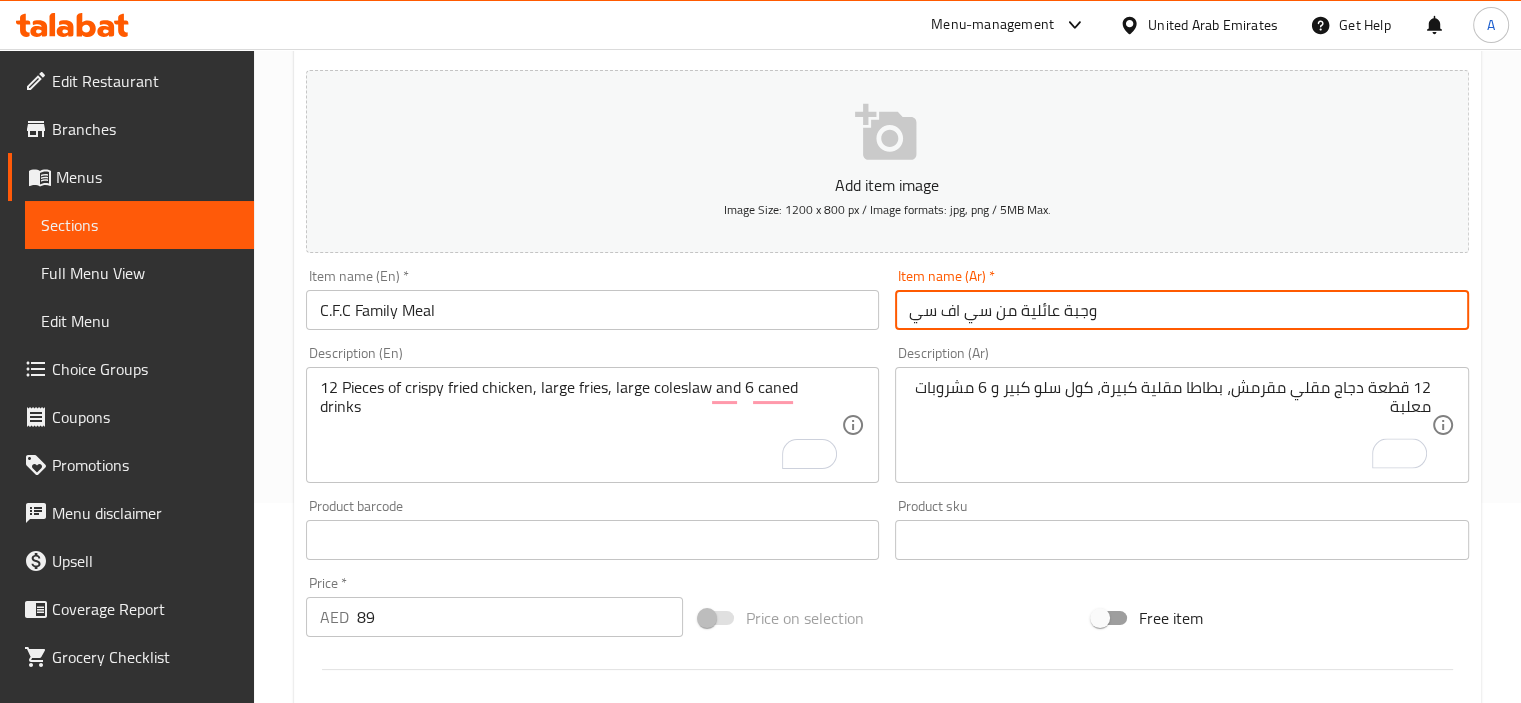 click on "Update" at bounding box center (445, 1126) 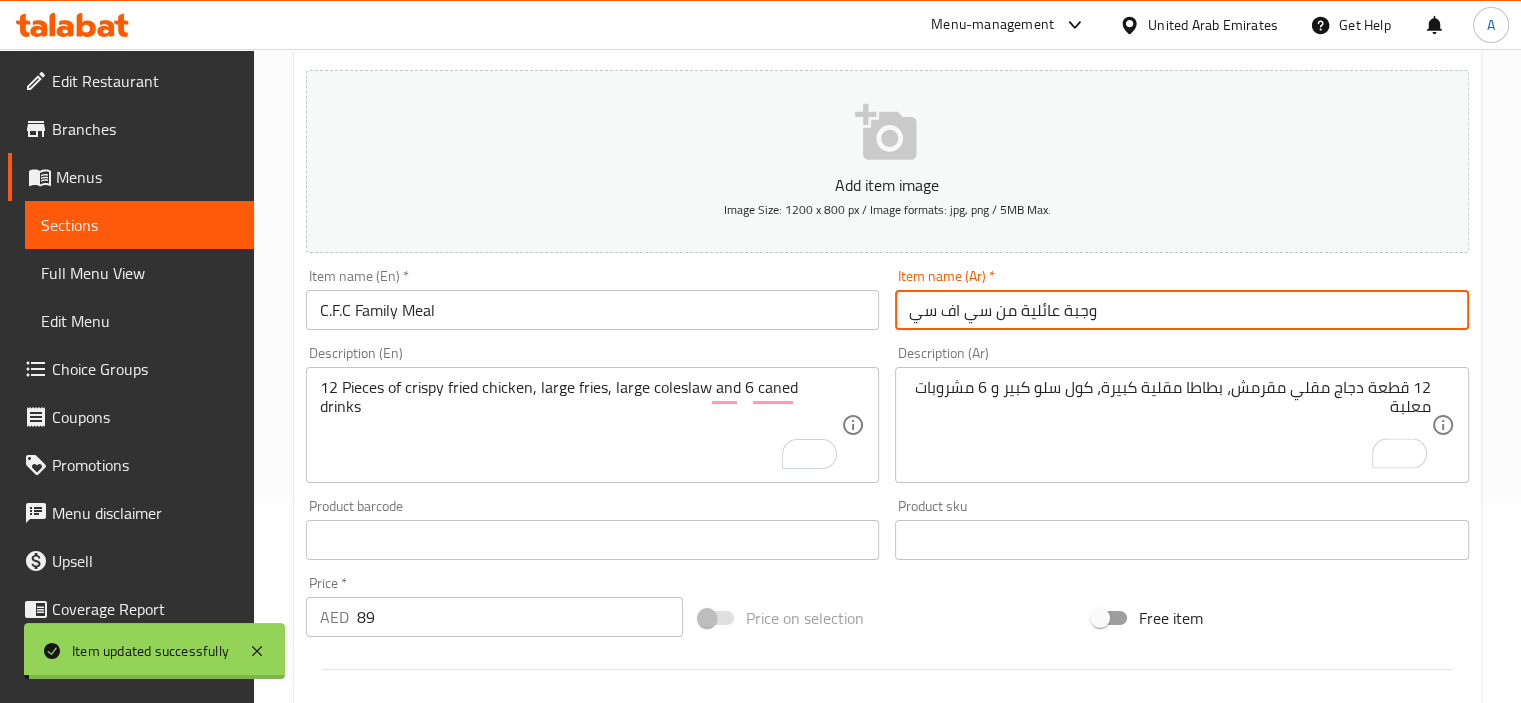 click on "وجبة عائلية من سي اف سي" at bounding box center [1182, 310] 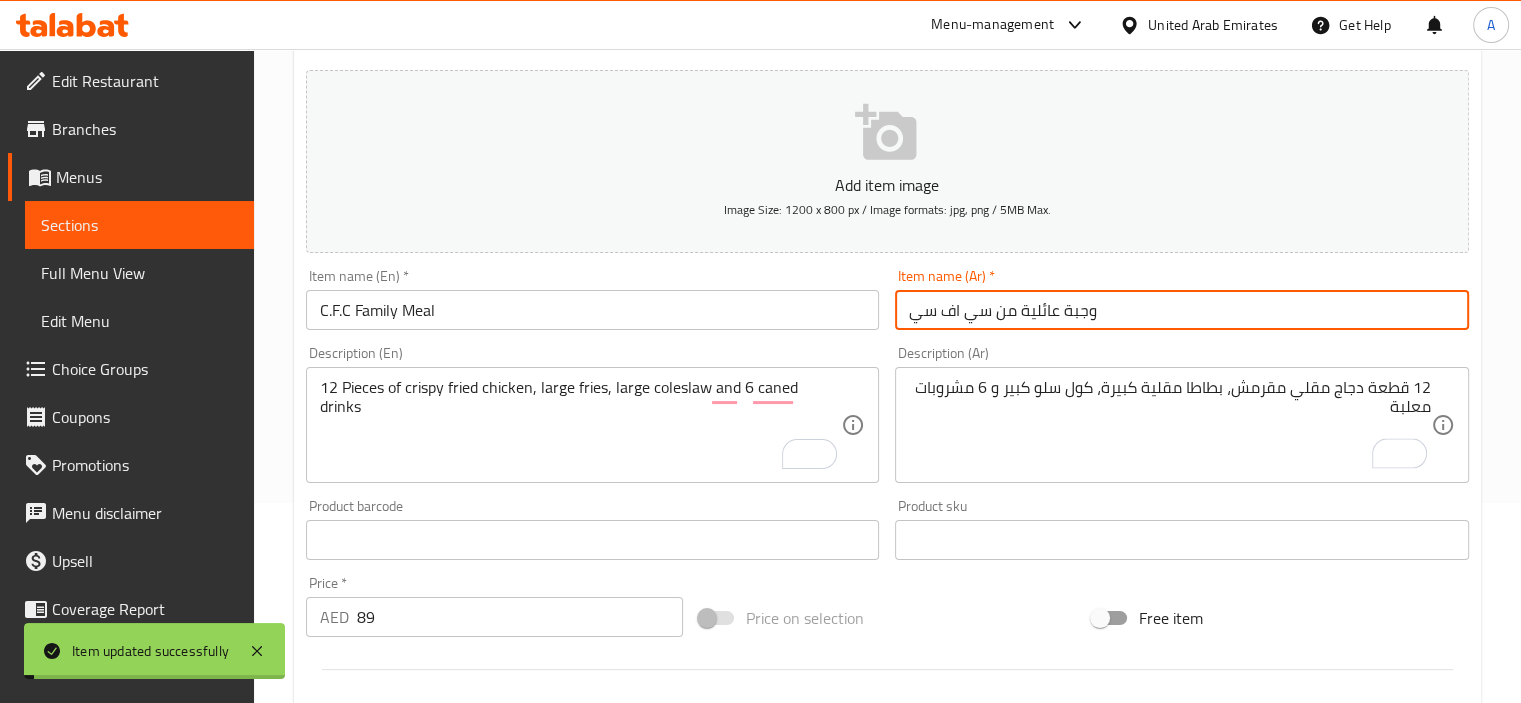 click on "وجبة عائلية من سي اف سي" at bounding box center [1182, 310] 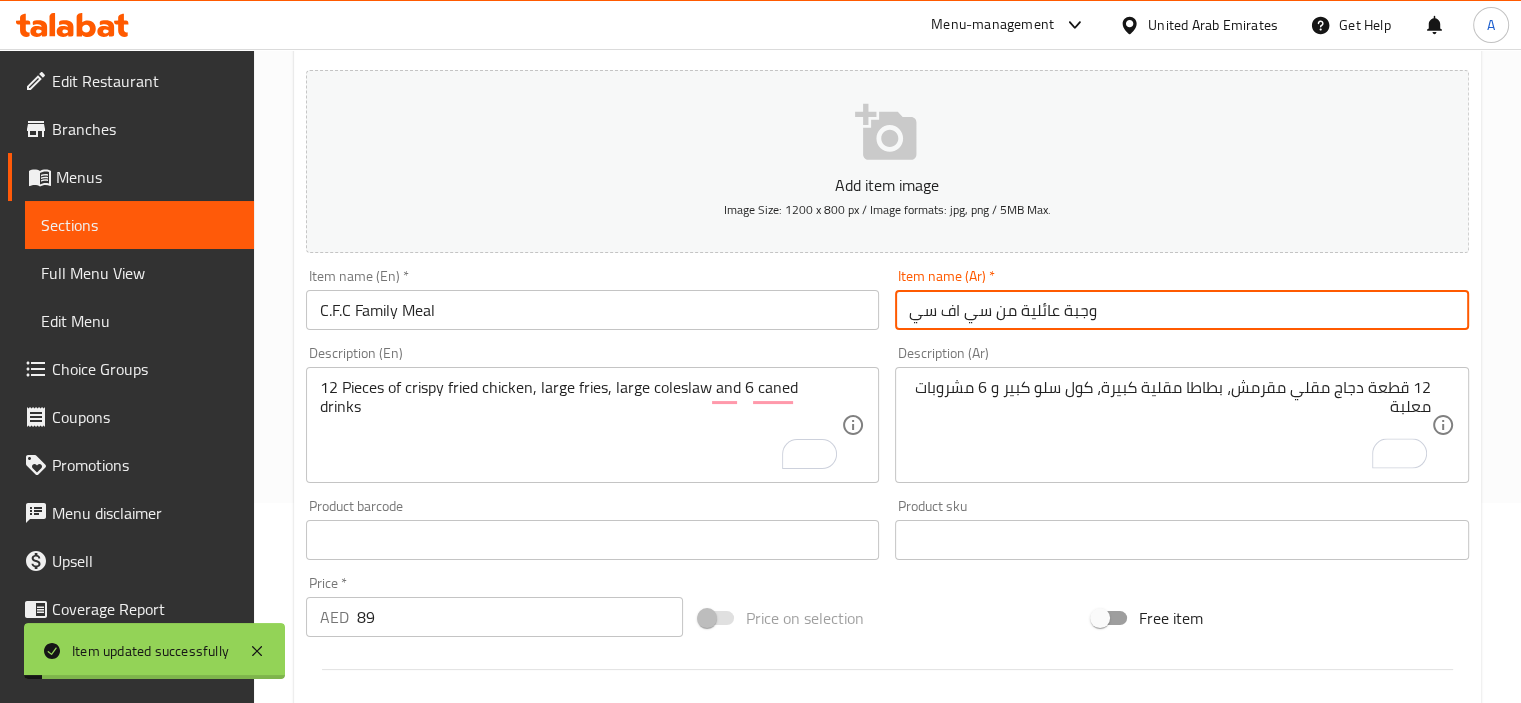 click on "وجبة عائلية من سي اف سي" at bounding box center [1182, 310] 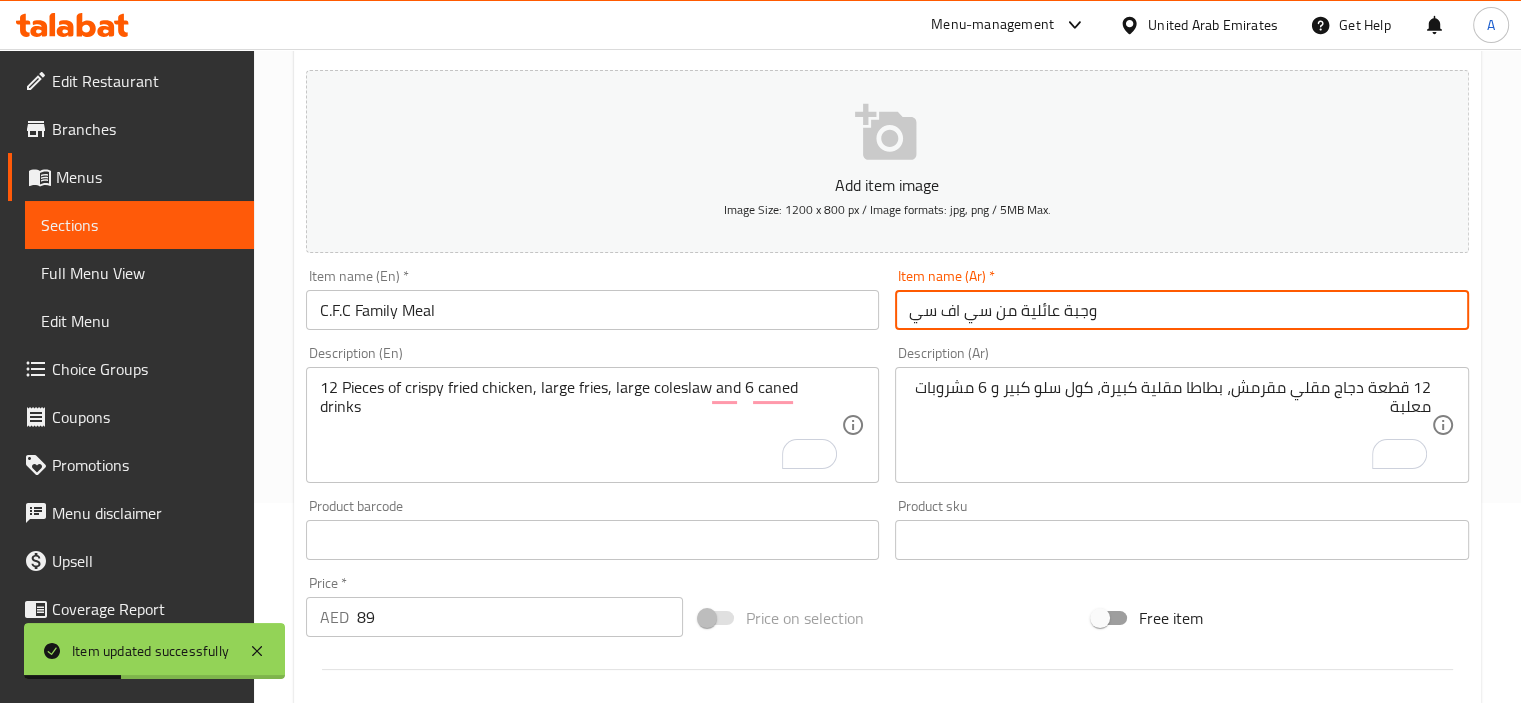 paste on "ي اف سي العائلية" 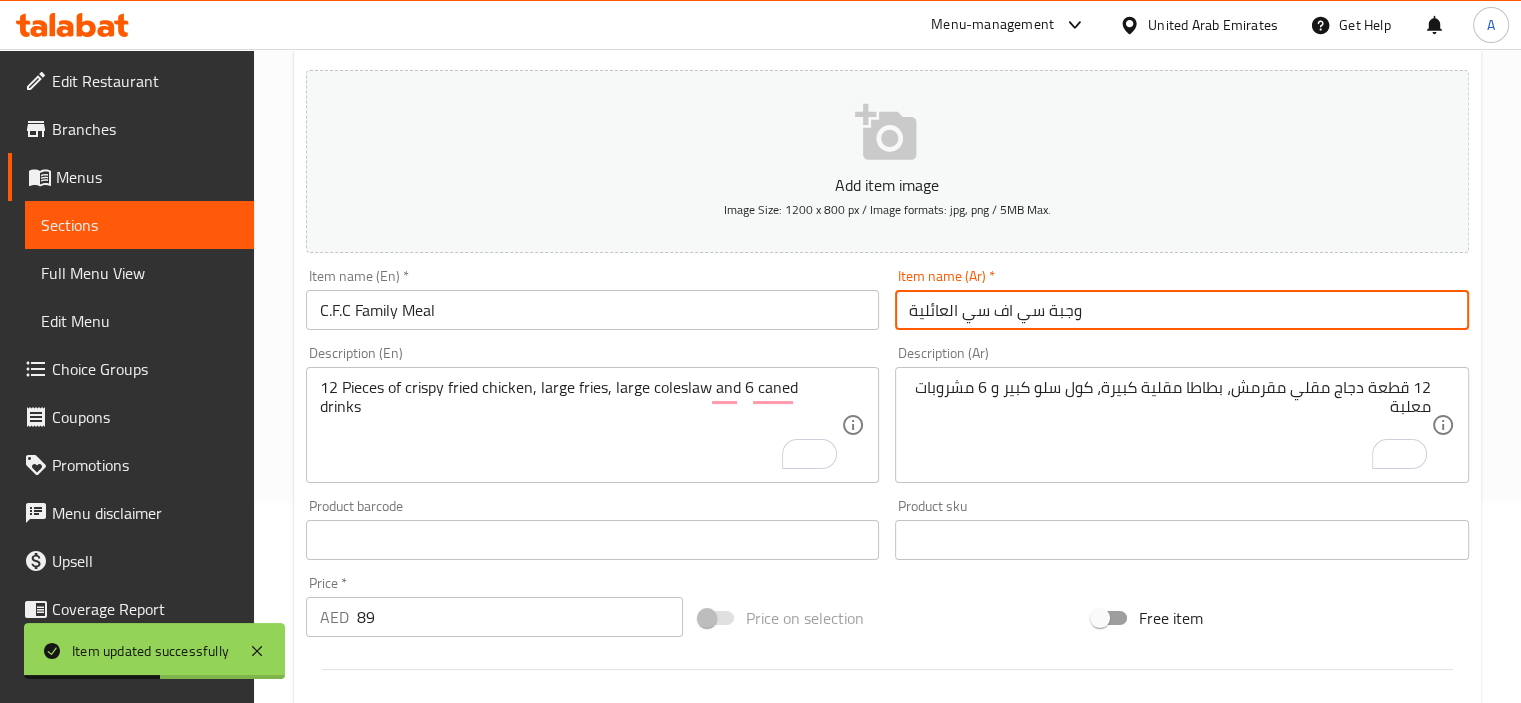 type on "وجبة سي اف سي العائلية" 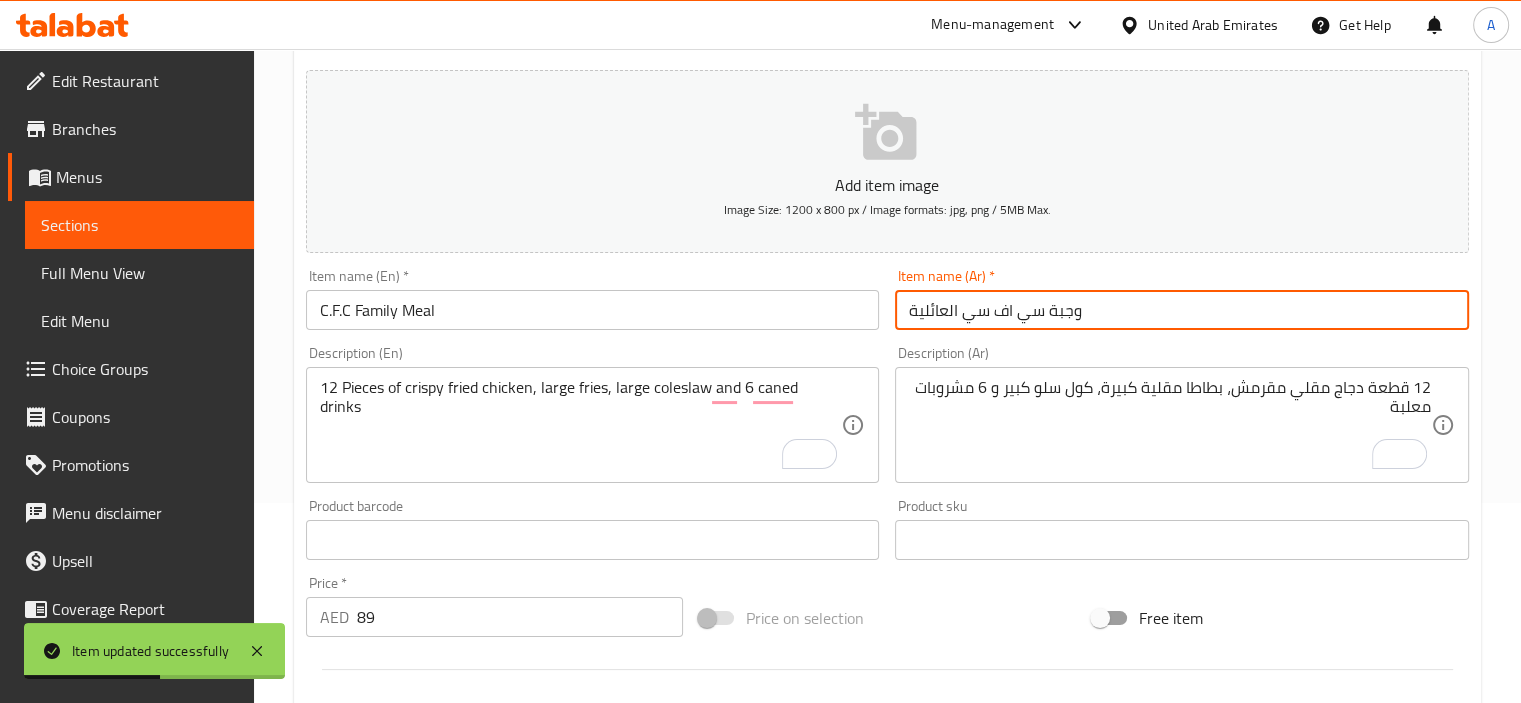 click on "Update" at bounding box center (445, 1126) 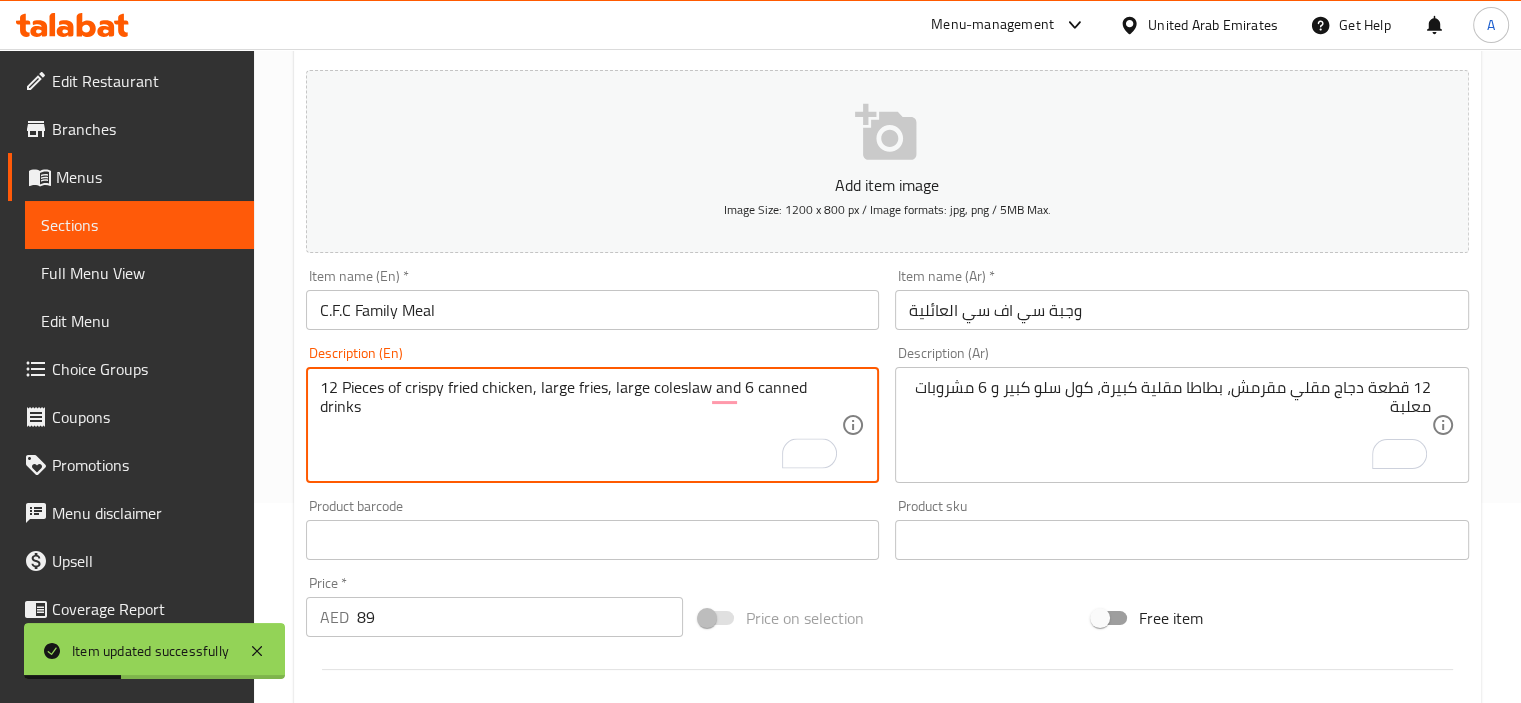 click on "12 Pieces of crispy fried chicken, large fries, large coleslaw and 6 canned drinks" at bounding box center (581, 425) 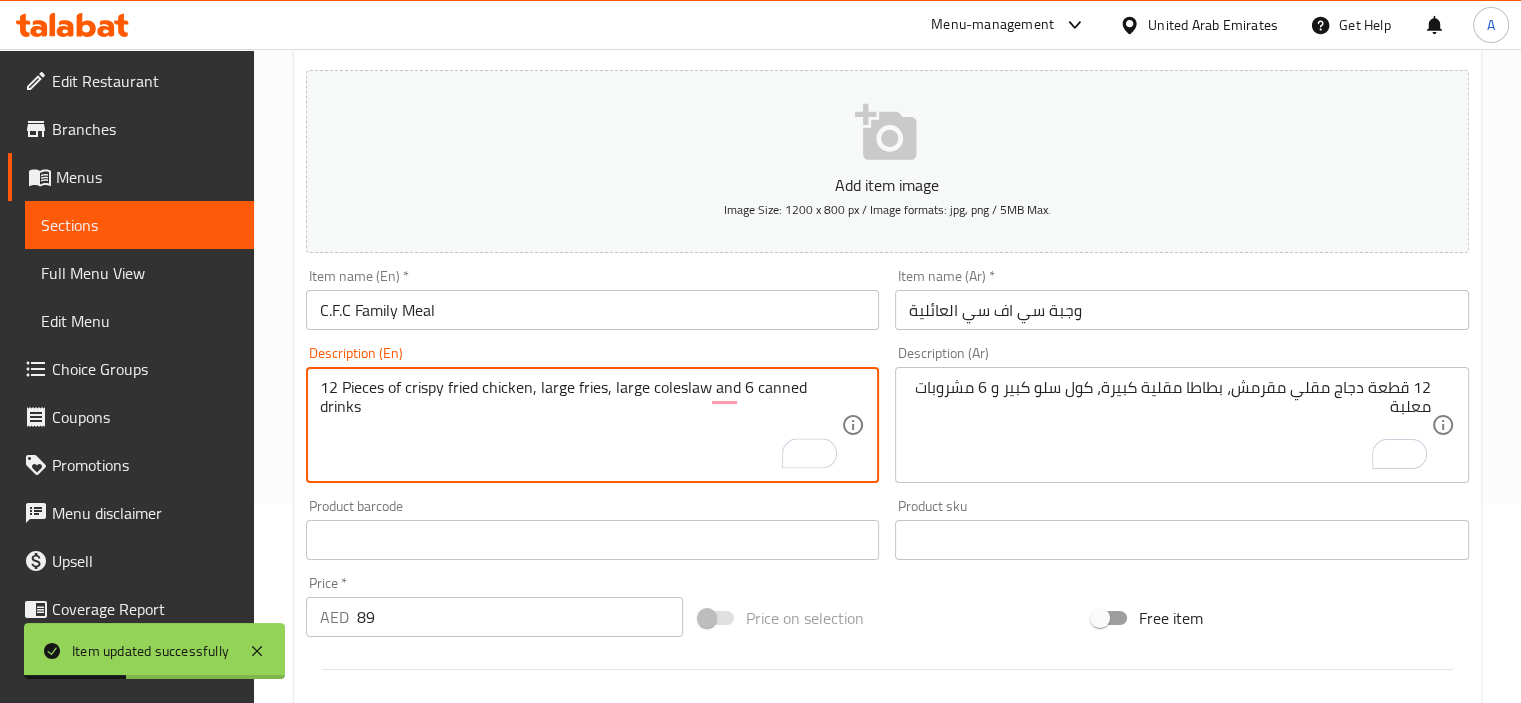 click on "12 Pieces of crispy fried chicken, large fries, large coleslaw and 6 canned drinks" at bounding box center (581, 425) 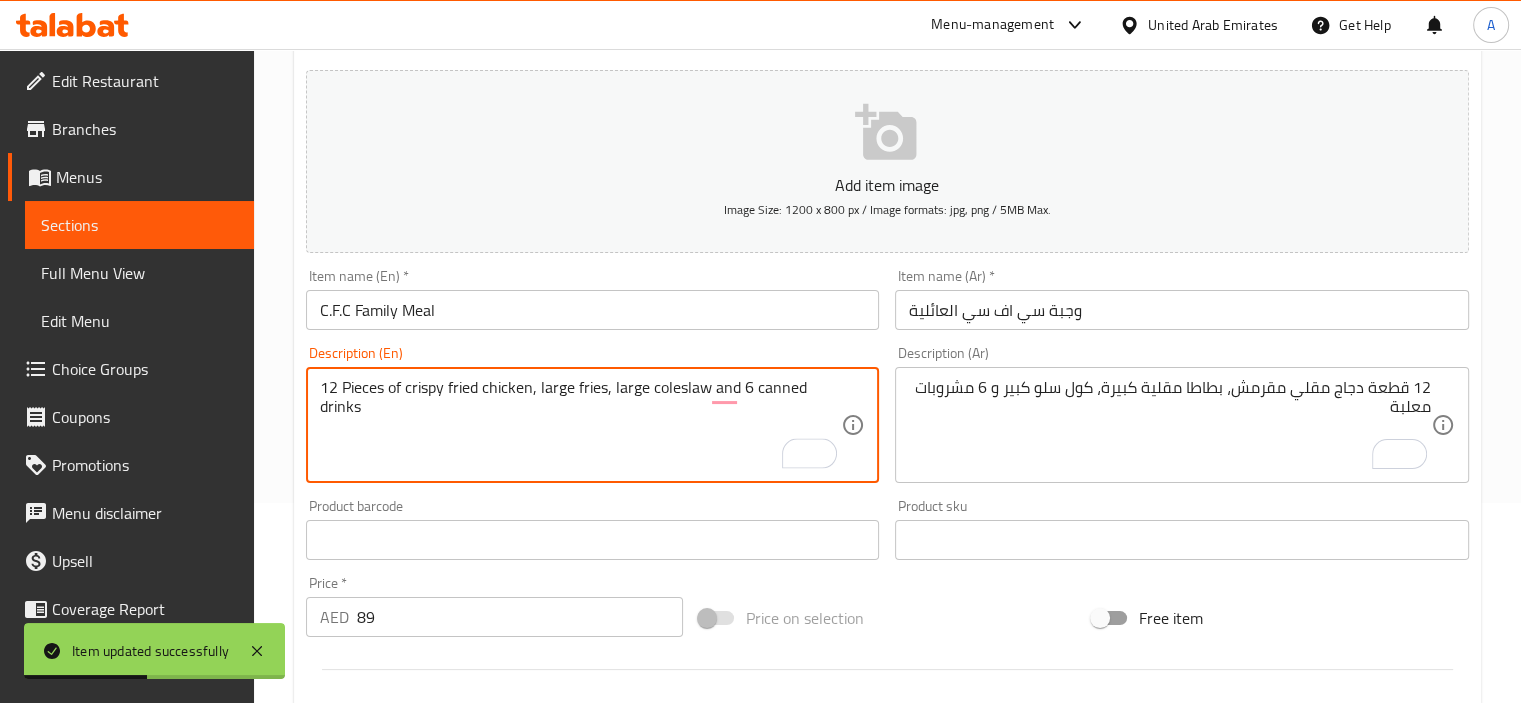 type on "12 Pieces of crispy fried chicken, large fries, large coleslaw and 6 canned drinks" 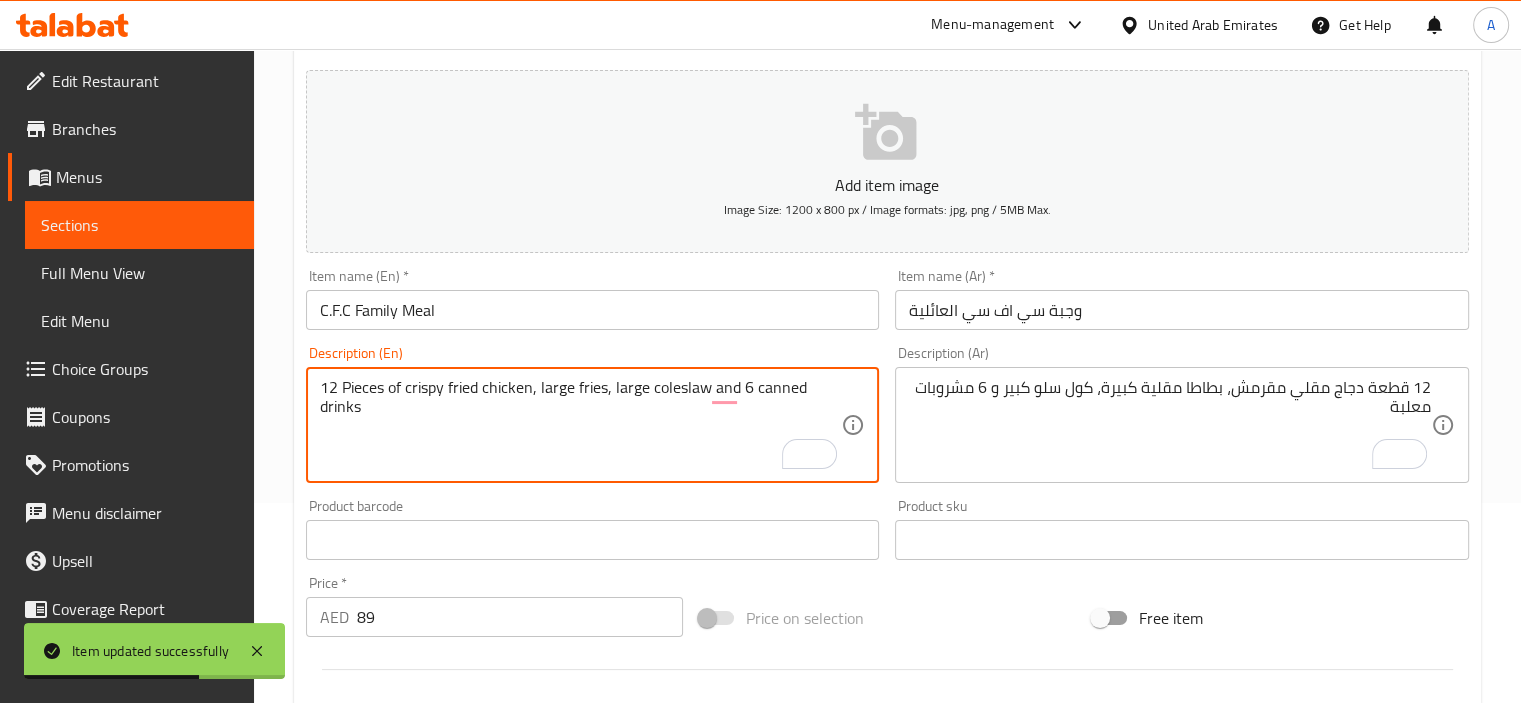 click on "12 Pieces of crispy fried chicken, large fries, large coleslaw and 6 canned drinks" at bounding box center [581, 425] 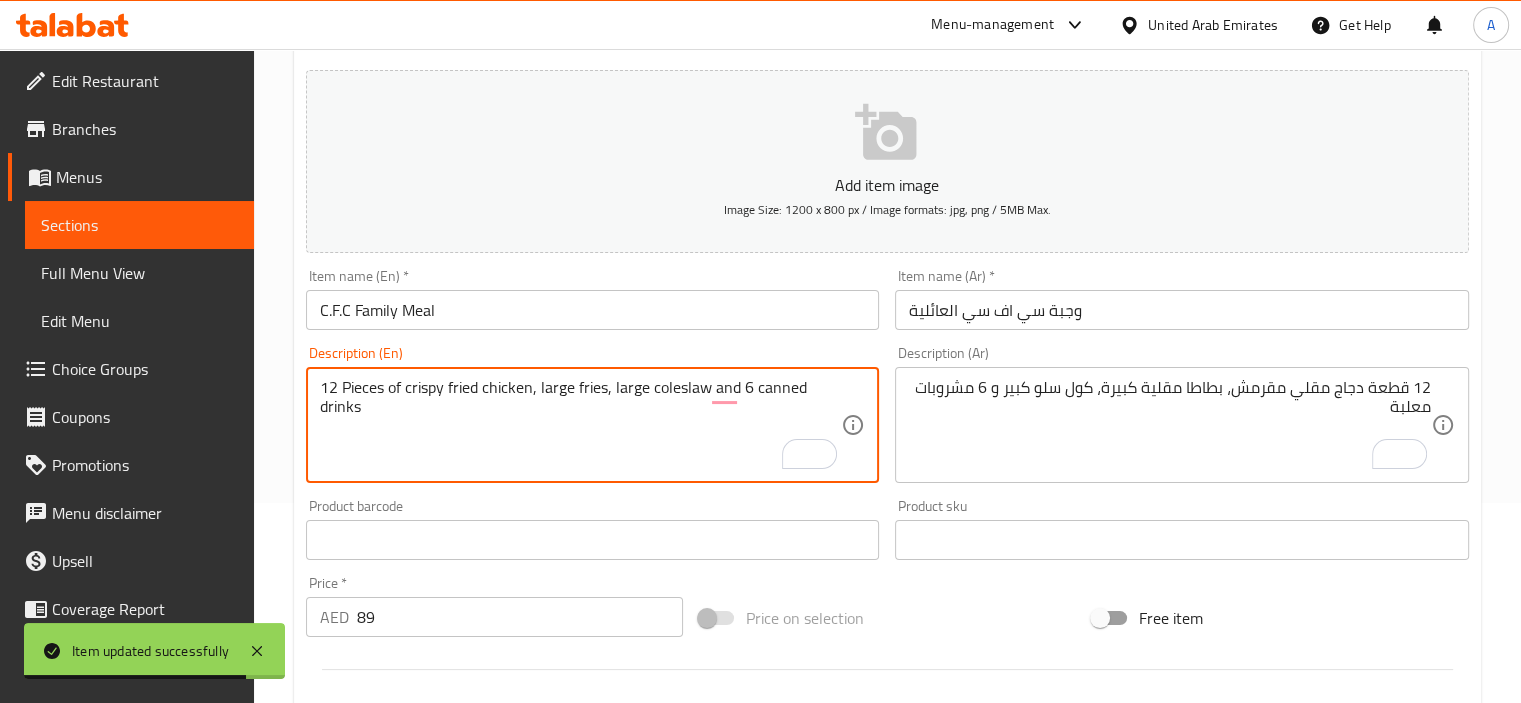 scroll, scrollTop: 0, scrollLeft: 0, axis: both 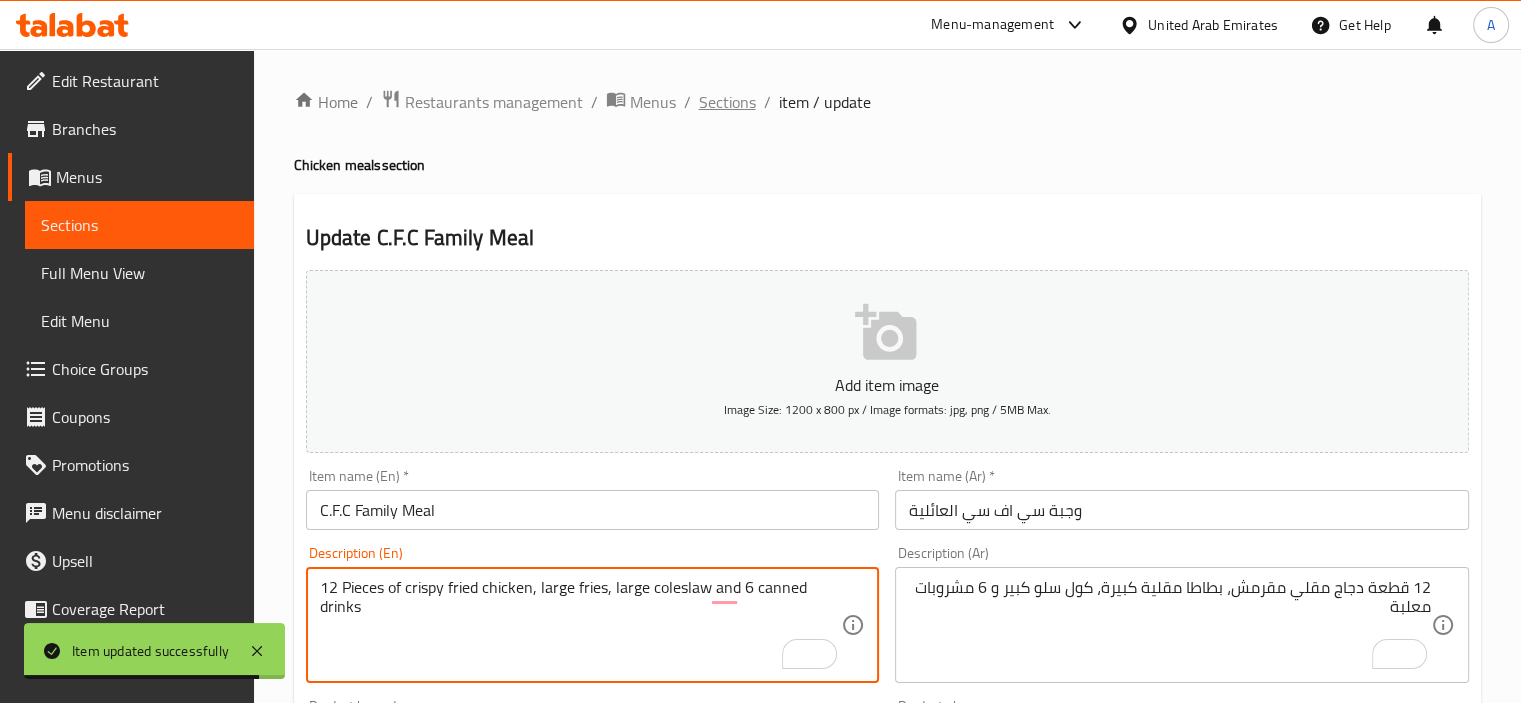 click on "Sections" at bounding box center (727, 102) 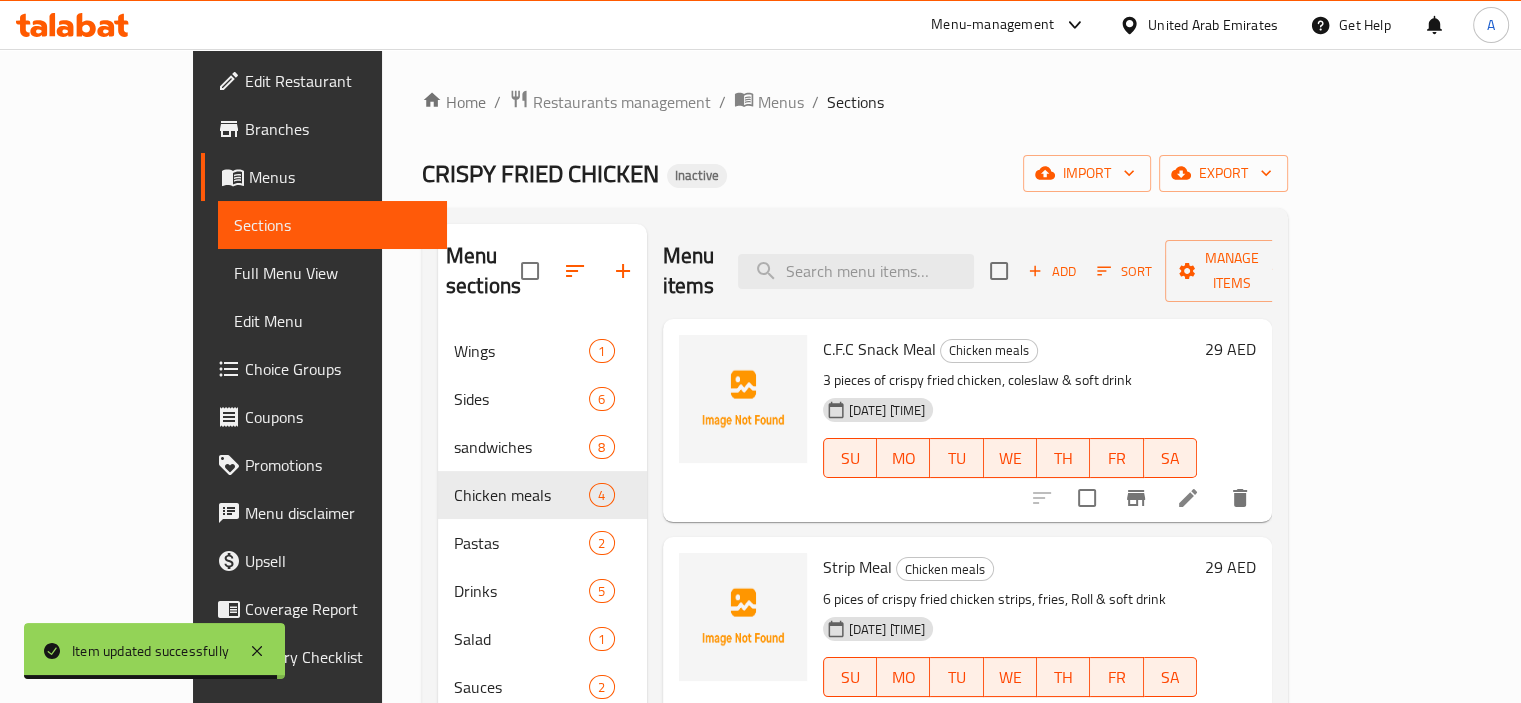 scroll, scrollTop: 220, scrollLeft: 0, axis: vertical 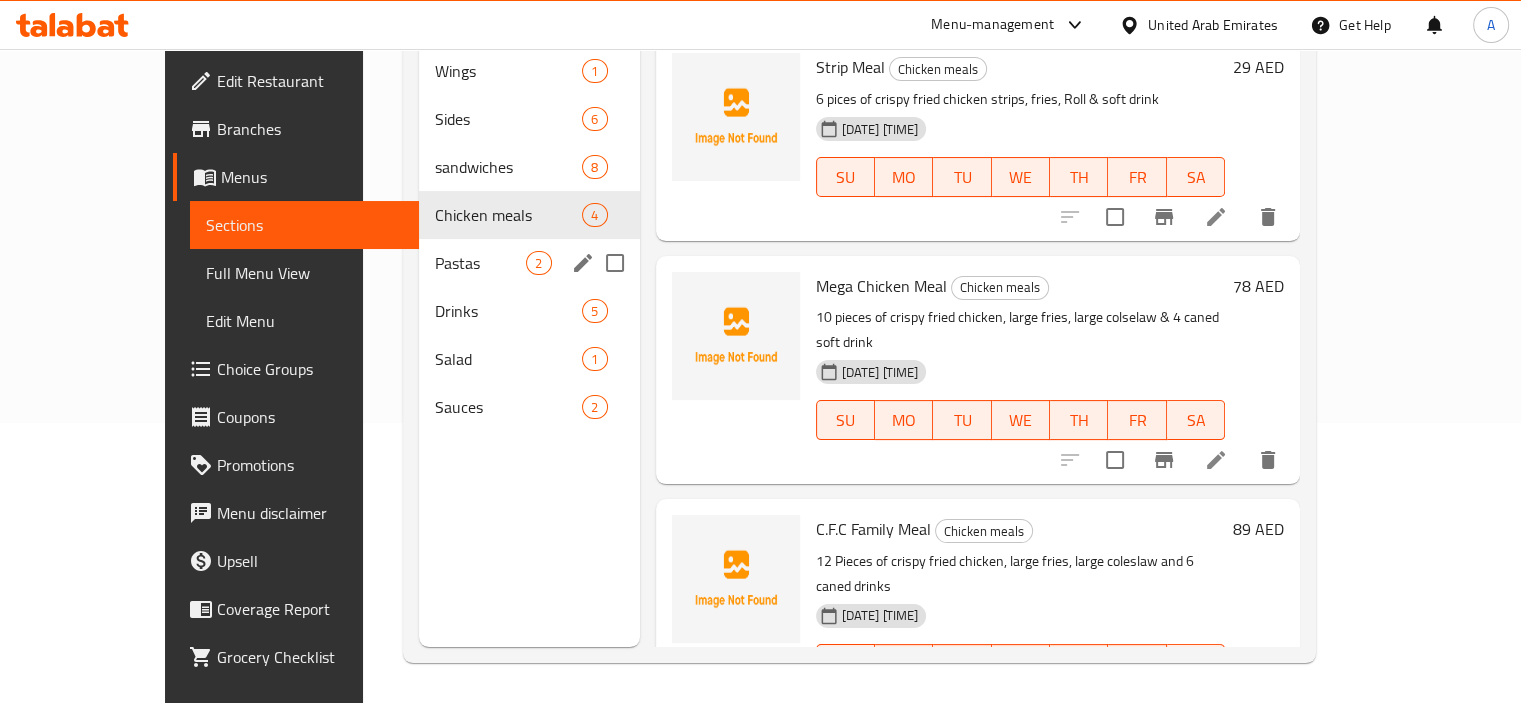 click on "Pastas 2" at bounding box center [529, 263] 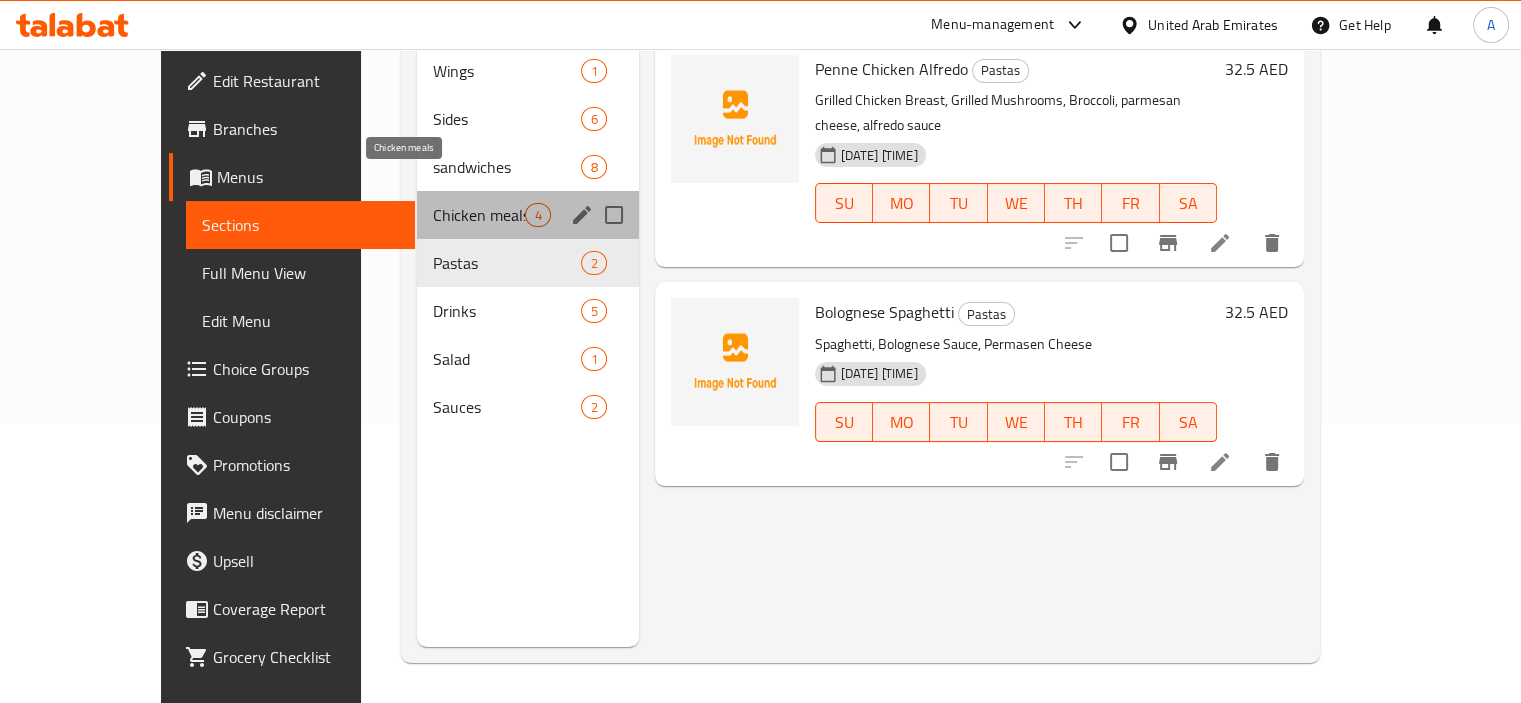 click on "Chicken meals" at bounding box center (479, 215) 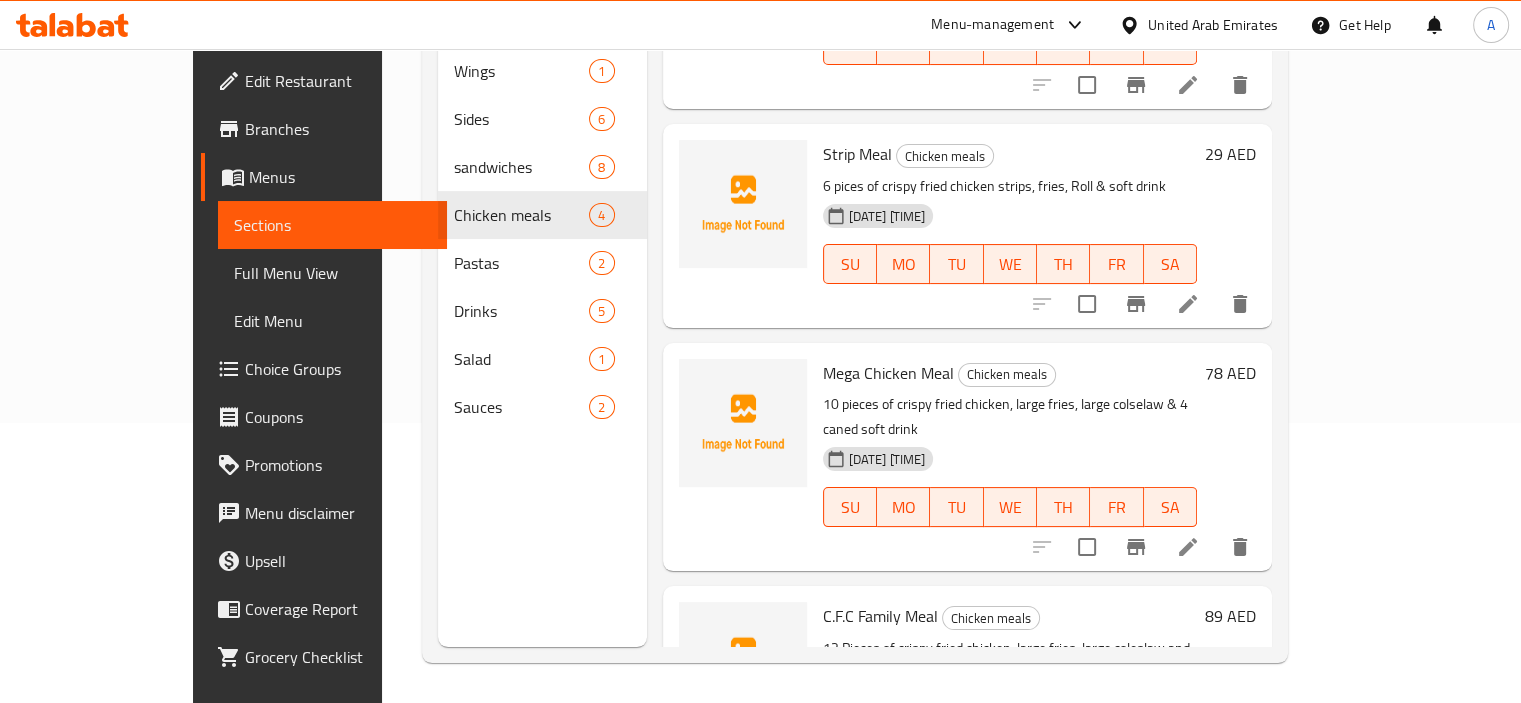 scroll, scrollTop: 220, scrollLeft: 0, axis: vertical 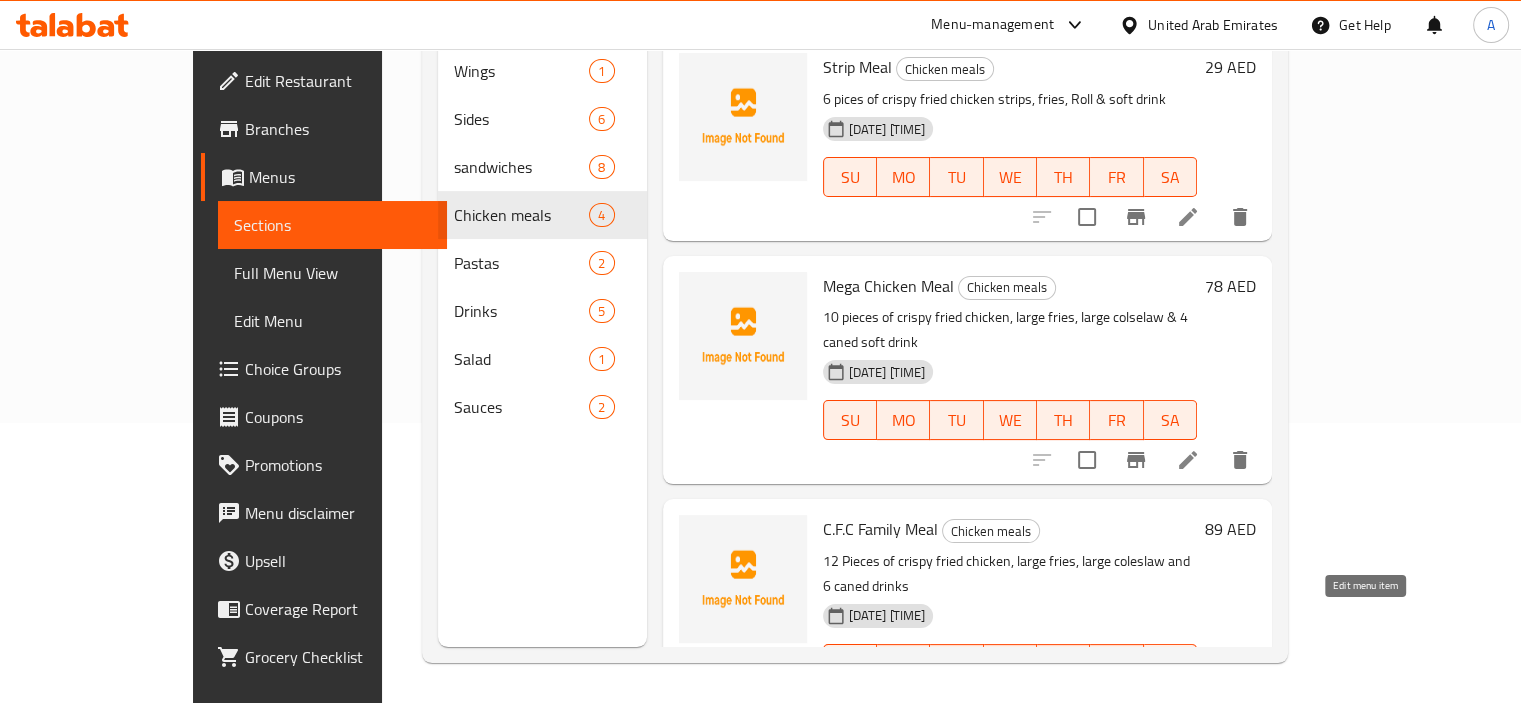 click 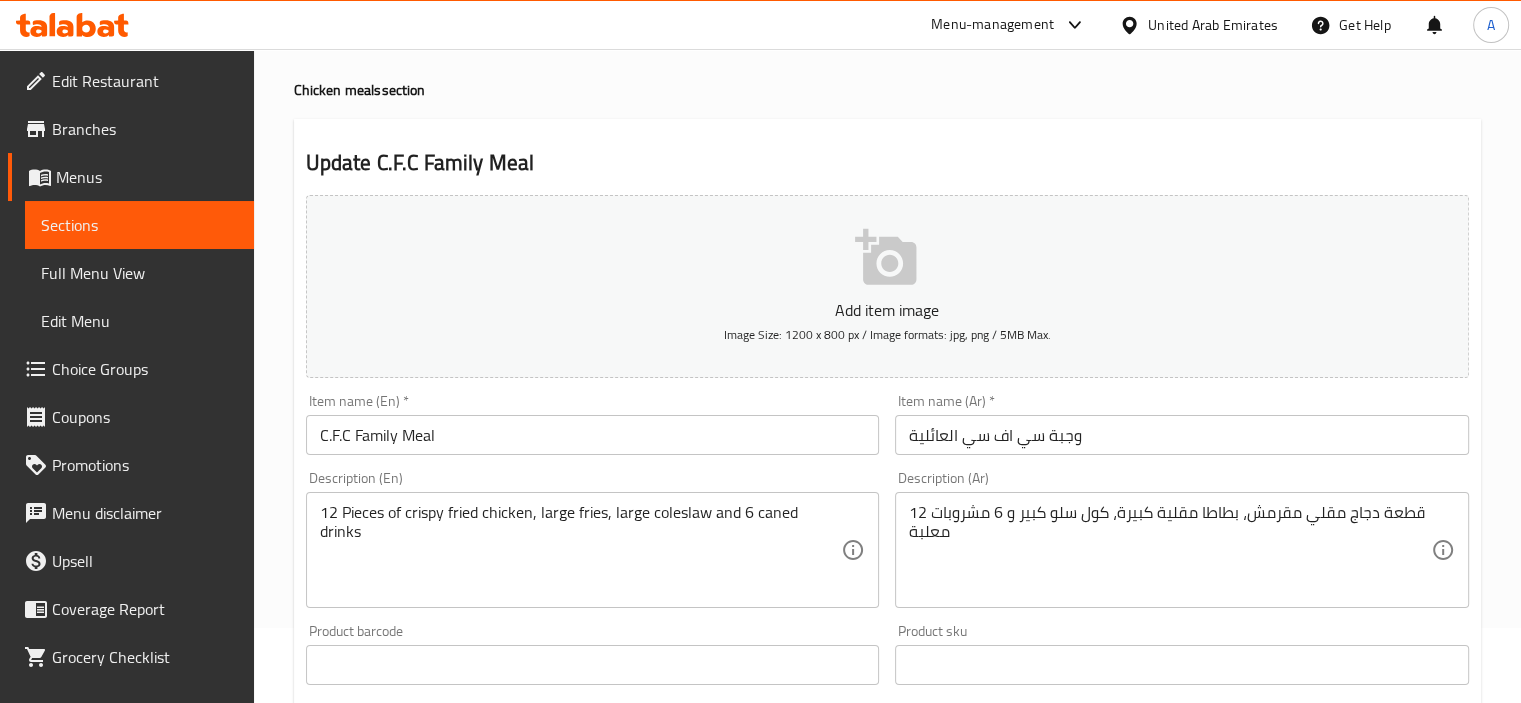 scroll, scrollTop: 200, scrollLeft: 0, axis: vertical 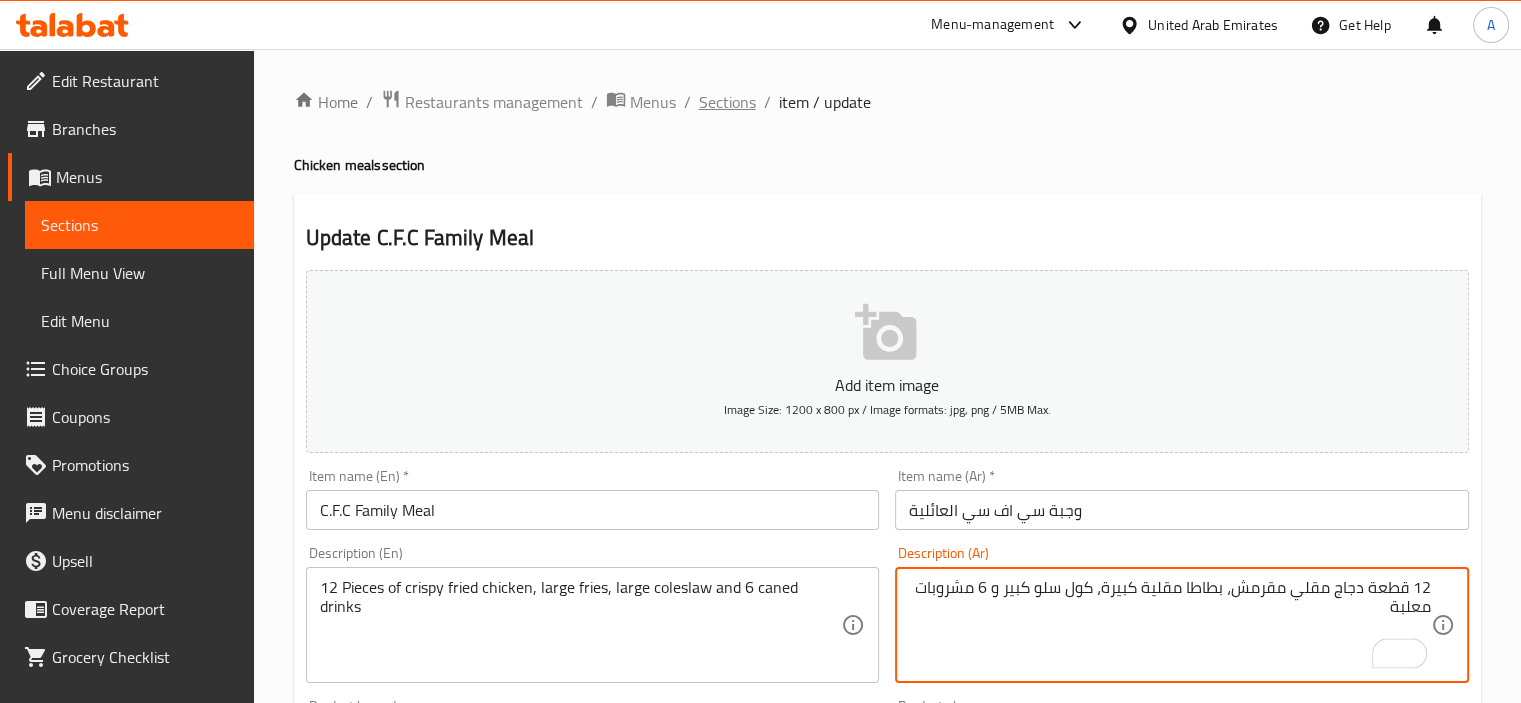 click on "Sections" at bounding box center [727, 102] 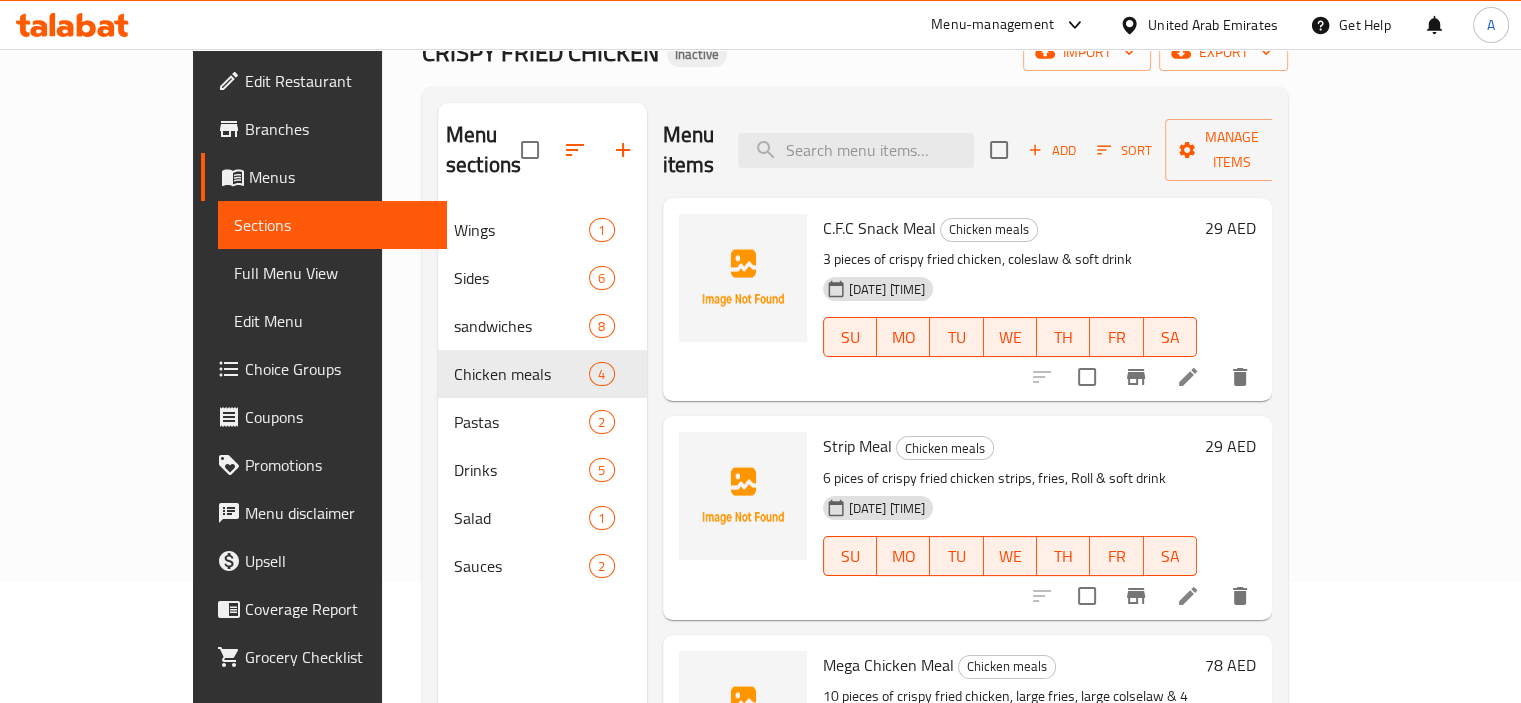 scroll, scrollTop: 280, scrollLeft: 0, axis: vertical 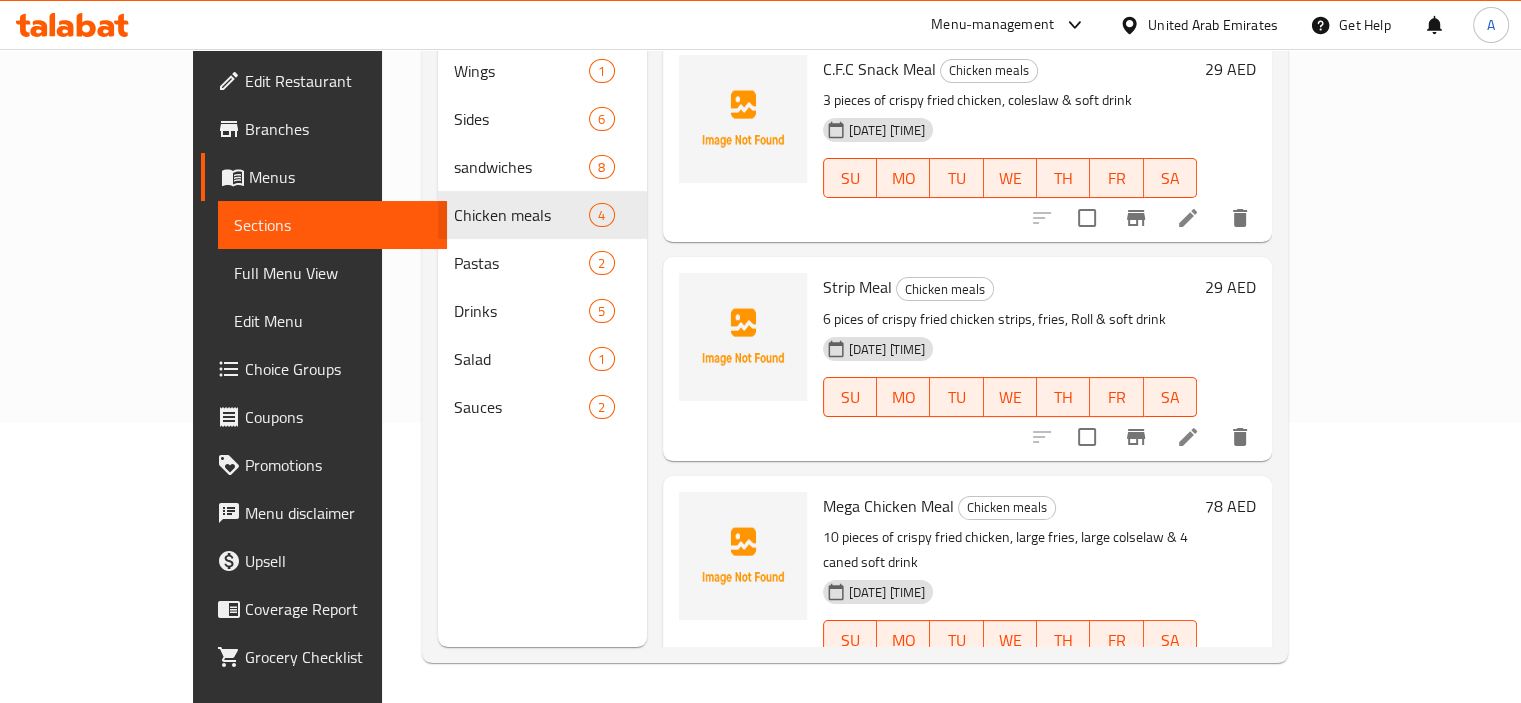 click on "Full Menu View" at bounding box center [332, 273] 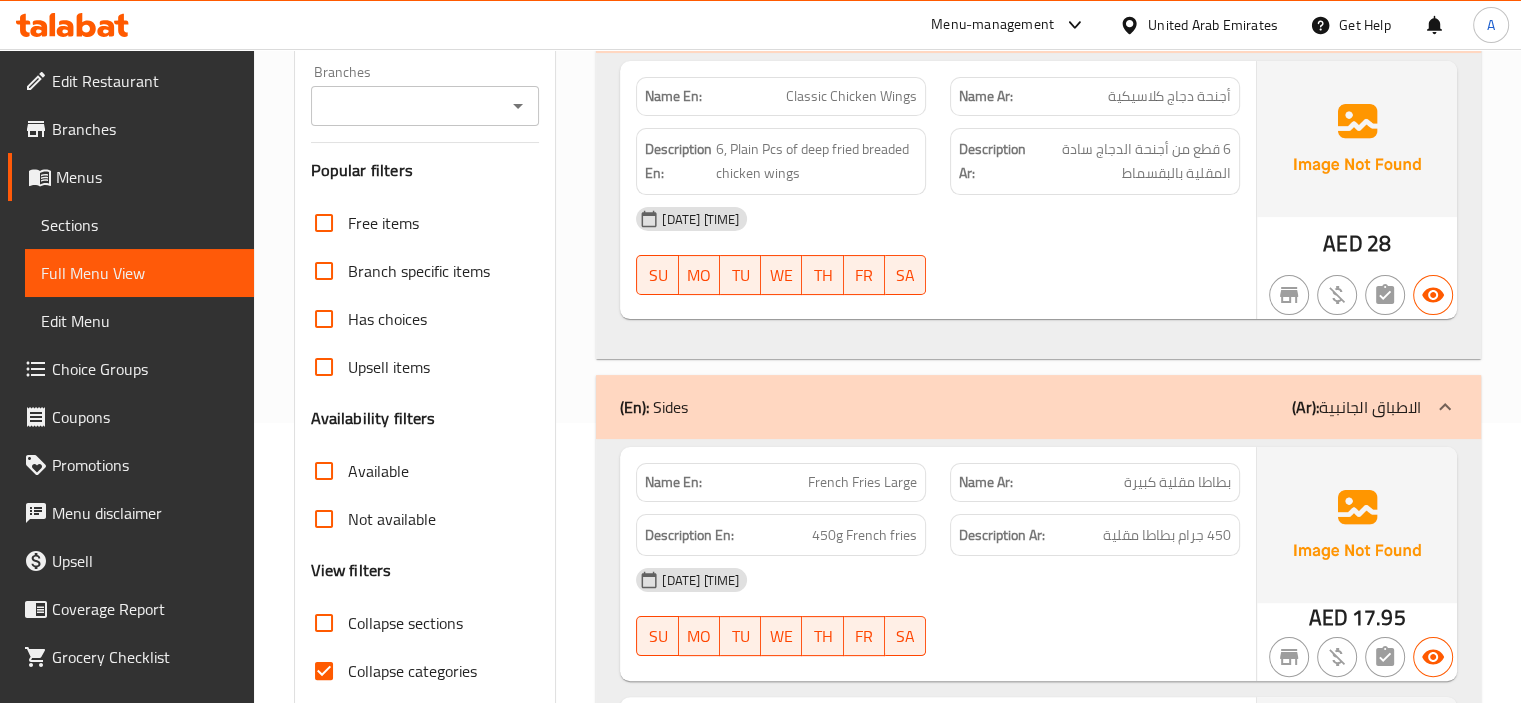 click on "Sections" at bounding box center [139, 225] 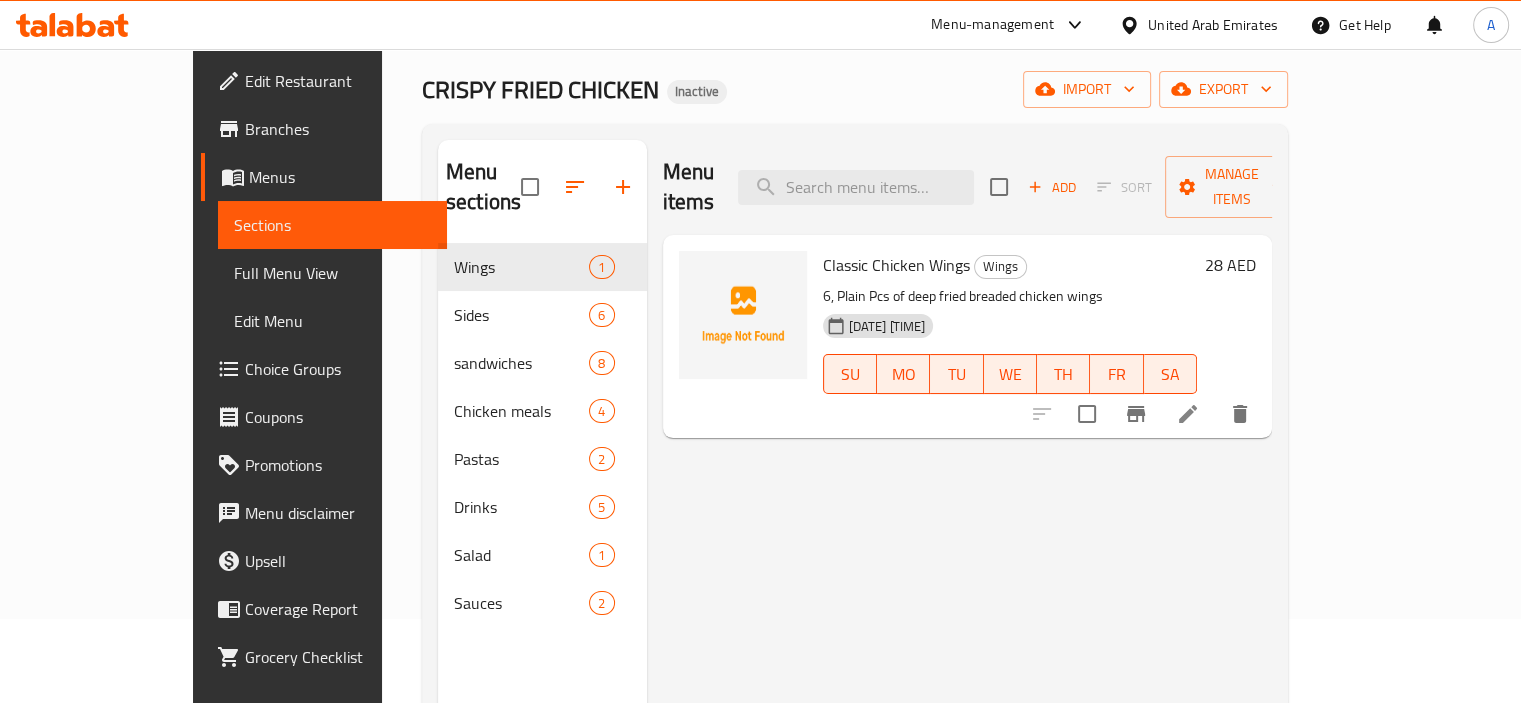 scroll, scrollTop: 80, scrollLeft: 0, axis: vertical 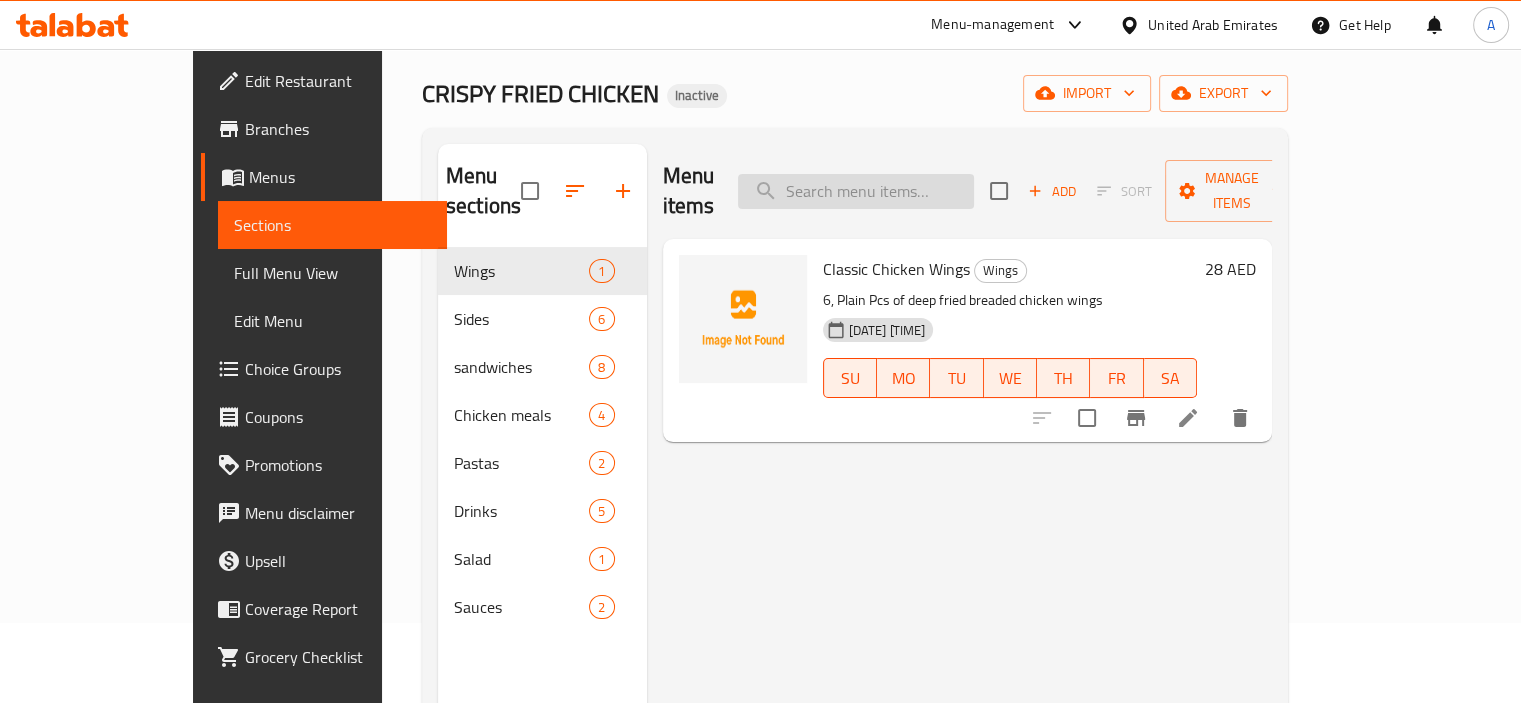 click at bounding box center (856, 191) 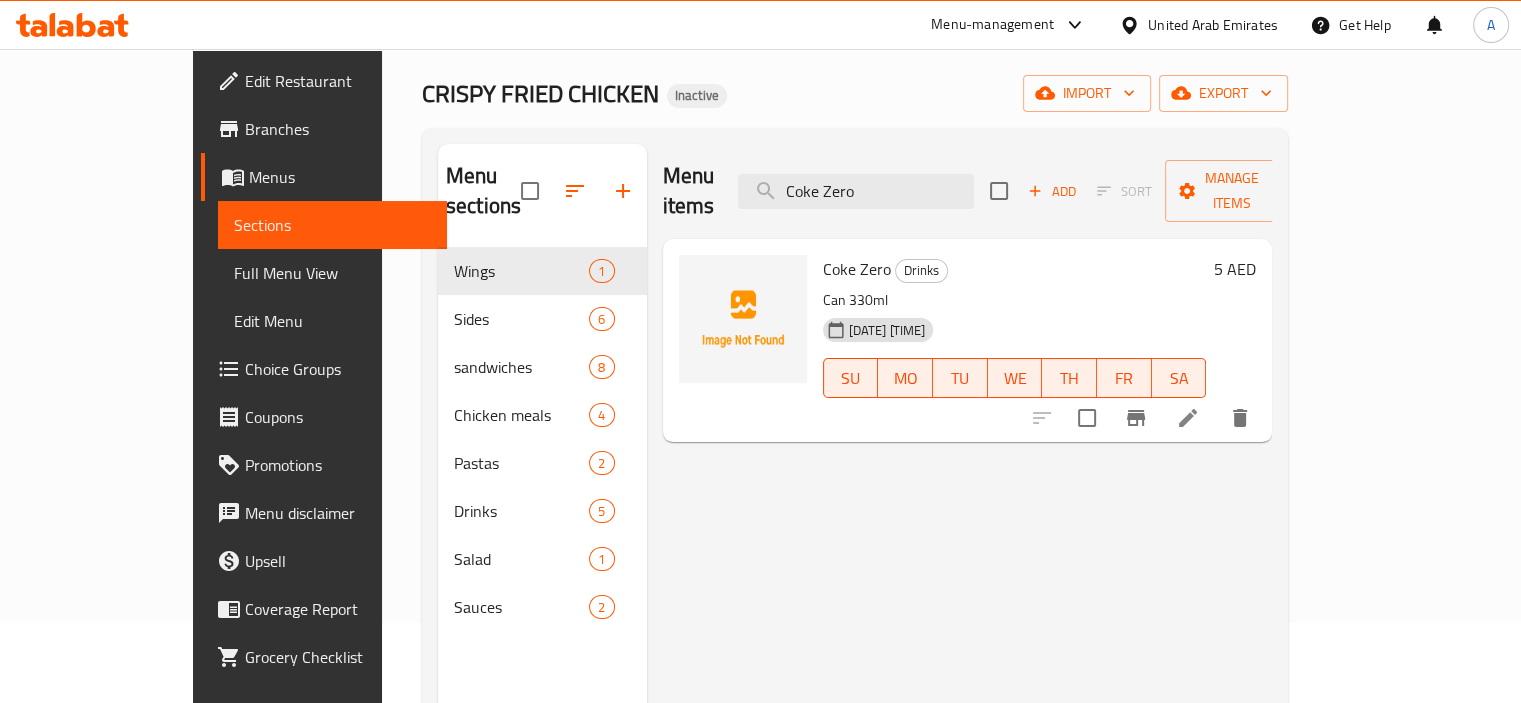 type on "Coke Zero" 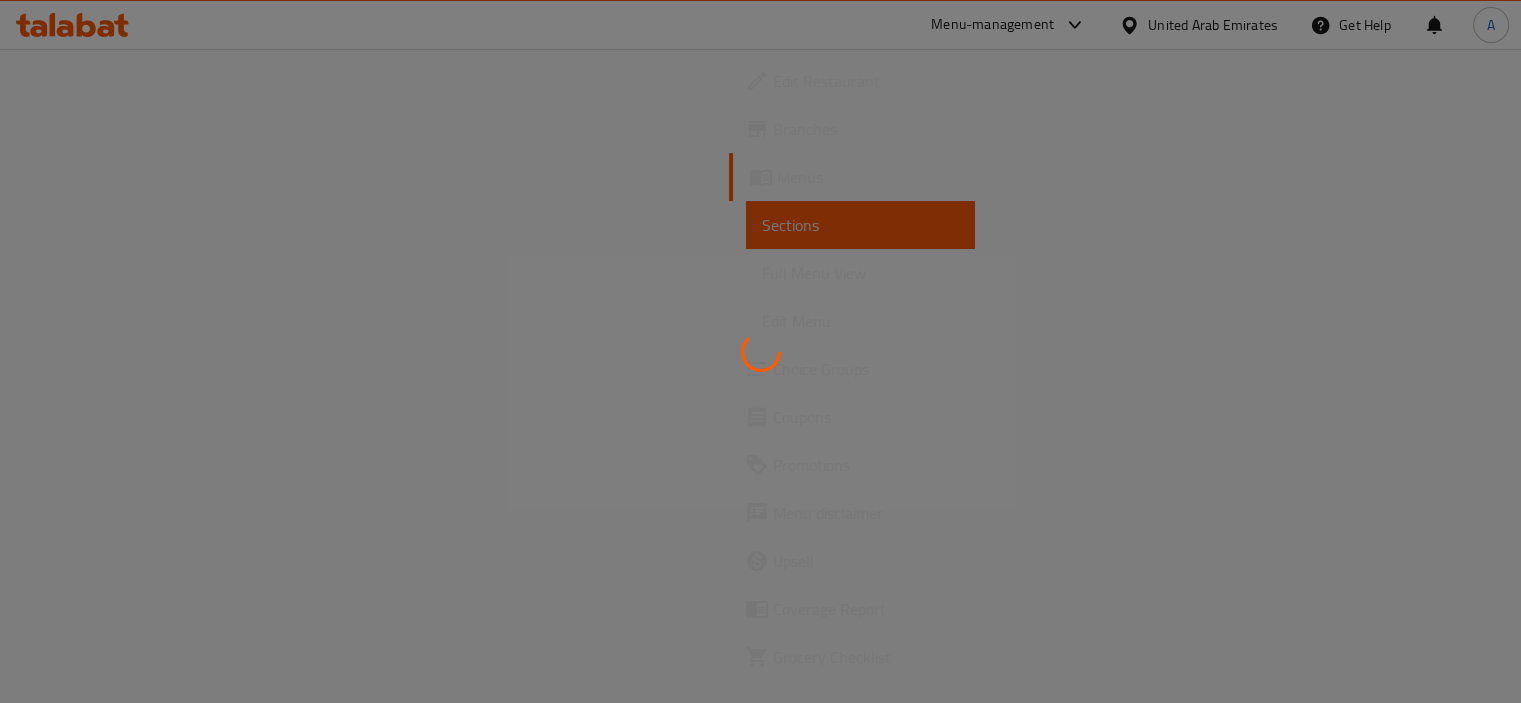 scroll, scrollTop: 0, scrollLeft: 0, axis: both 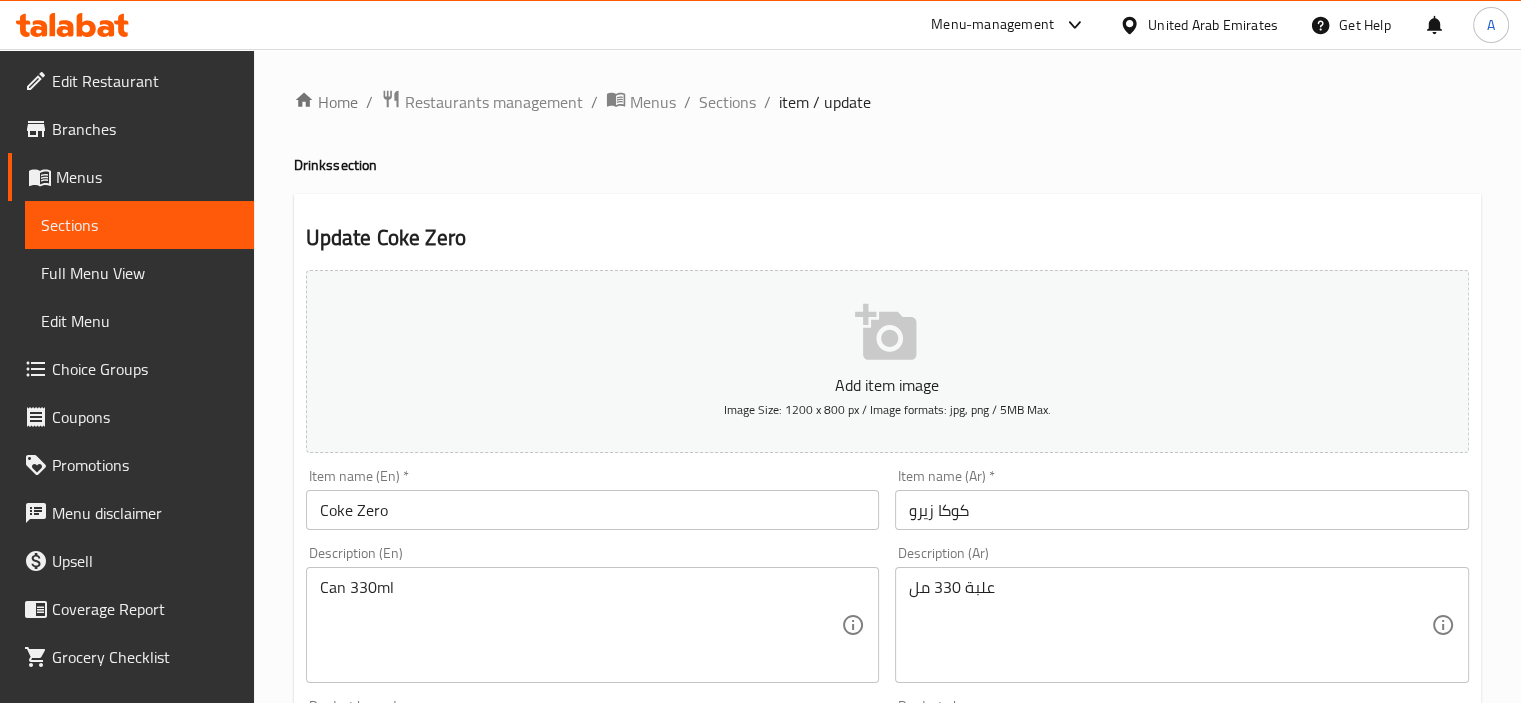 click on "كوكا زيرو" at bounding box center [1182, 510] 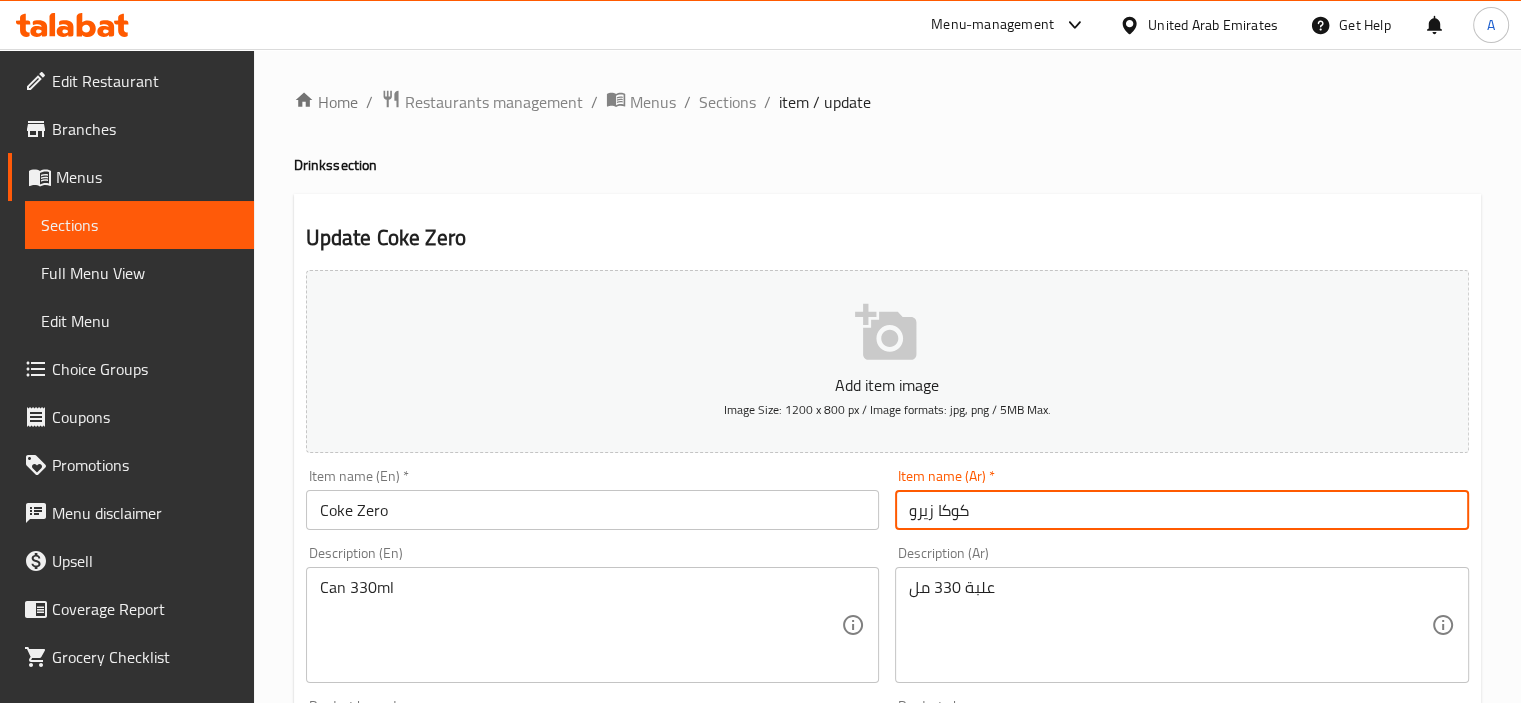 click on "كوكا زيرو" at bounding box center [1182, 510] 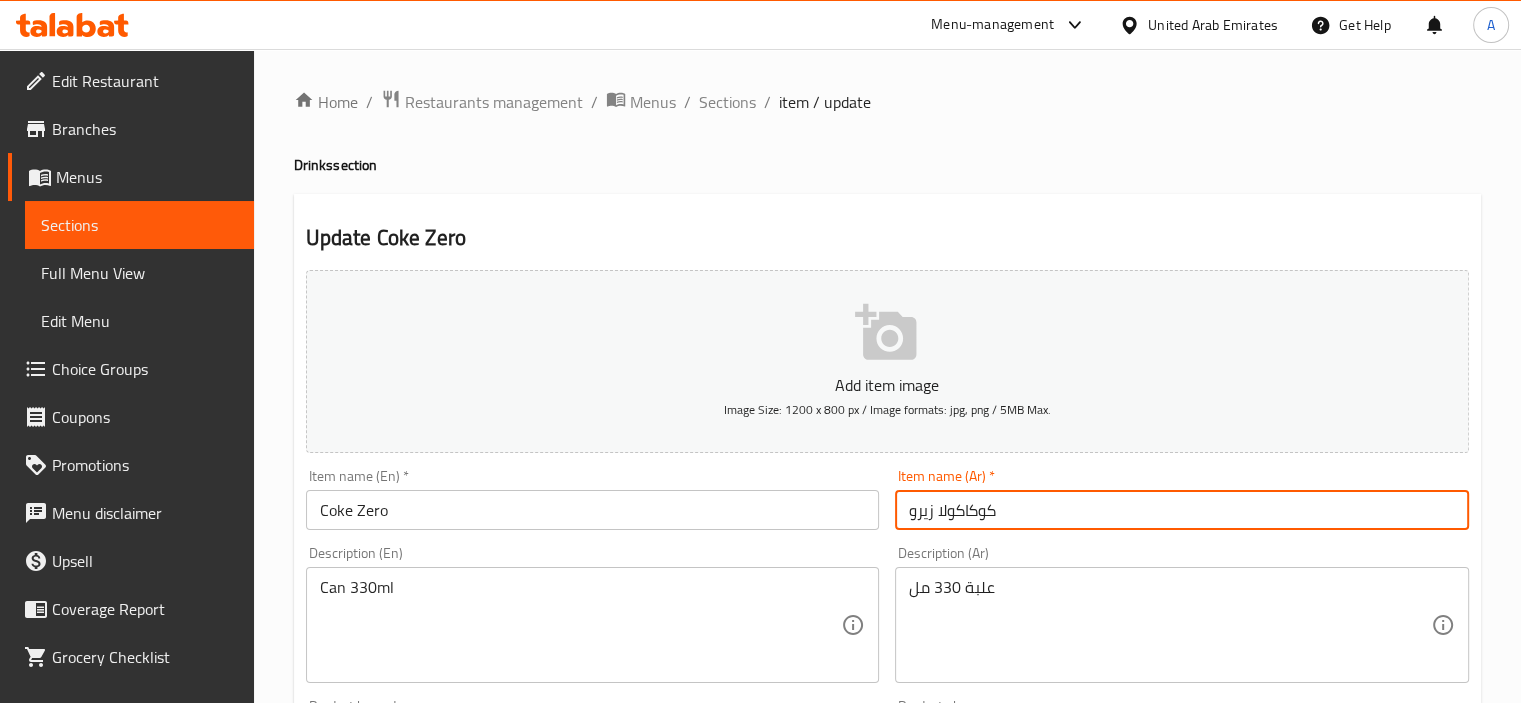 click on "كوكاكولا زيرو" at bounding box center (1182, 510) 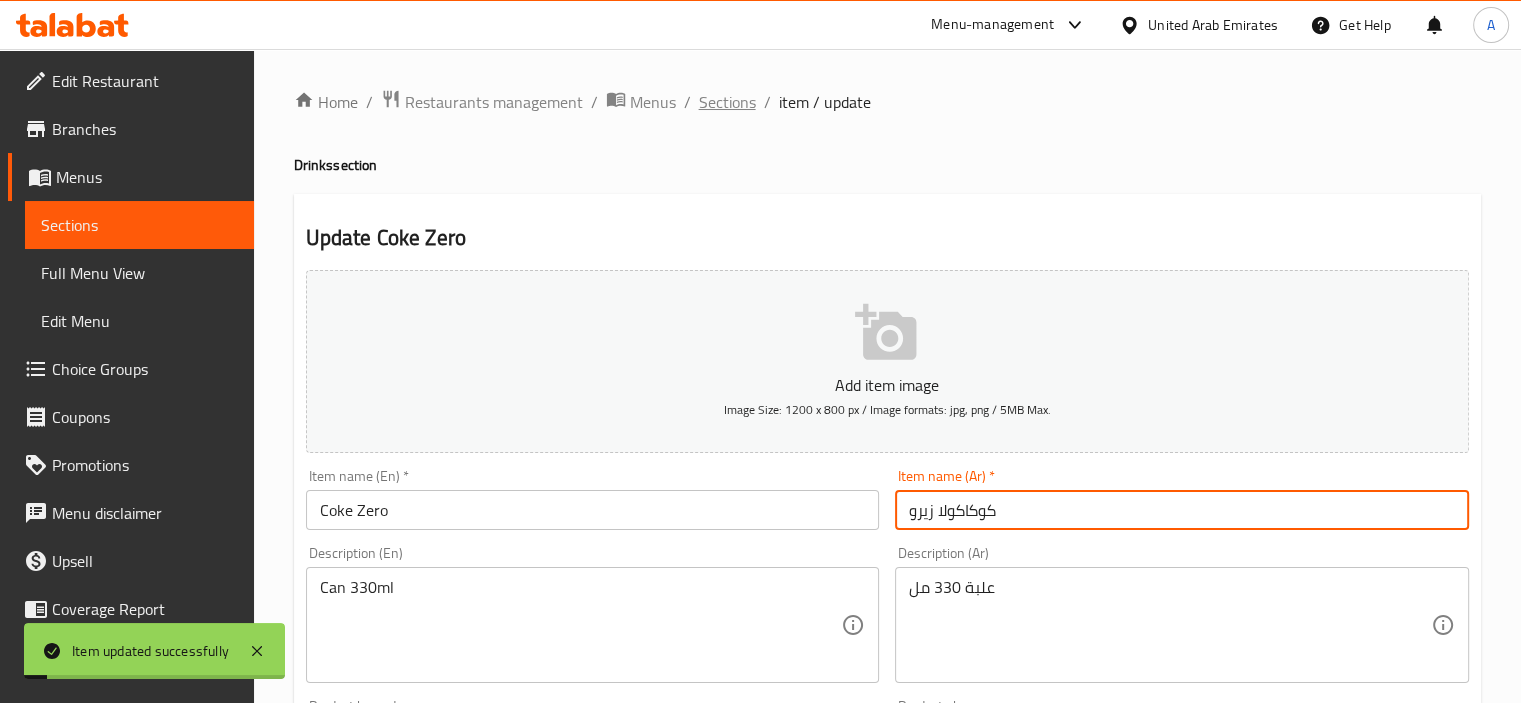 click on "Sections" at bounding box center [727, 102] 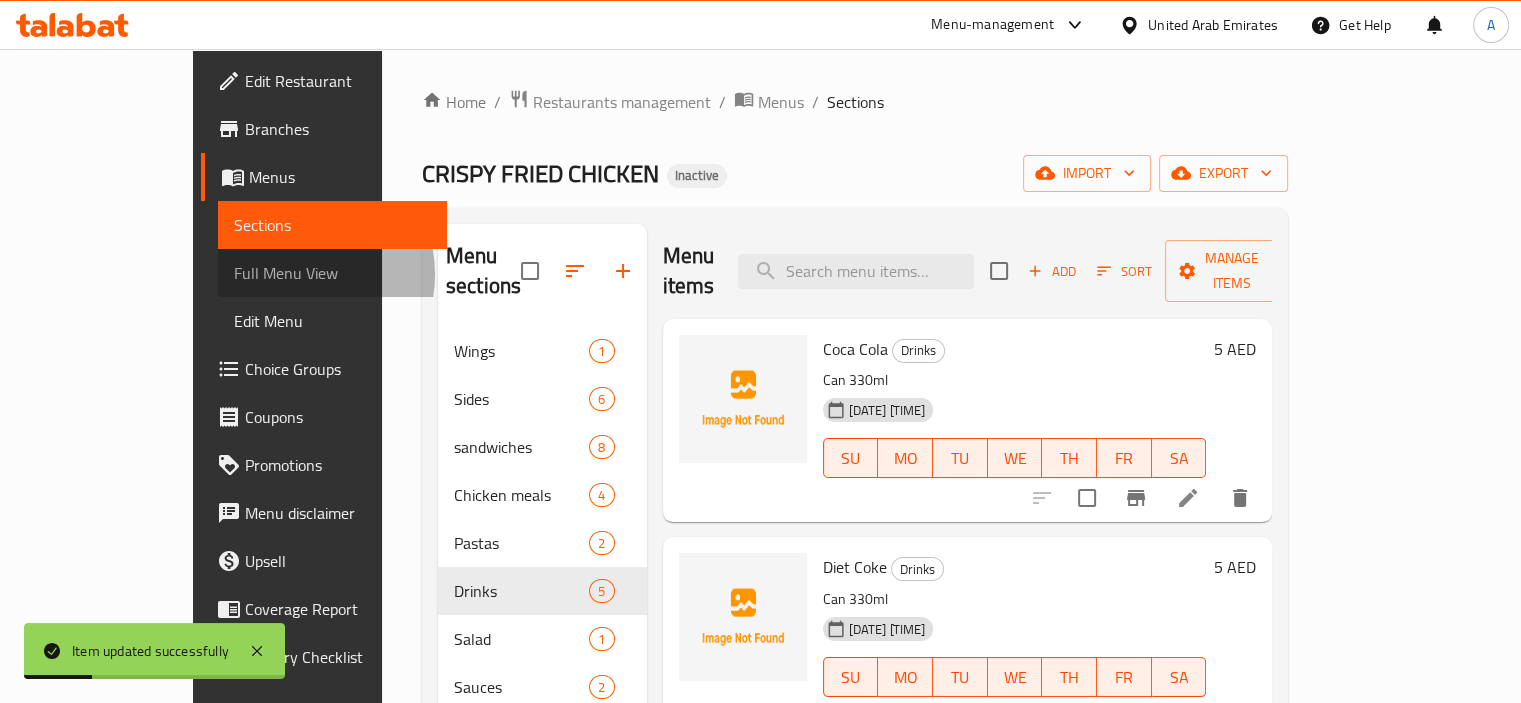 click on "Full Menu View" at bounding box center [332, 273] 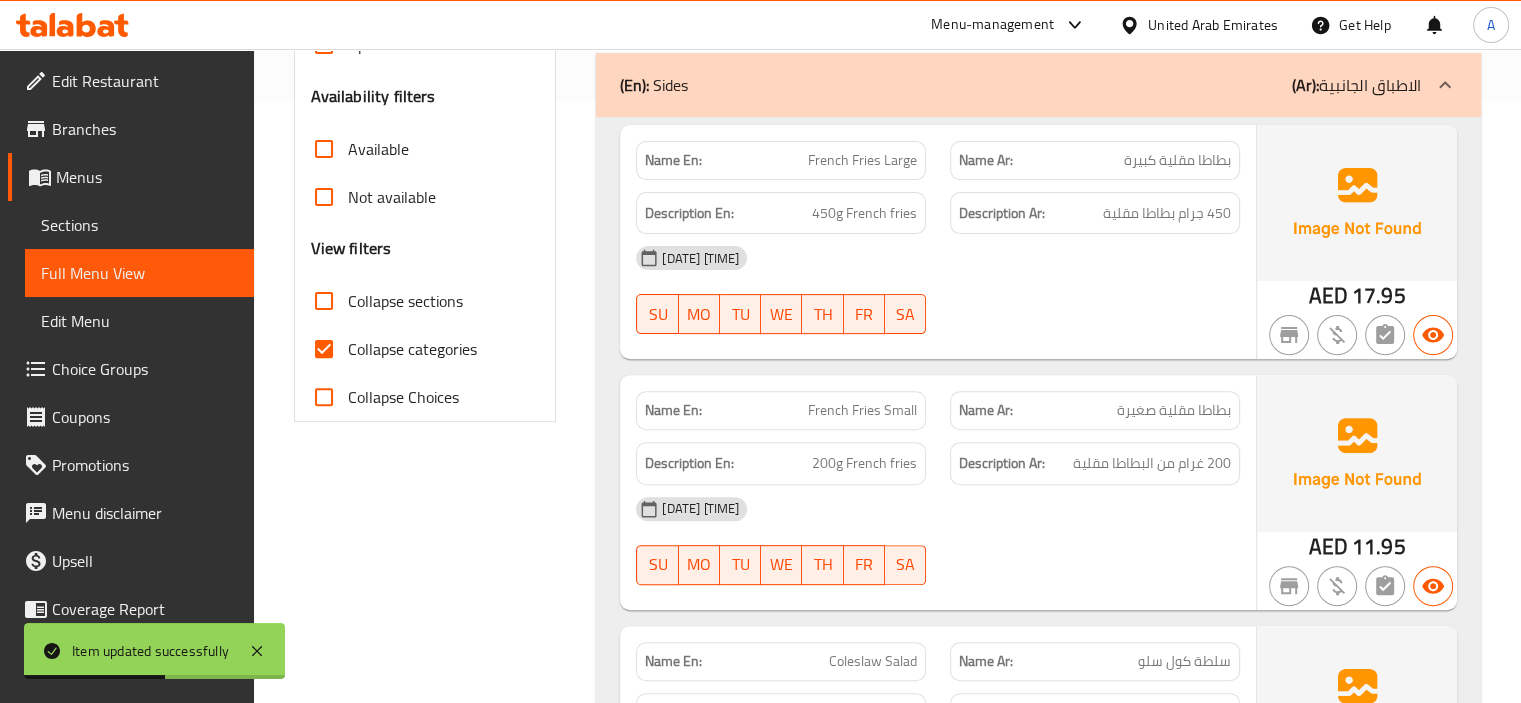 scroll, scrollTop: 600, scrollLeft: 0, axis: vertical 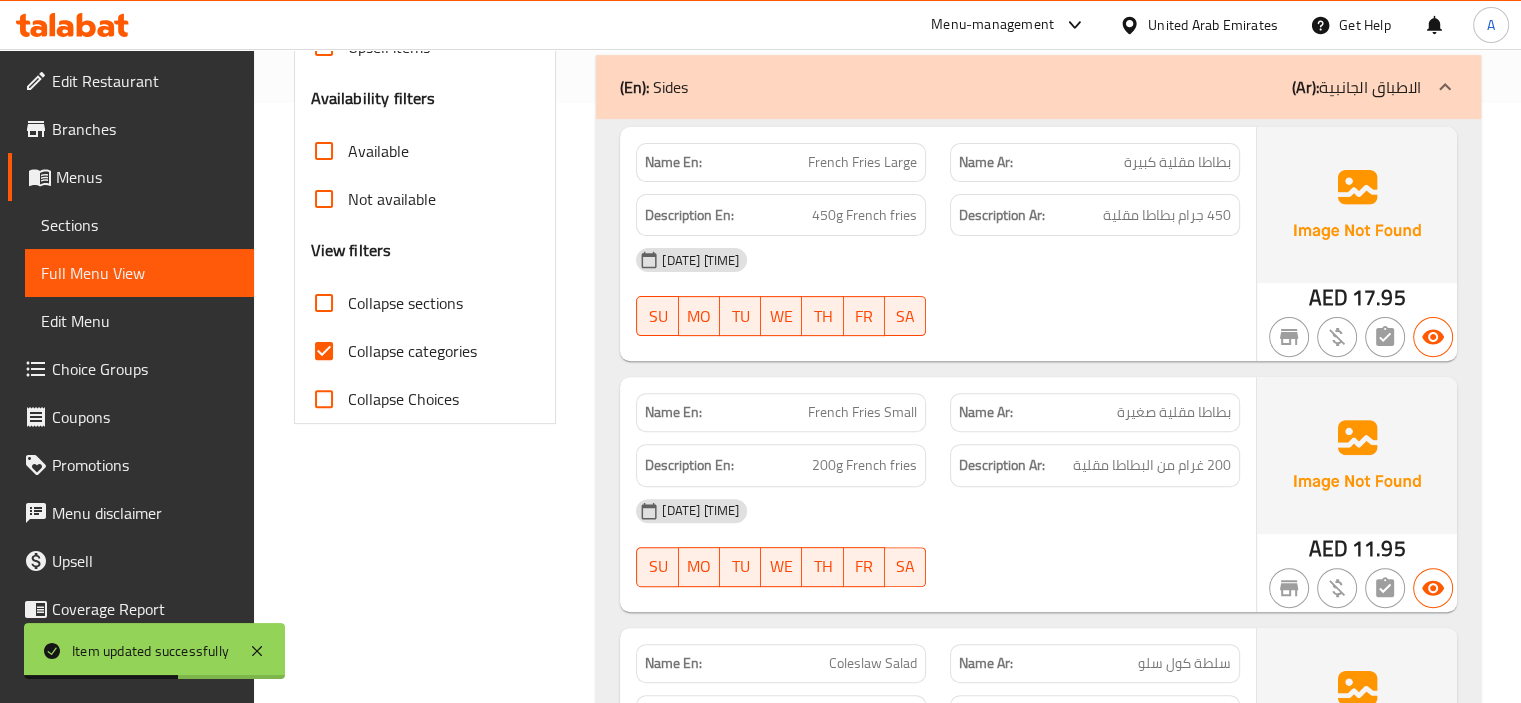 click on "Collapse categories" at bounding box center [412, 351] 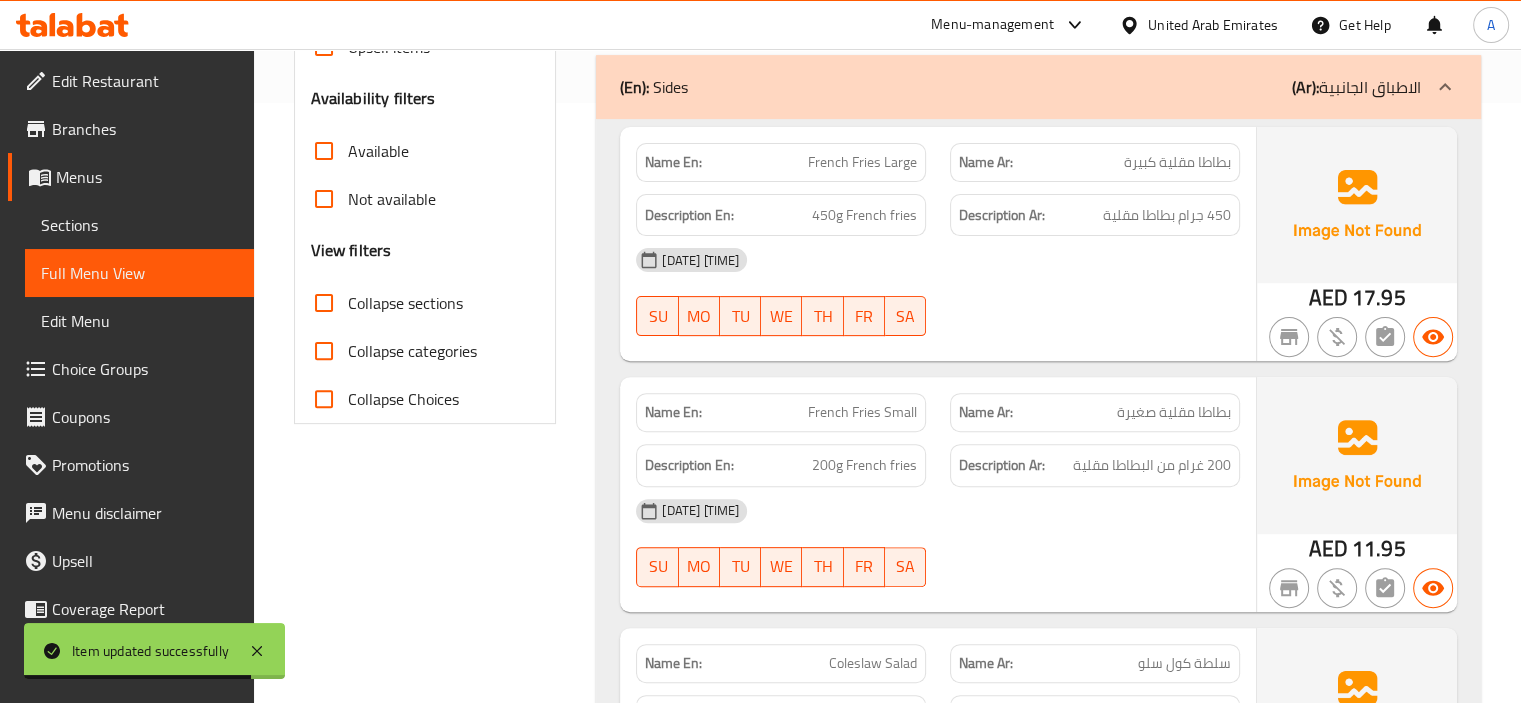 click on "Sections" at bounding box center [139, 225] 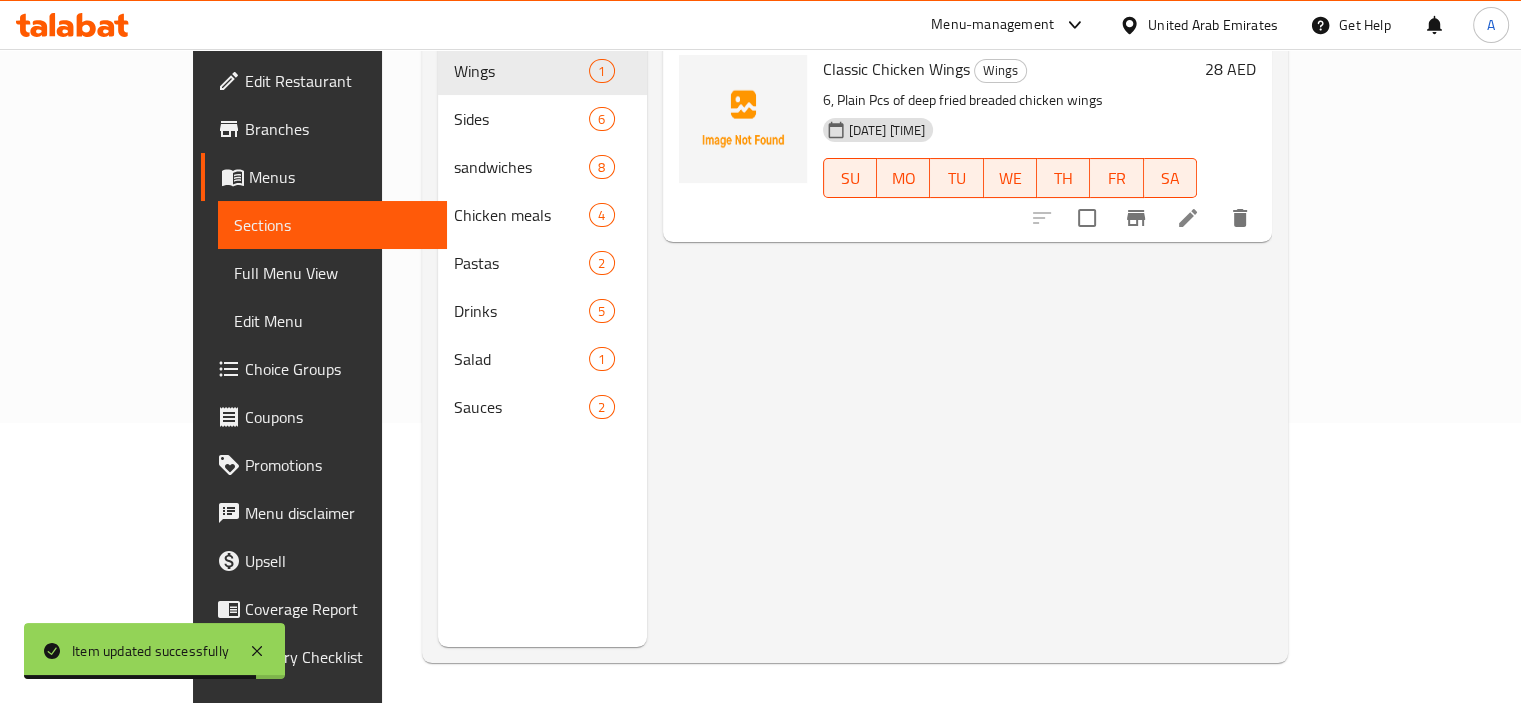 scroll, scrollTop: 280, scrollLeft: 0, axis: vertical 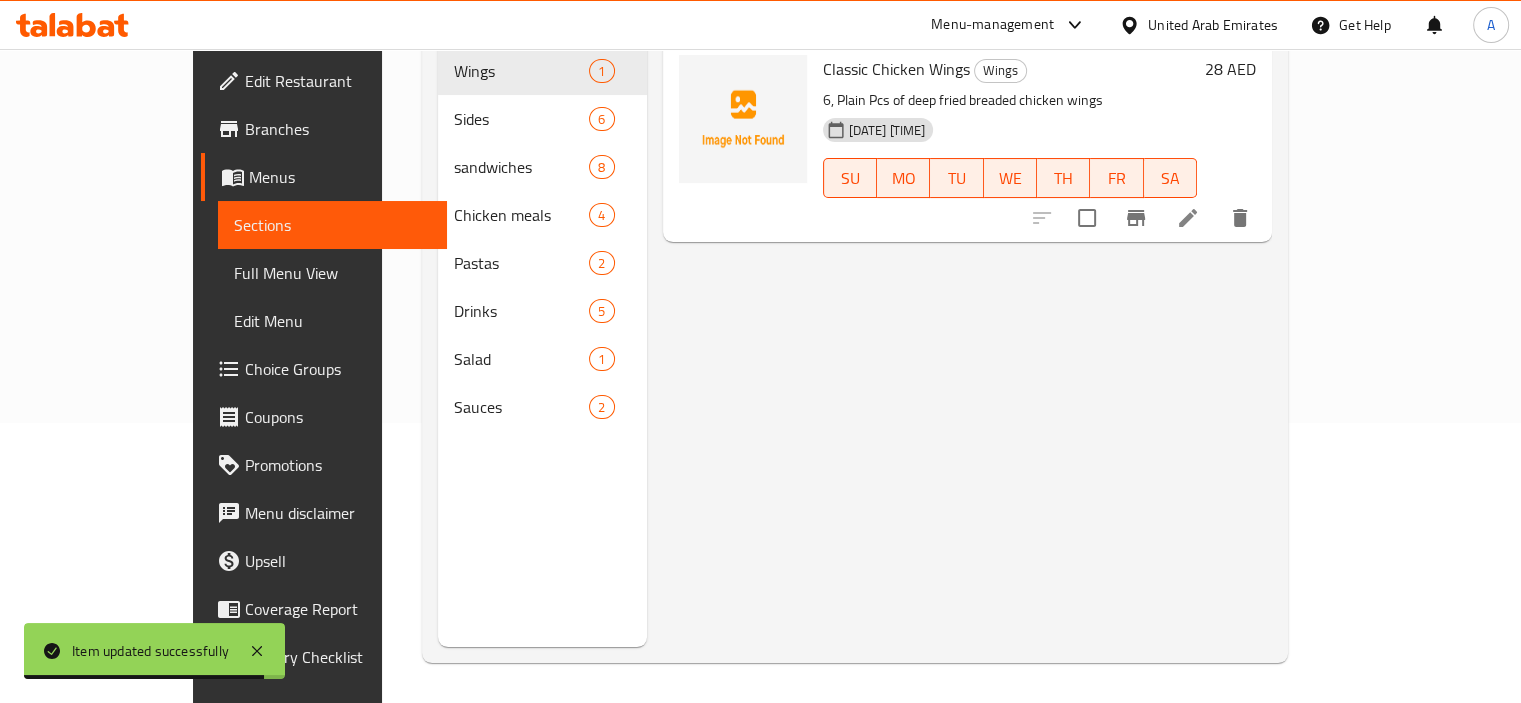 click on "Full Menu View" at bounding box center [332, 273] 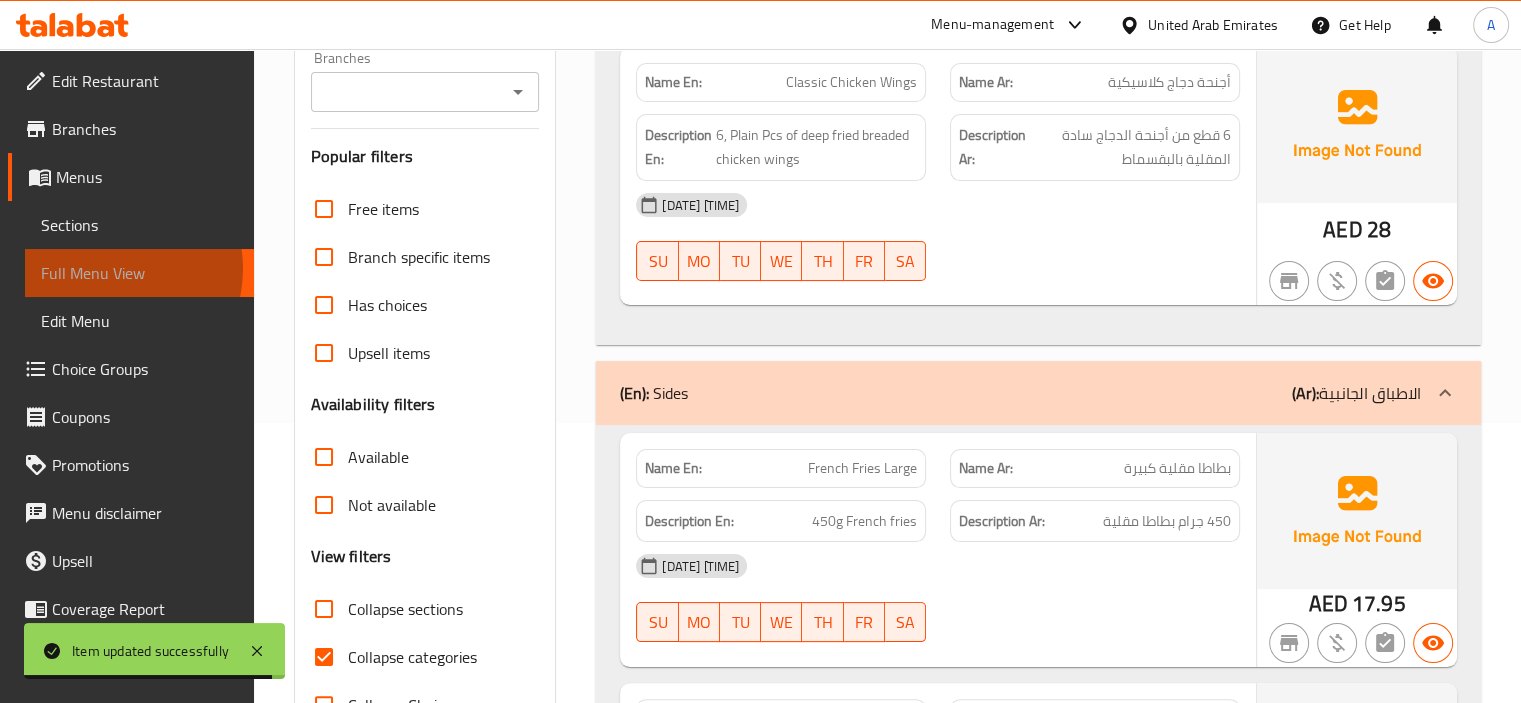 click on "Full Menu View" at bounding box center [139, 273] 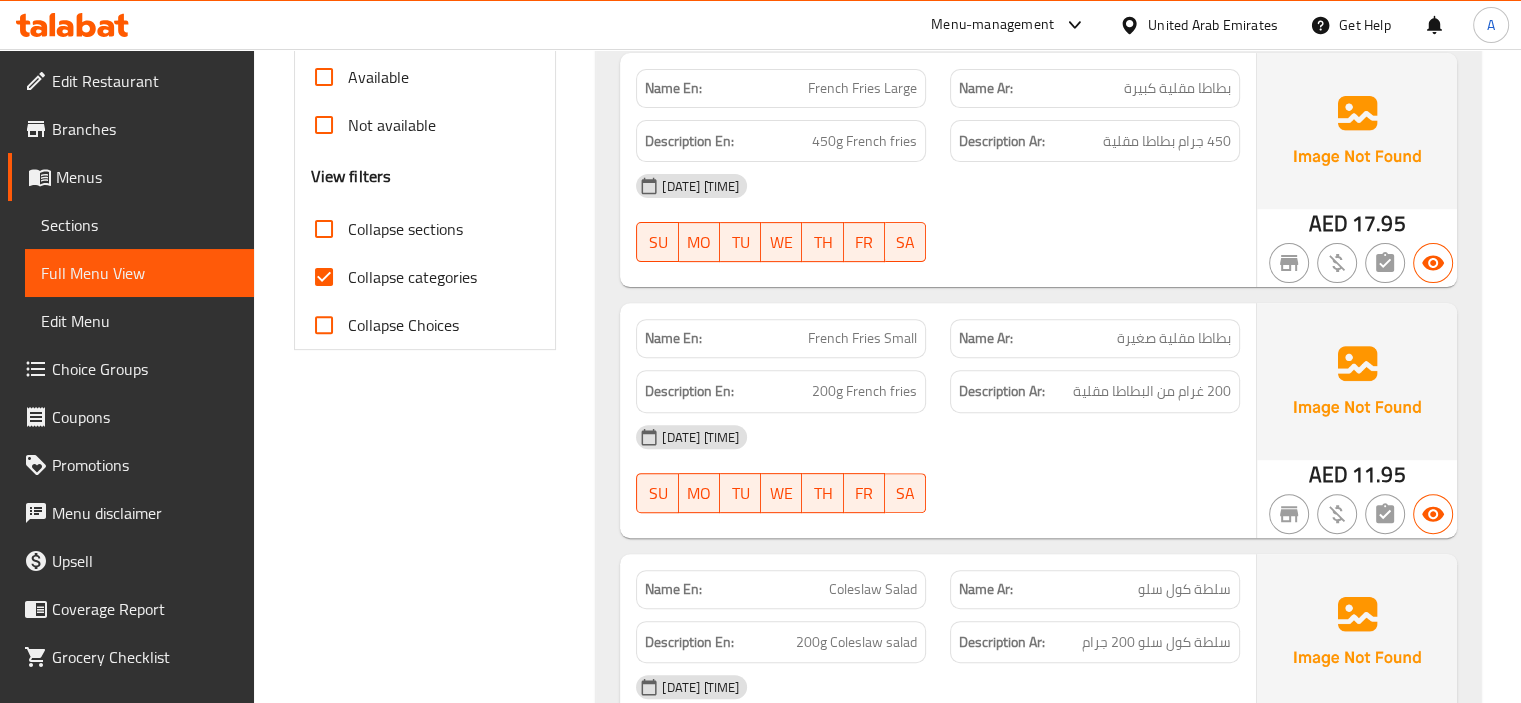 scroll, scrollTop: 680, scrollLeft: 0, axis: vertical 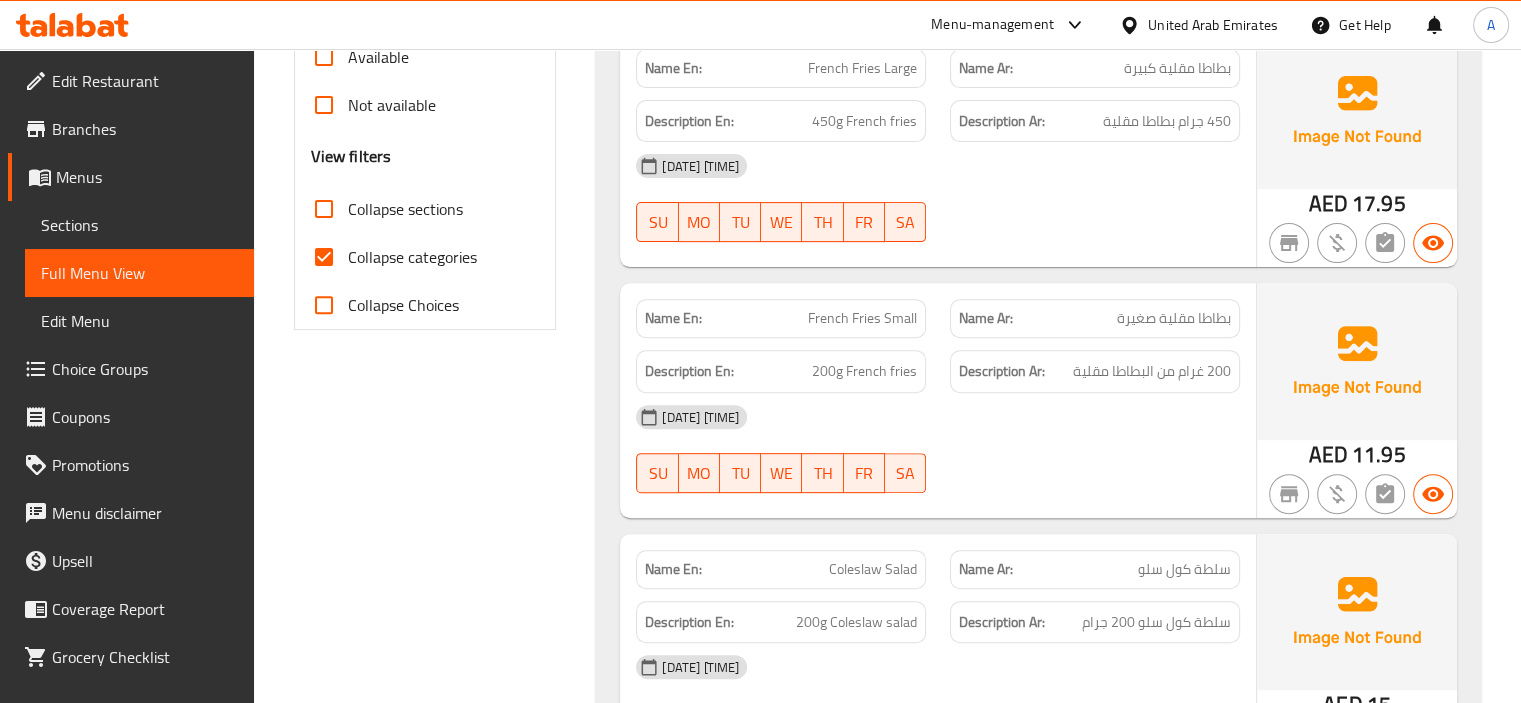 click on "Collapse categories" at bounding box center (412, 257) 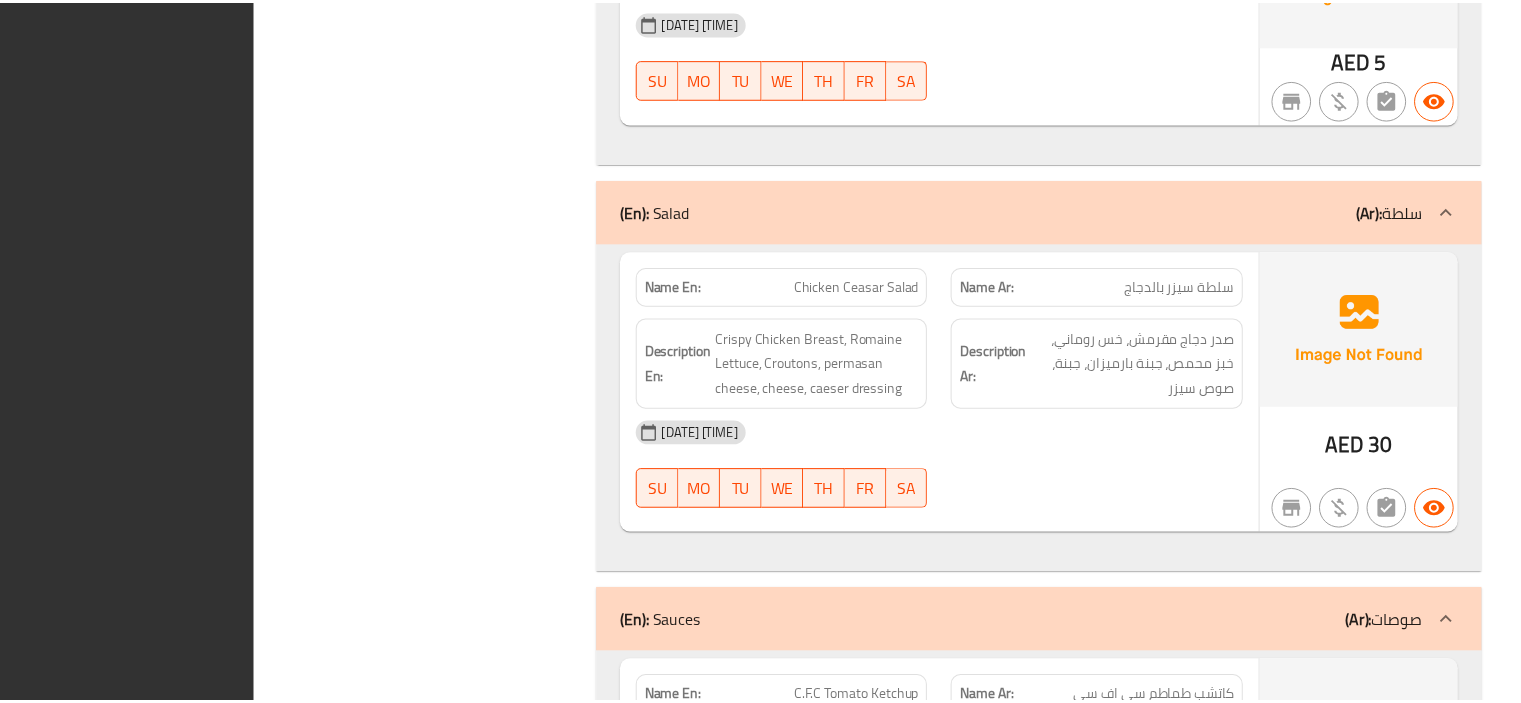 scroll, scrollTop: 8500, scrollLeft: 0, axis: vertical 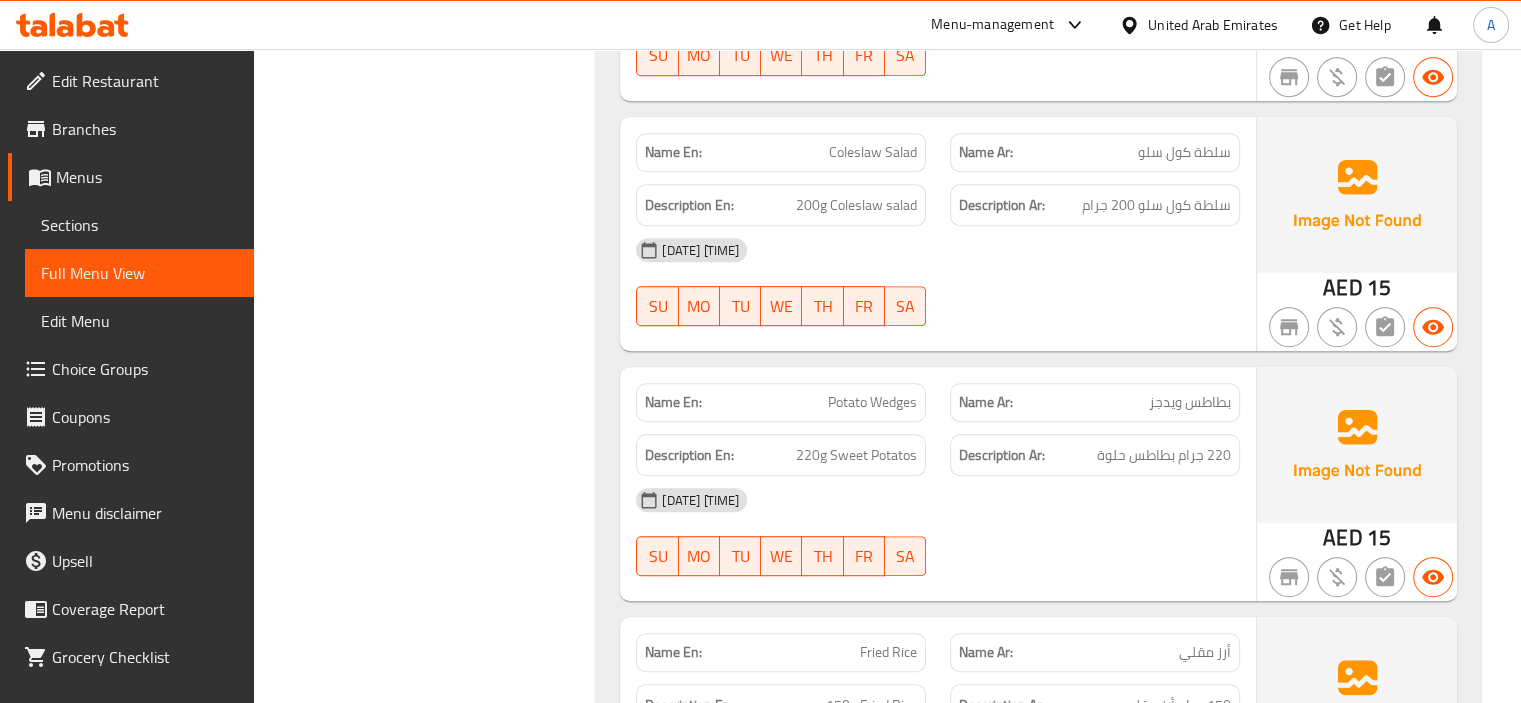 click on "Filter Branches Branches Popular filters Free items Branch specific items Has choices Upsell items Availability filters Available Not available View filters Collapse sections Collapse categories Collapse Choices" at bounding box center [433, 3625] 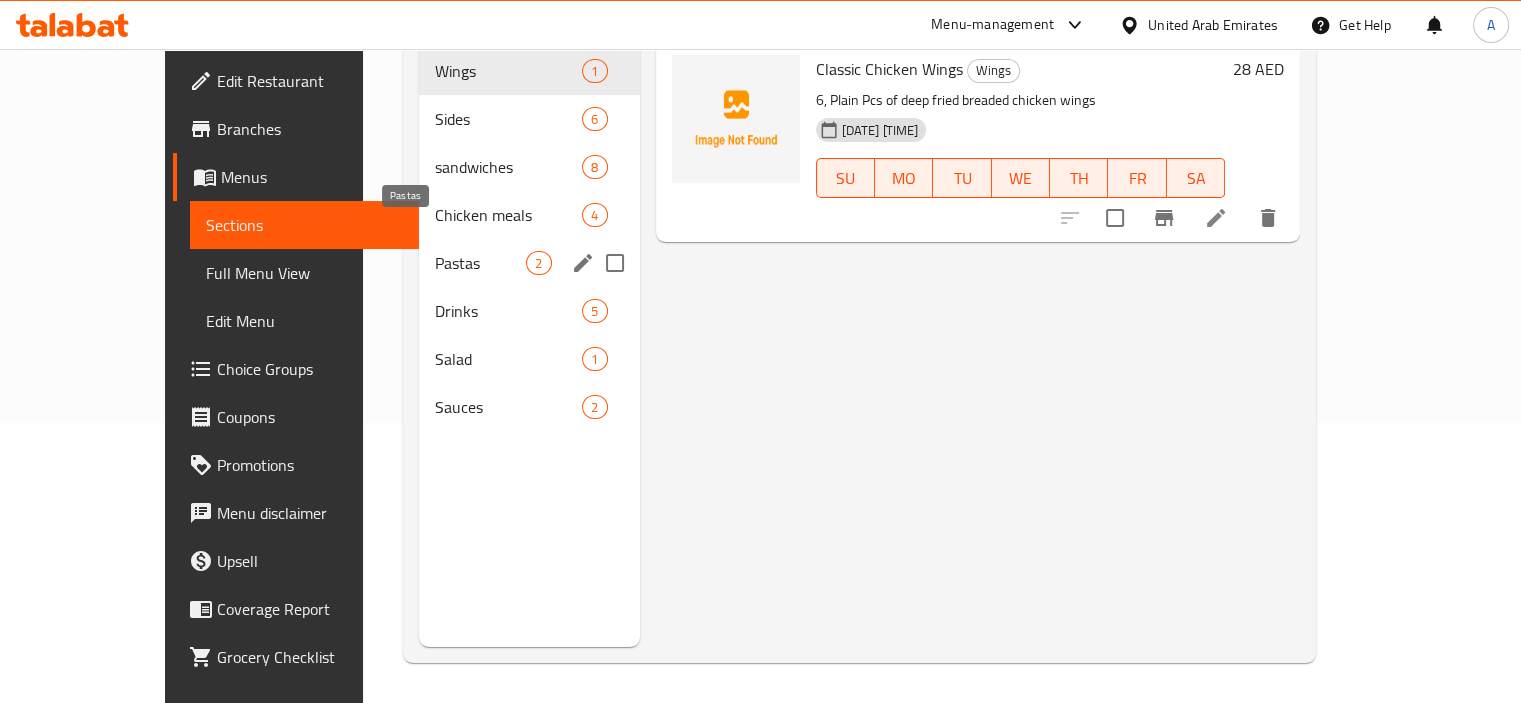 scroll, scrollTop: 80, scrollLeft: 0, axis: vertical 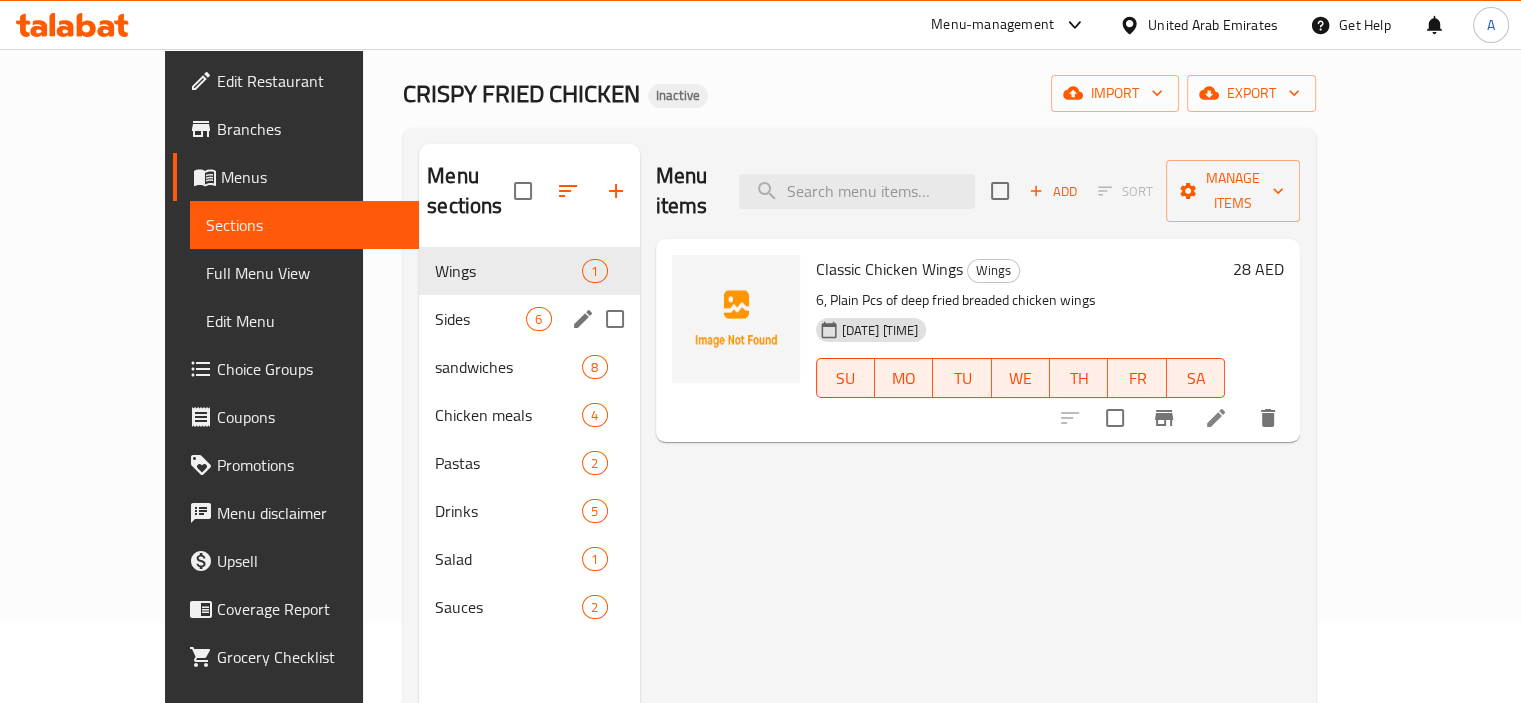 click at bounding box center (615, 319) 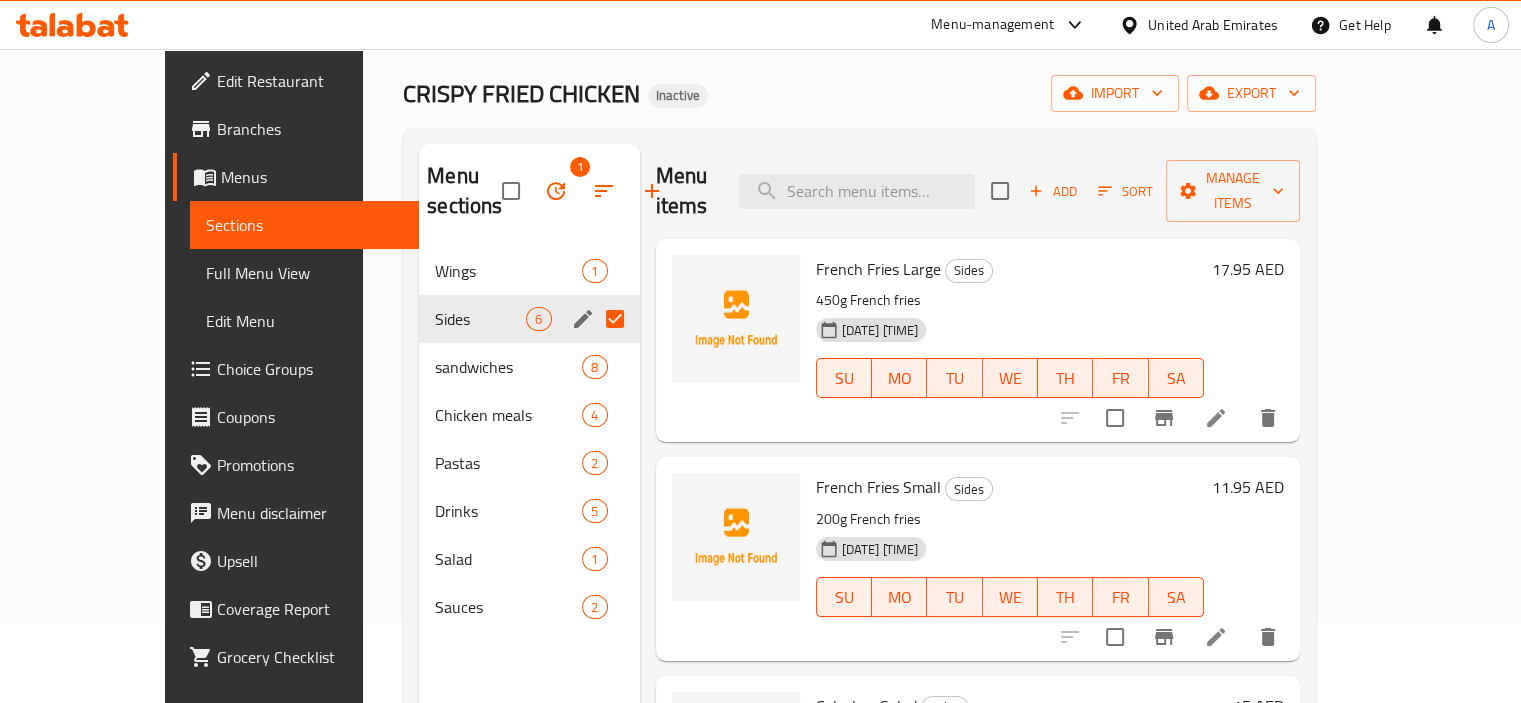 click at bounding box center [615, 319] 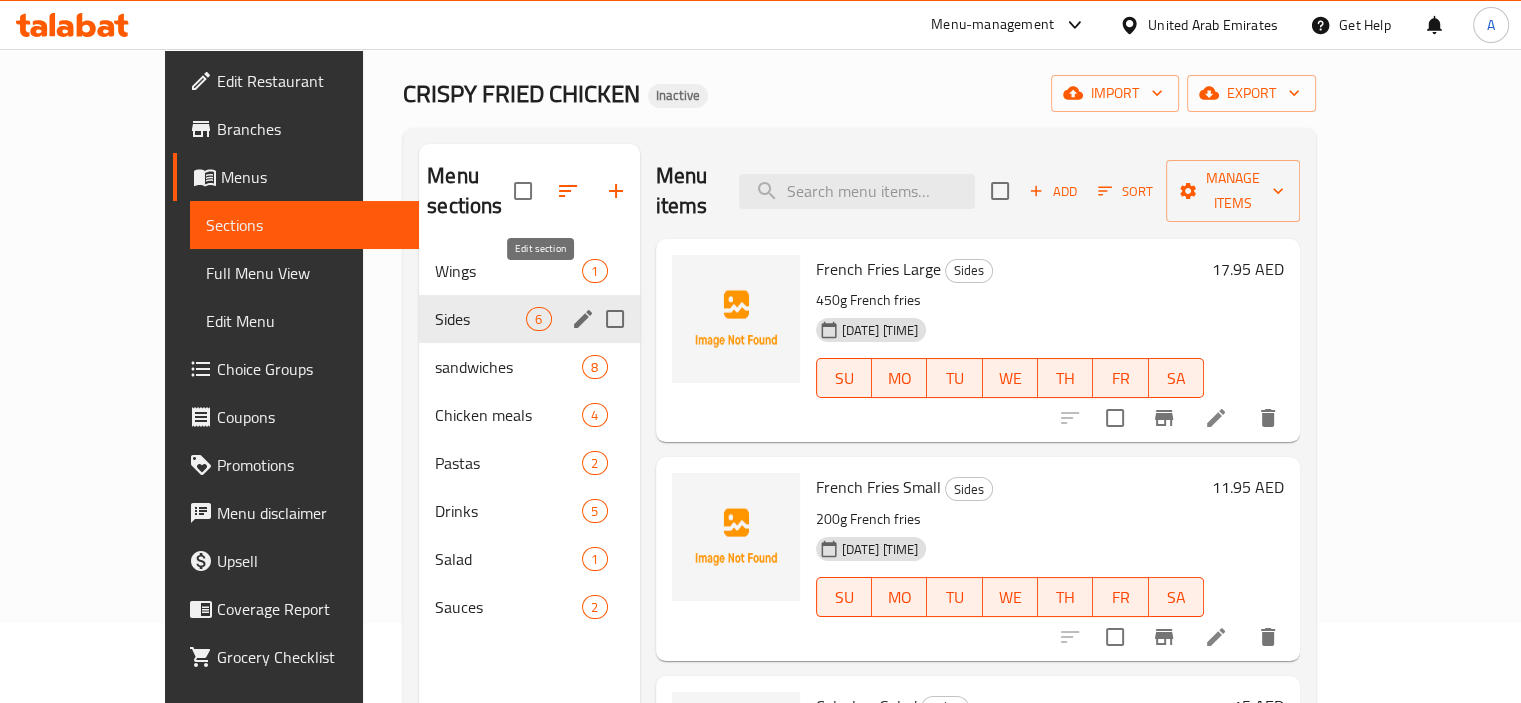 click 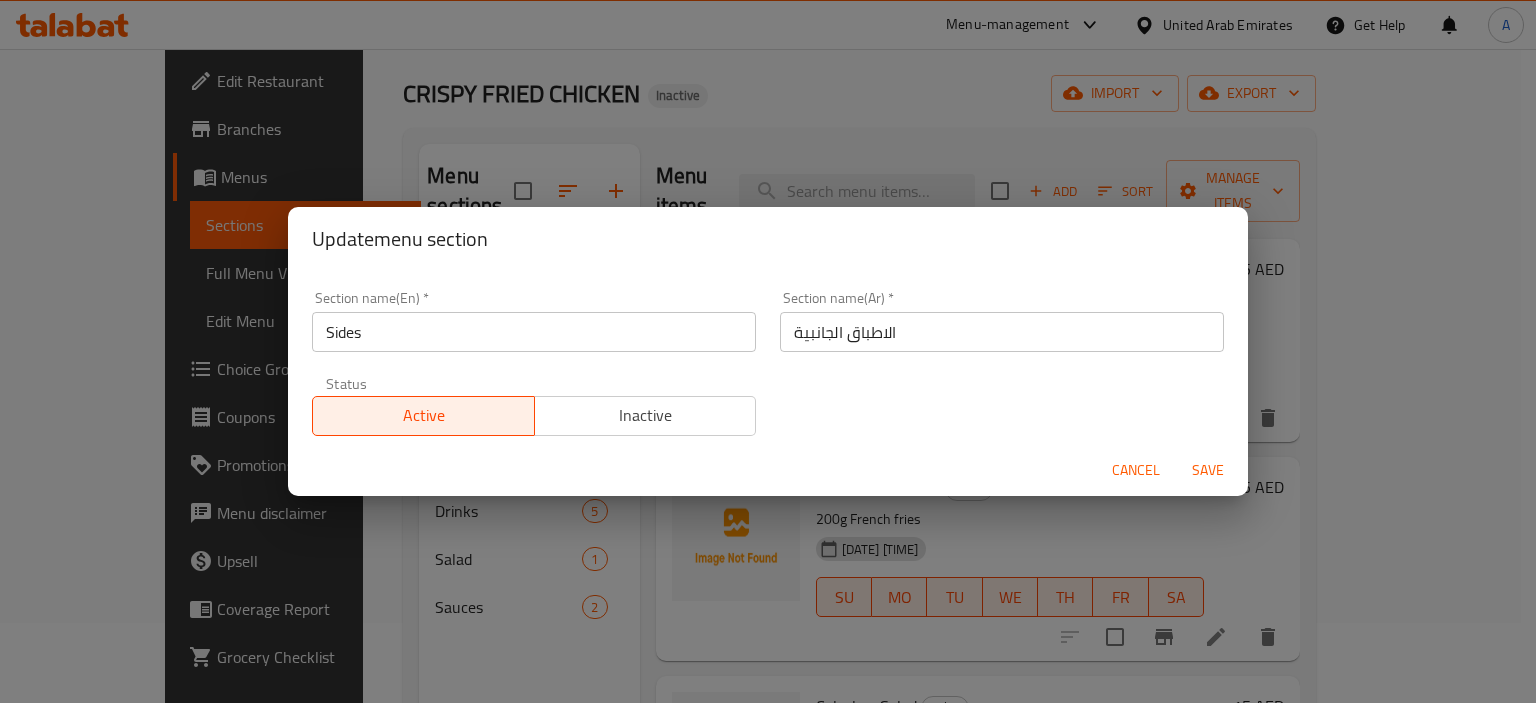 click on "الاطباق الجانبية" at bounding box center [1002, 332] 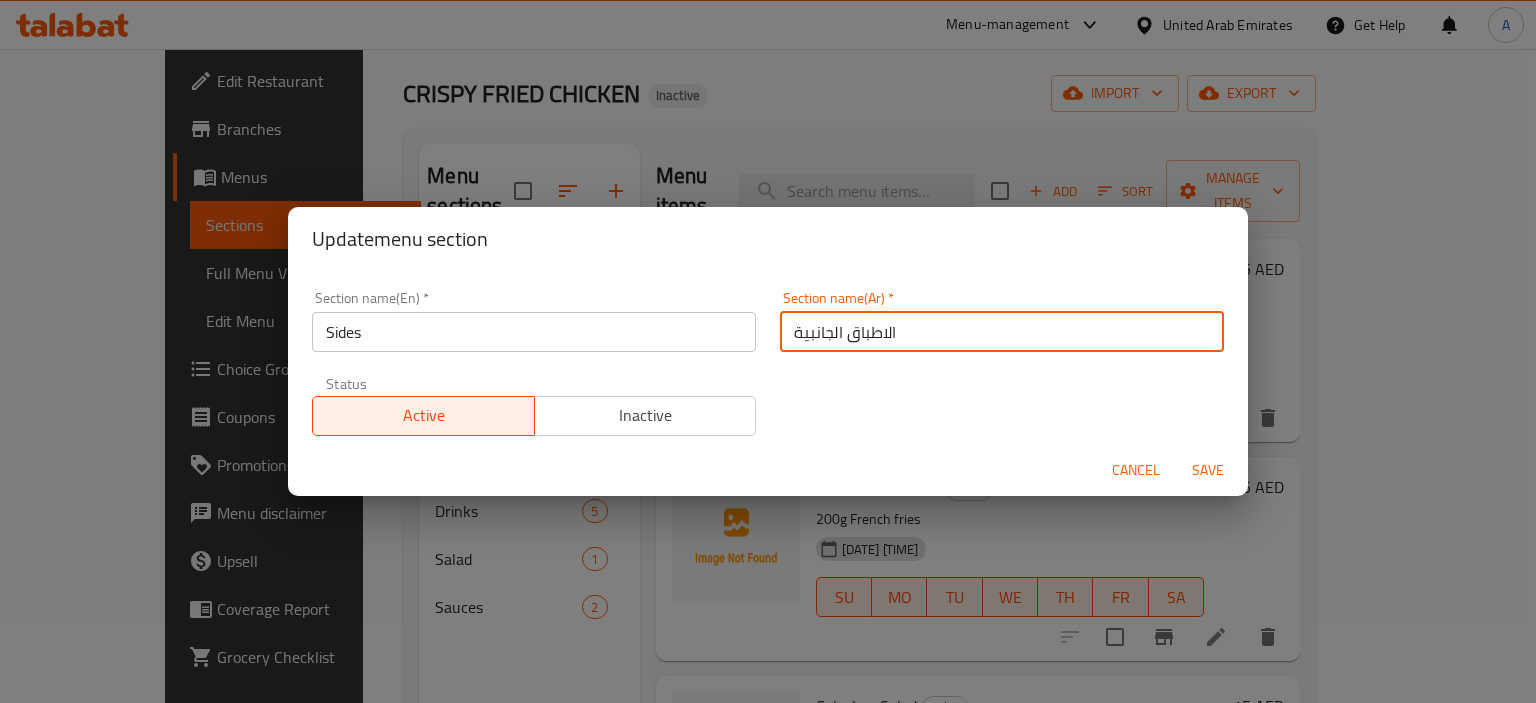 click on "الاطباق الجانبية" at bounding box center [1002, 332] 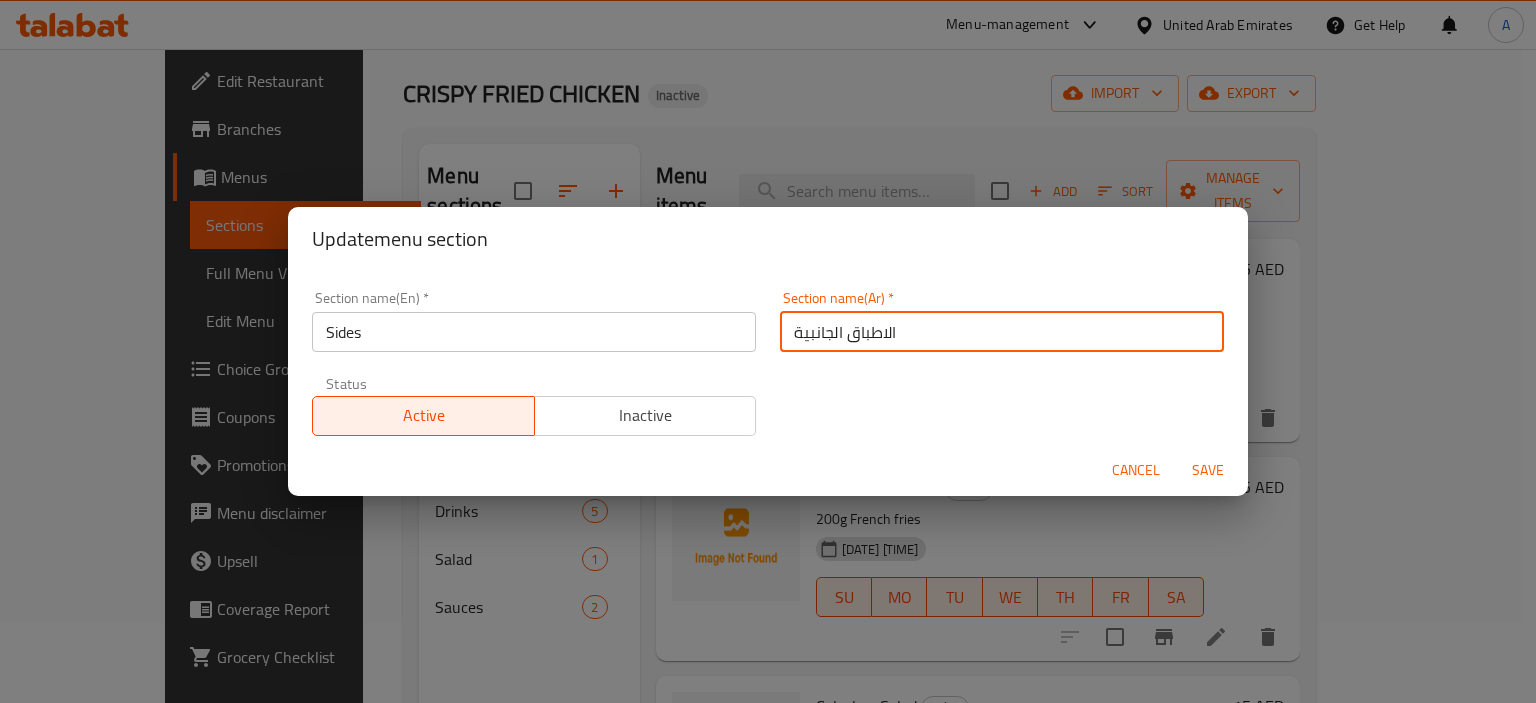 click on "الاطباق الجانبية" at bounding box center [1002, 332] 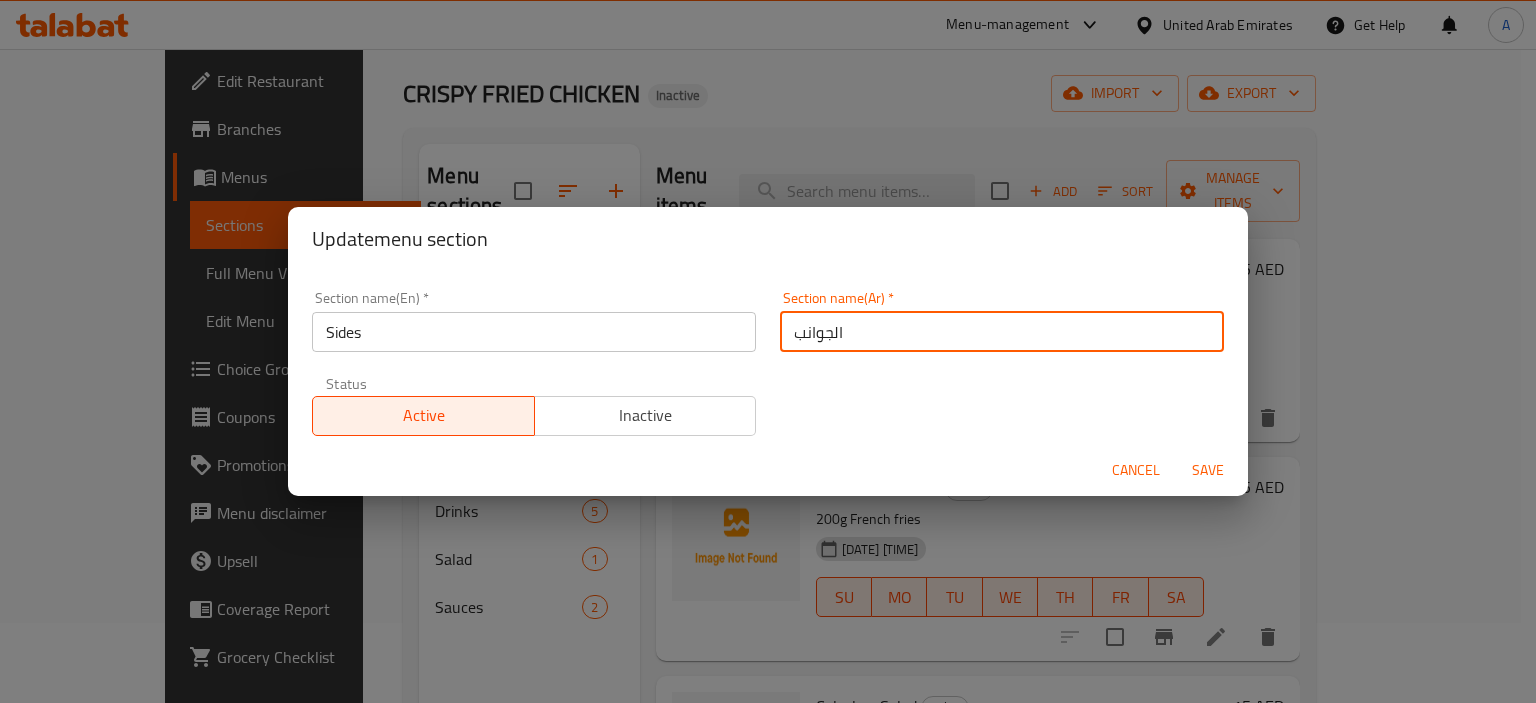 type on "الجوانب" 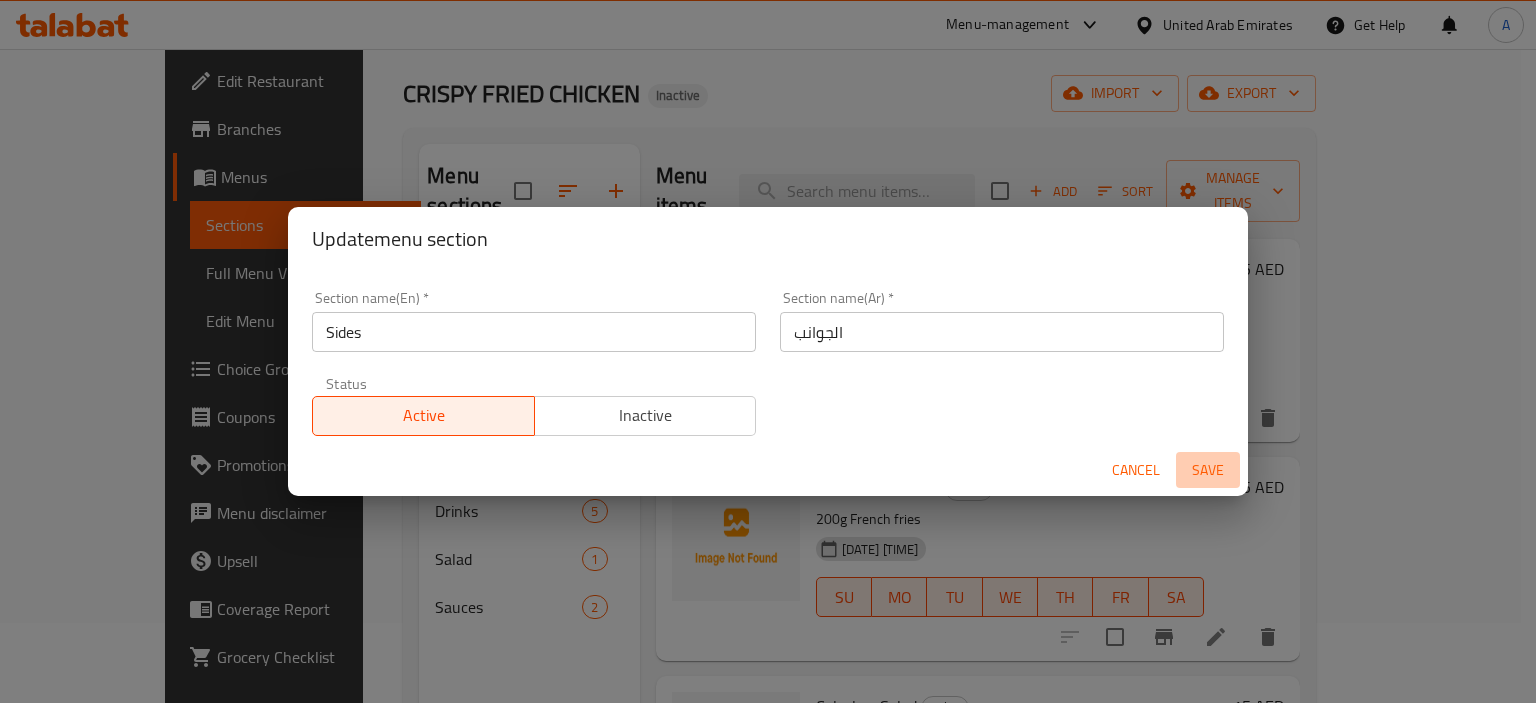 click on "Save" at bounding box center (1208, 470) 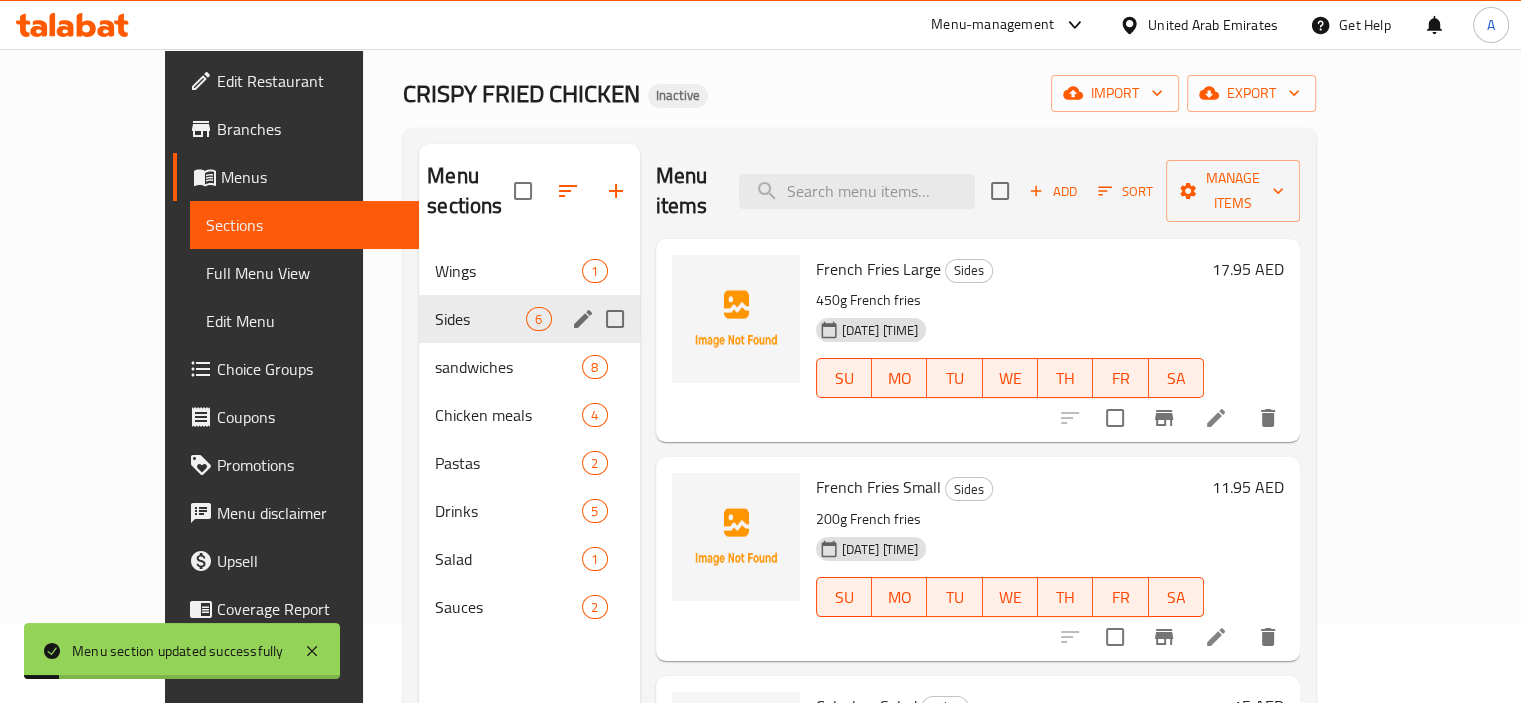 type 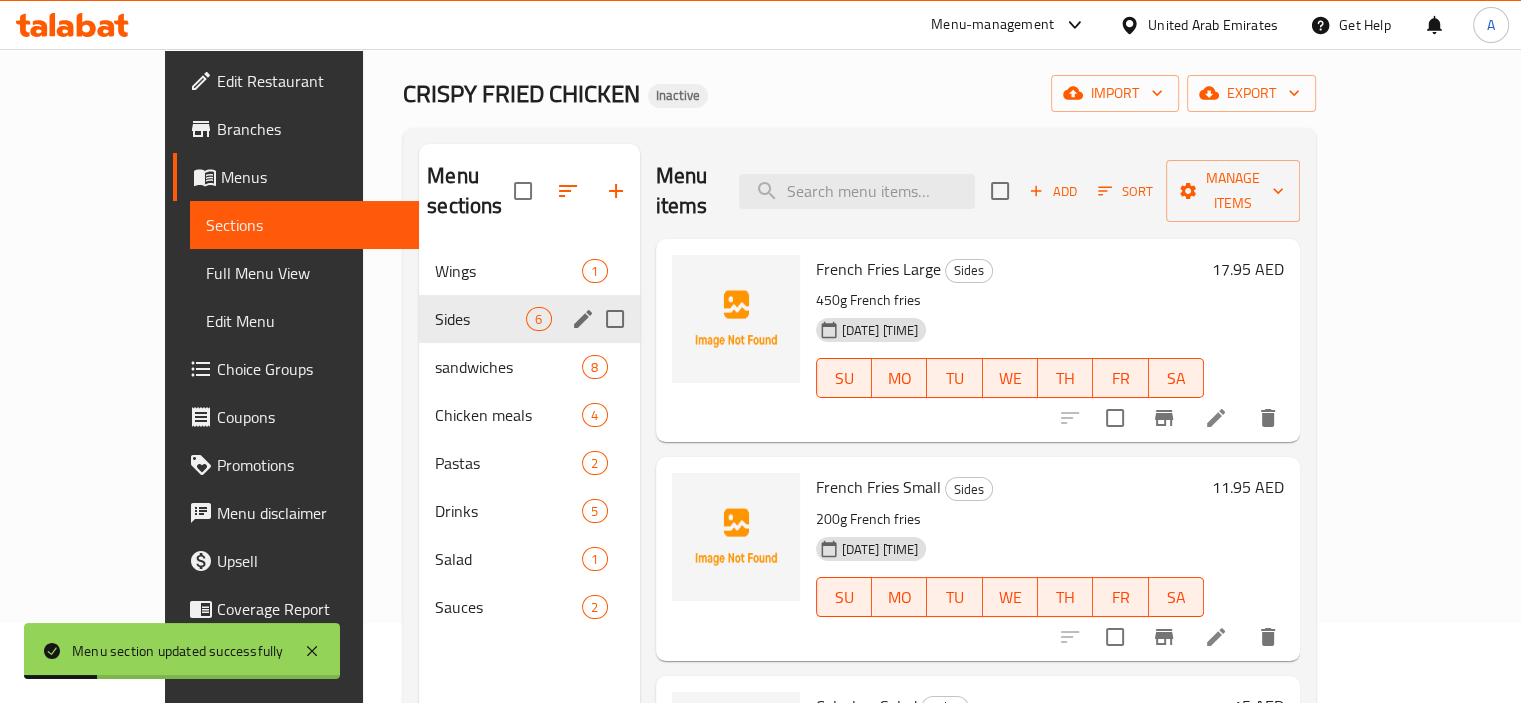 click on "Menu sections Wings 1 Sides 6 sandwiches 8 Chicken meals 4 Pastas 2 Drinks 5 Salad 1 Sauces 2 Menu items Add Sort Manage items French Fries Large   Sides 450g French fries 04-08-2025 01:28 PM SU MO TU WE TH FR SA 17.95   AED French Fries Small   Sides 200g French fries 04-08-2025 01:28 PM SU MO TU WE TH FR SA 11.95   AED Coleslaw Salad   Sides 200g Coleslaw salad 04-08-2025 01:28 PM SU MO TU WE TH FR SA 15   AED Potato Wedges   Sides 220g Sweet Potatos 04-08-2025 01:28 PM SU MO TU WE TH FR SA 15   AED Fried Rice   Sides 150g Fried Rice 04-08-2025 01:28 PM SU MO TU WE TH FR SA 15   AED Buffalo Chicken Thighs   Sides 8 pcs of Chicken thighs in dynamite sauce 04-08-2025 01:28 PM SU MO TU WE TH FR SA 39   AED" at bounding box center [859, 495] 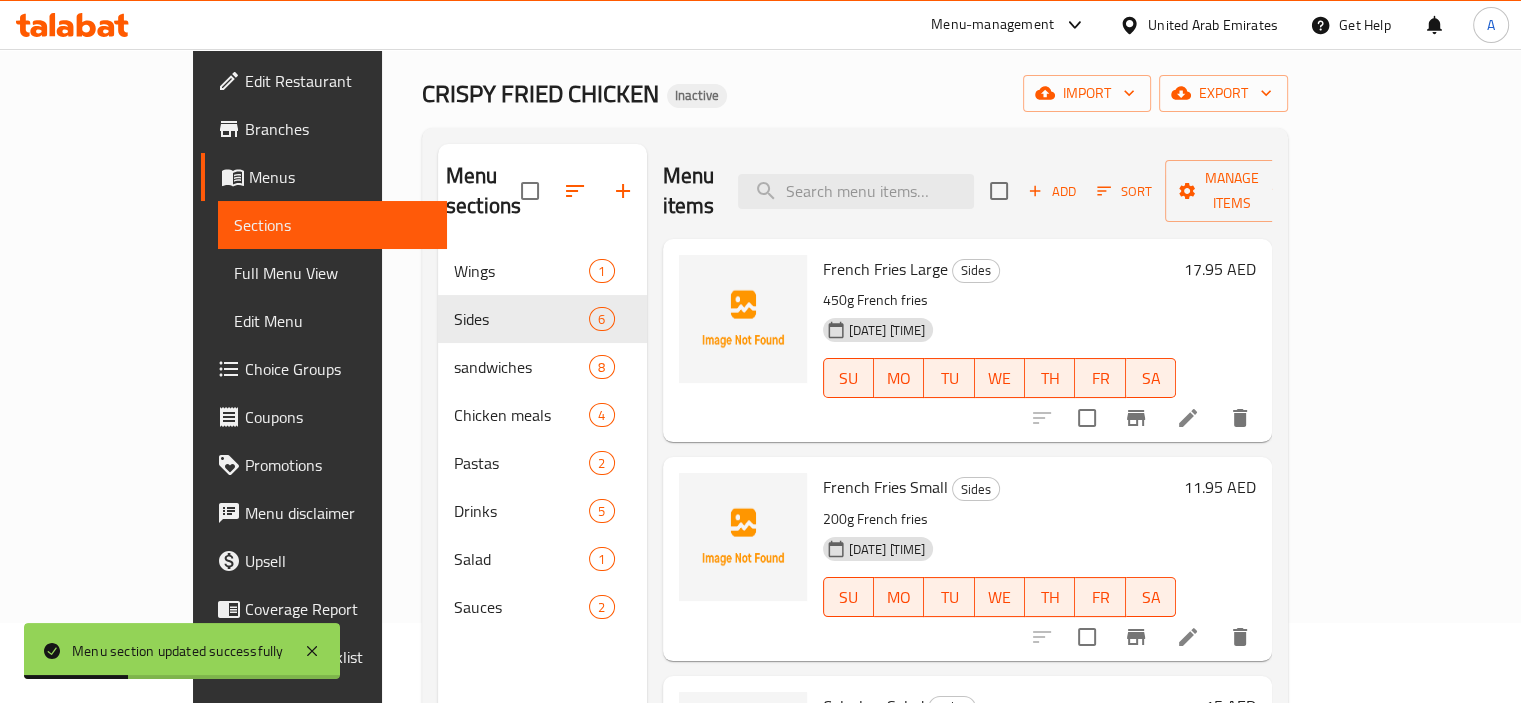 click on "Full Menu View" at bounding box center (332, 273) 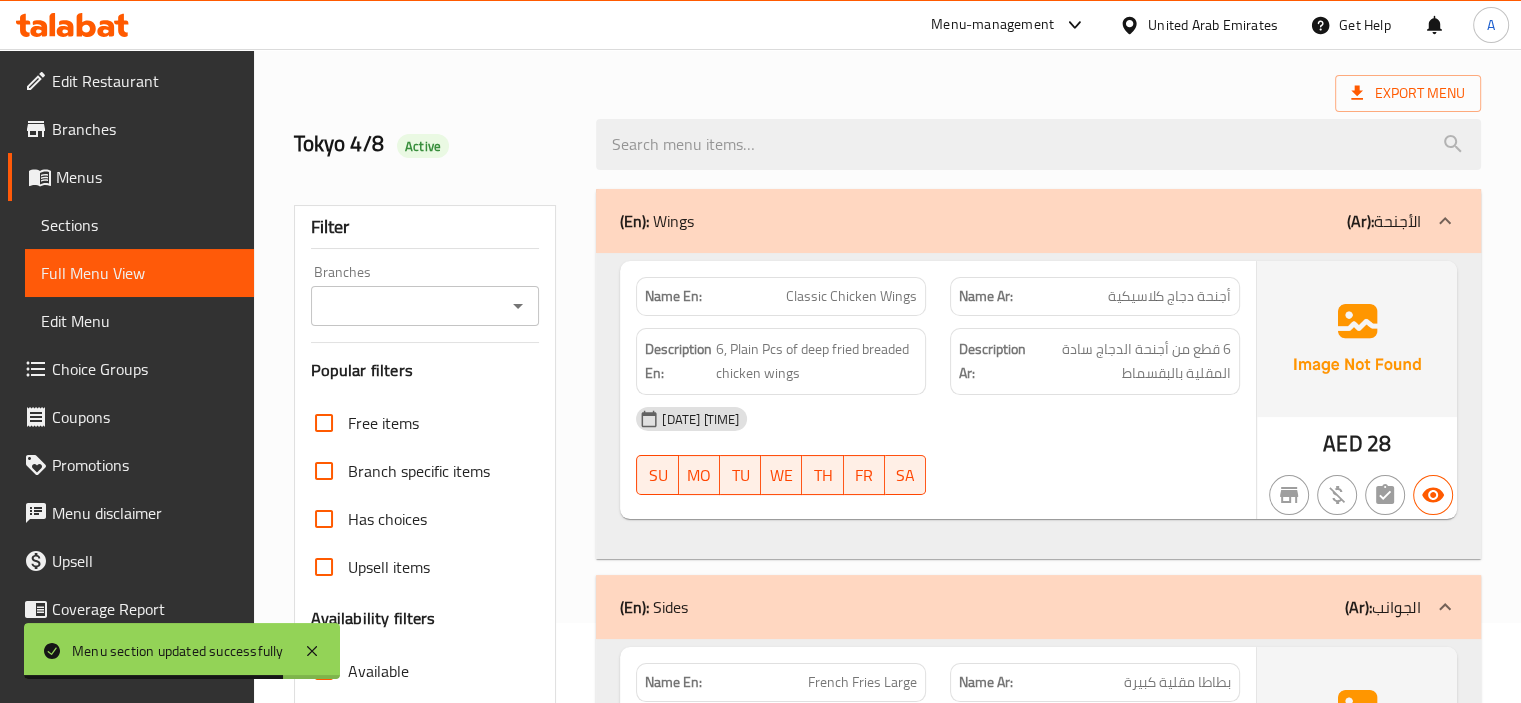 drag, startPoint x: 792, startPoint y: 85, endPoint x: 567, endPoint y: 175, distance: 242.33241 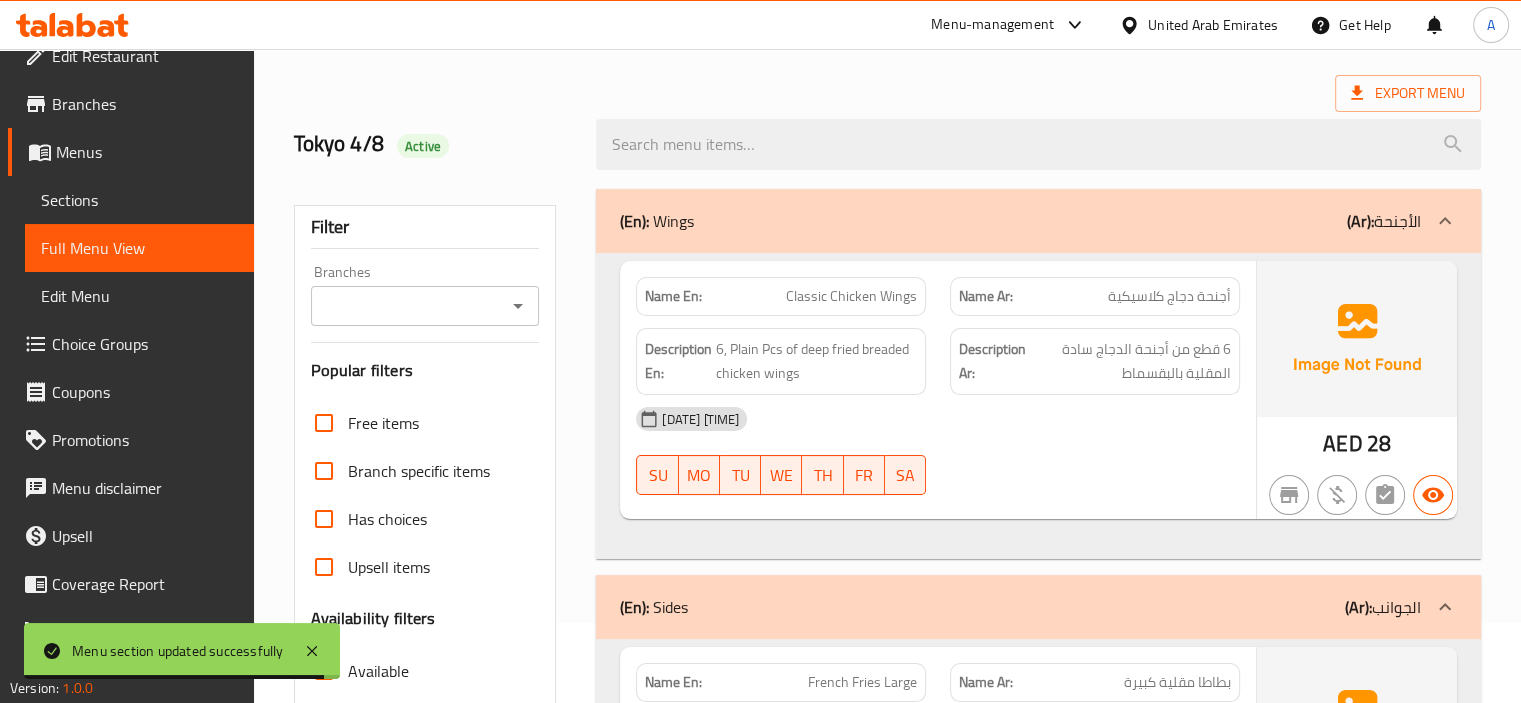 scroll, scrollTop: 39, scrollLeft: 0, axis: vertical 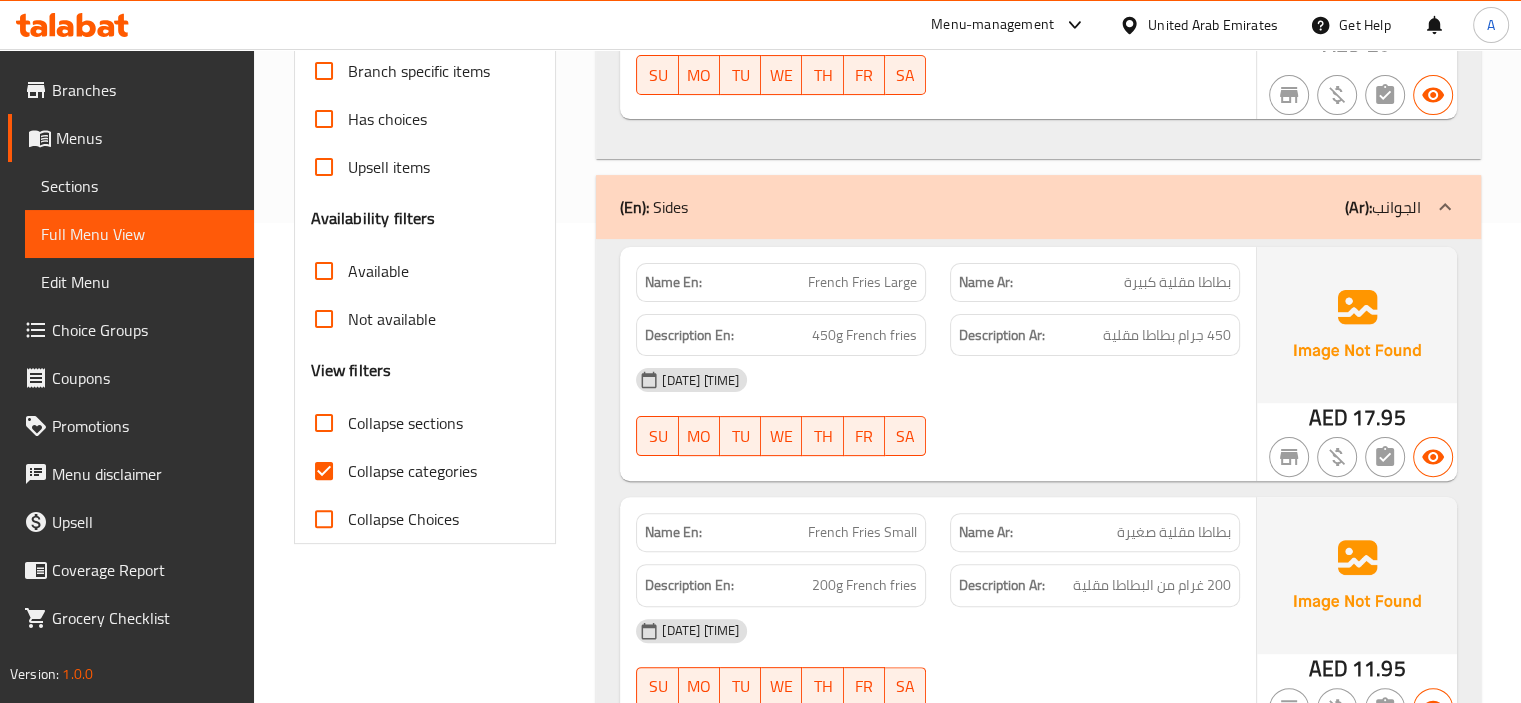 click on "Collapse categories" at bounding box center [412, 471] 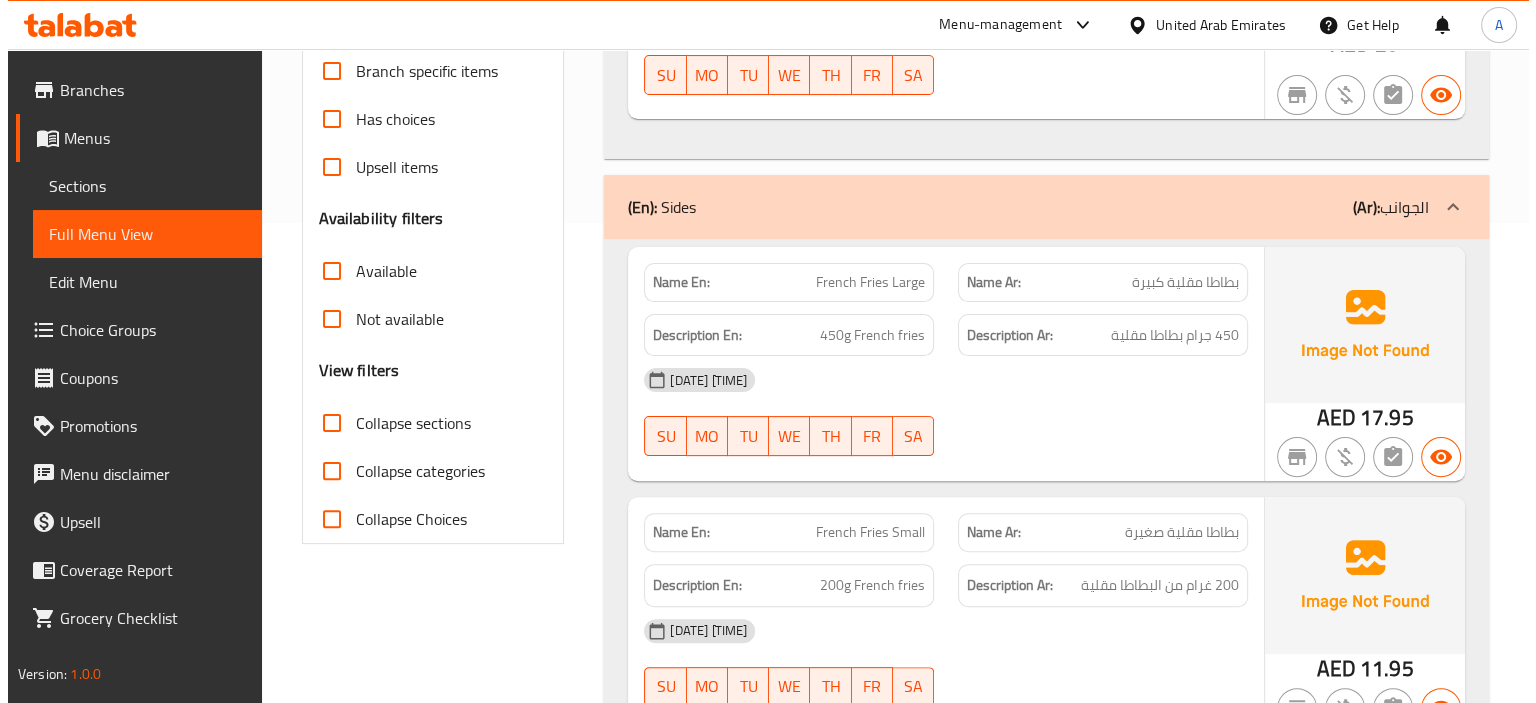 scroll, scrollTop: 0, scrollLeft: 0, axis: both 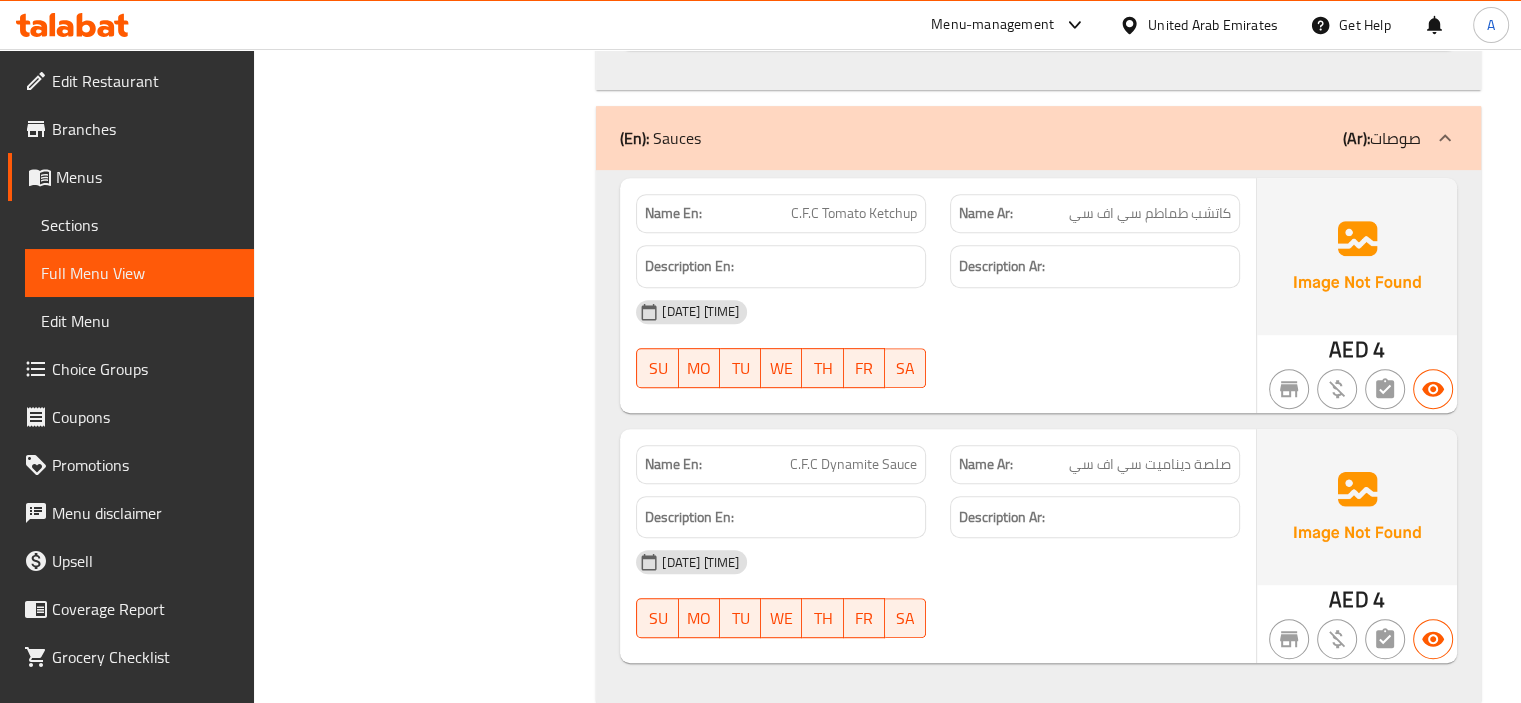 click on "Sections" at bounding box center [139, 225] 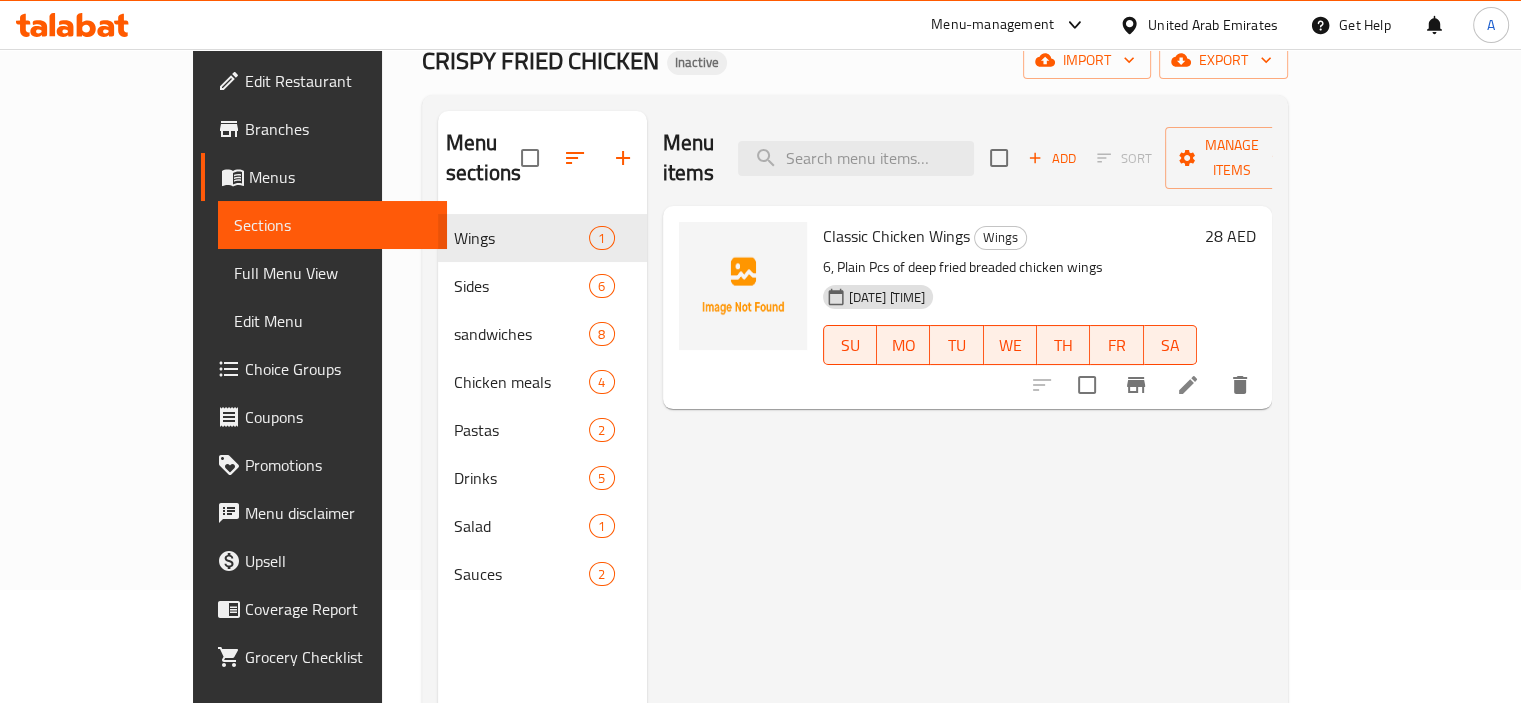 scroll, scrollTop: 0, scrollLeft: 0, axis: both 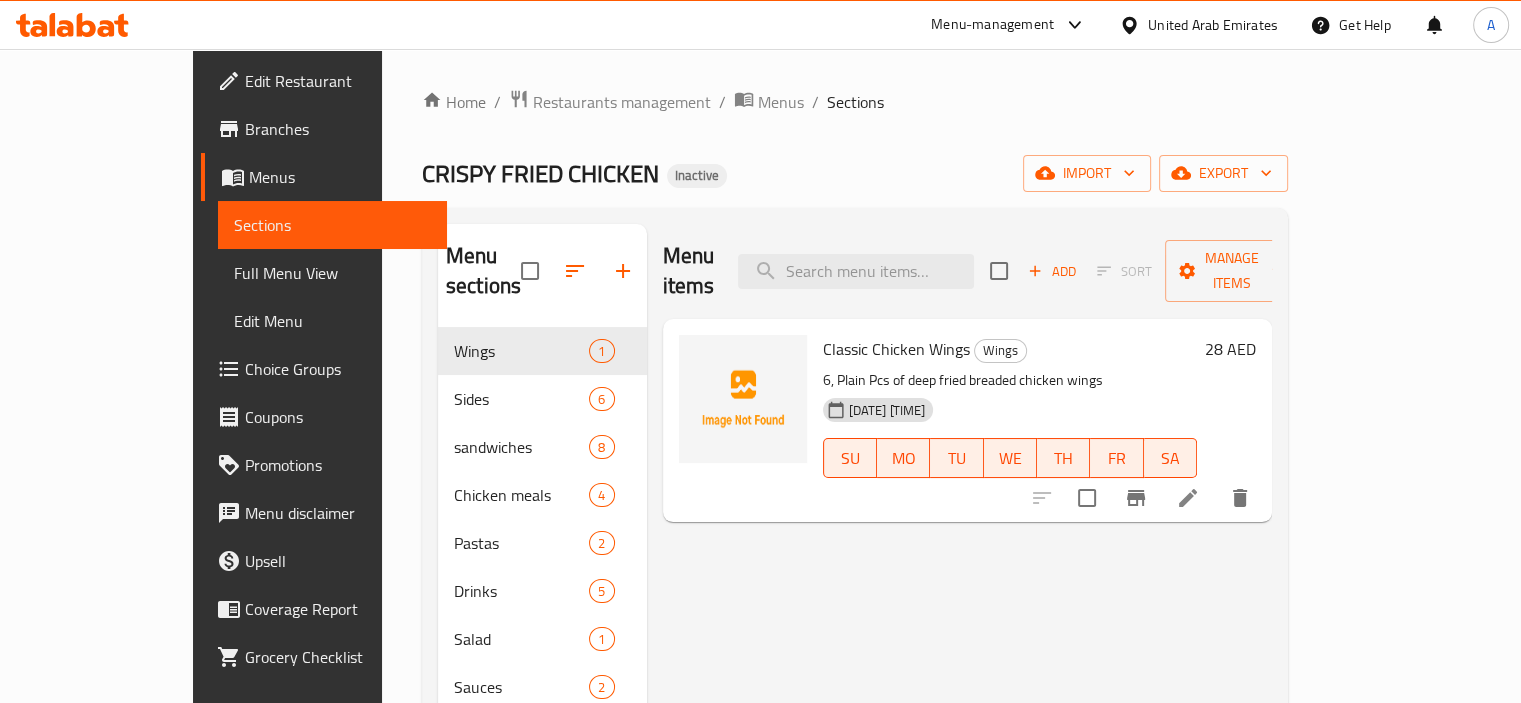 click on "Menu items Add Sort Manage items" at bounding box center [968, 271] 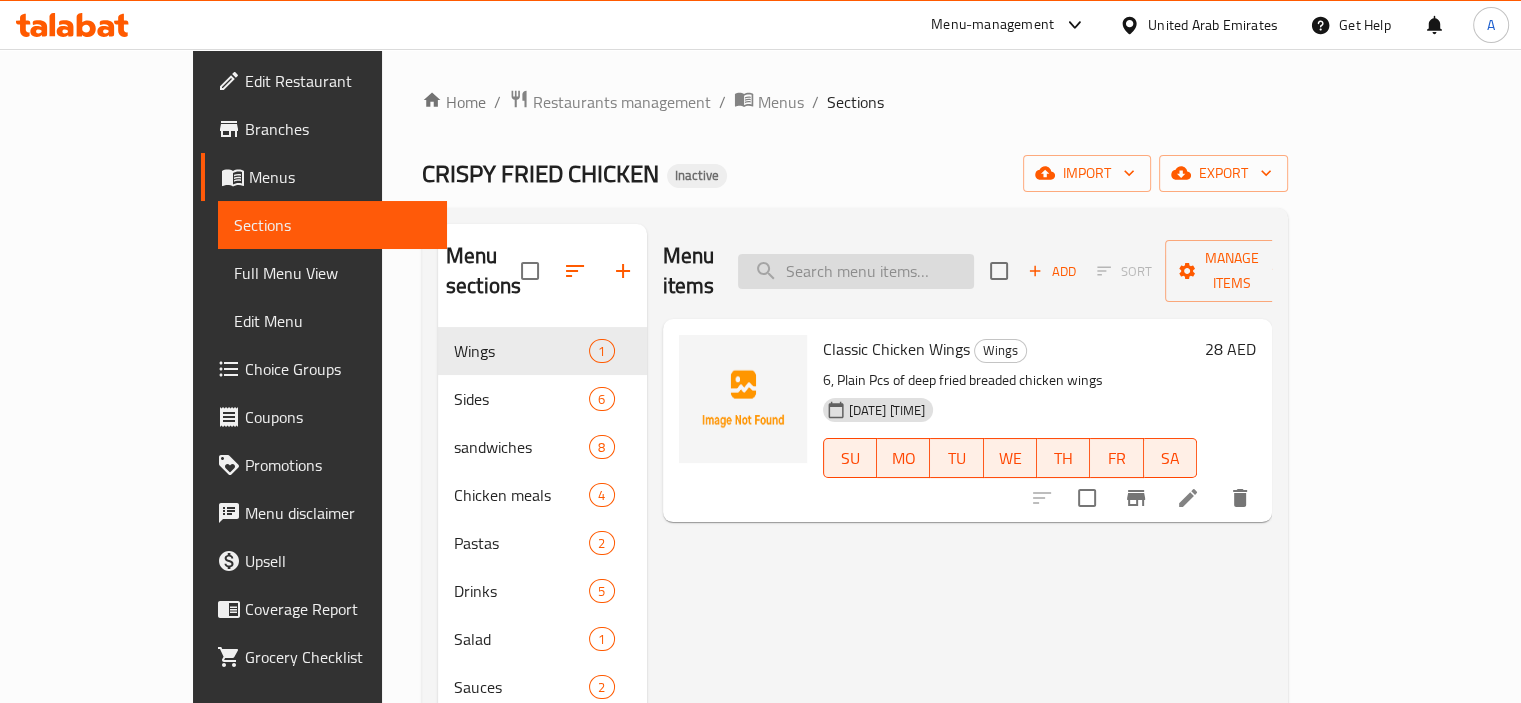 click at bounding box center [856, 271] 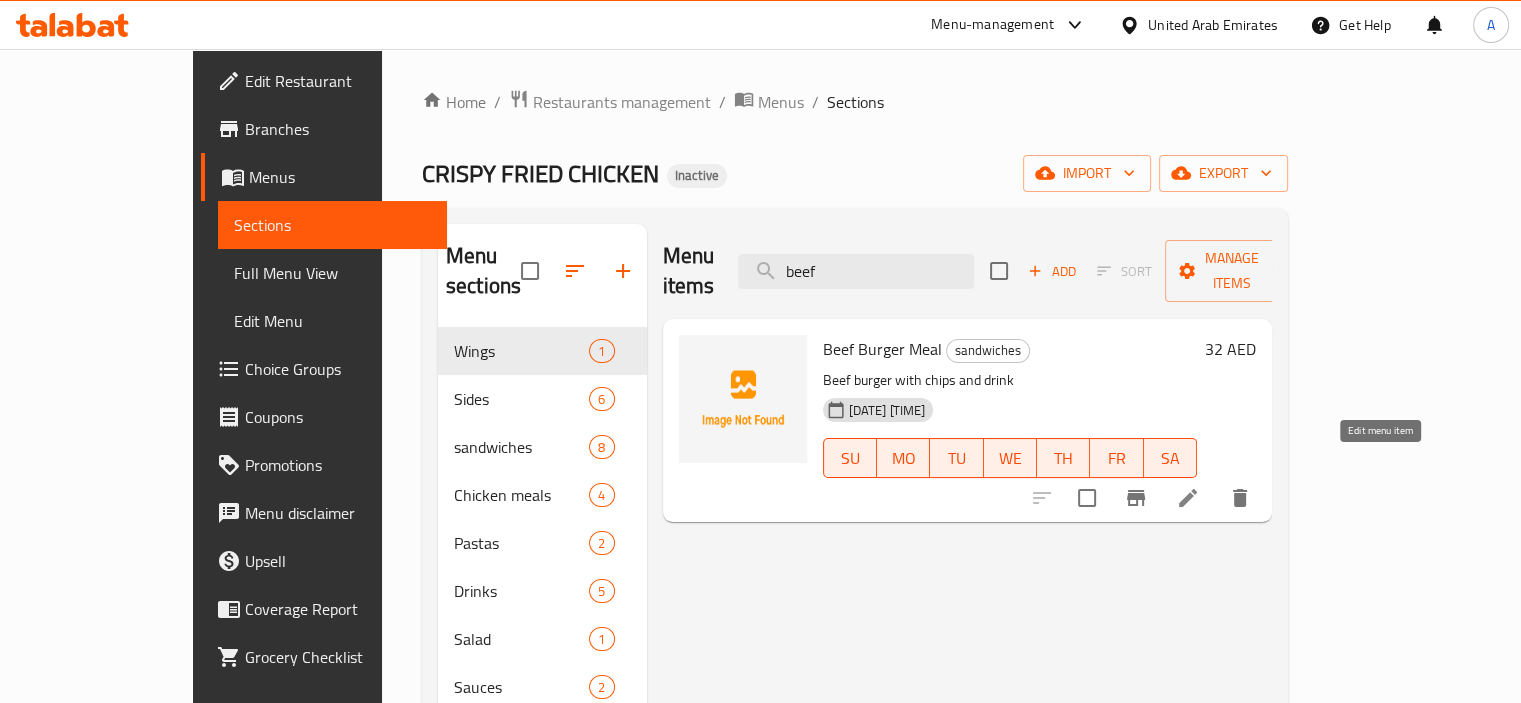 type on "beef" 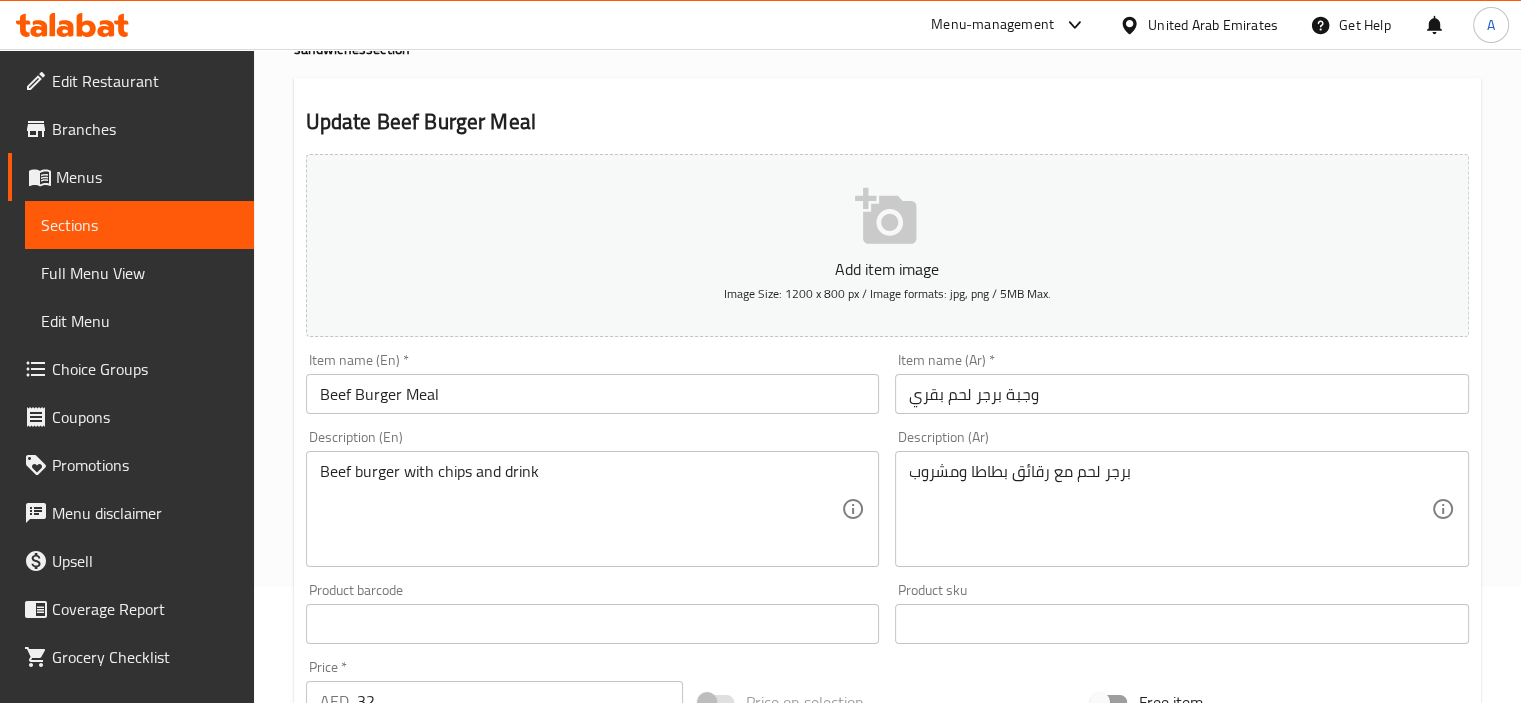 scroll, scrollTop: 300, scrollLeft: 0, axis: vertical 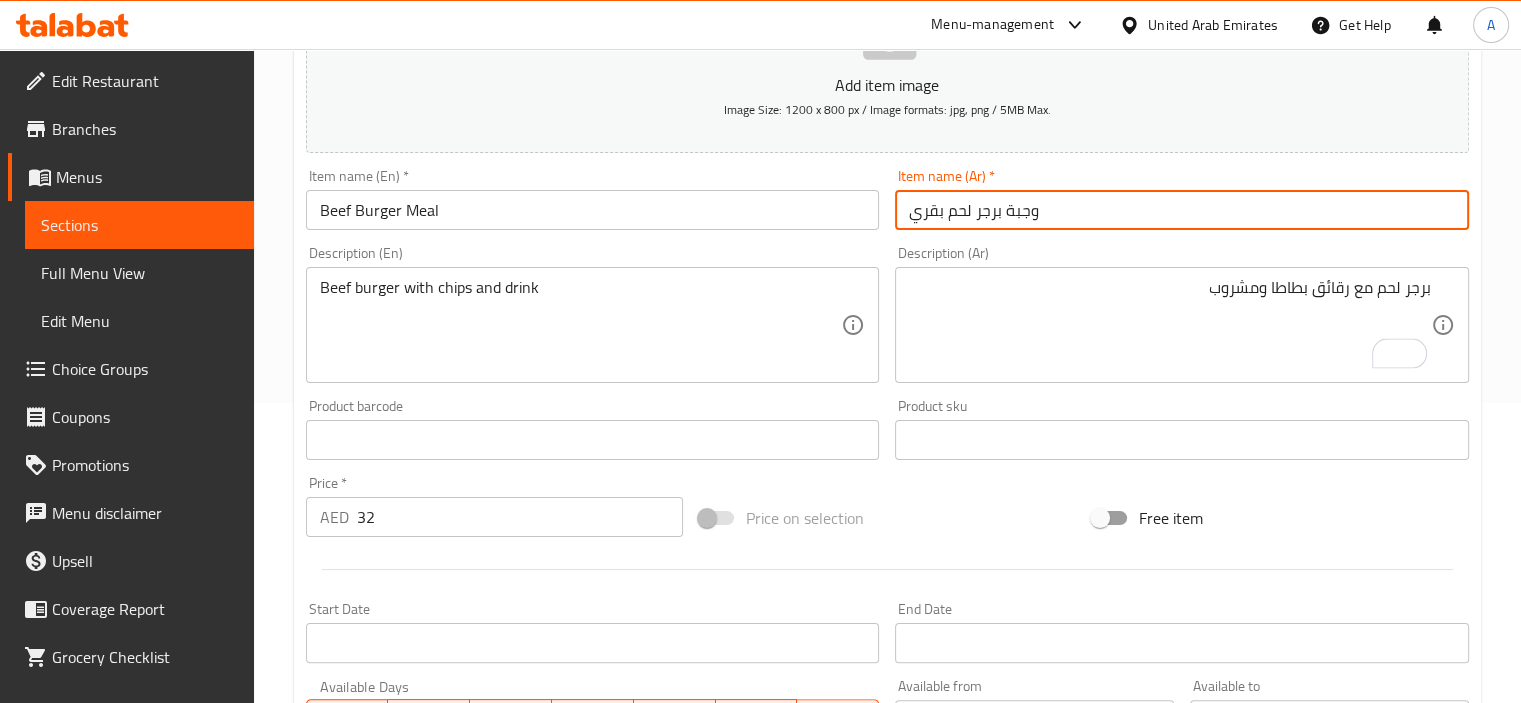 drag, startPoint x: 908, startPoint y: 214, endPoint x: 1003, endPoint y: 212, distance: 95.02105 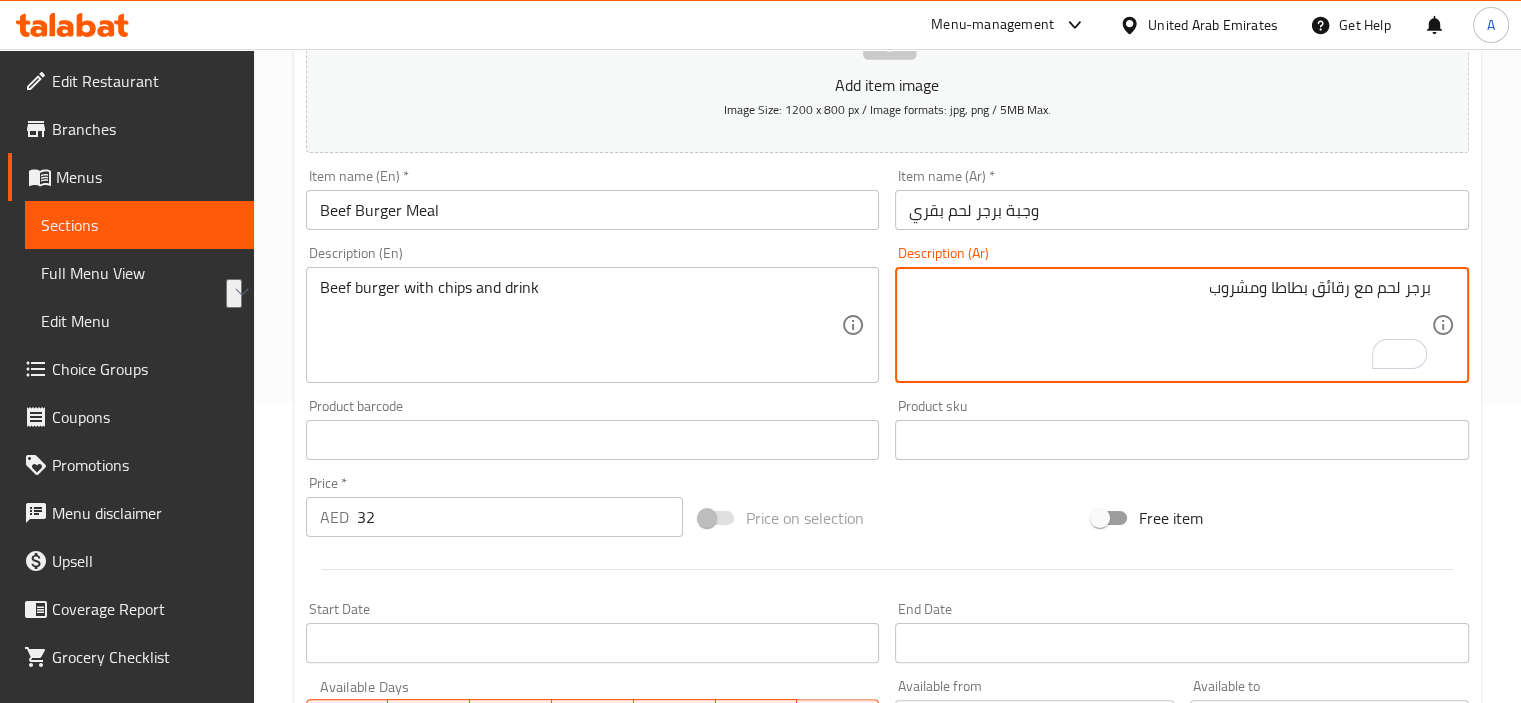 drag, startPoint x: 1374, startPoint y: 287, endPoint x: 1448, endPoint y: 292, distance: 74.168724 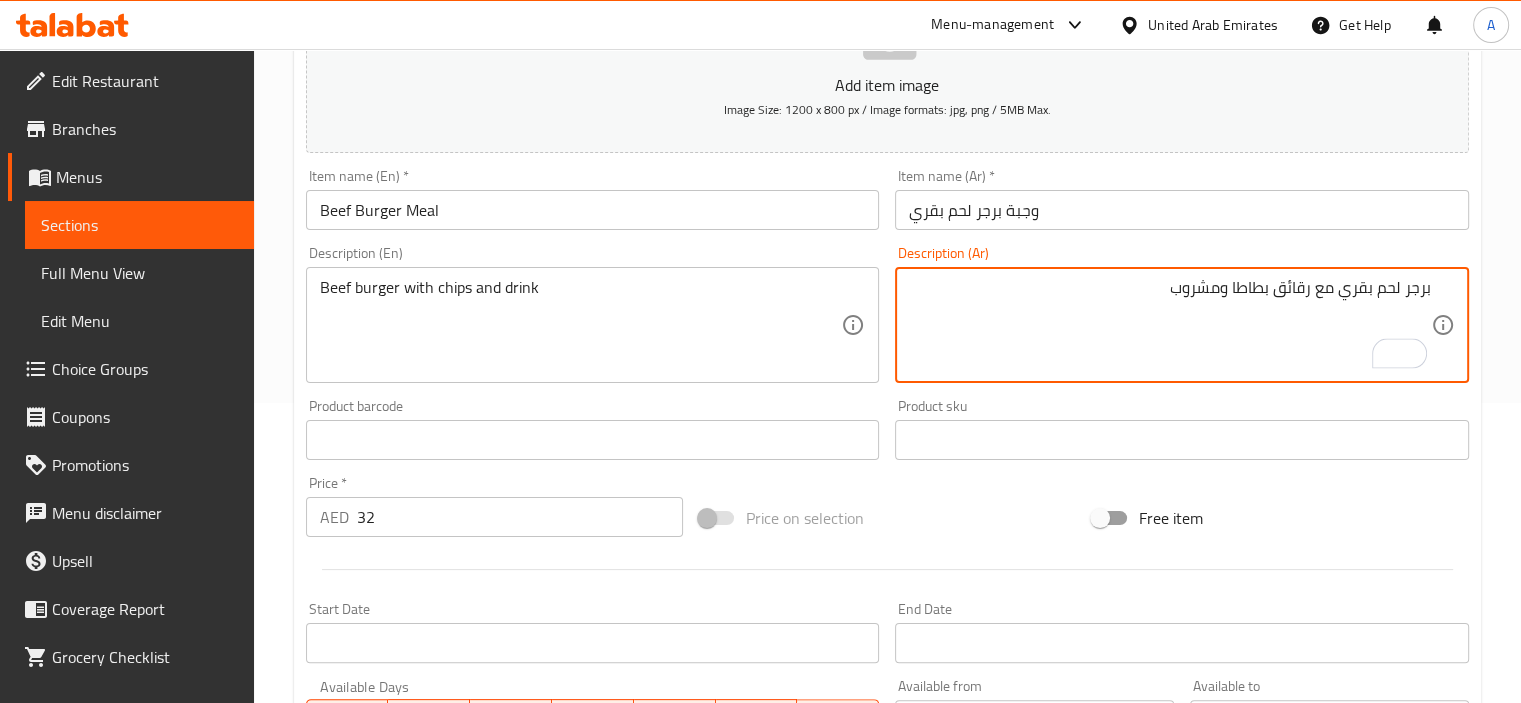 type on "برجر لحم بقري مع رقائق بطاطا ومشروب" 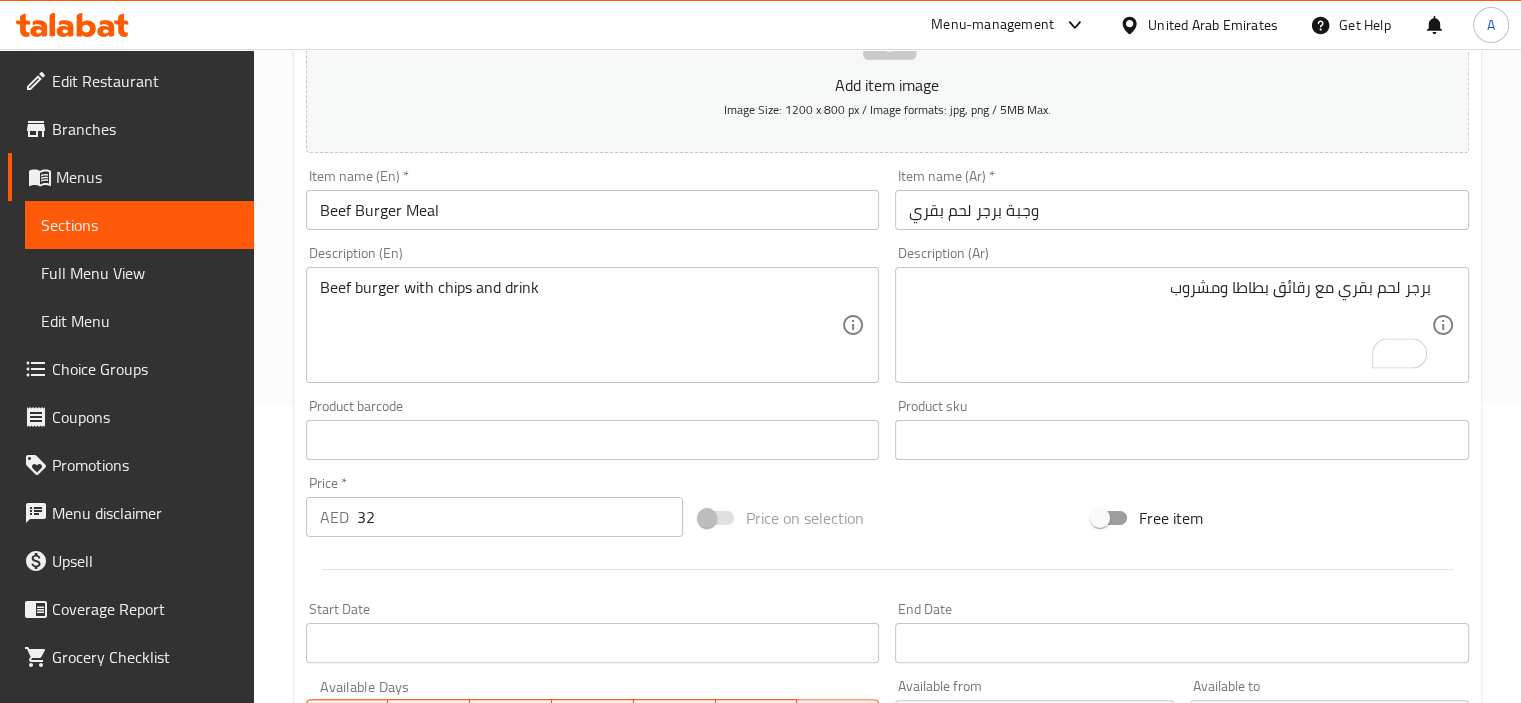 click on "برجر لحم بقري مع رقائق بطاطا ومشروب Description (Ar)" at bounding box center (1182, 325) 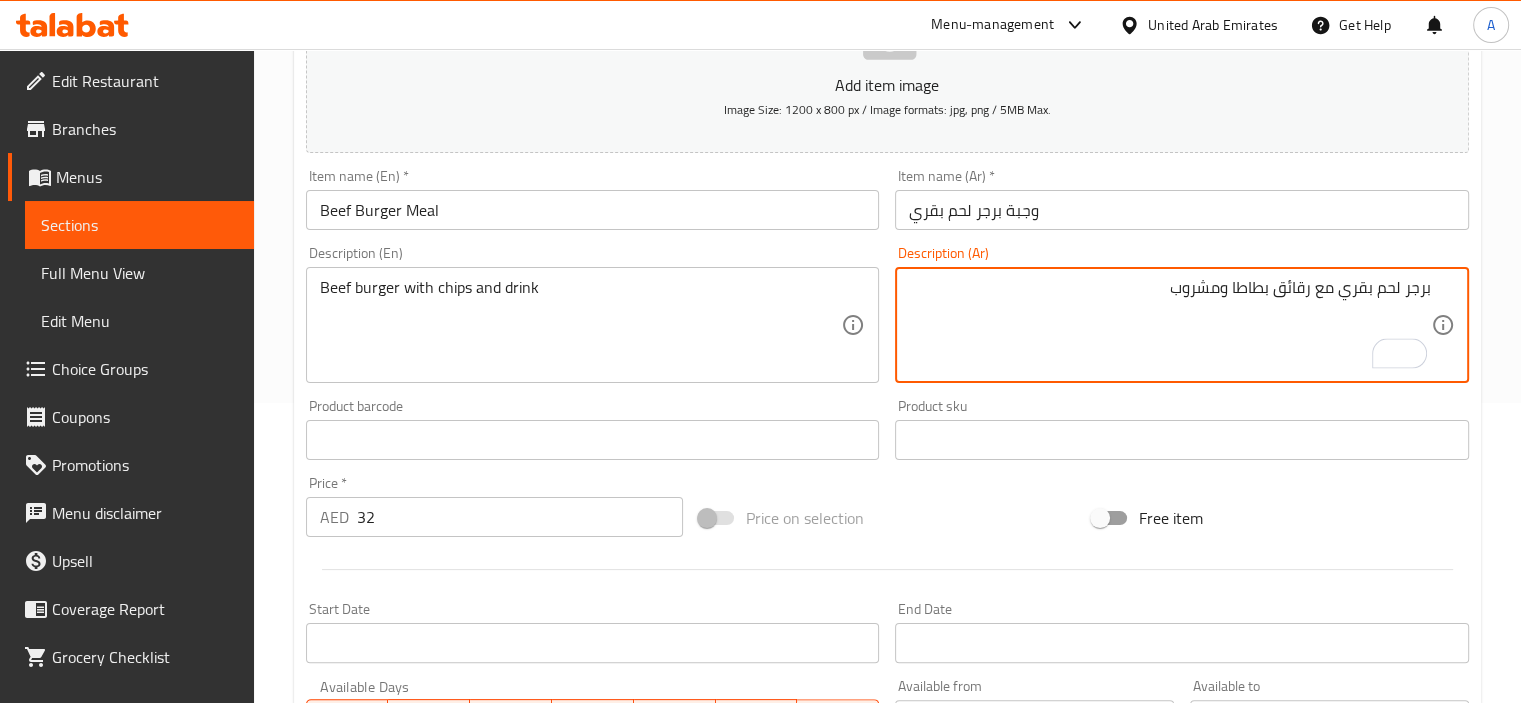 click on "برجر لحم بقري مع رقائق بطاطا ومشروب Description (Ar)" at bounding box center (1182, 325) 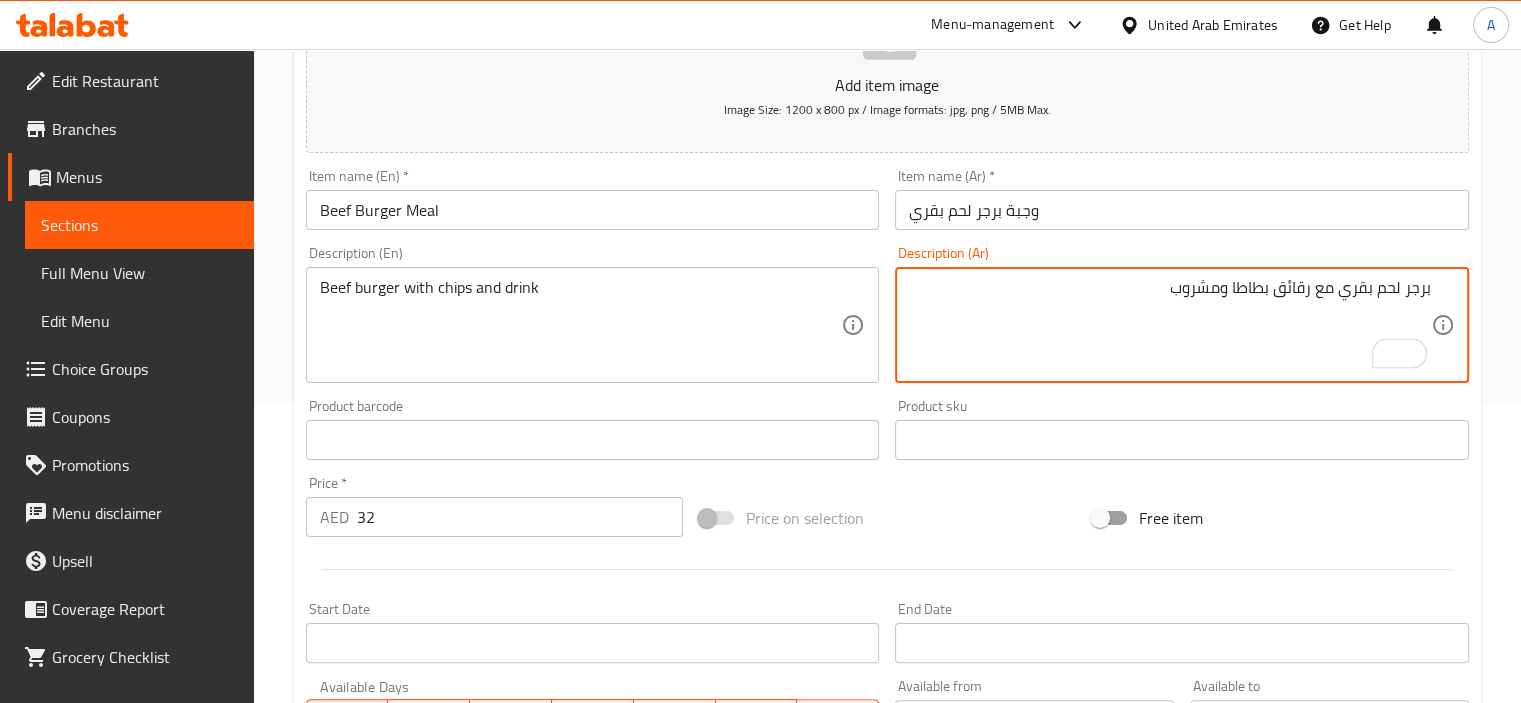click on "وجبة برجر لحم بقري" at bounding box center [1182, 210] 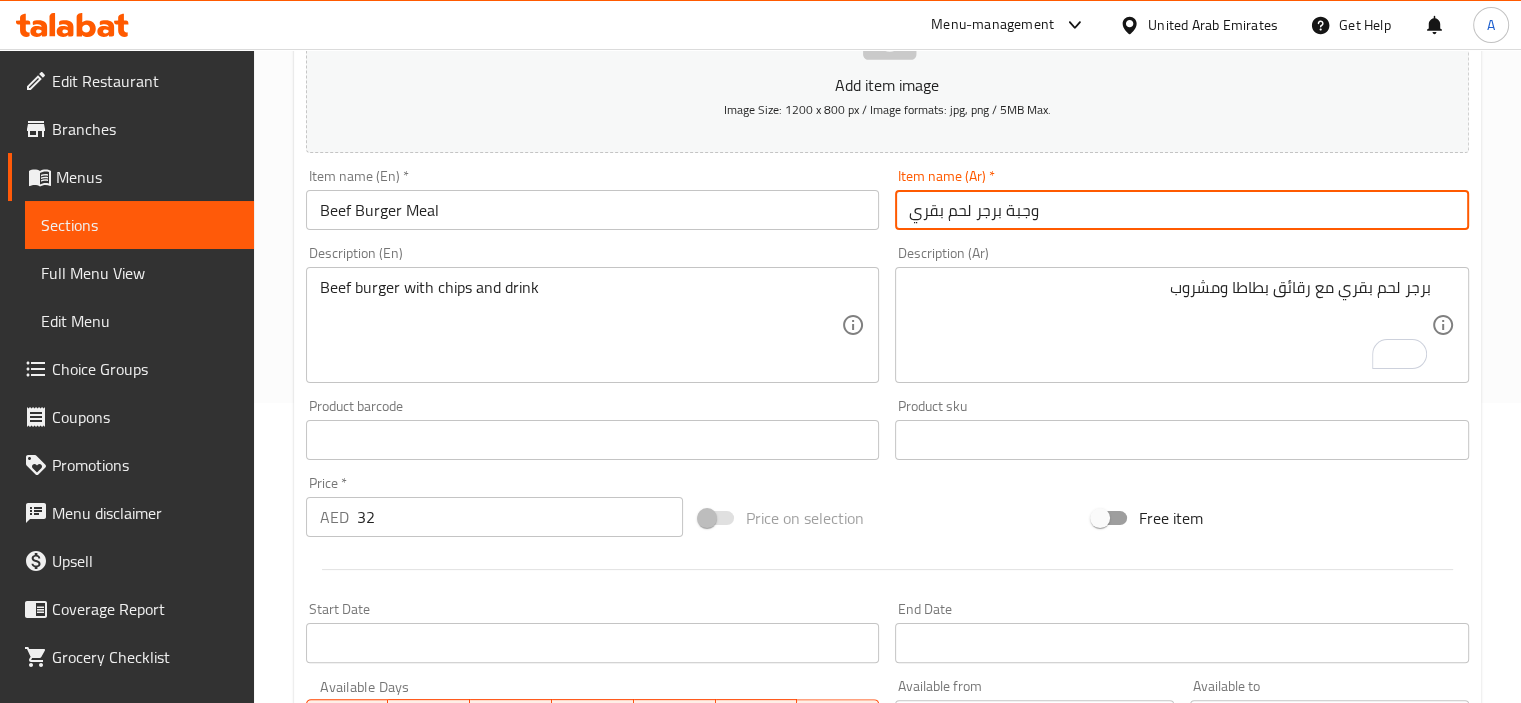 click on "Update" at bounding box center (445, 1026) 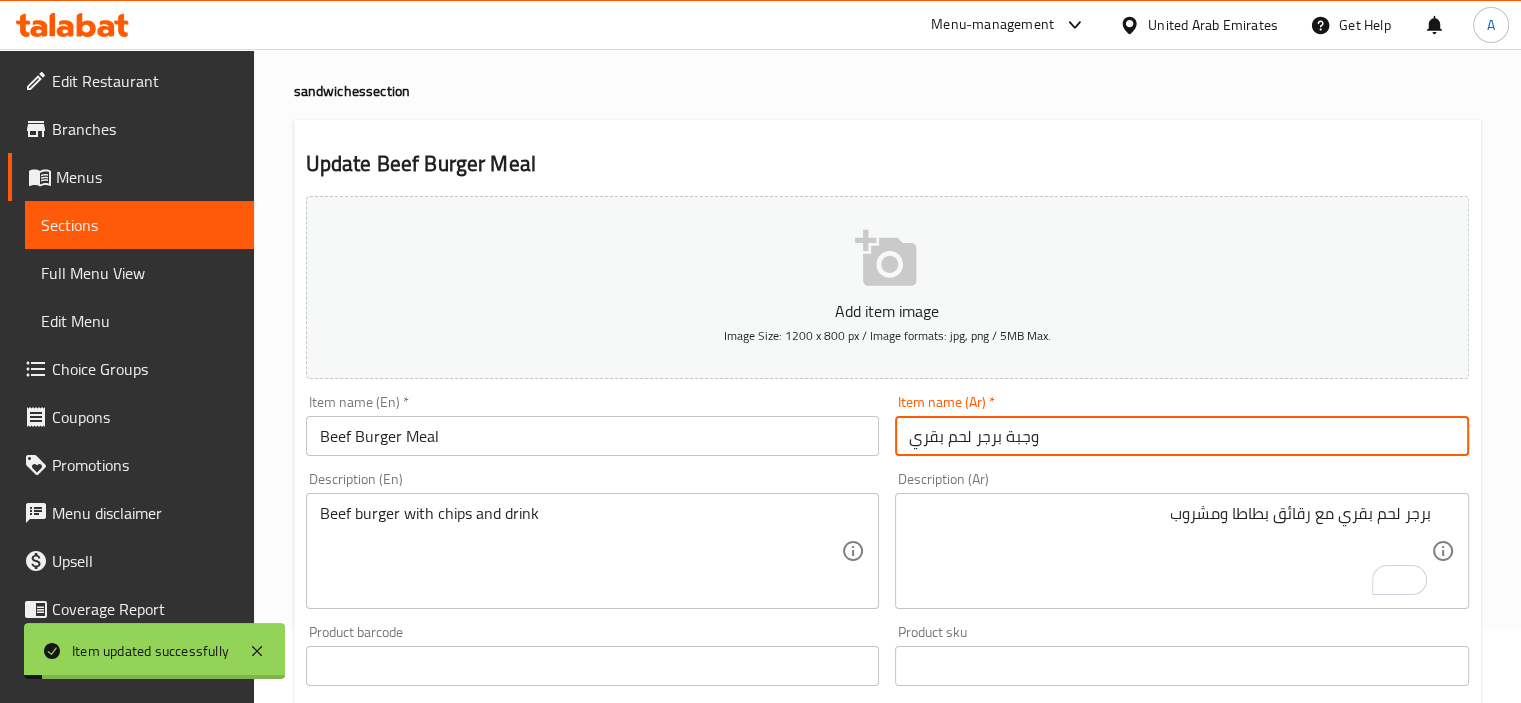 scroll, scrollTop: 0, scrollLeft: 0, axis: both 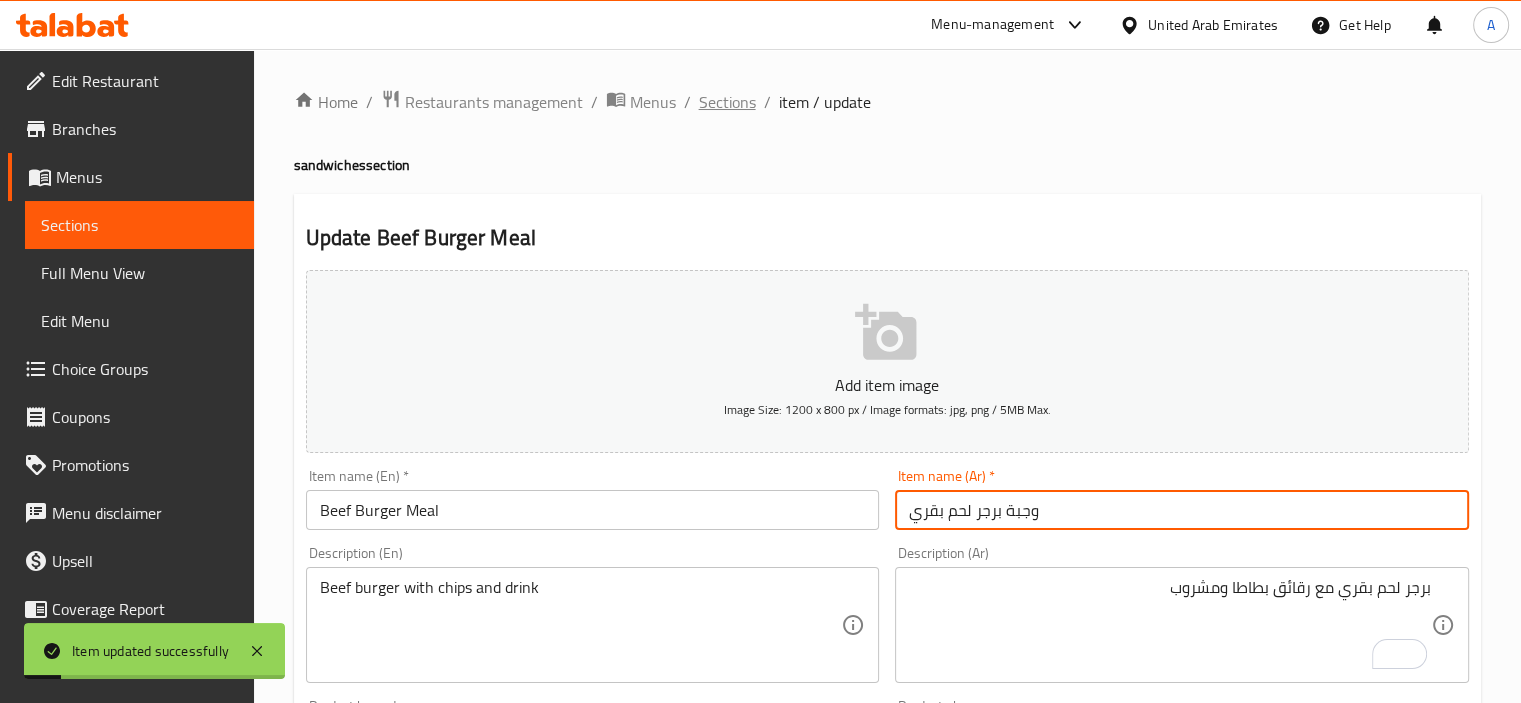 click on "Sections" at bounding box center [727, 102] 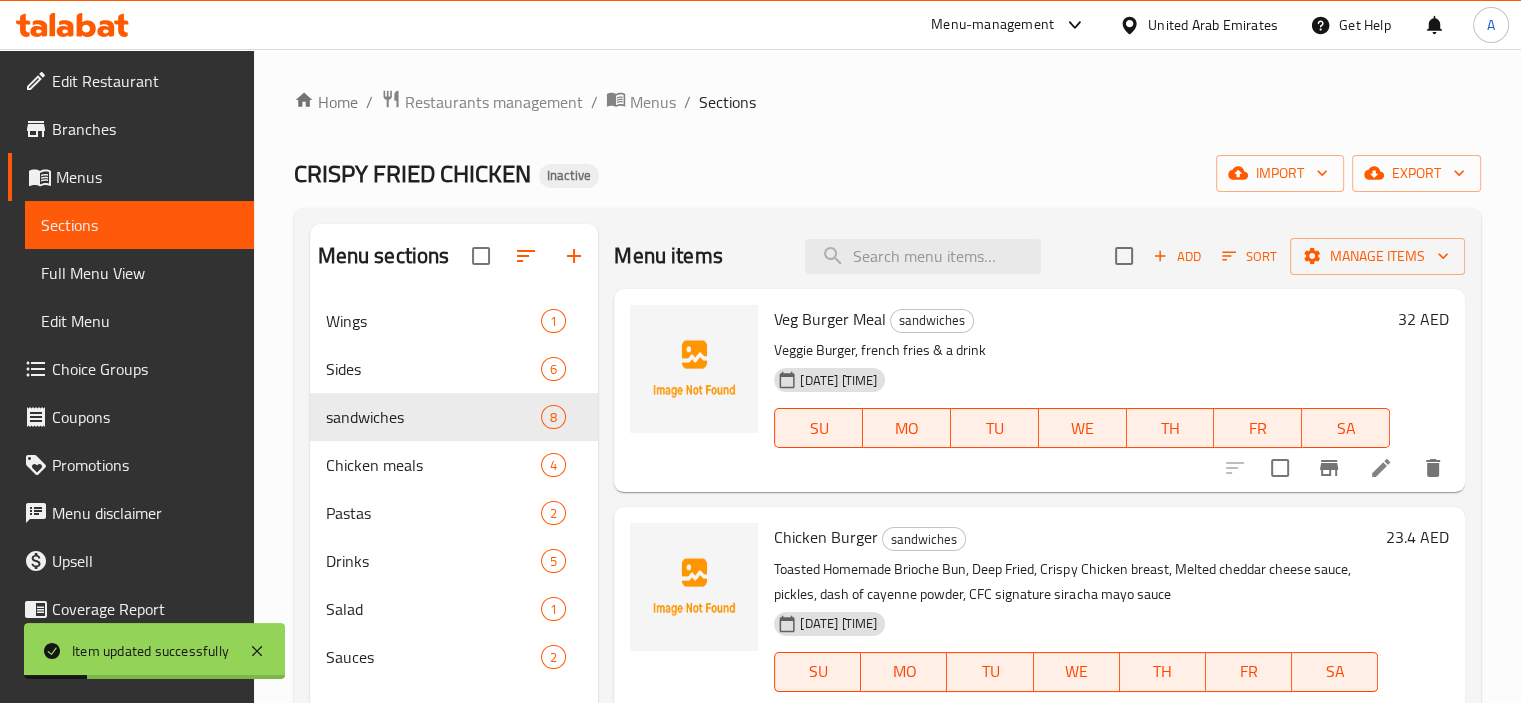 click on "Full Menu View" at bounding box center [139, 273] 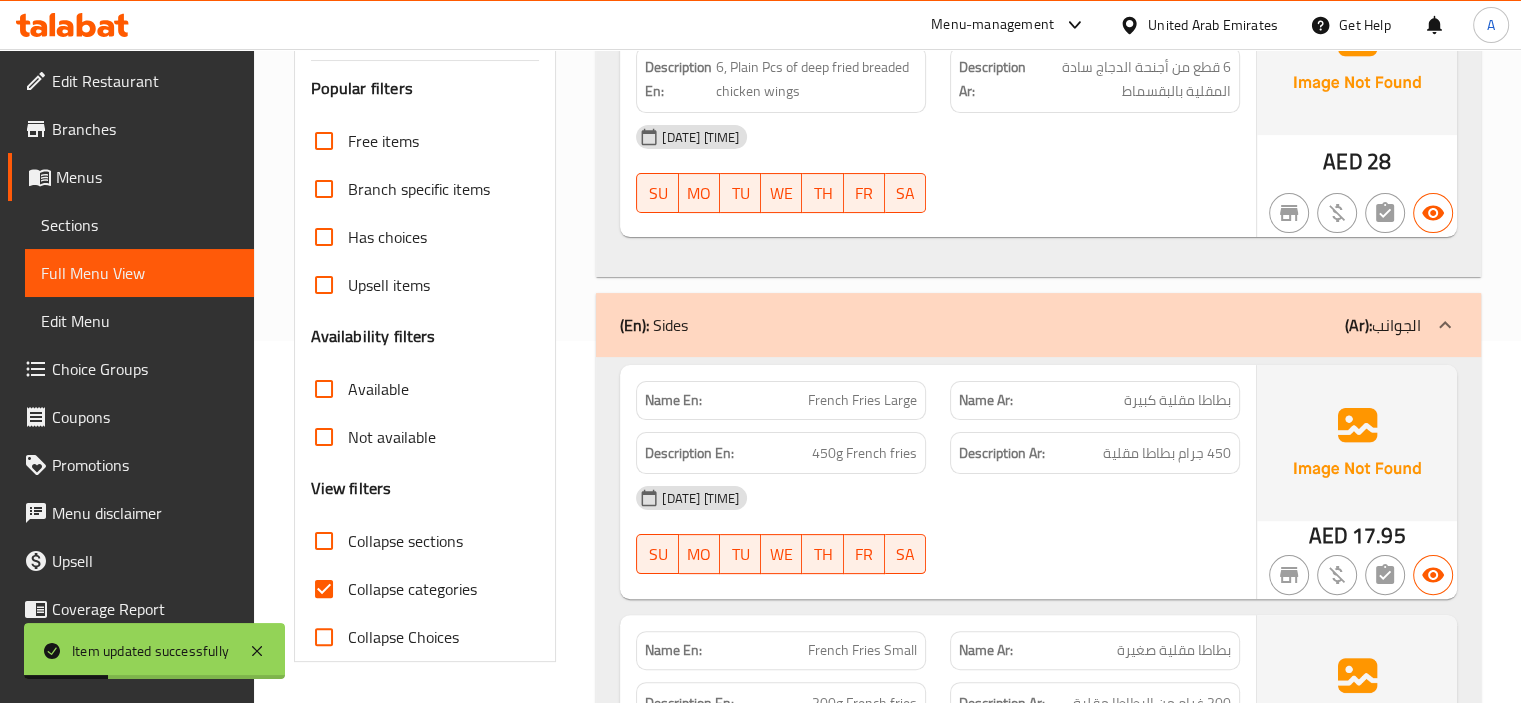 scroll, scrollTop: 400, scrollLeft: 0, axis: vertical 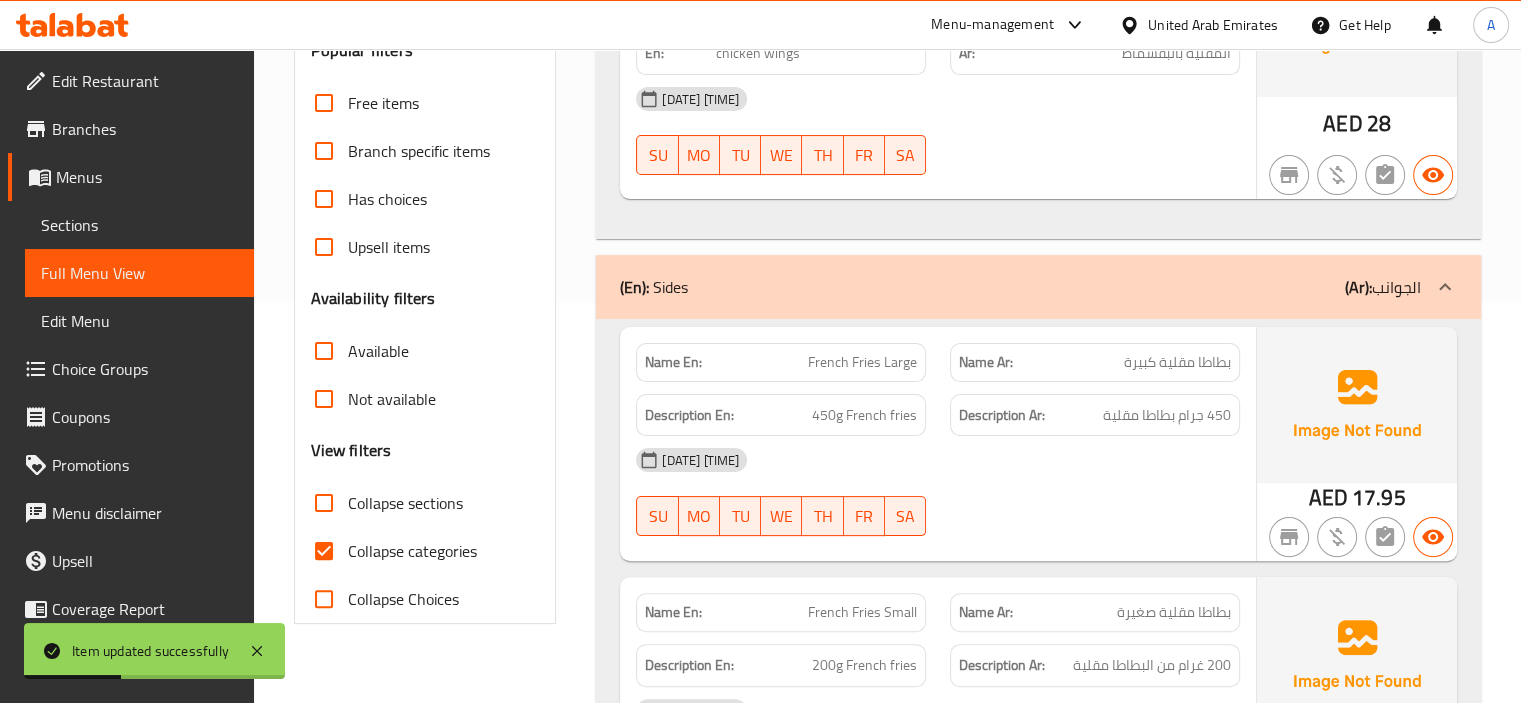 click on "Collapse categories" at bounding box center [412, 551] 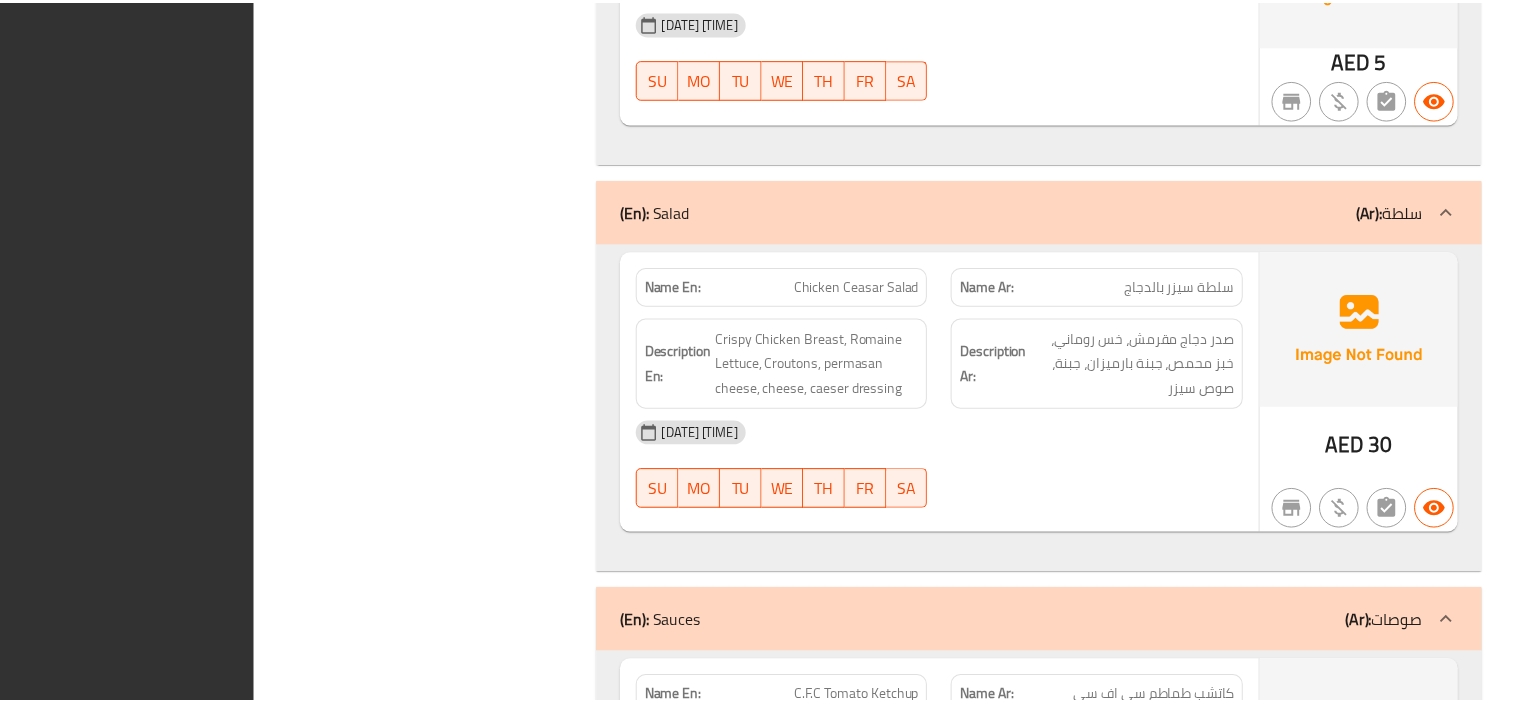 scroll, scrollTop: 8500, scrollLeft: 0, axis: vertical 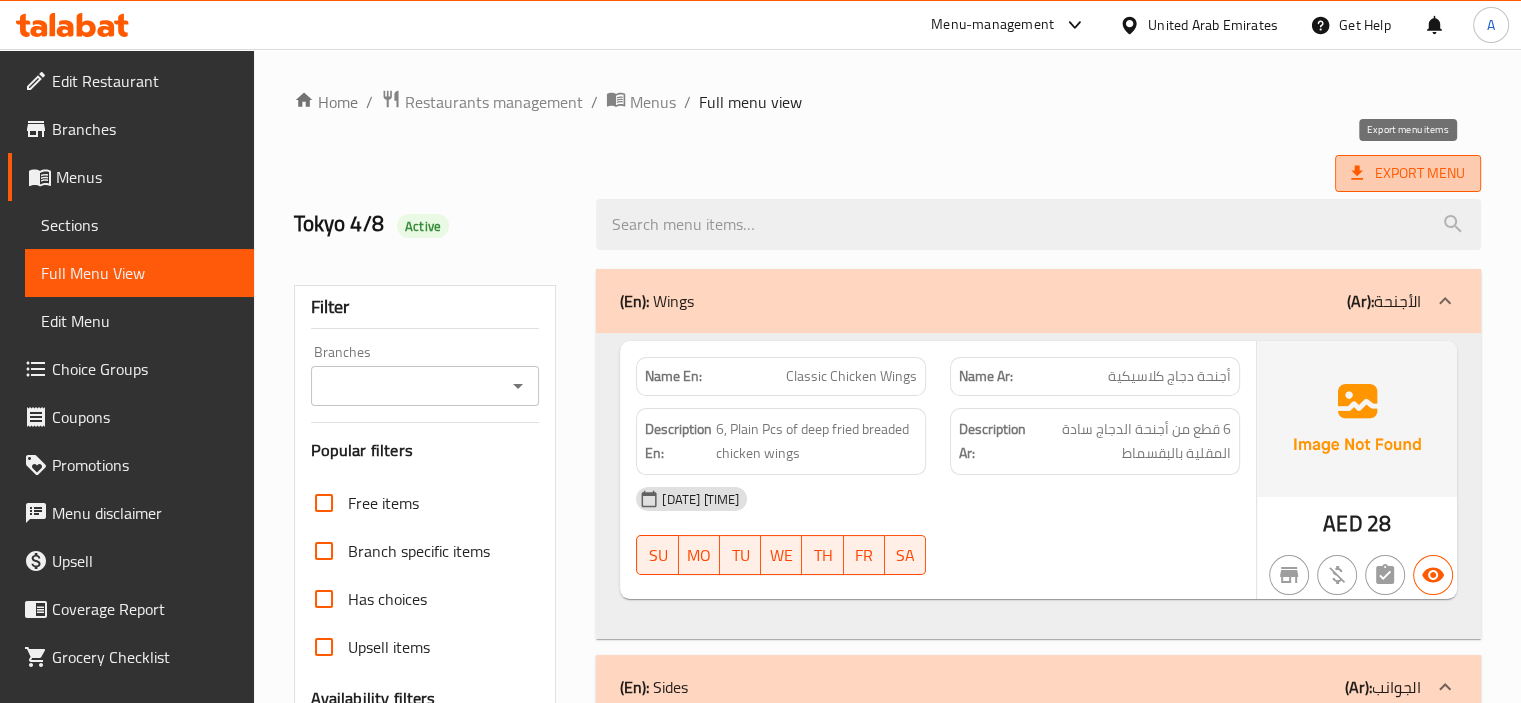 click on "Export Menu" at bounding box center [1408, 173] 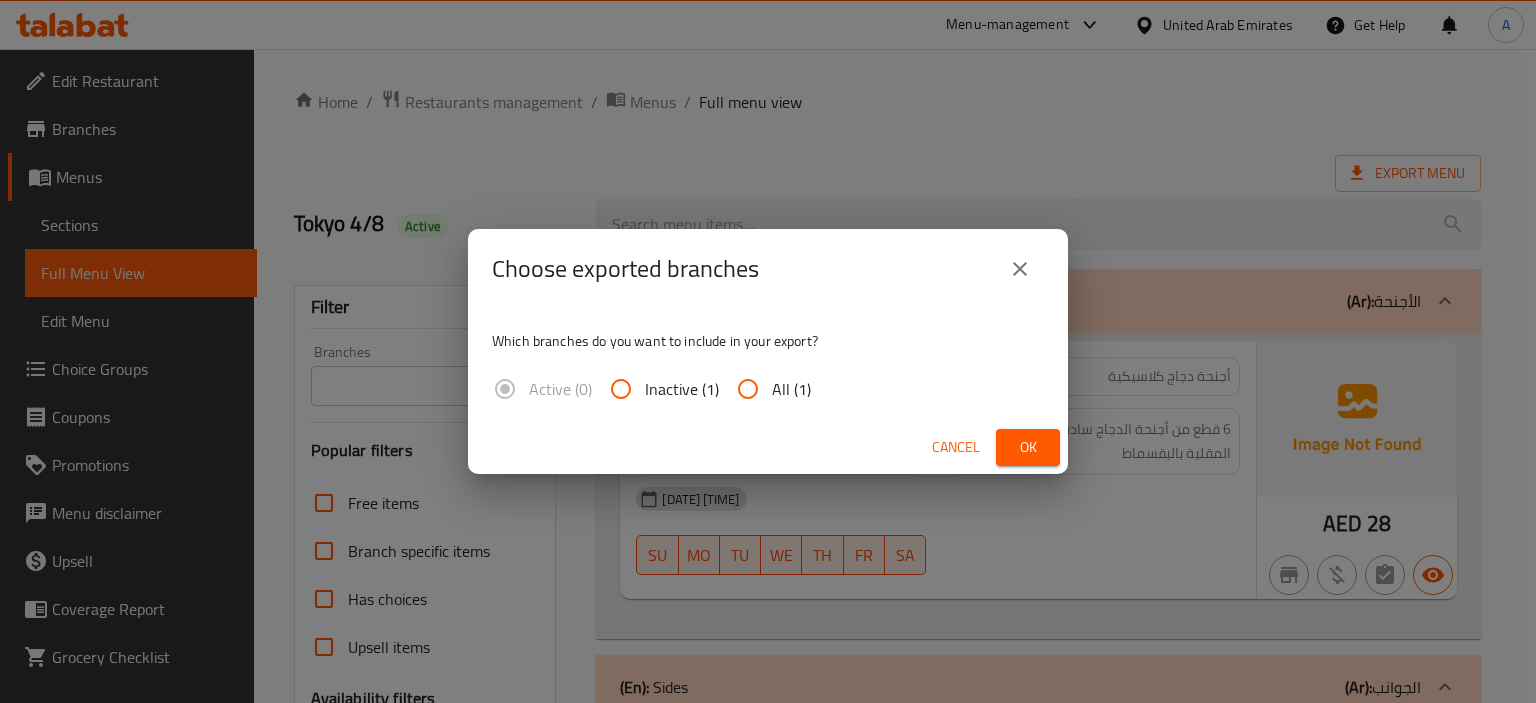 click on "All (1)" at bounding box center (748, 389) 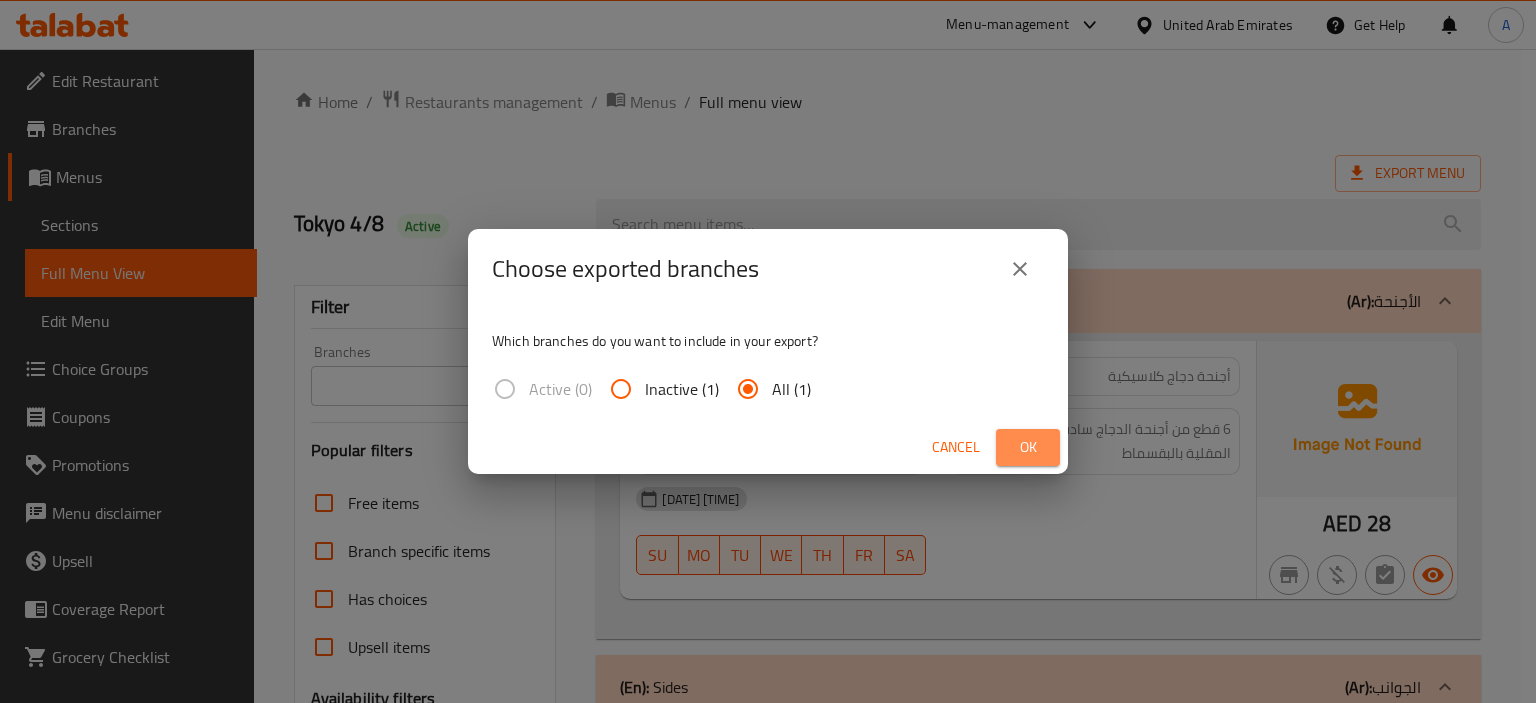 click on "Ok" at bounding box center [1028, 447] 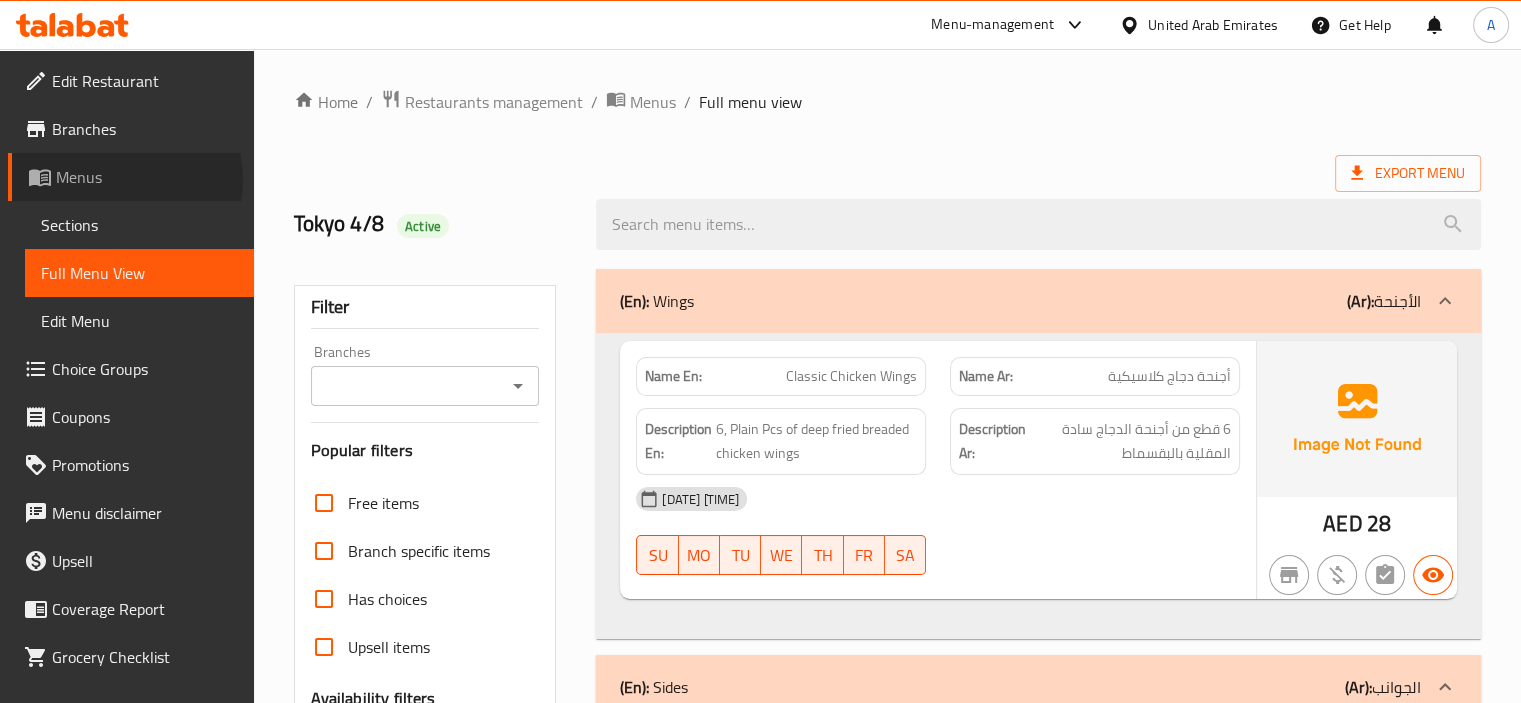 click on "Menus" at bounding box center [147, 177] 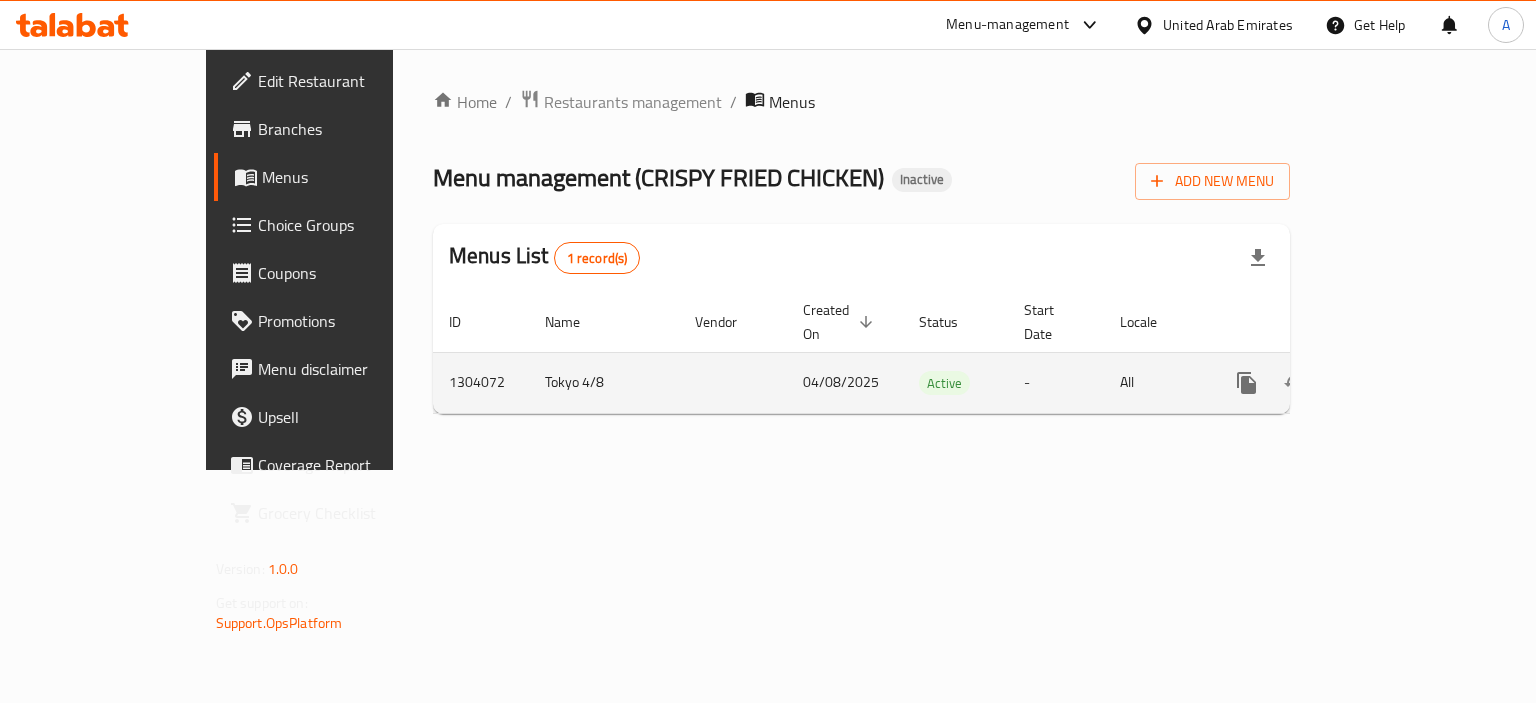 click 